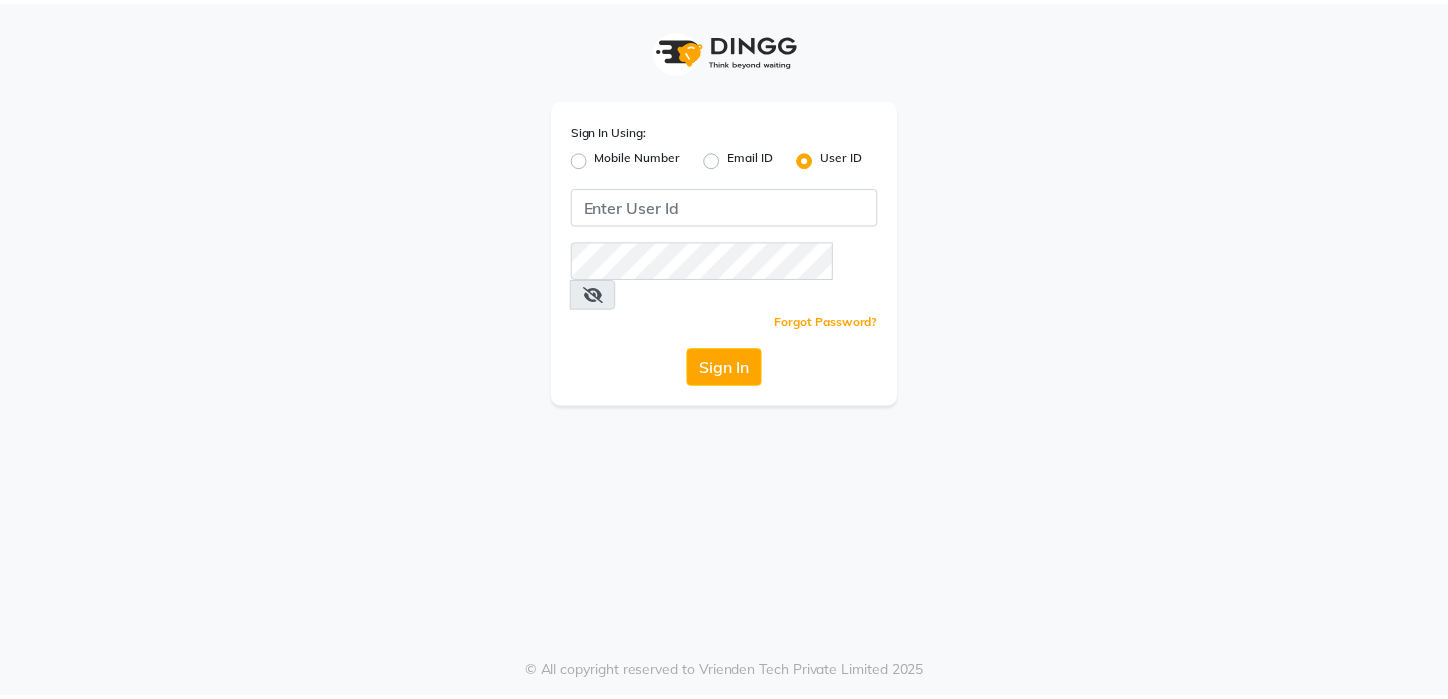 scroll, scrollTop: 0, scrollLeft: 0, axis: both 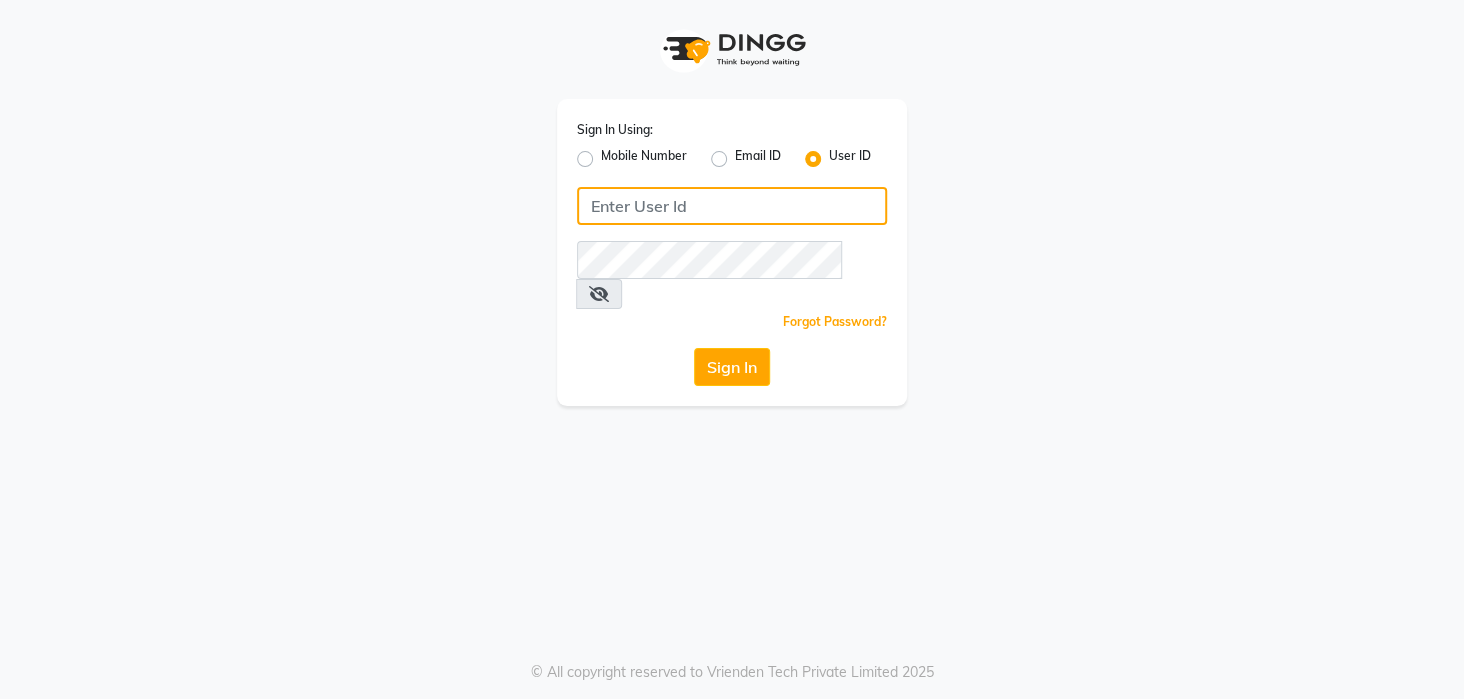 type on "8436749786" 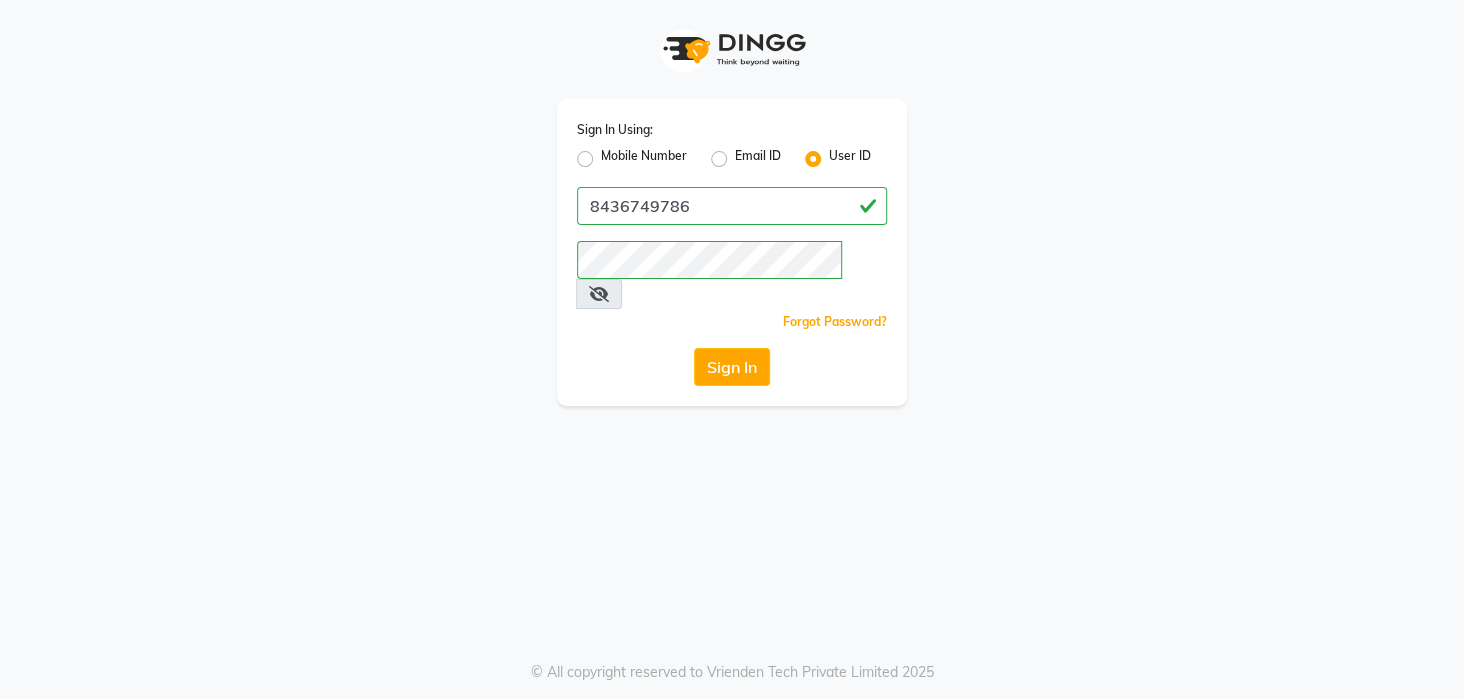click at bounding box center (599, 294) 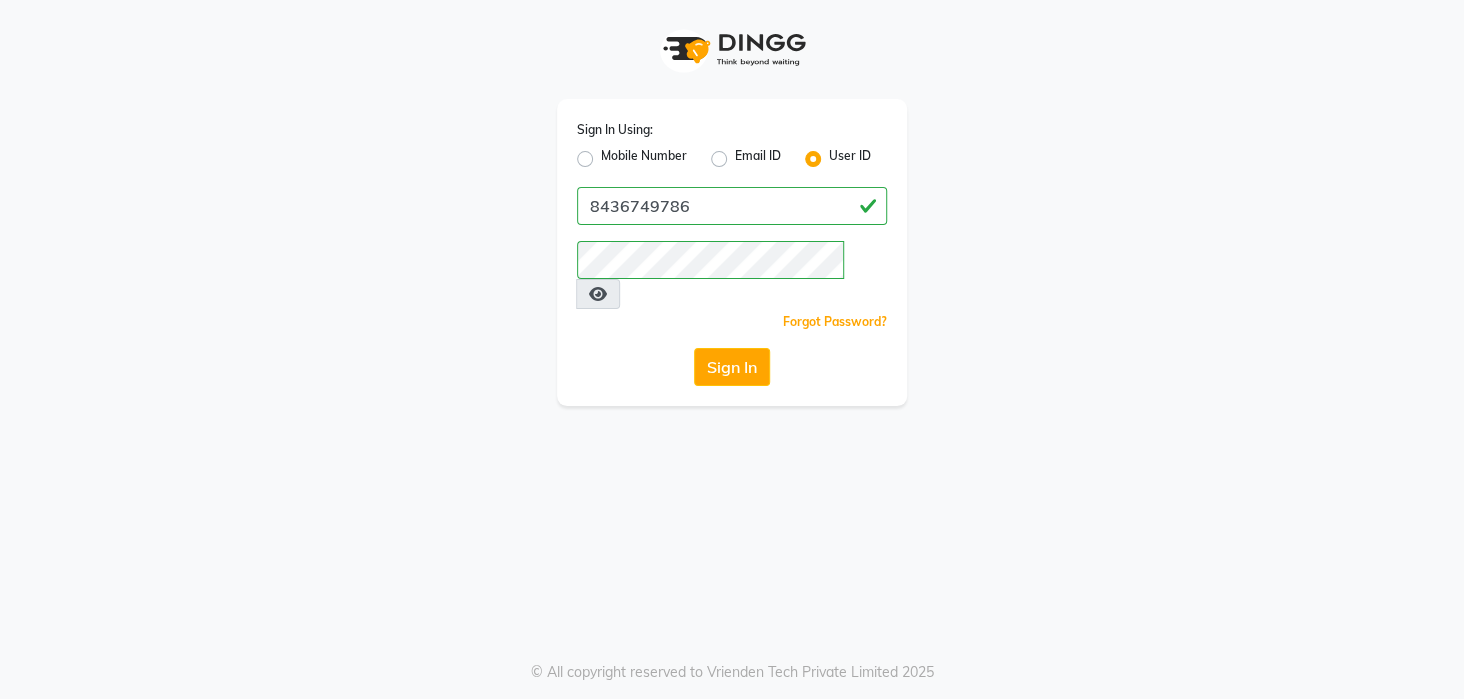 click on "Mobile Number" 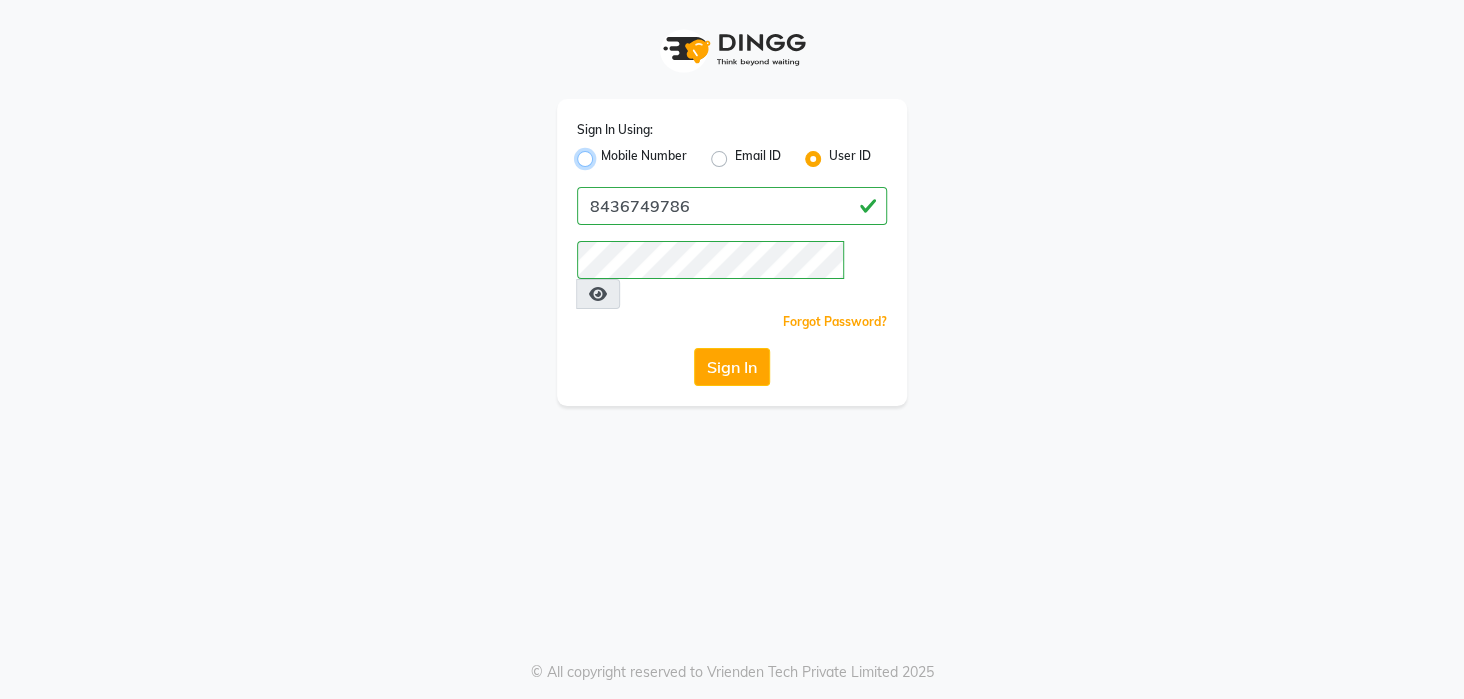 click on "Mobile Number" at bounding box center [607, 153] 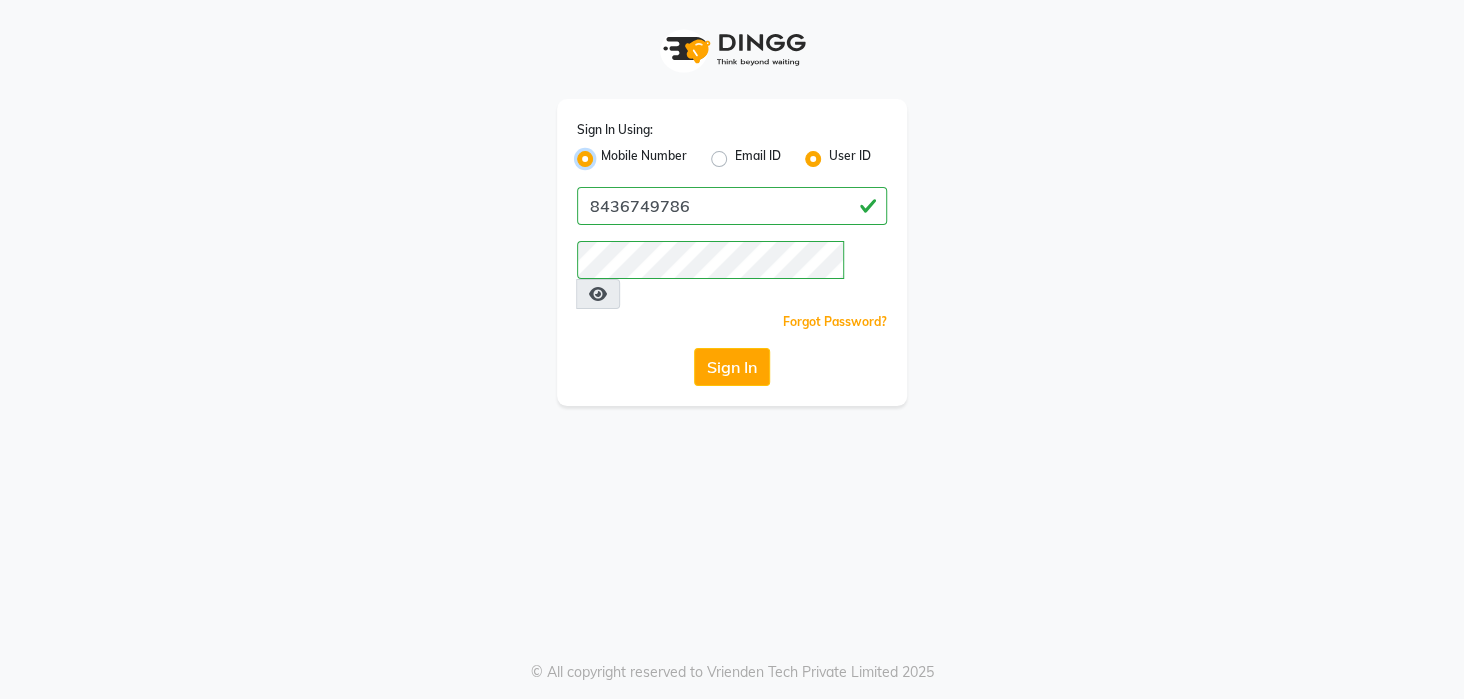 radio on "false" 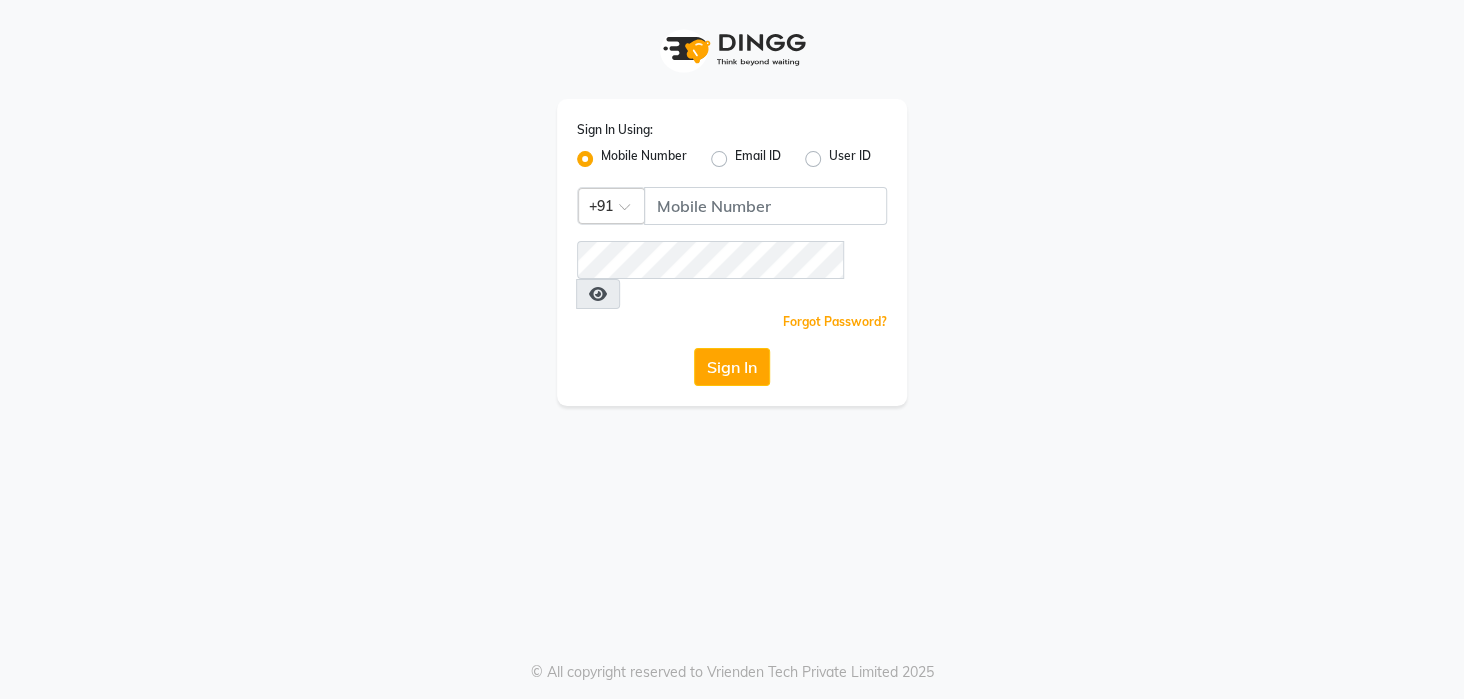 click on "Sign In Using: Mobile Number Email ID User ID Country Code × +91  Remember me Forgot Password?  Sign In" 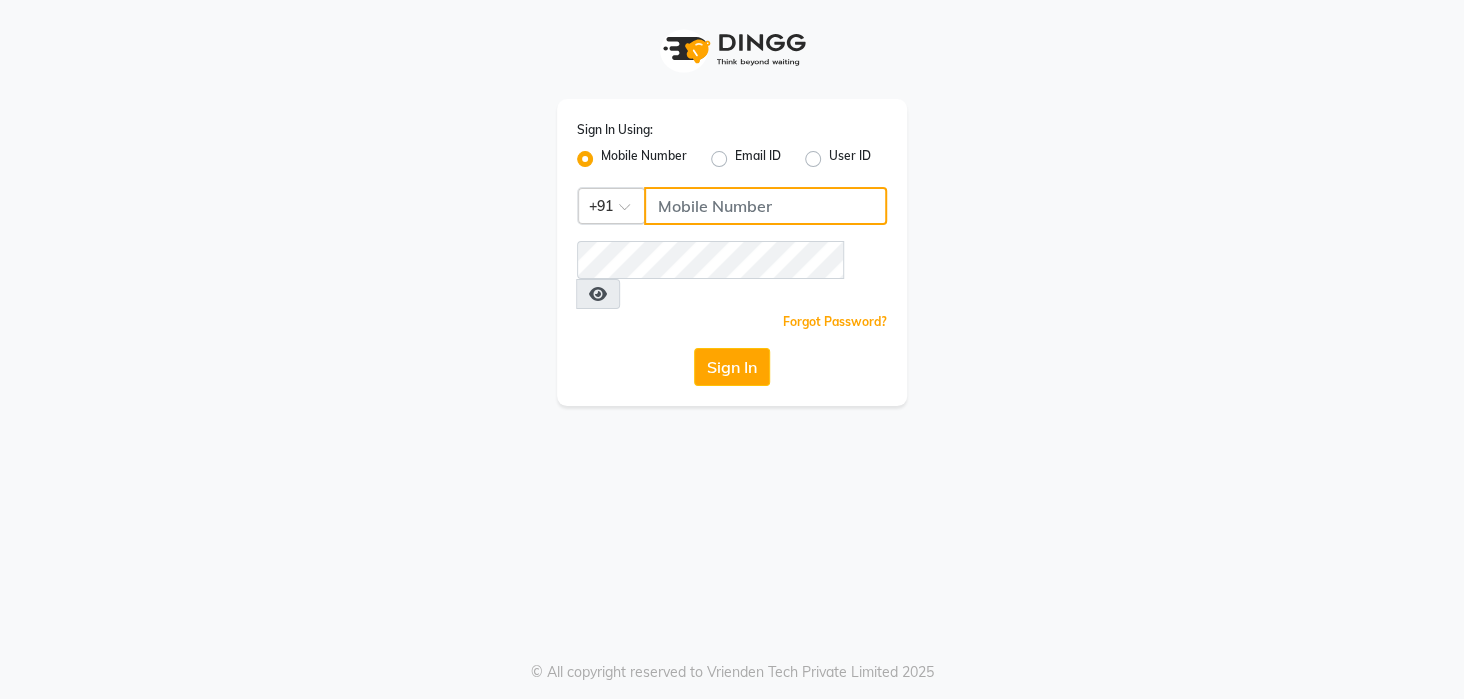 click 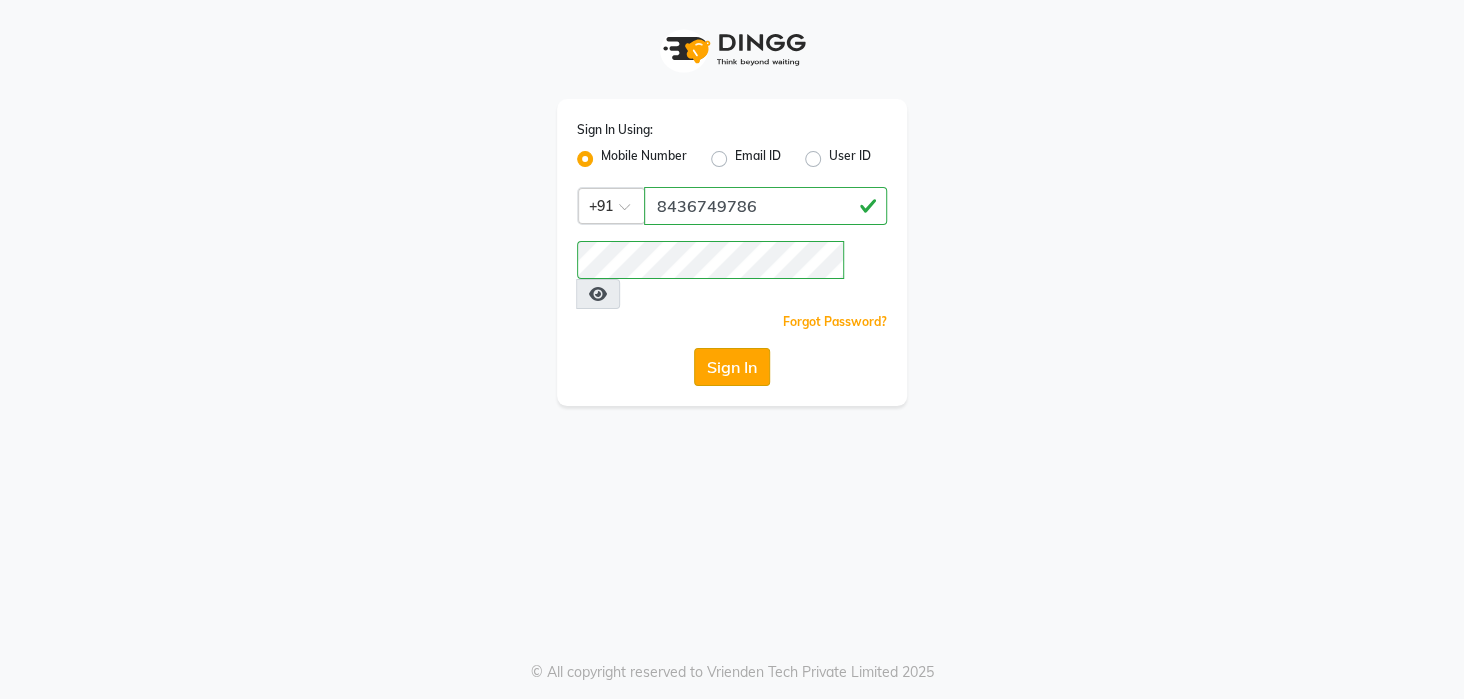 click on "Sign In" 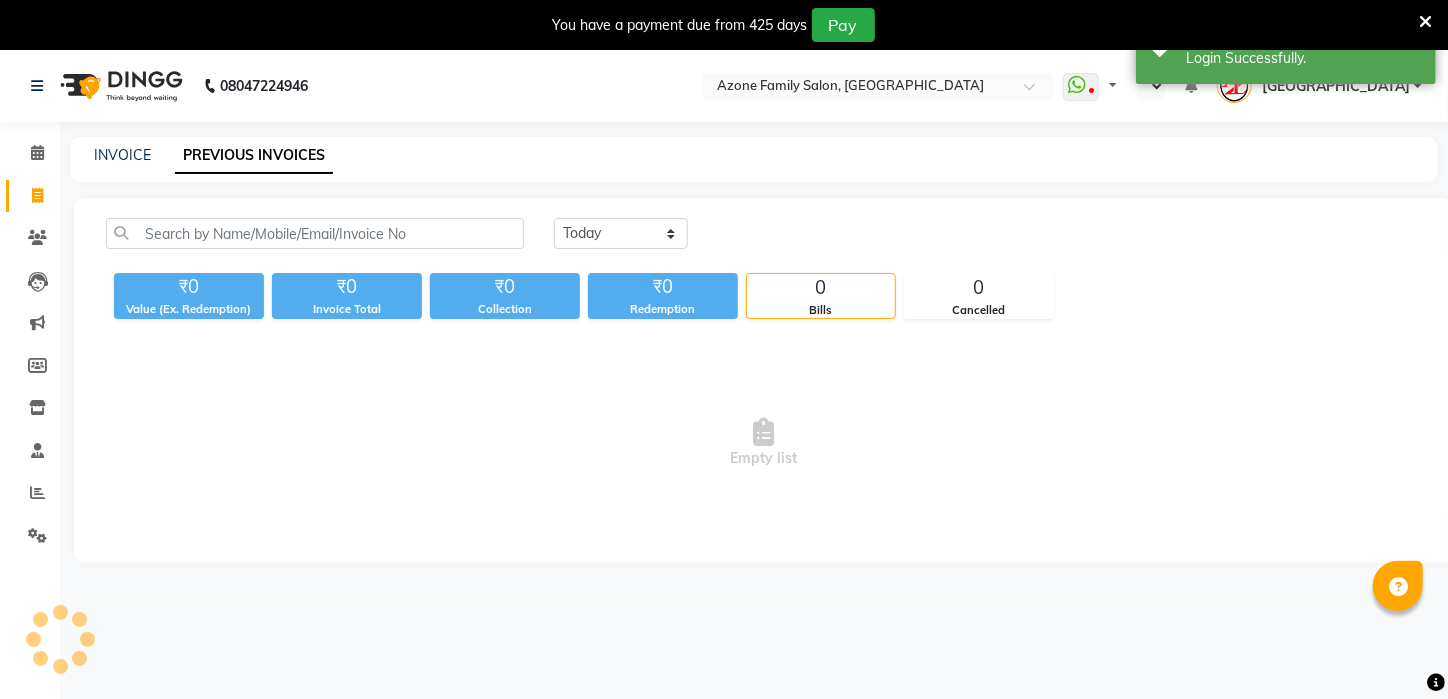 select on "en" 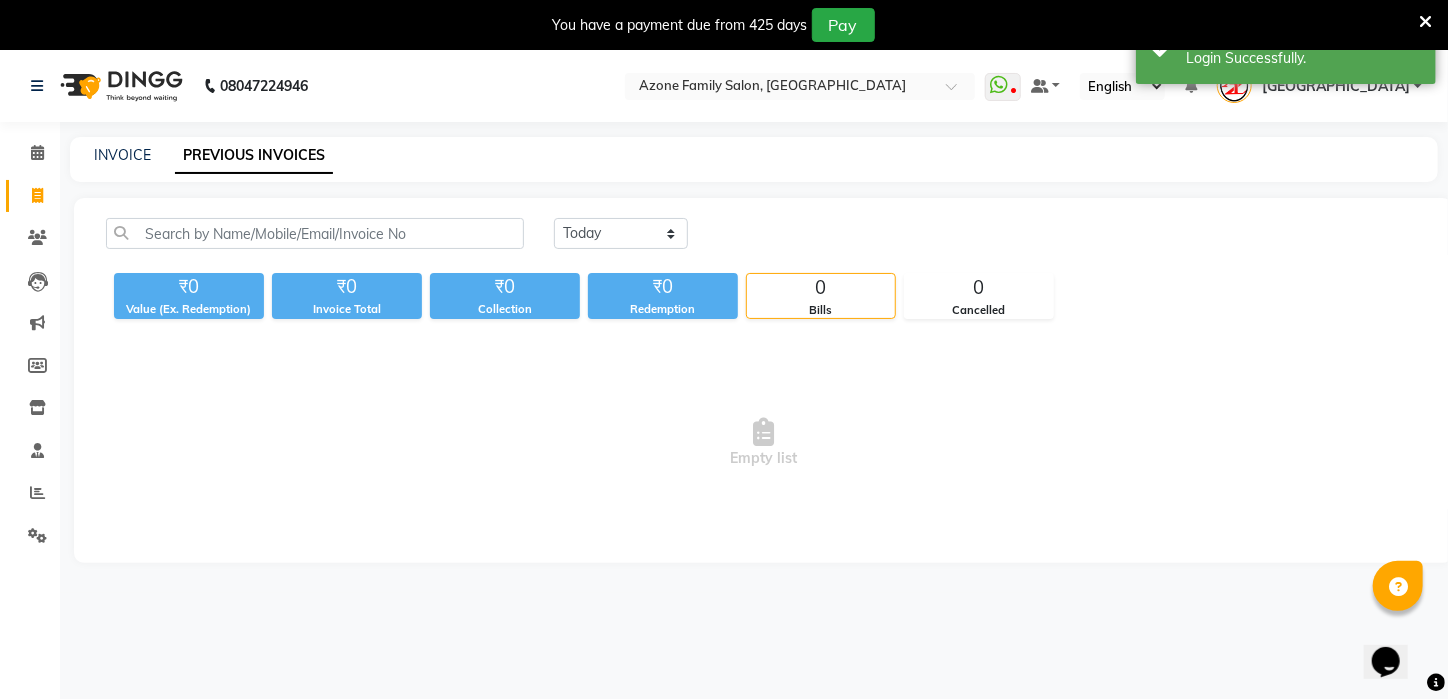 scroll, scrollTop: 0, scrollLeft: 0, axis: both 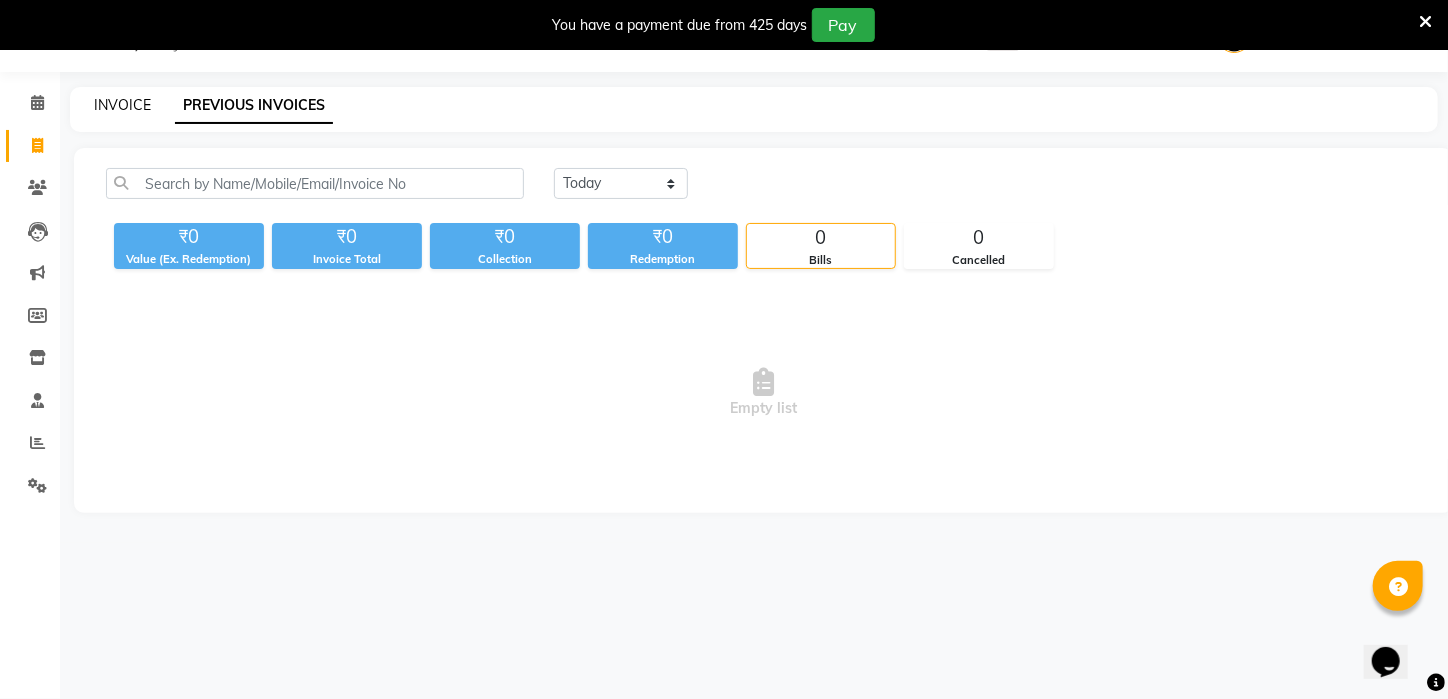 click on "INVOICE" 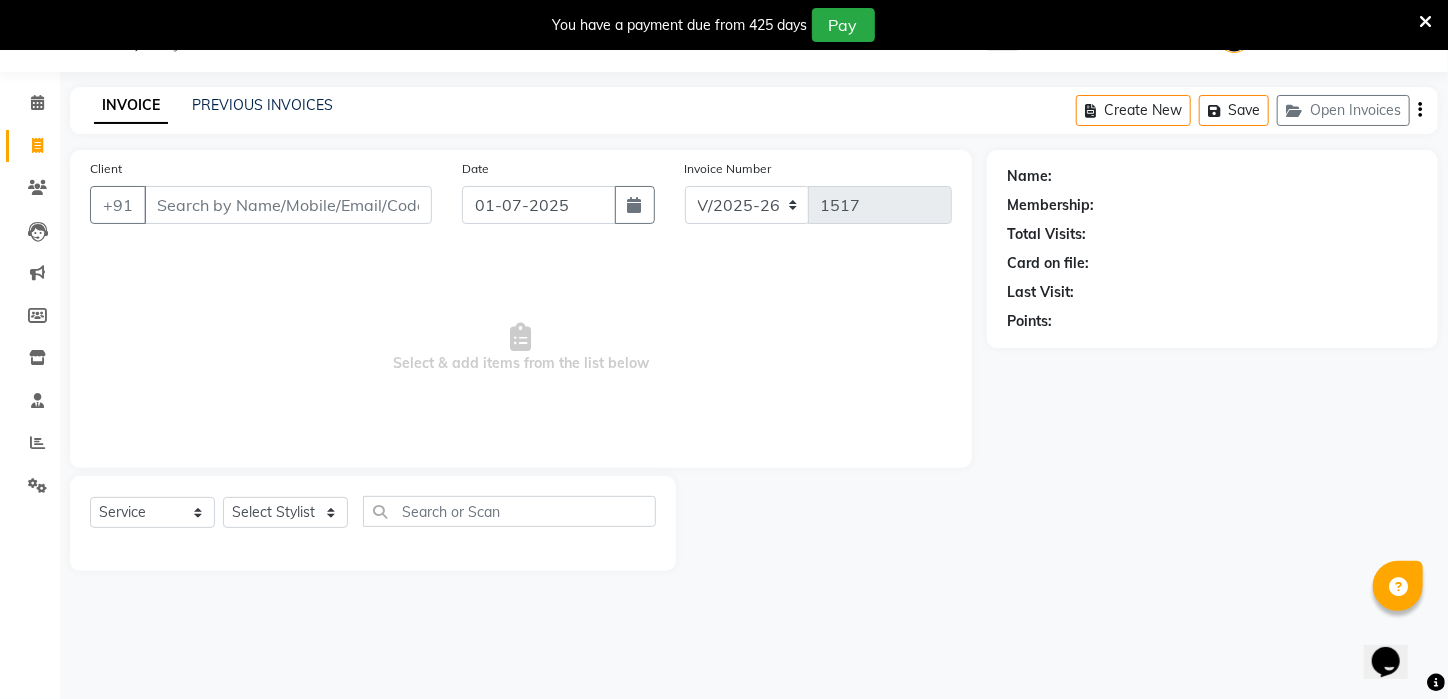 click on "Client" at bounding box center (288, 205) 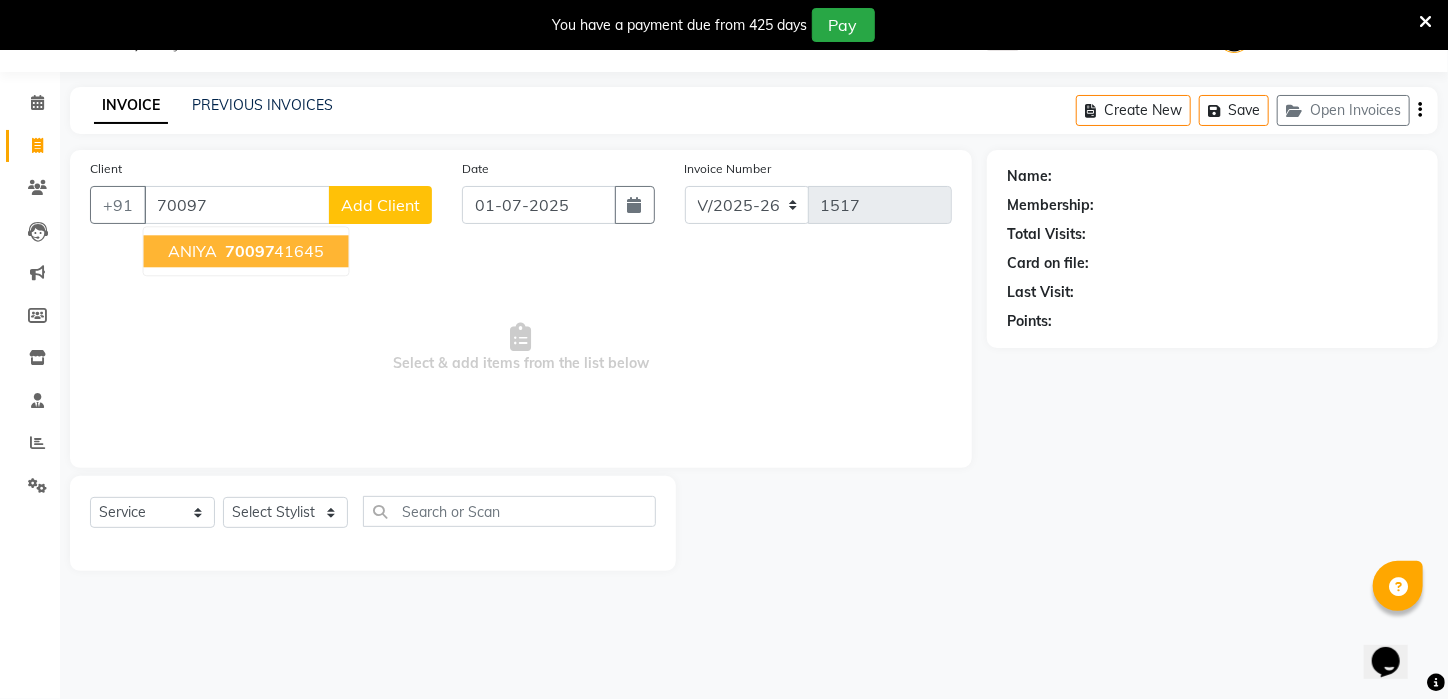 click on "70097" at bounding box center (250, 251) 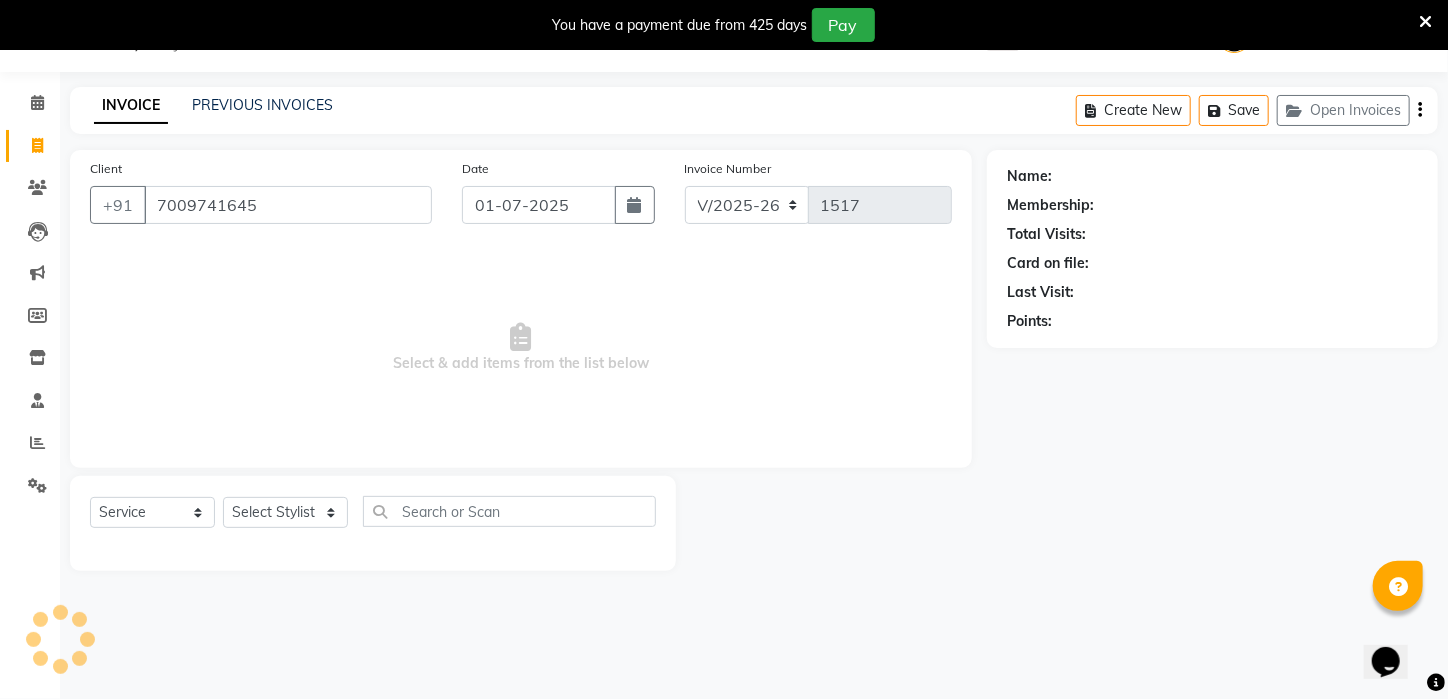 type on "7009741645" 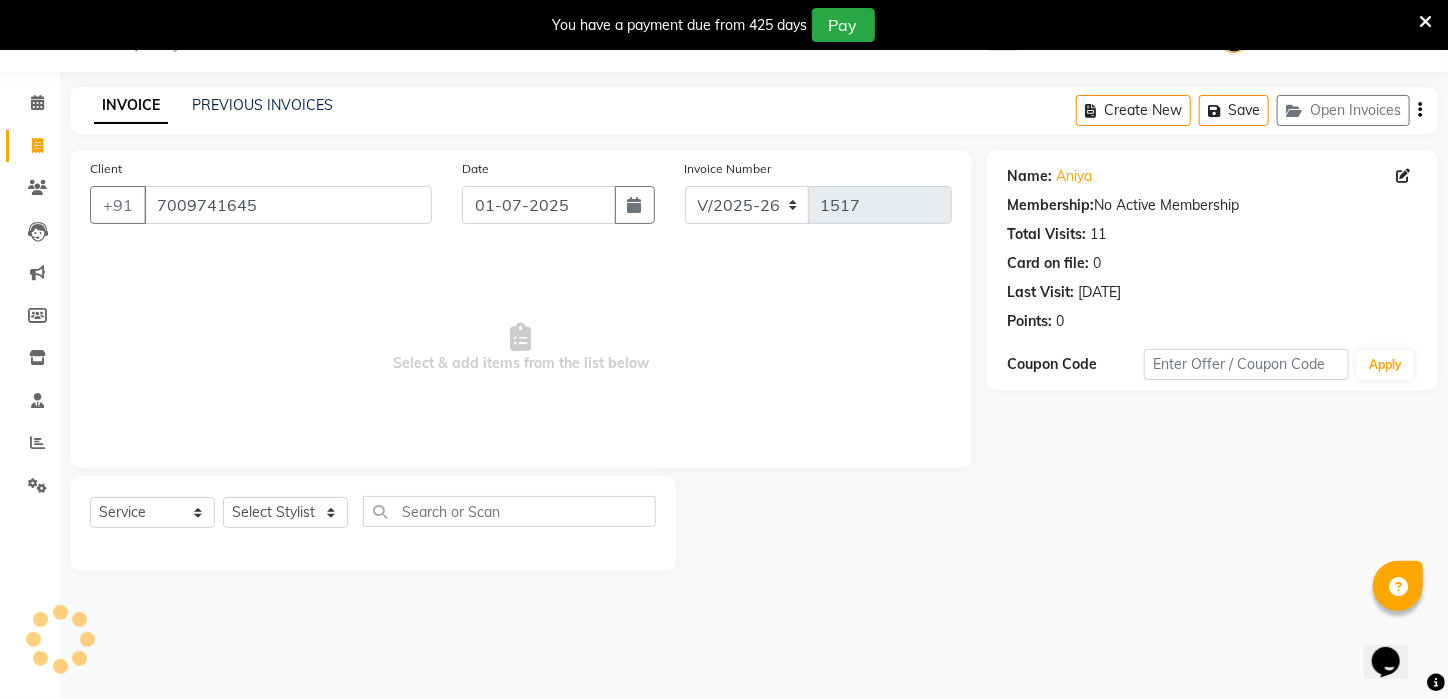 click on "Select  Service  Product  Membership  Package Voucher Prepaid Gift Card  Select Stylist [PERSON_NAME] [PERSON_NAME] DEEPIKA [PERSON_NAME] [PERSON_NAME] kharagpur Mahadev [PERSON_NAME] [PERSON_NAME] NEHA [PERSON_NAME] [PERSON_NAME] [PERSON_NAME] [PERSON_NAME] [PERSON_NAME]" 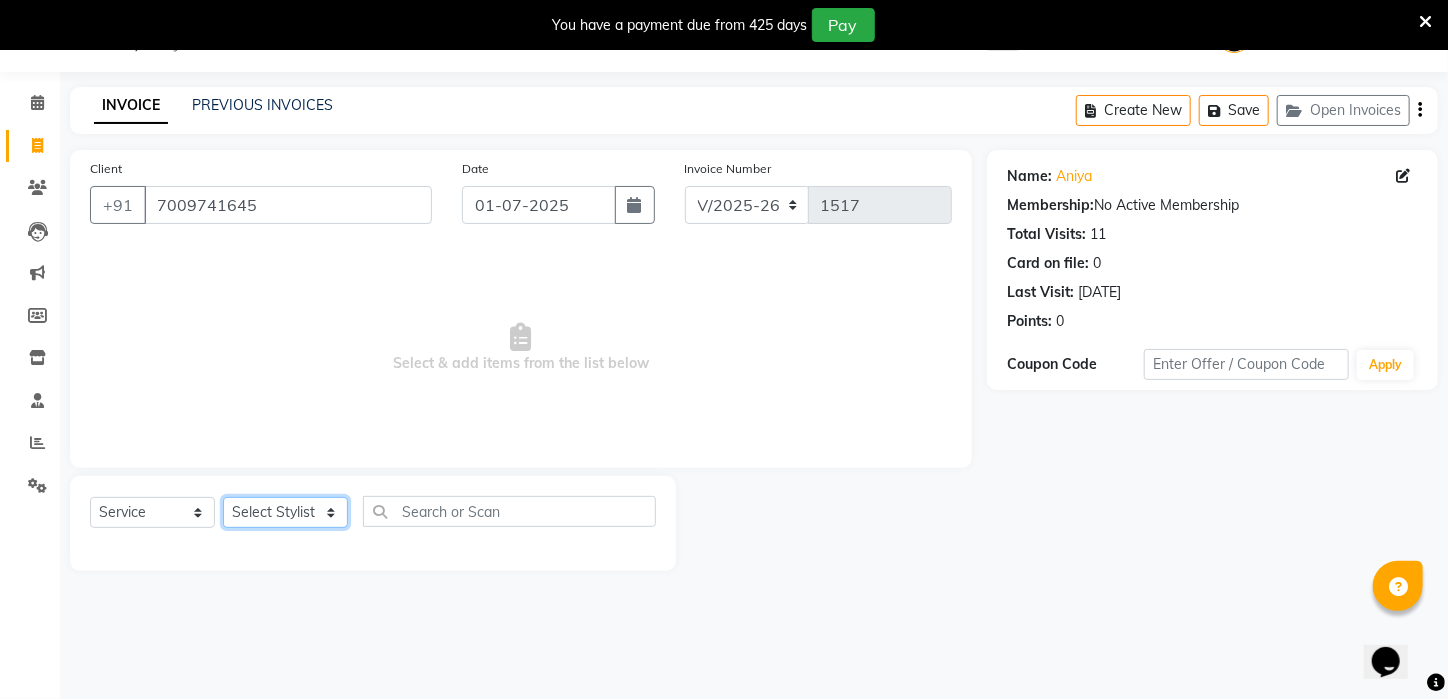 click on "Select Stylist [PERSON_NAME] [PERSON_NAME] DEEPIKA [PERSON_NAME] [PERSON_NAME] kharagpur Mahadev [PERSON_NAME] [PERSON_NAME] NEHA [PERSON_NAME] [PERSON_NAME] [PERSON_NAME] [PERSON_NAME] [PERSON_NAME]" 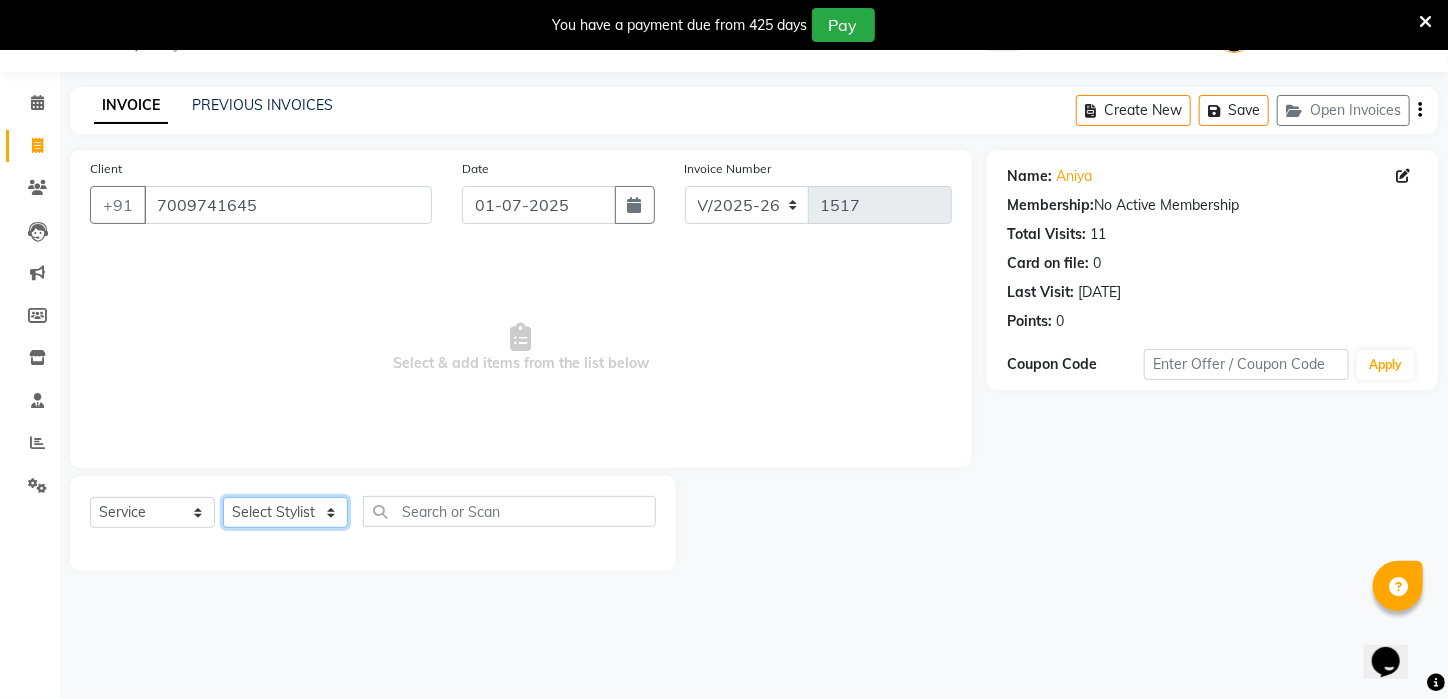 select on "83601" 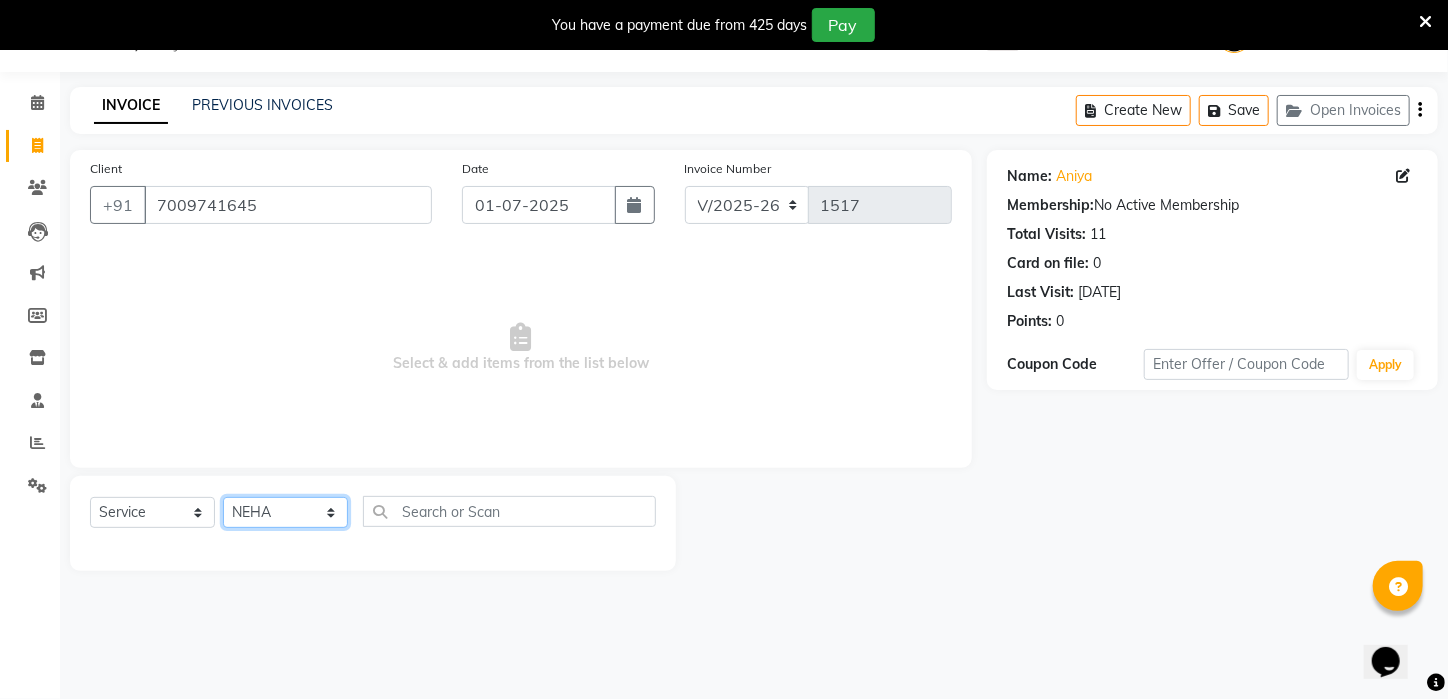 click on "Select Stylist [PERSON_NAME] [PERSON_NAME] DEEPIKA [PERSON_NAME] [PERSON_NAME] kharagpur Mahadev [PERSON_NAME] [PERSON_NAME] NEHA [PERSON_NAME] [PERSON_NAME] [PERSON_NAME] [PERSON_NAME] [PERSON_NAME]" 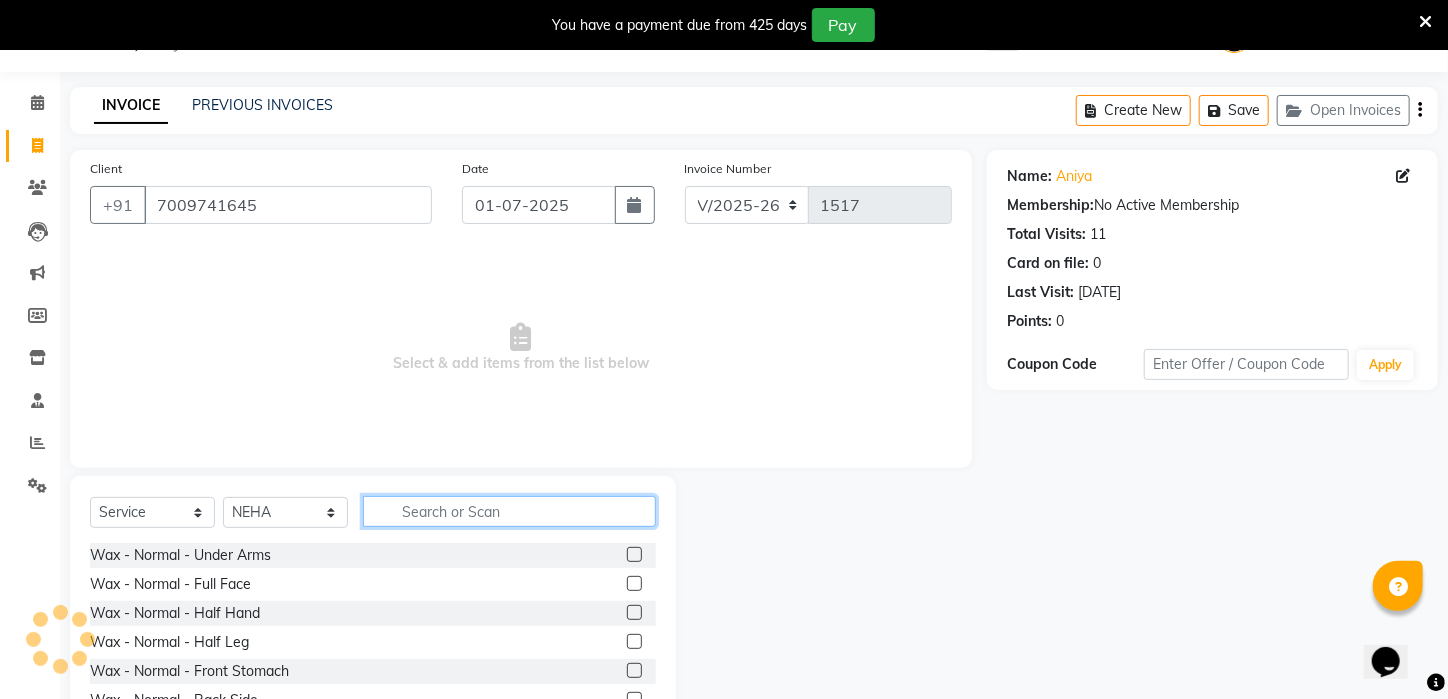 click 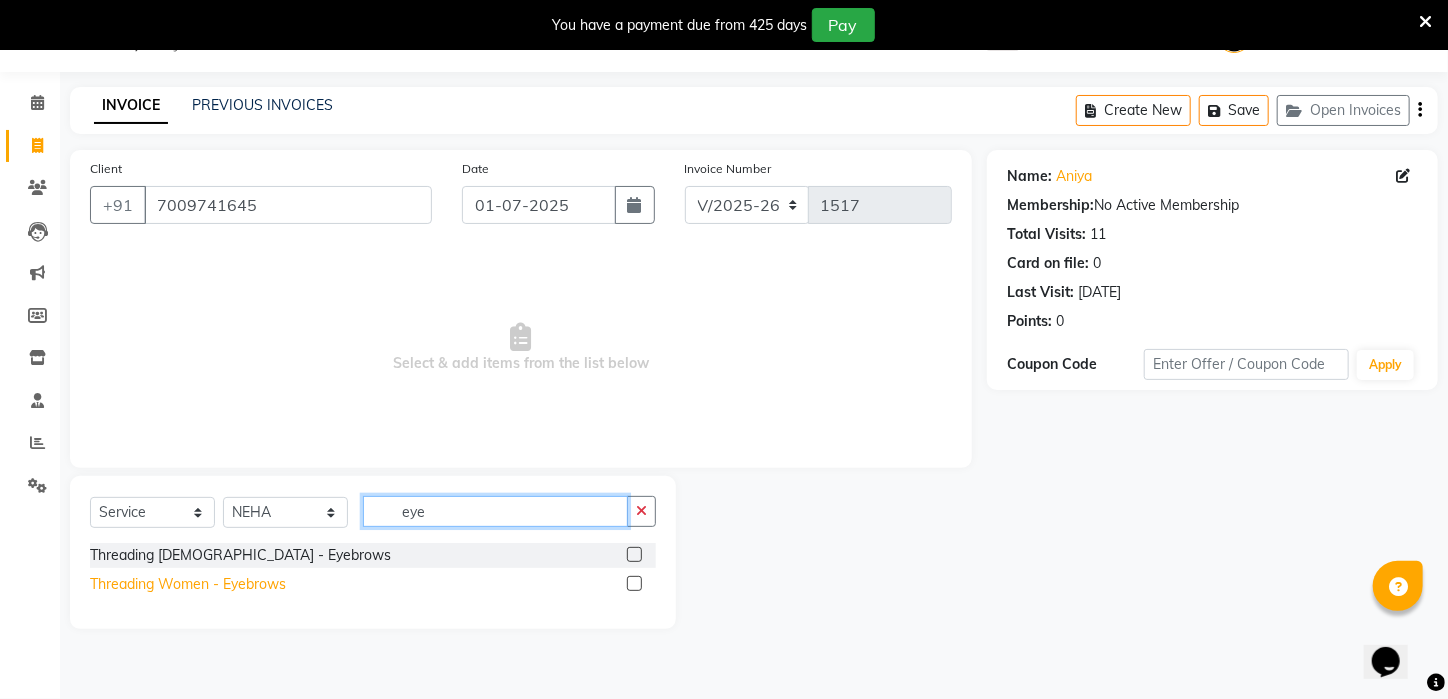 type on "eye" 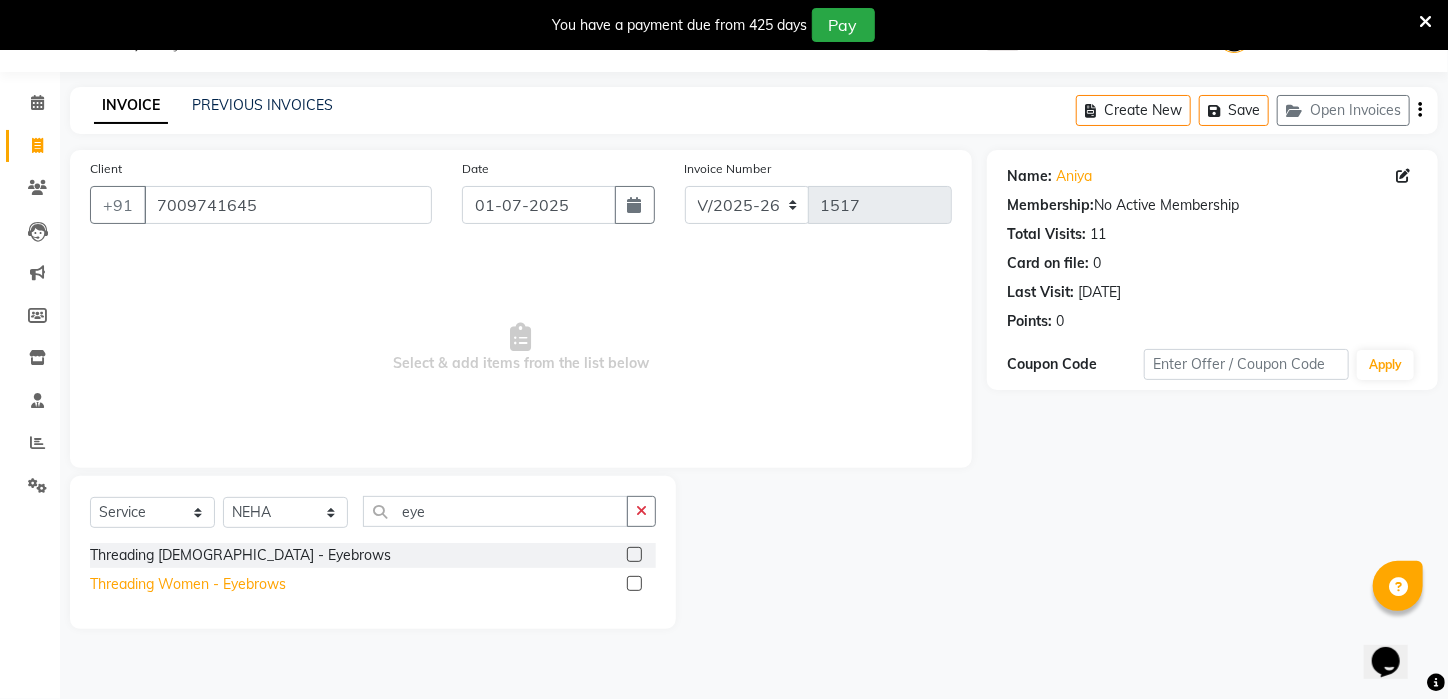 click on "Threading Women    -   Eyebrows" 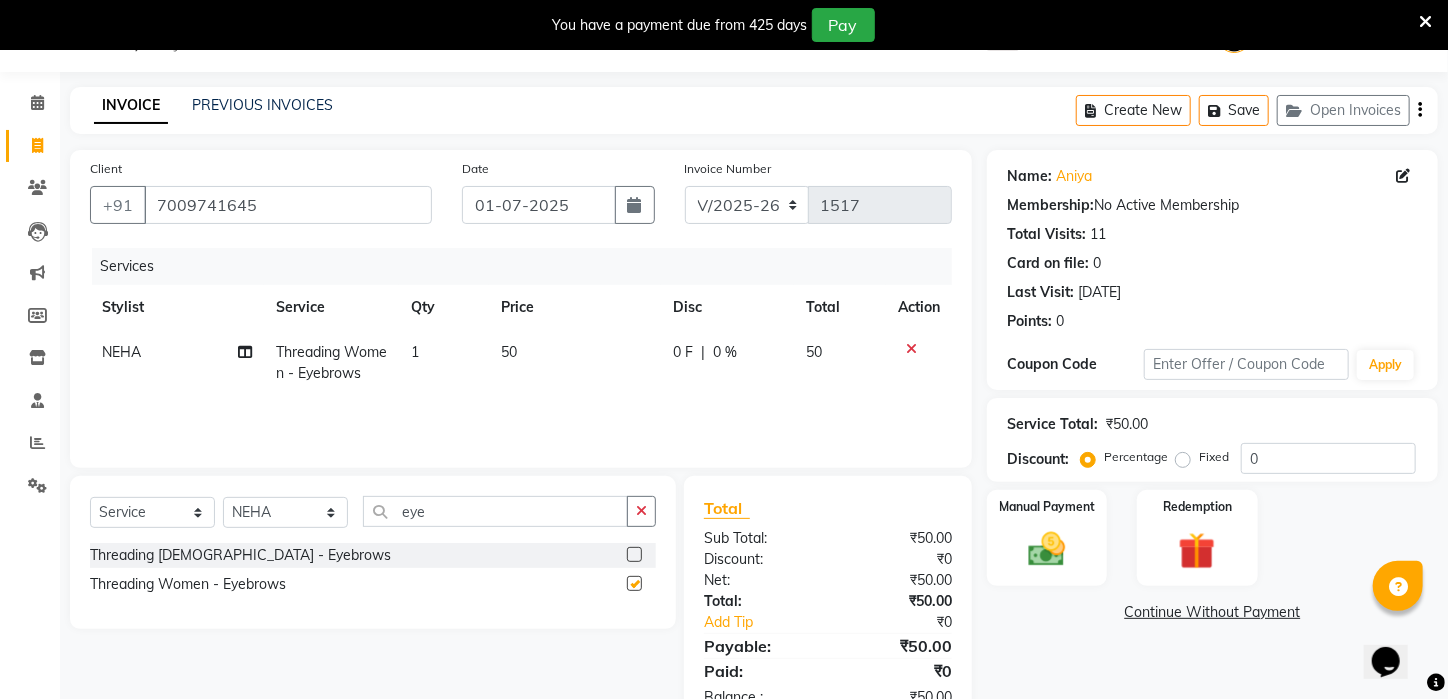 checkbox on "false" 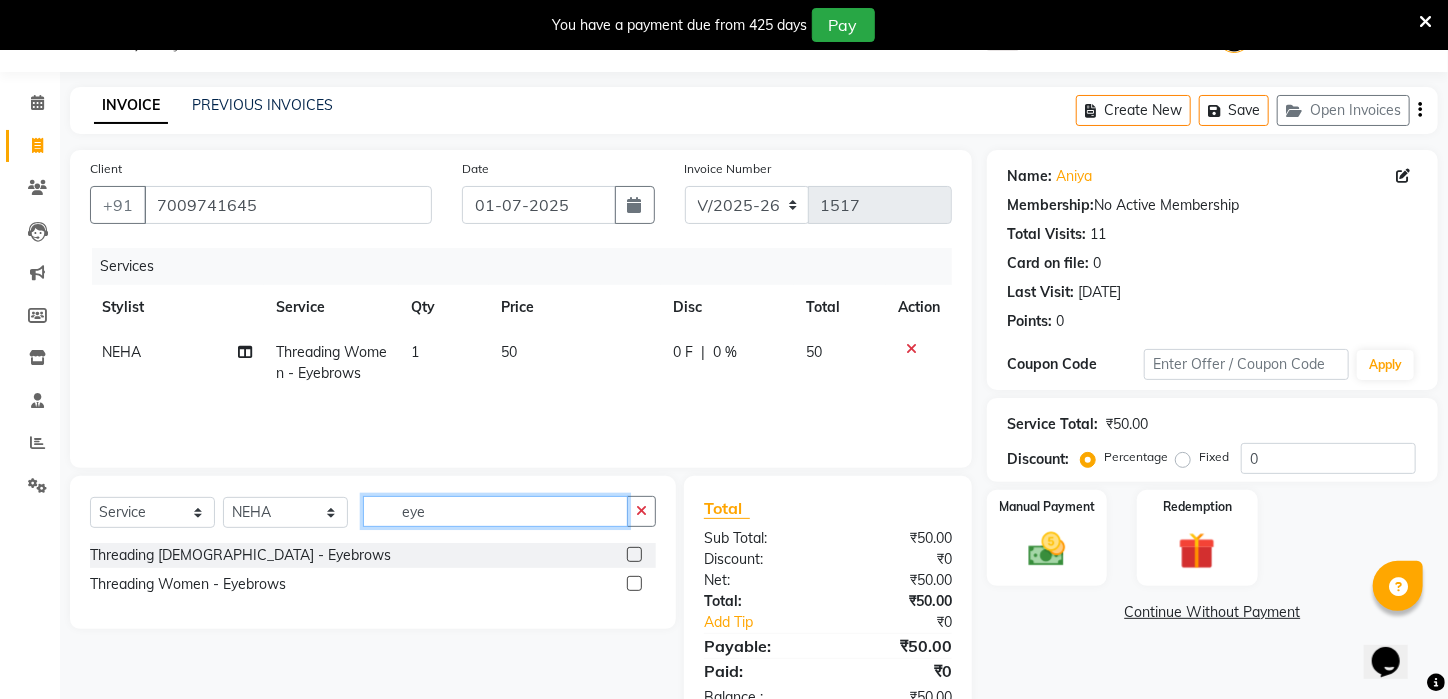 drag, startPoint x: 438, startPoint y: 504, endPoint x: 204, endPoint y: 505, distance: 234.00214 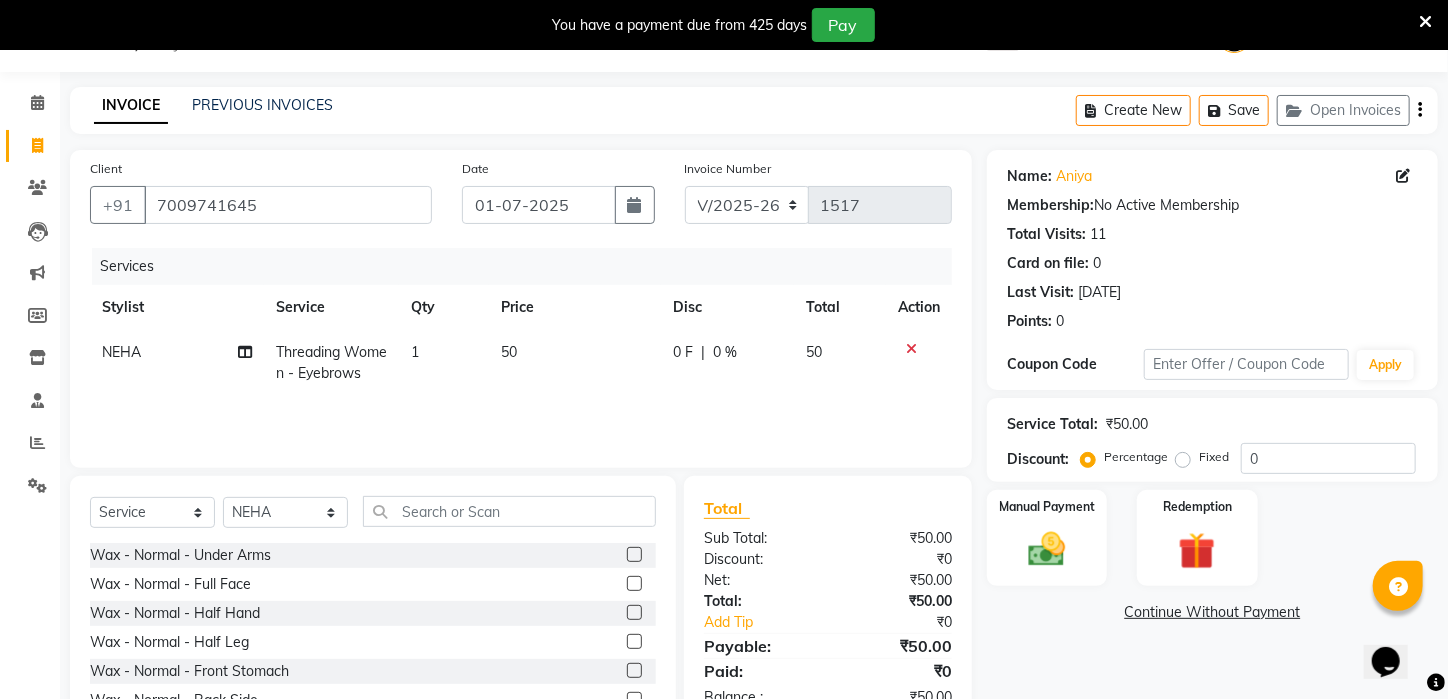 click 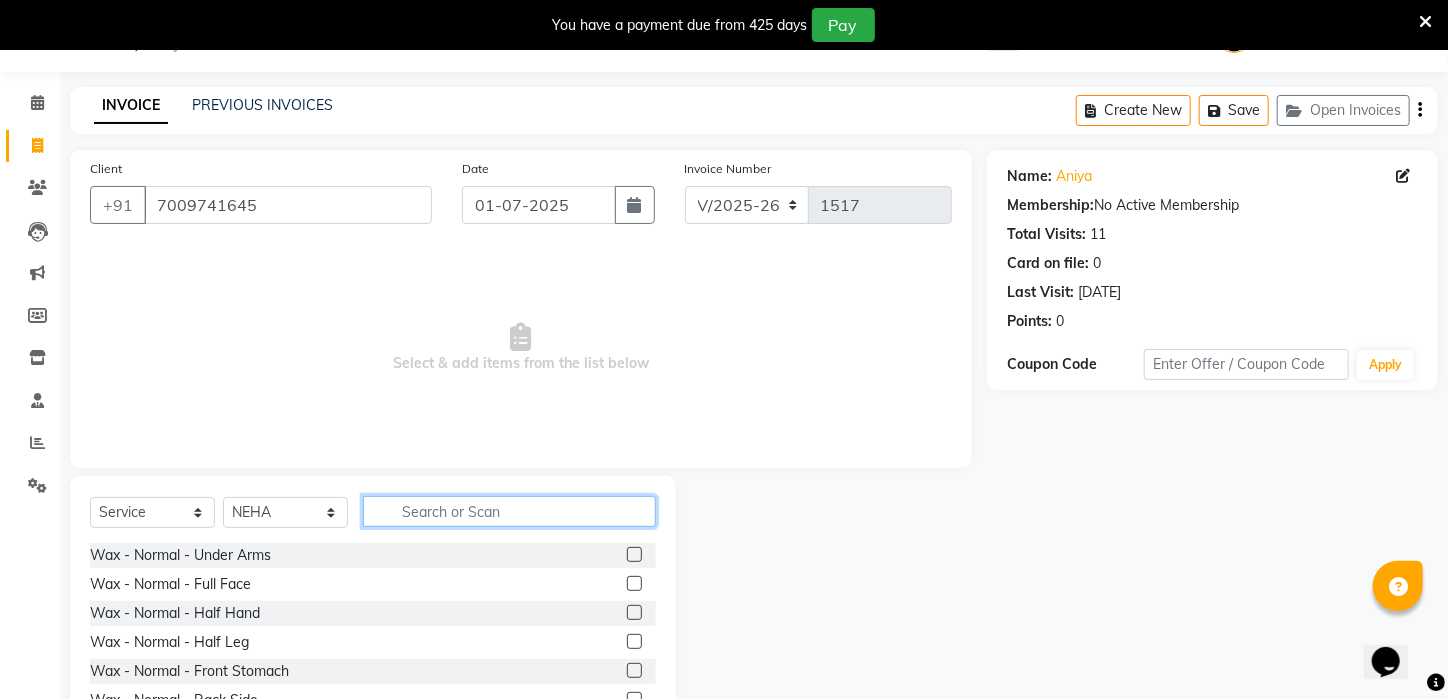 click 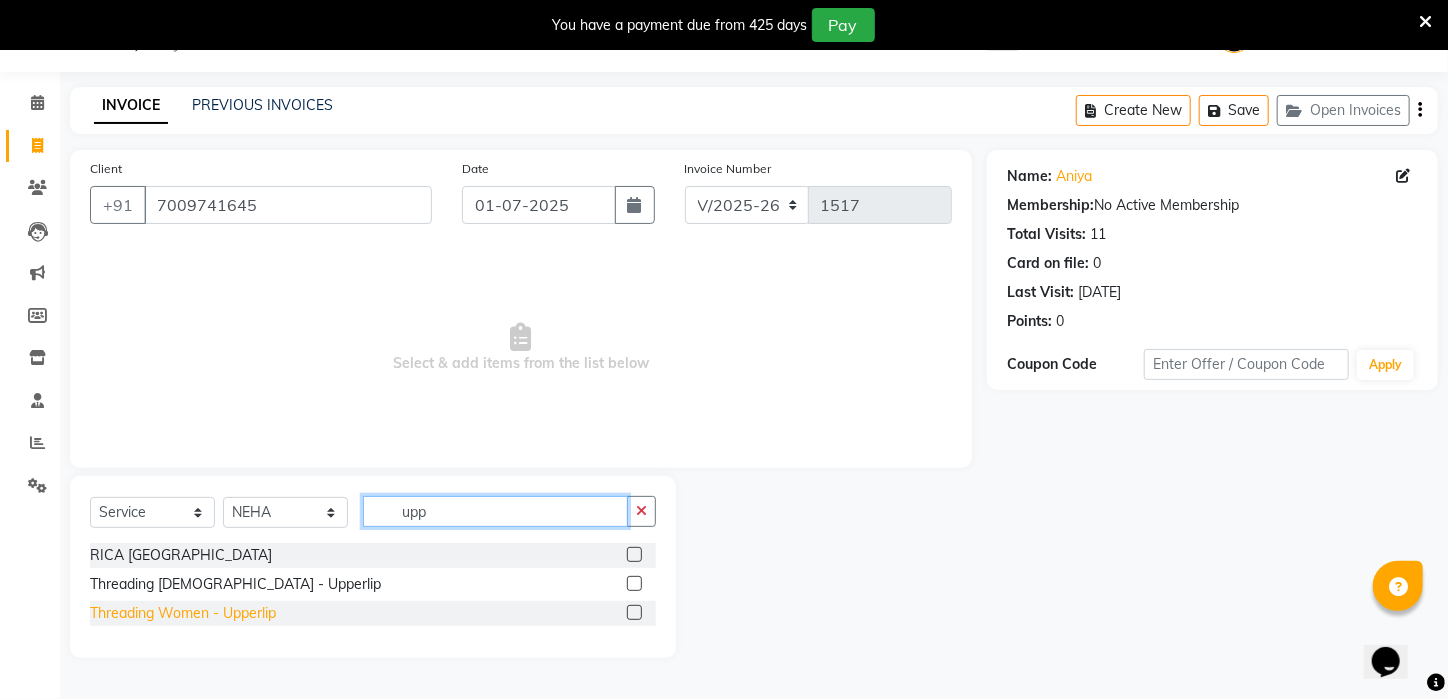 type on "upp" 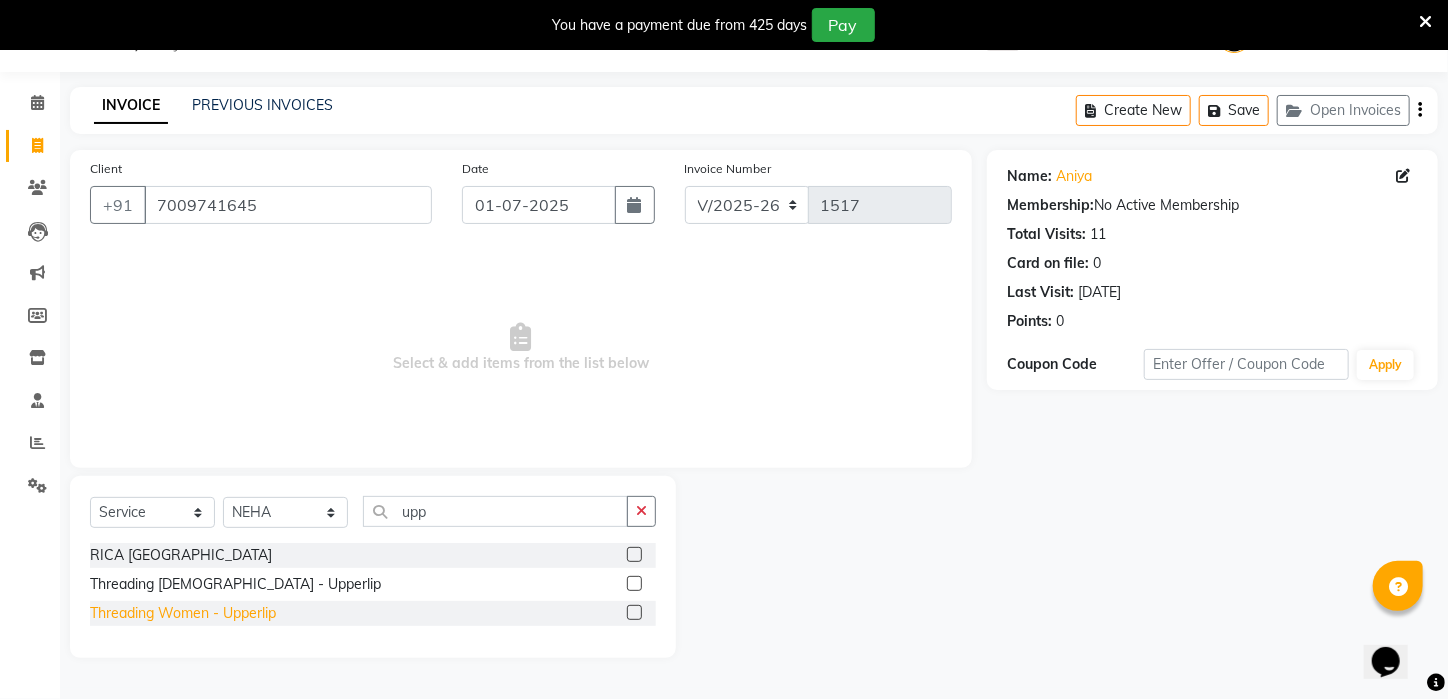 click on "Threading Women    -   Upperlip" 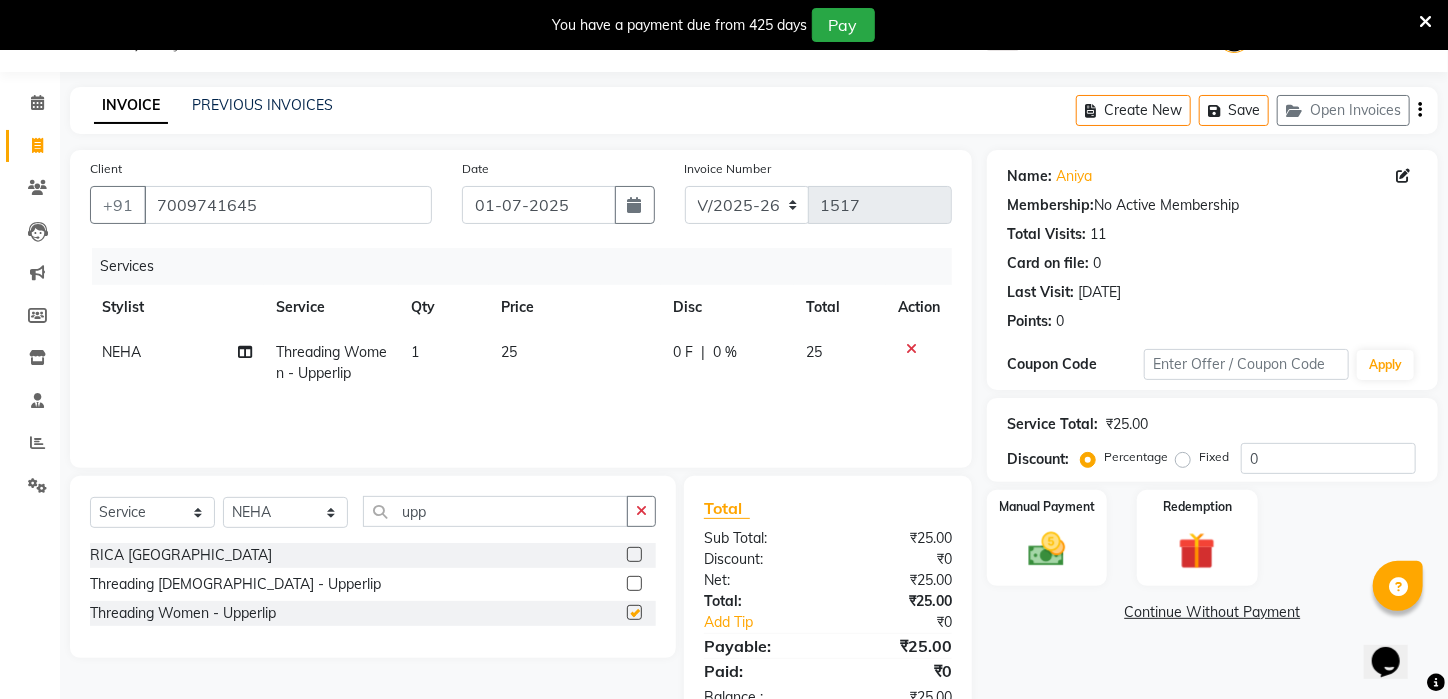 checkbox on "false" 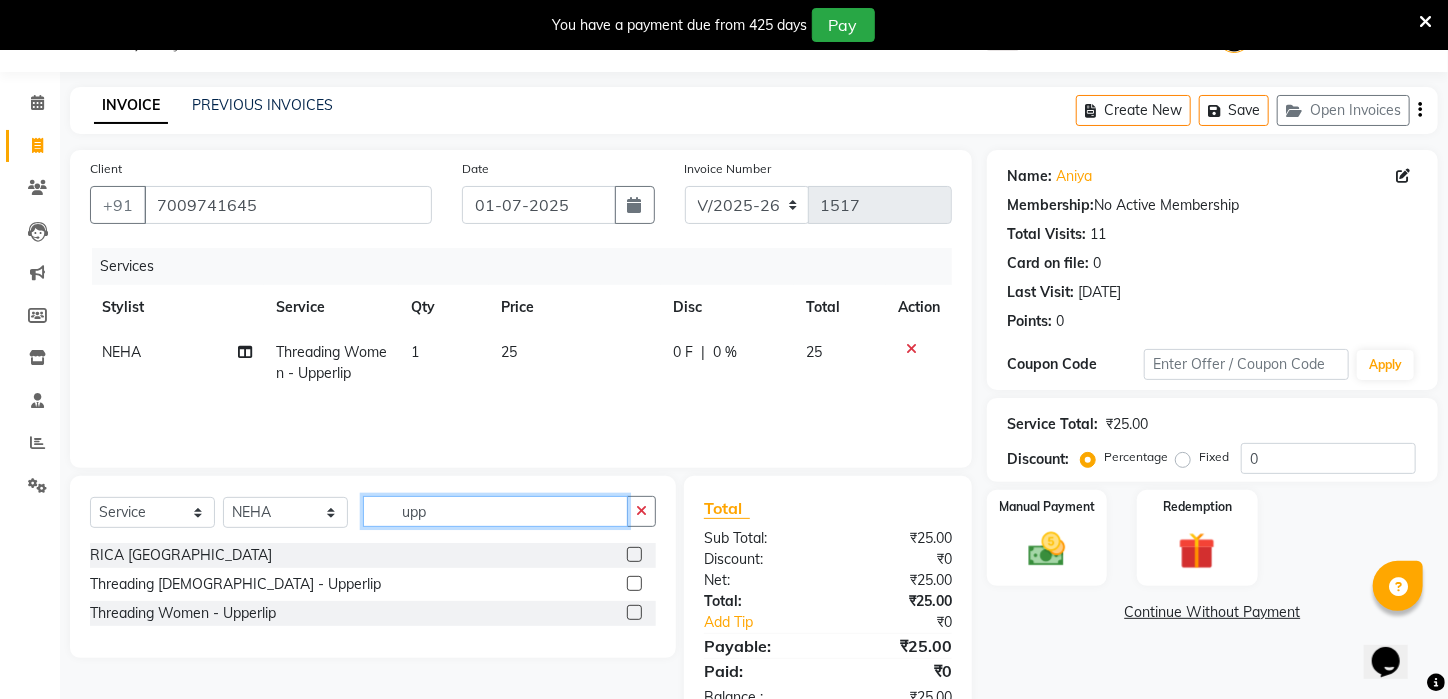 drag, startPoint x: 467, startPoint y: 512, endPoint x: 348, endPoint y: 511, distance: 119.0042 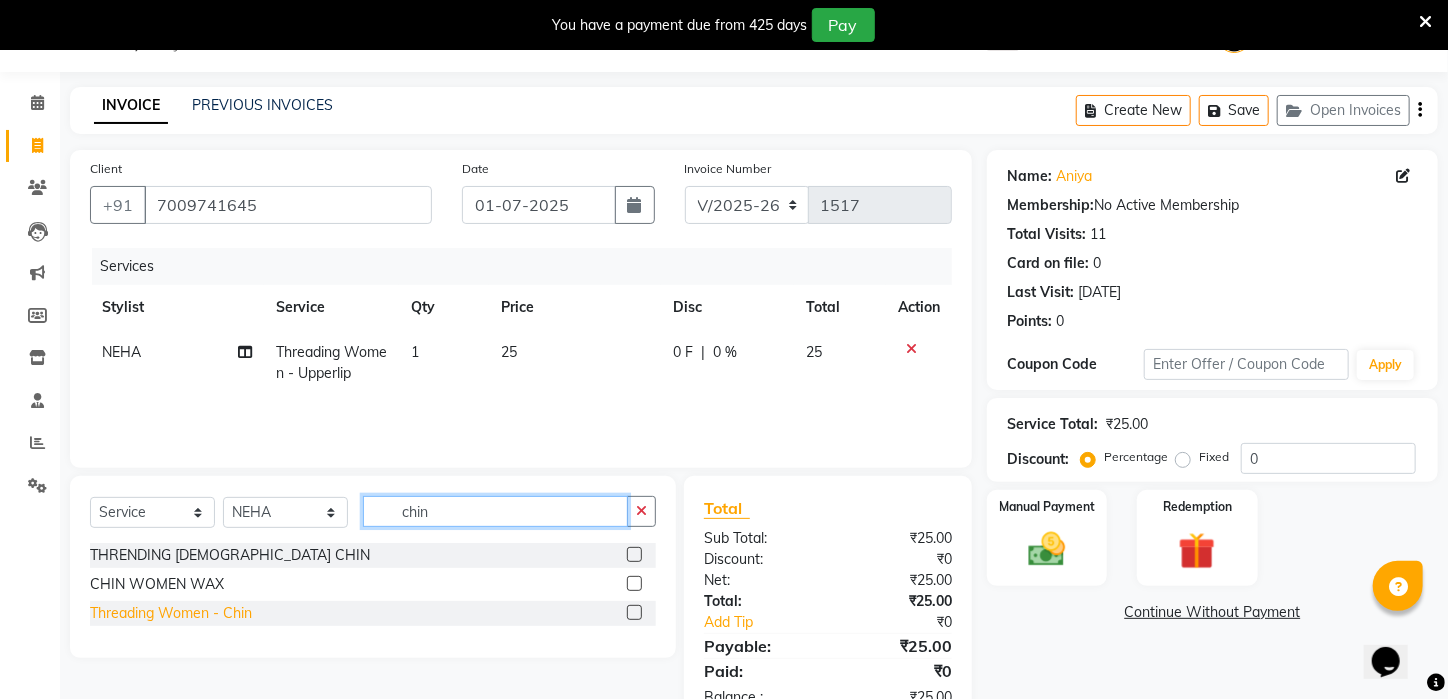 type on "chin" 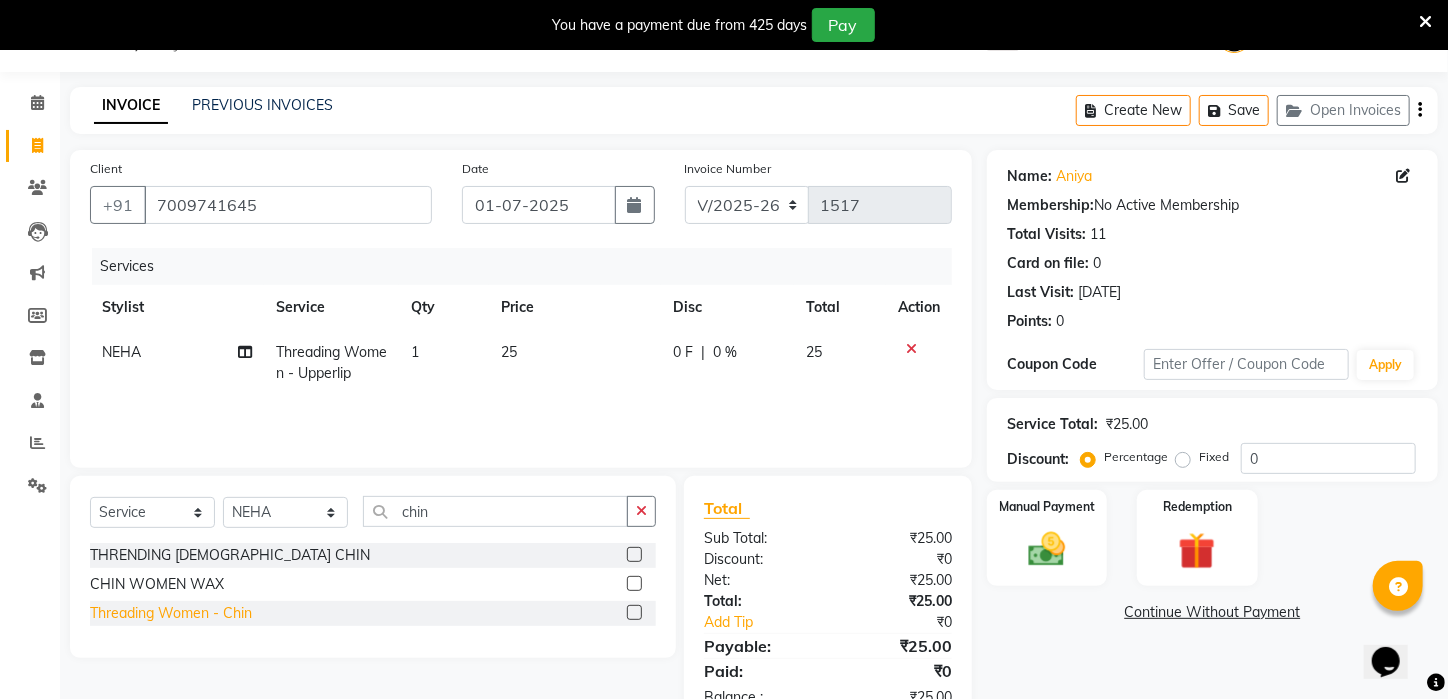 click on "Threading Women    -   Chin" 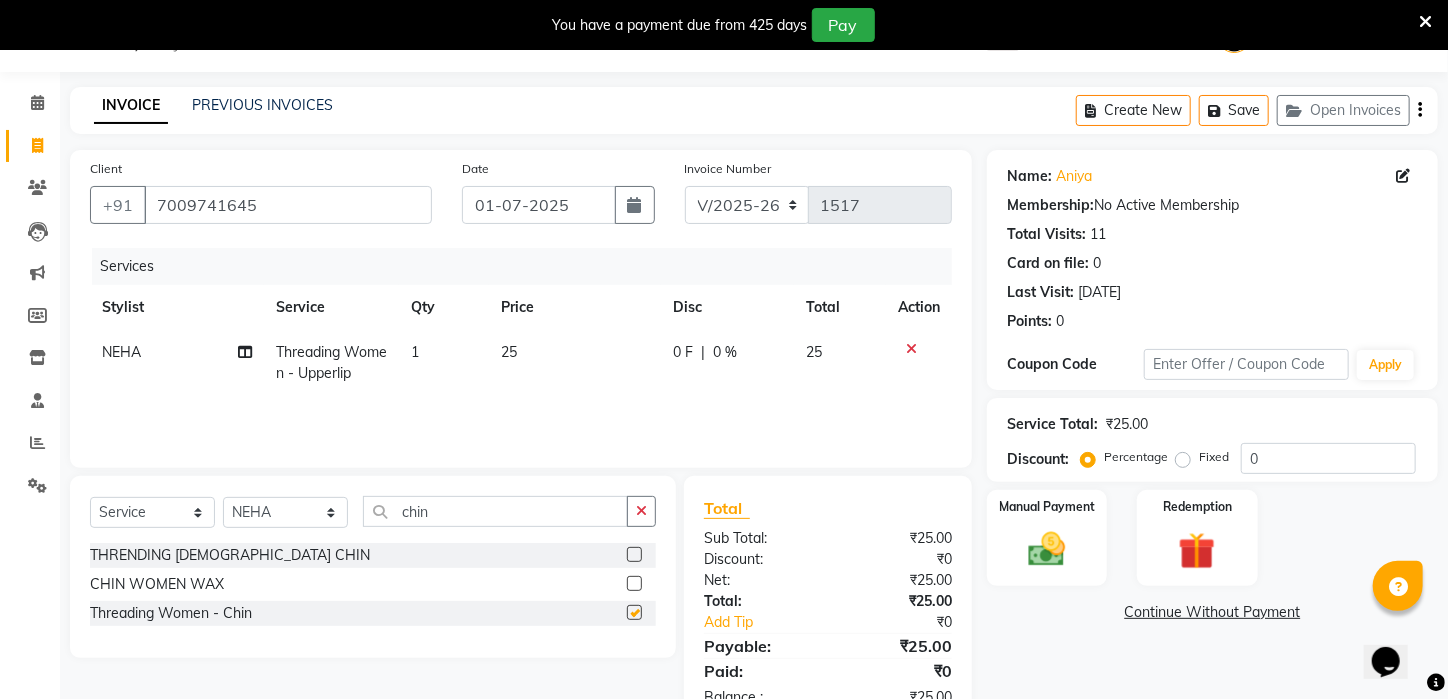 checkbox on "false" 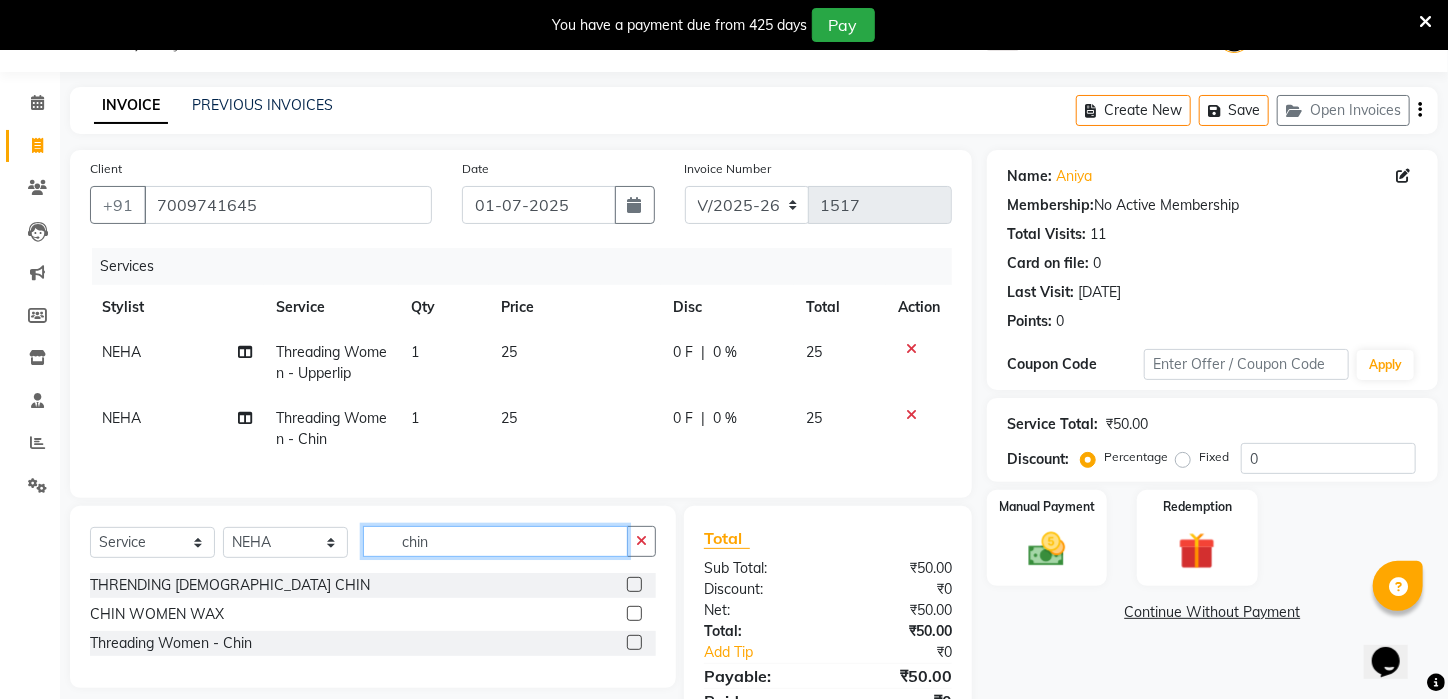 drag, startPoint x: 432, startPoint y: 551, endPoint x: 328, endPoint y: 552, distance: 104.00481 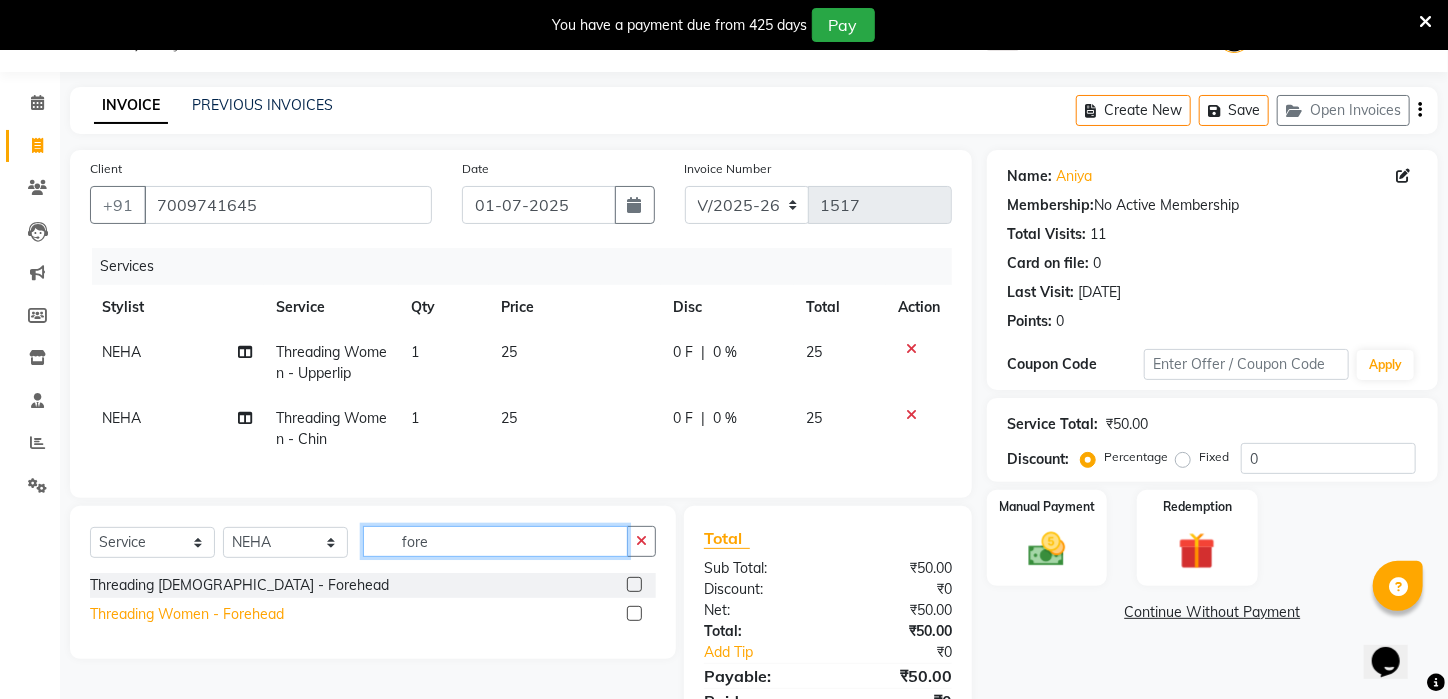 type on "fore" 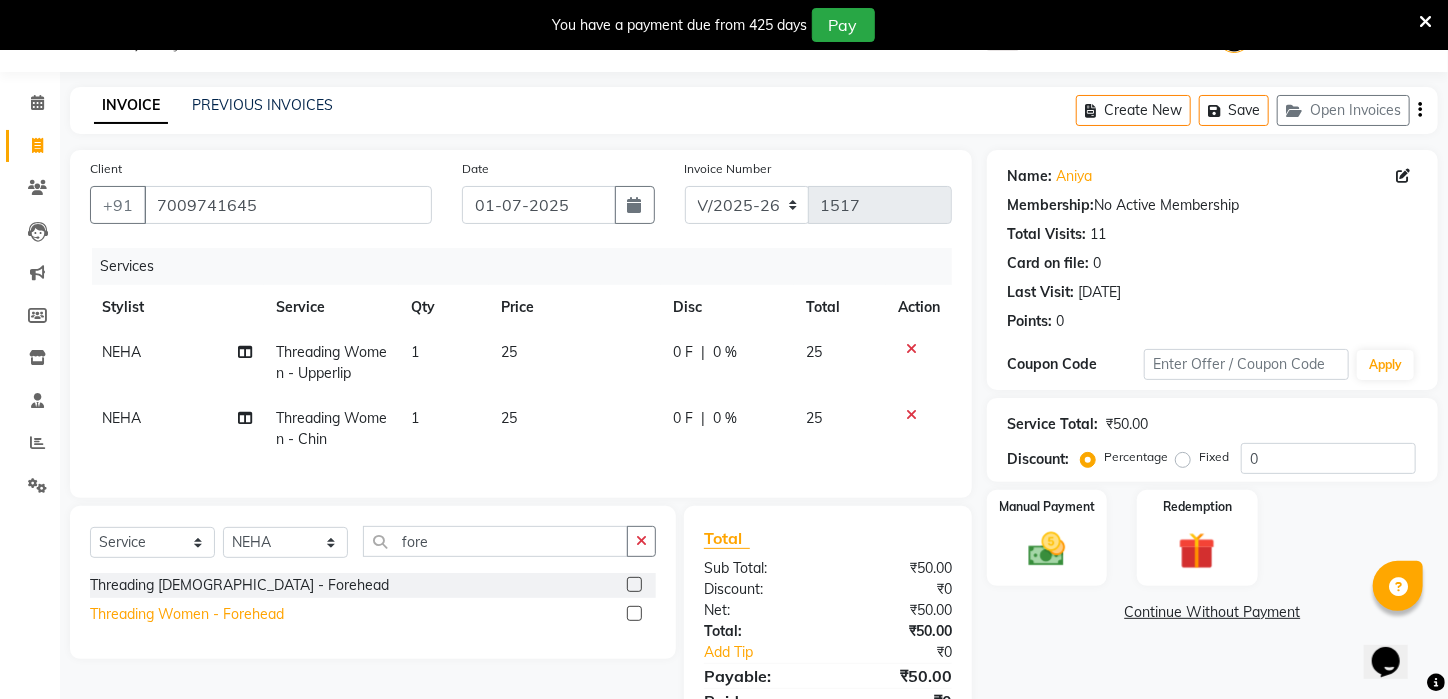 click on "Threading Women    -   Forehead" 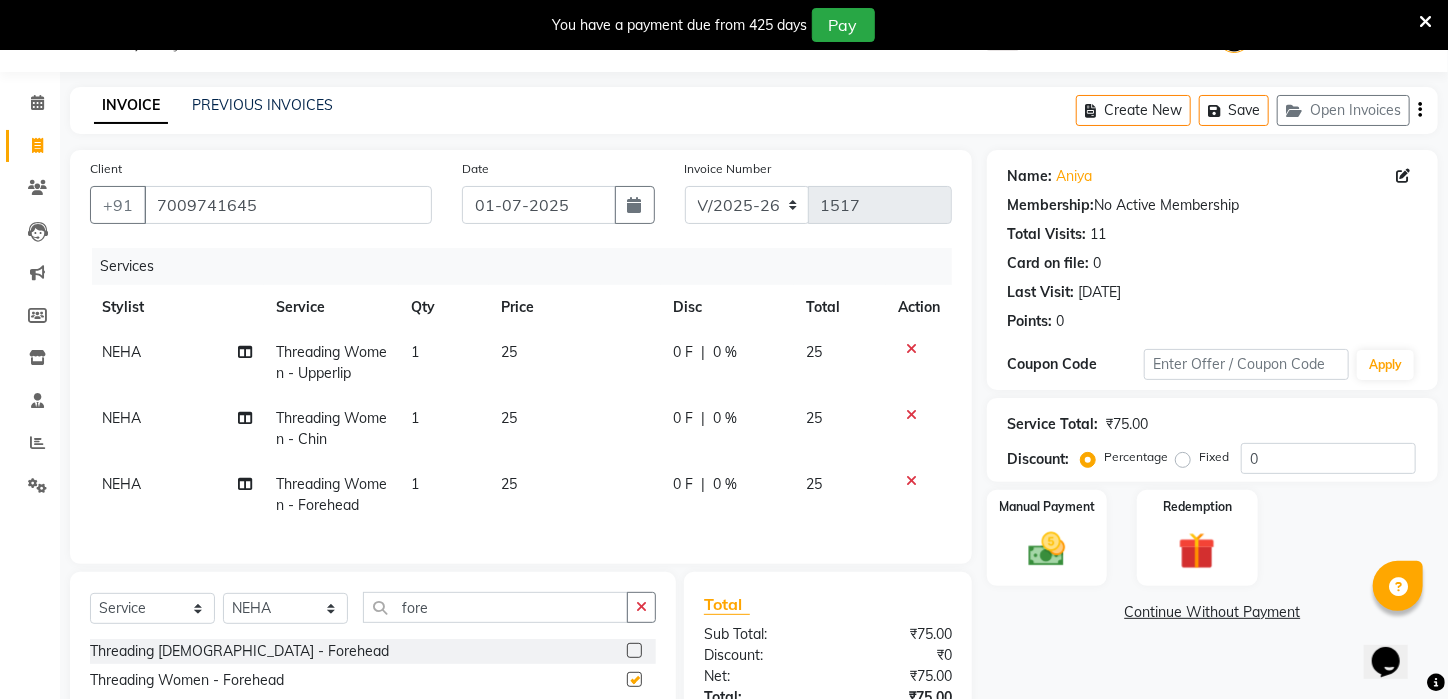 checkbox on "false" 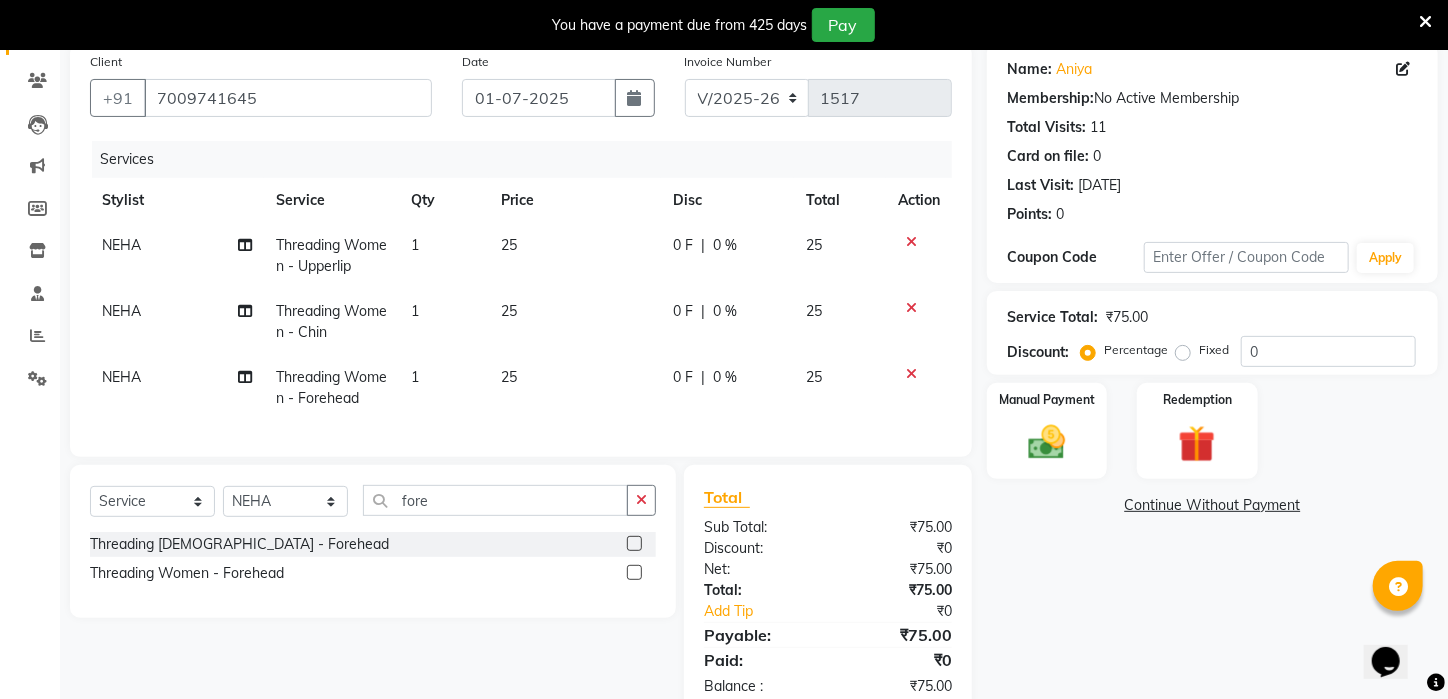 scroll, scrollTop: 220, scrollLeft: 0, axis: vertical 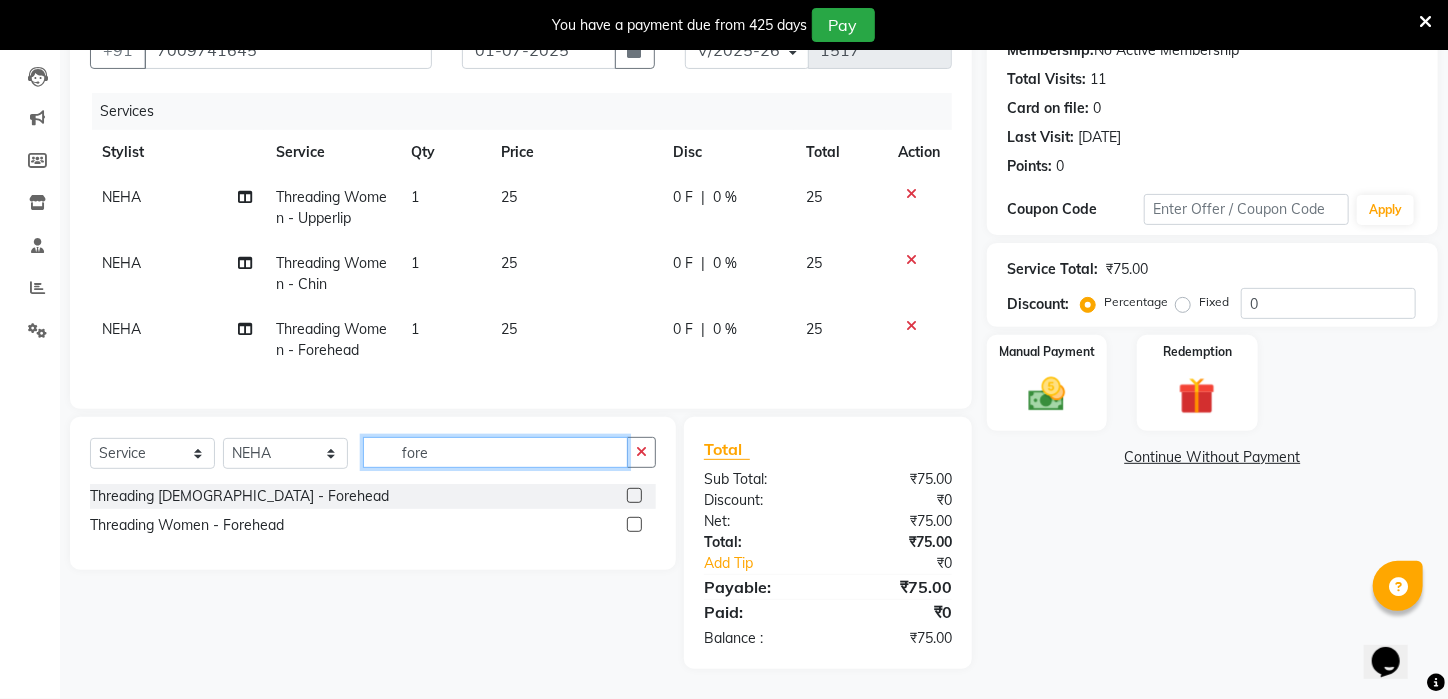 drag, startPoint x: 450, startPoint y: 449, endPoint x: 176, endPoint y: 413, distance: 276.35486 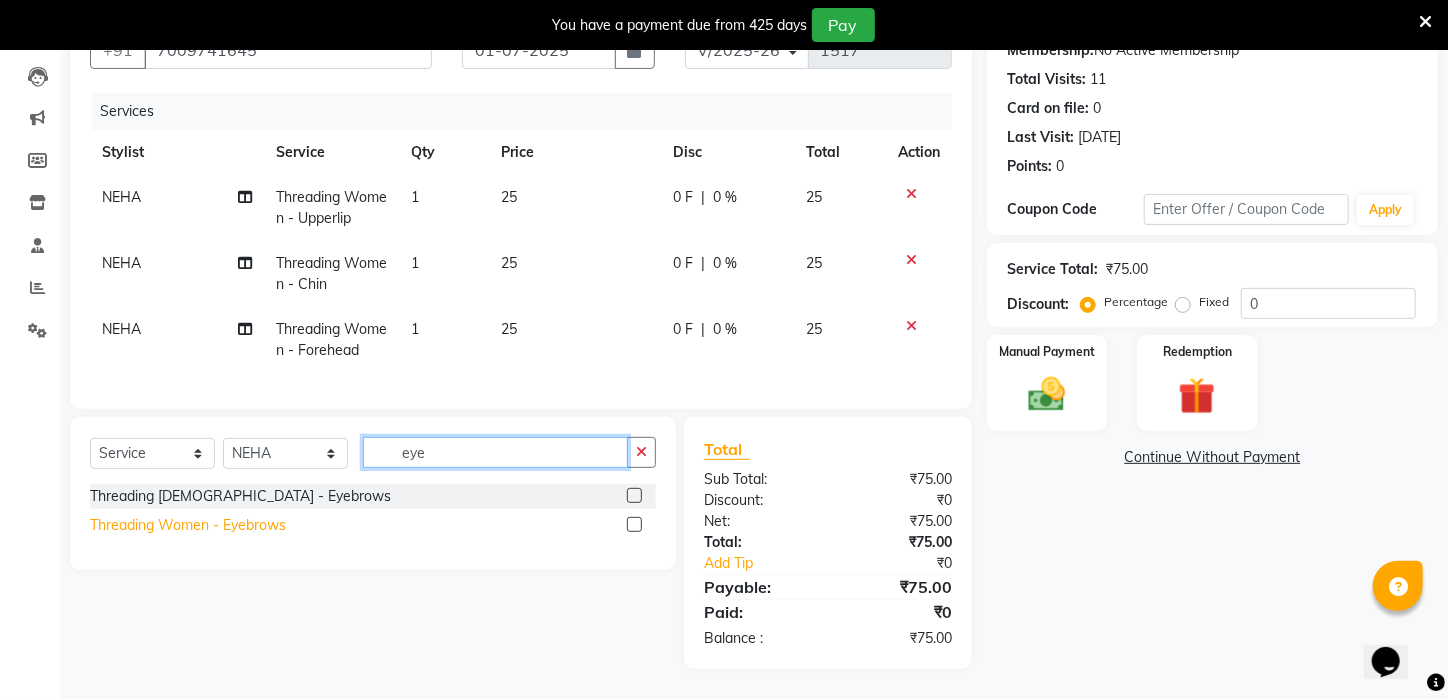 type on "eye" 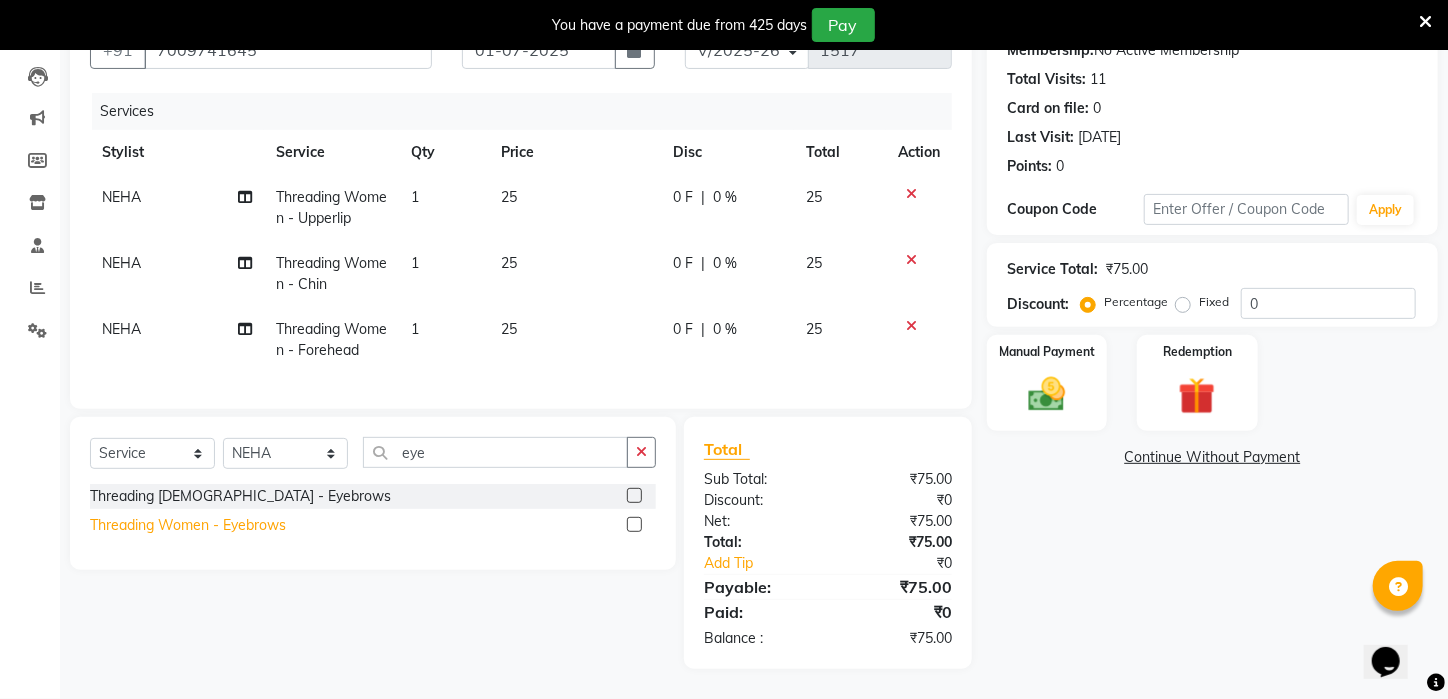 click on "Threading Women    -   Eyebrows" 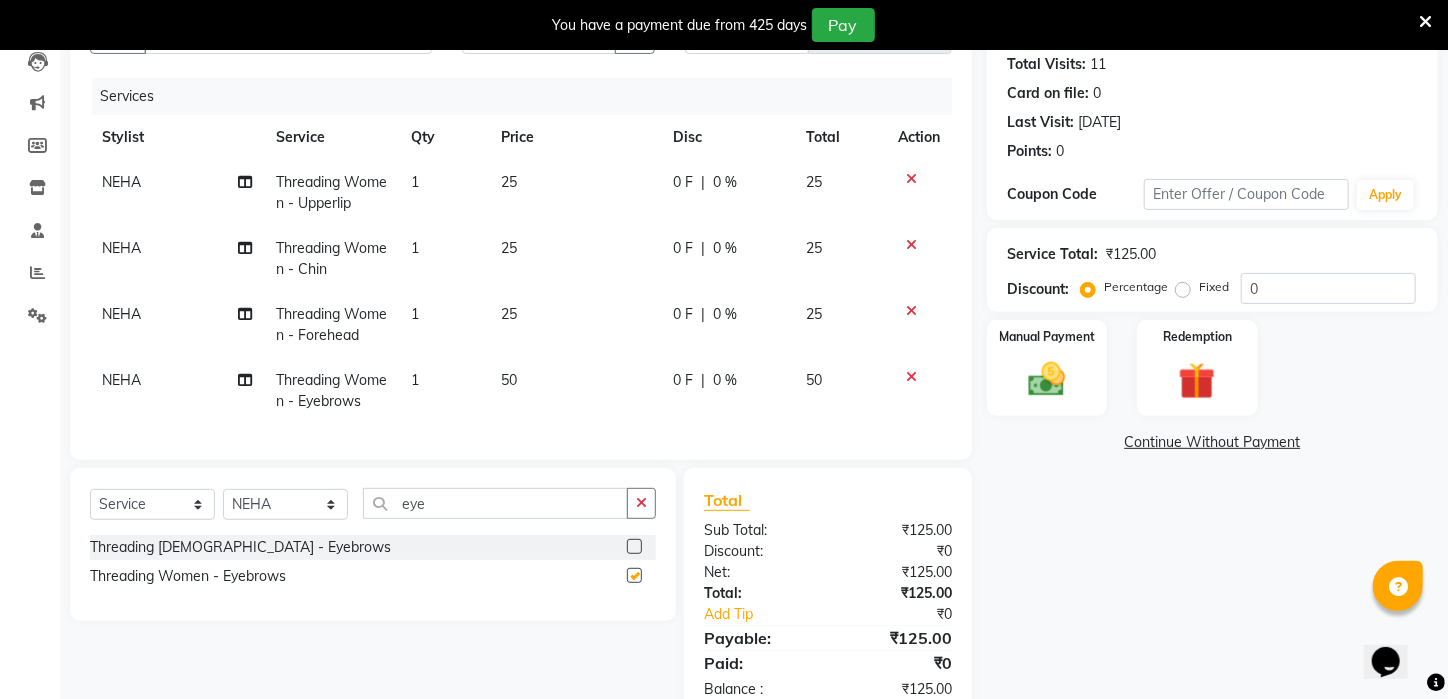 checkbox on "false" 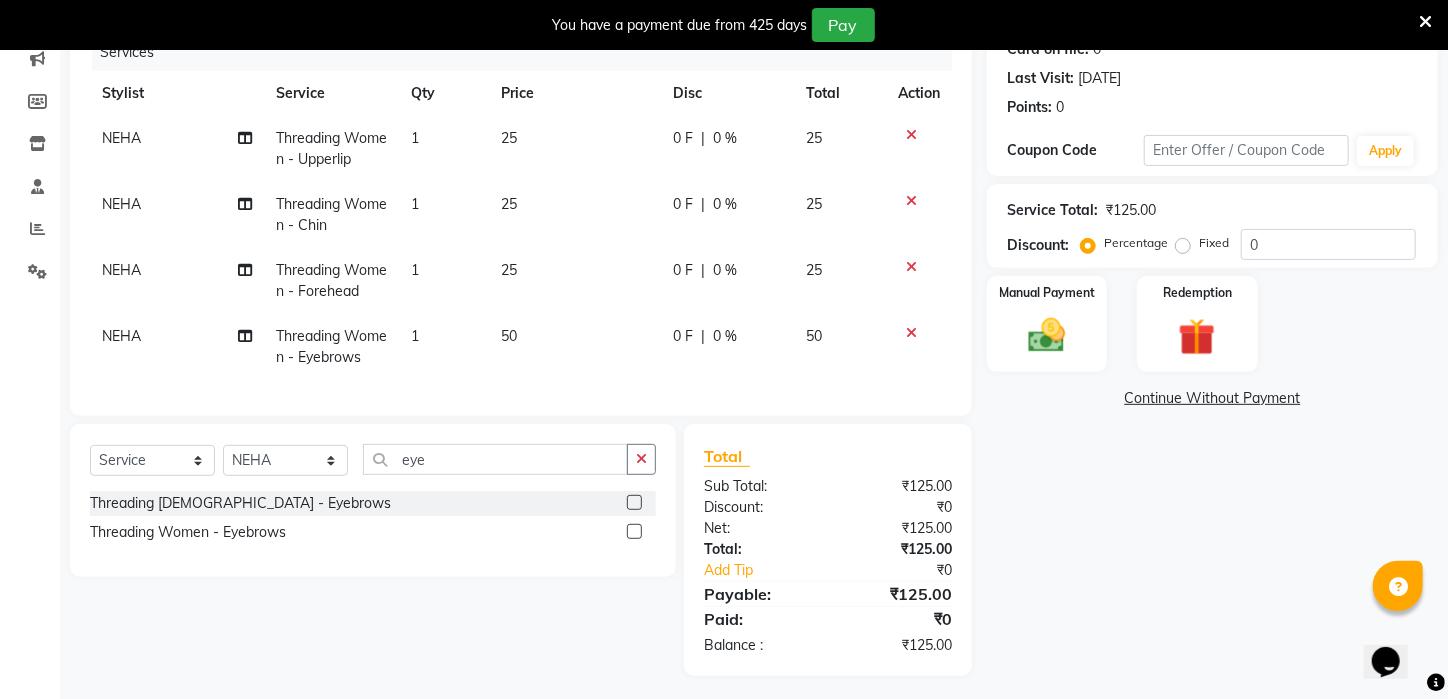 scroll, scrollTop: 285, scrollLeft: 0, axis: vertical 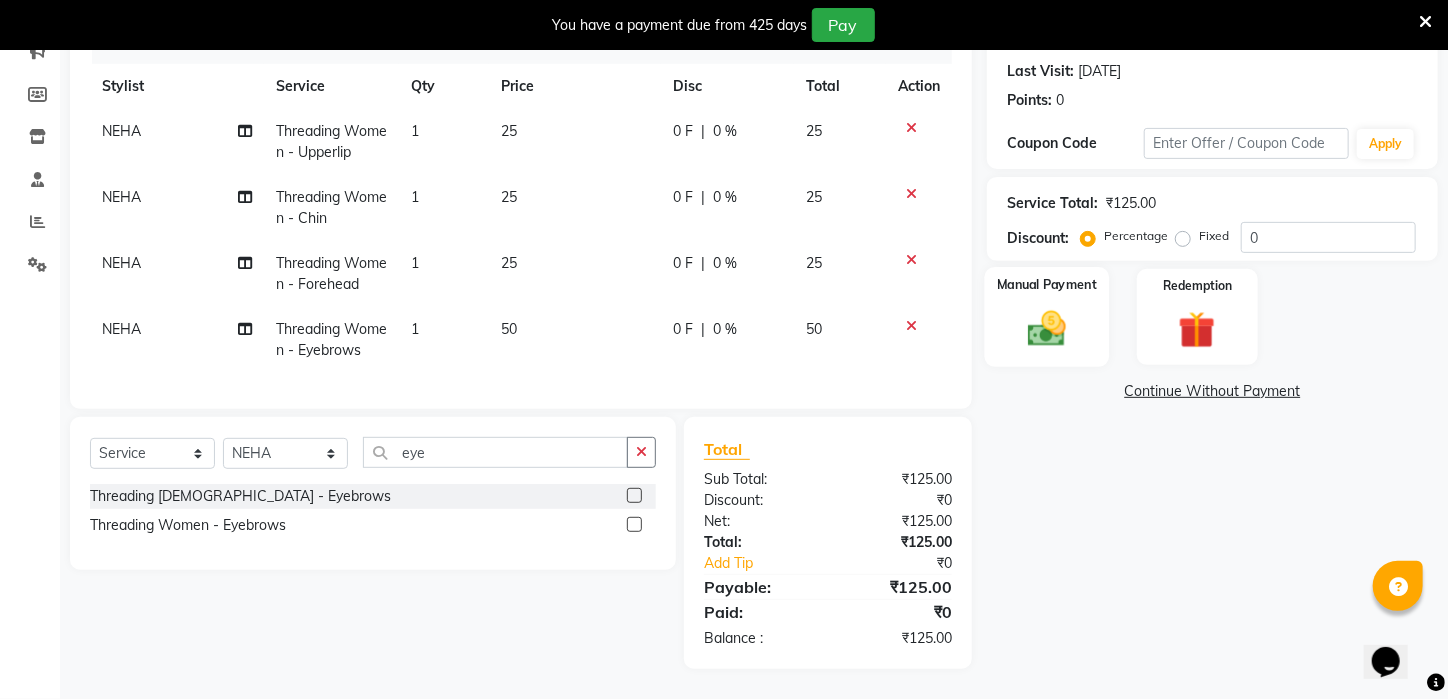 click 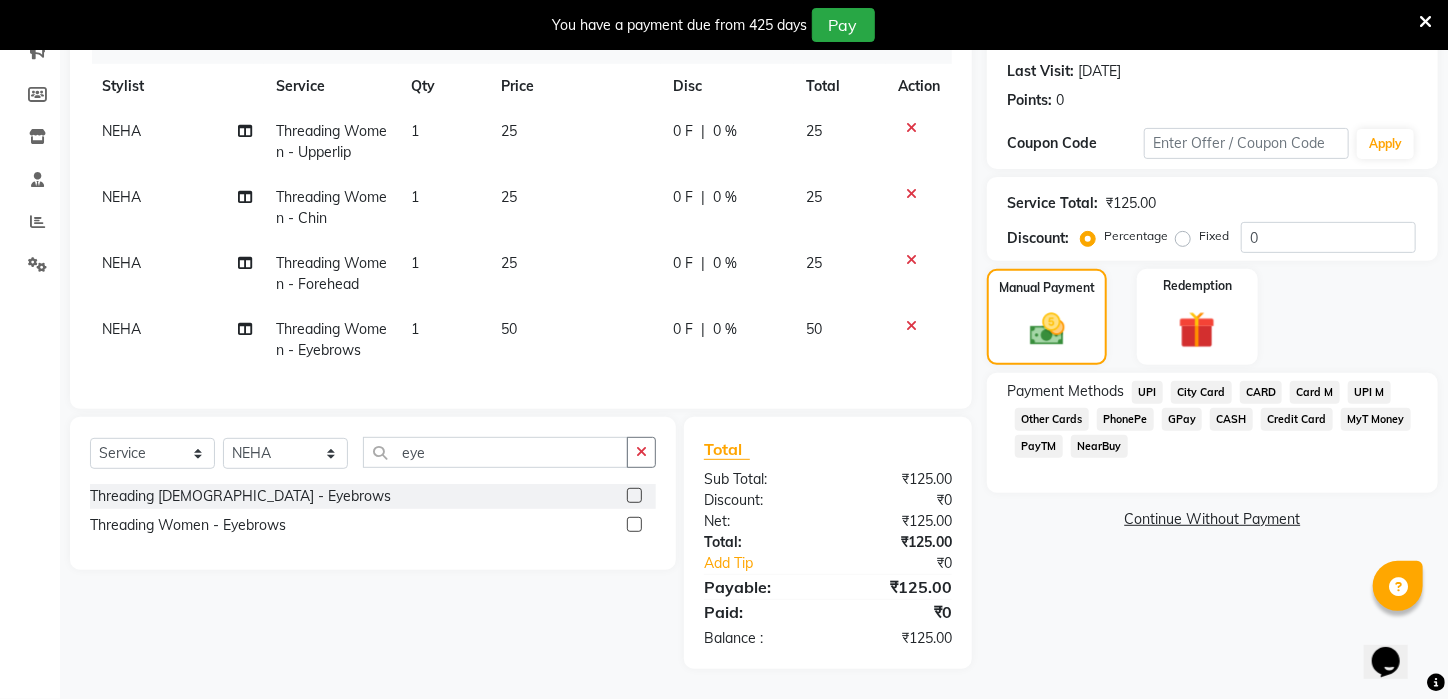 click 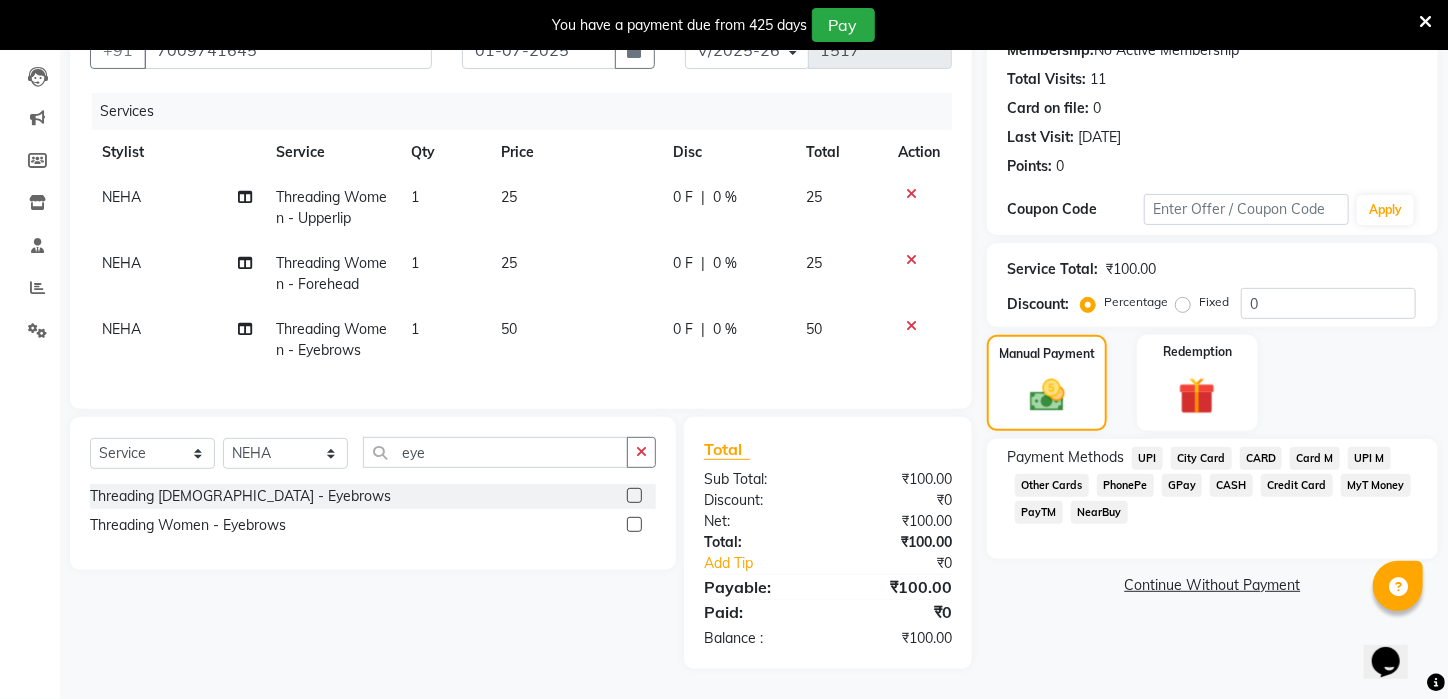 click on "UPI" 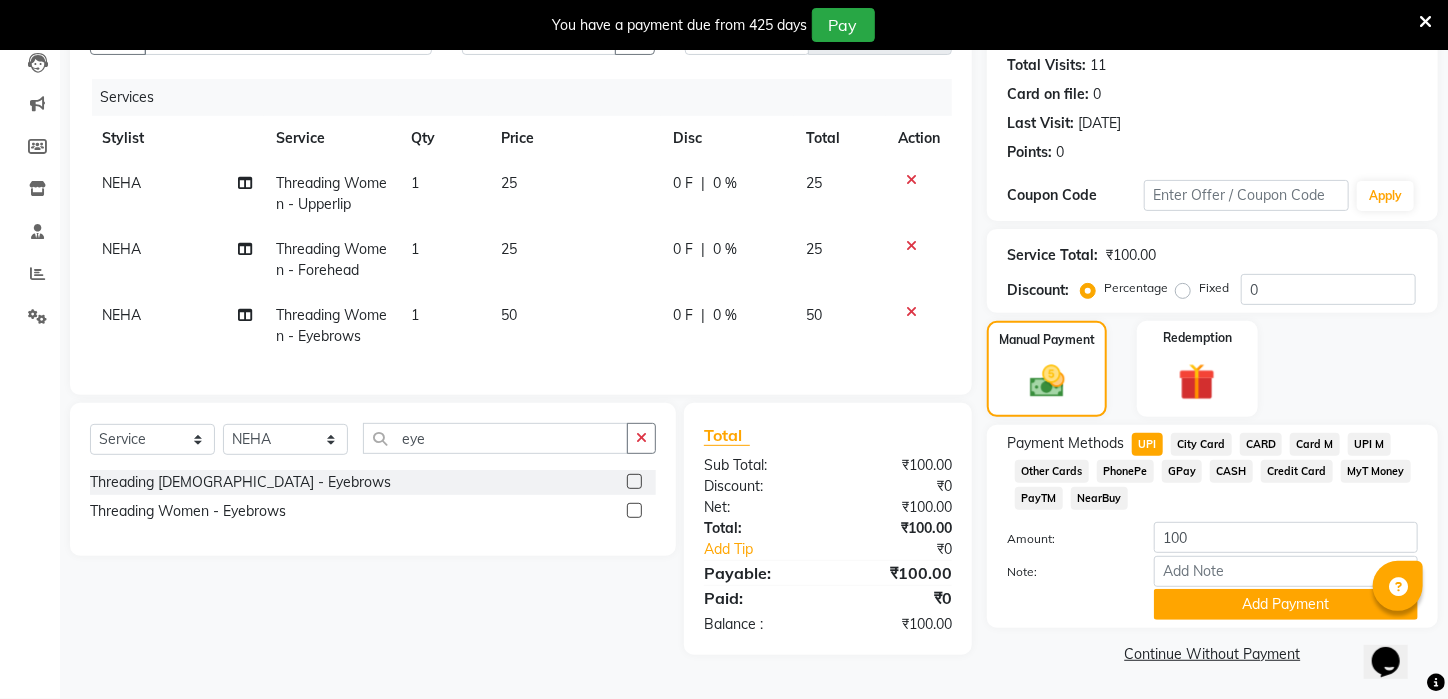 scroll, scrollTop: 240, scrollLeft: 0, axis: vertical 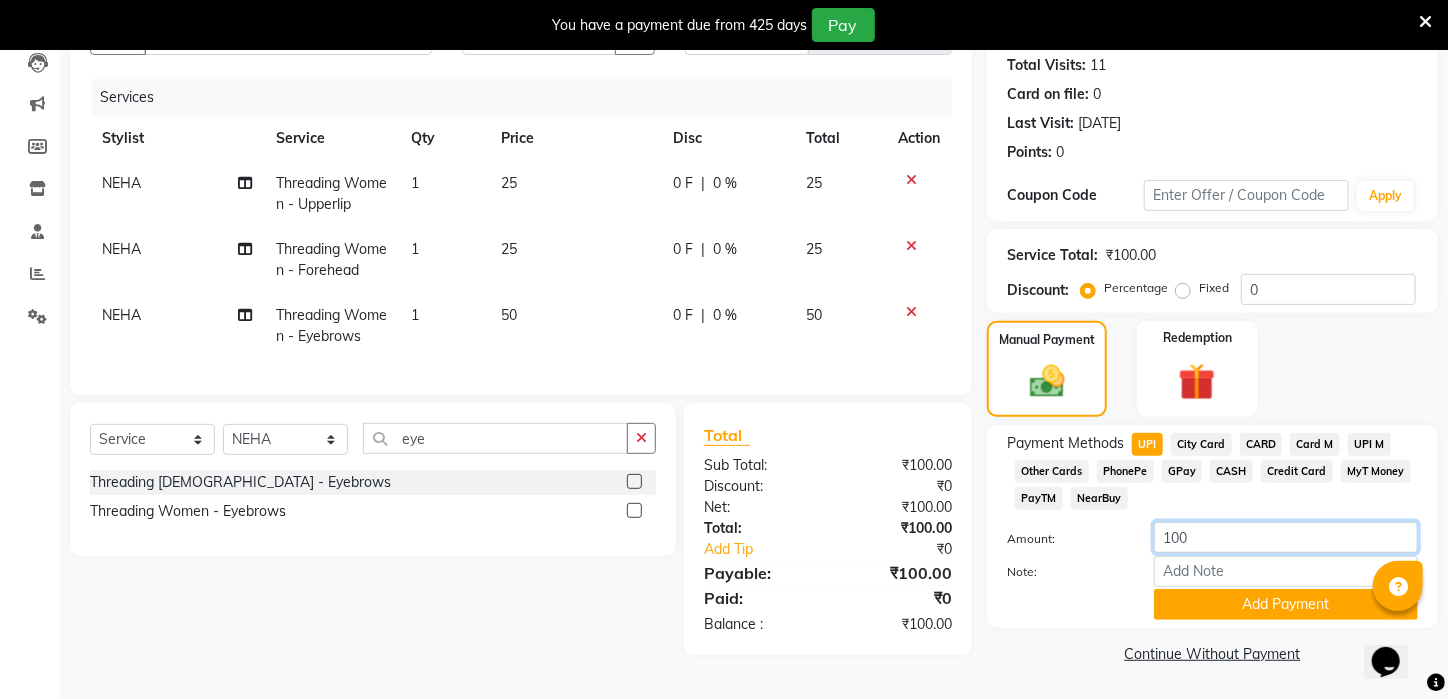 drag, startPoint x: 1196, startPoint y: 526, endPoint x: 1072, endPoint y: 532, distance: 124.14507 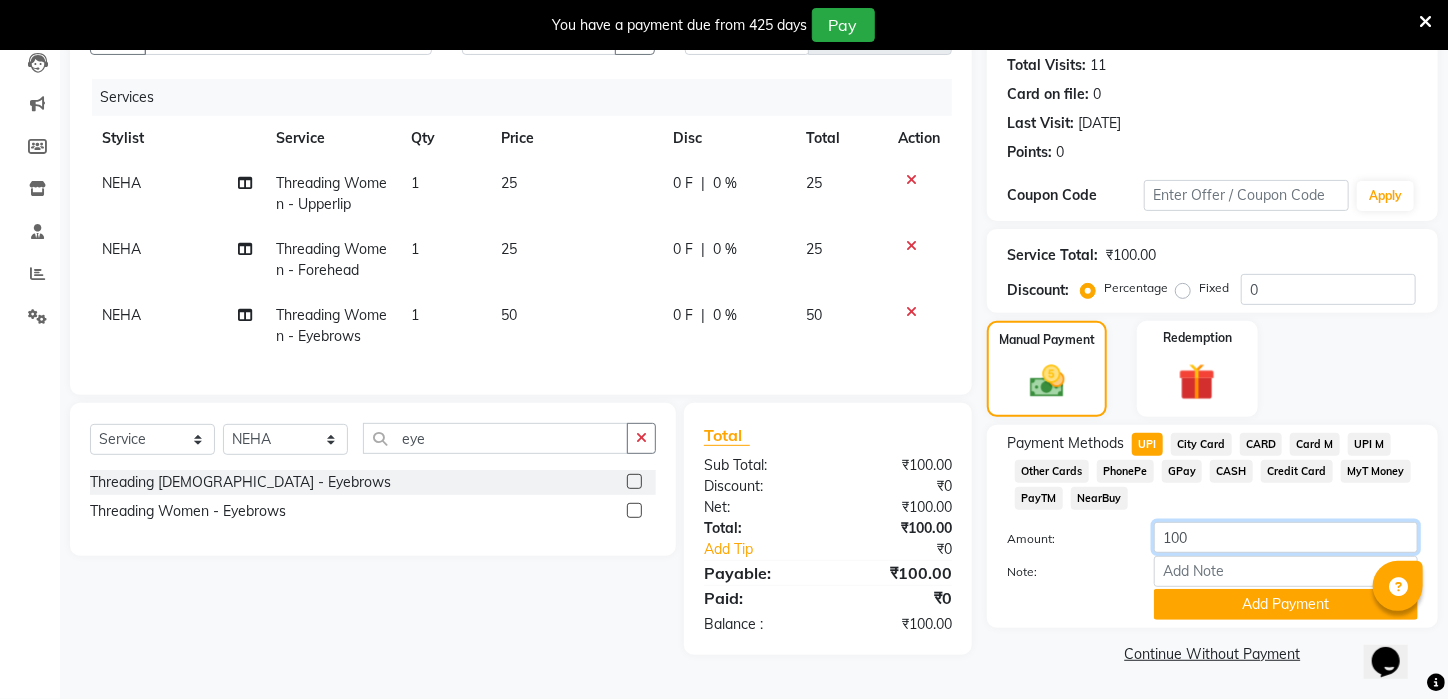 click on "Amount: 100" 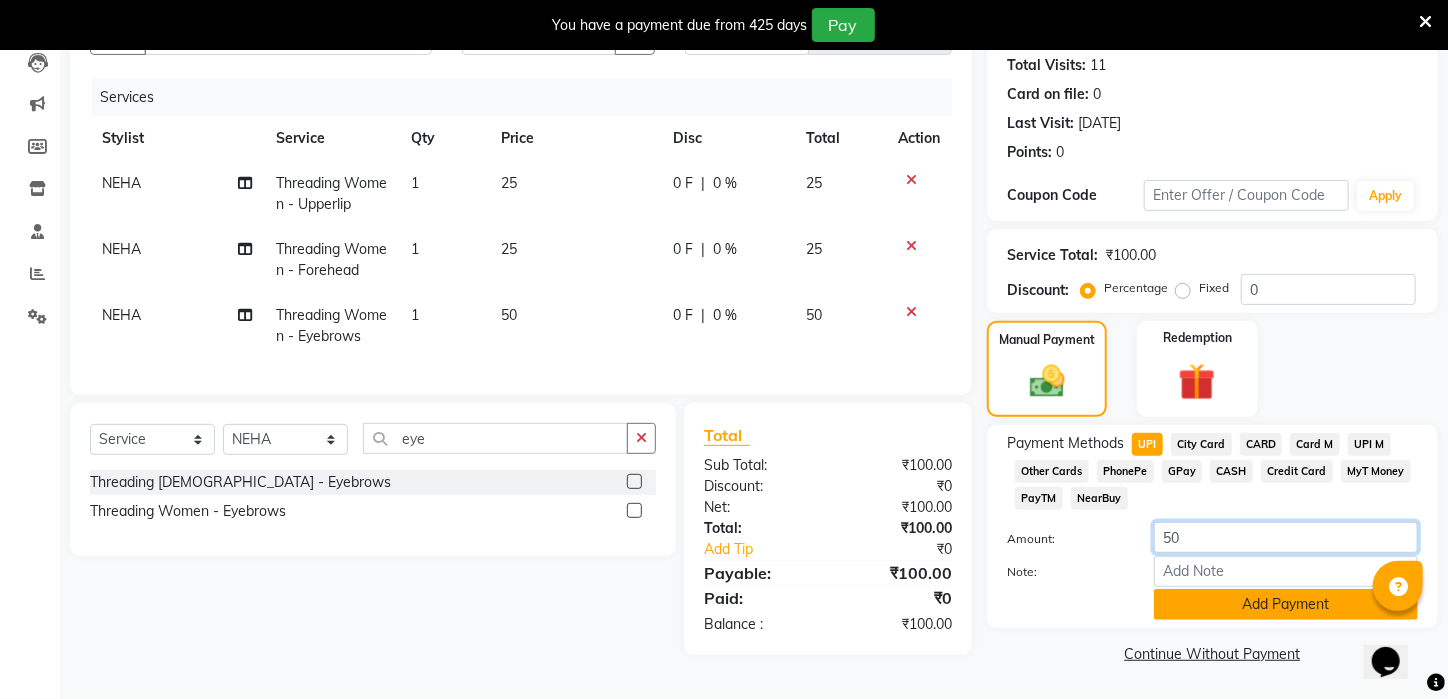 type on "50" 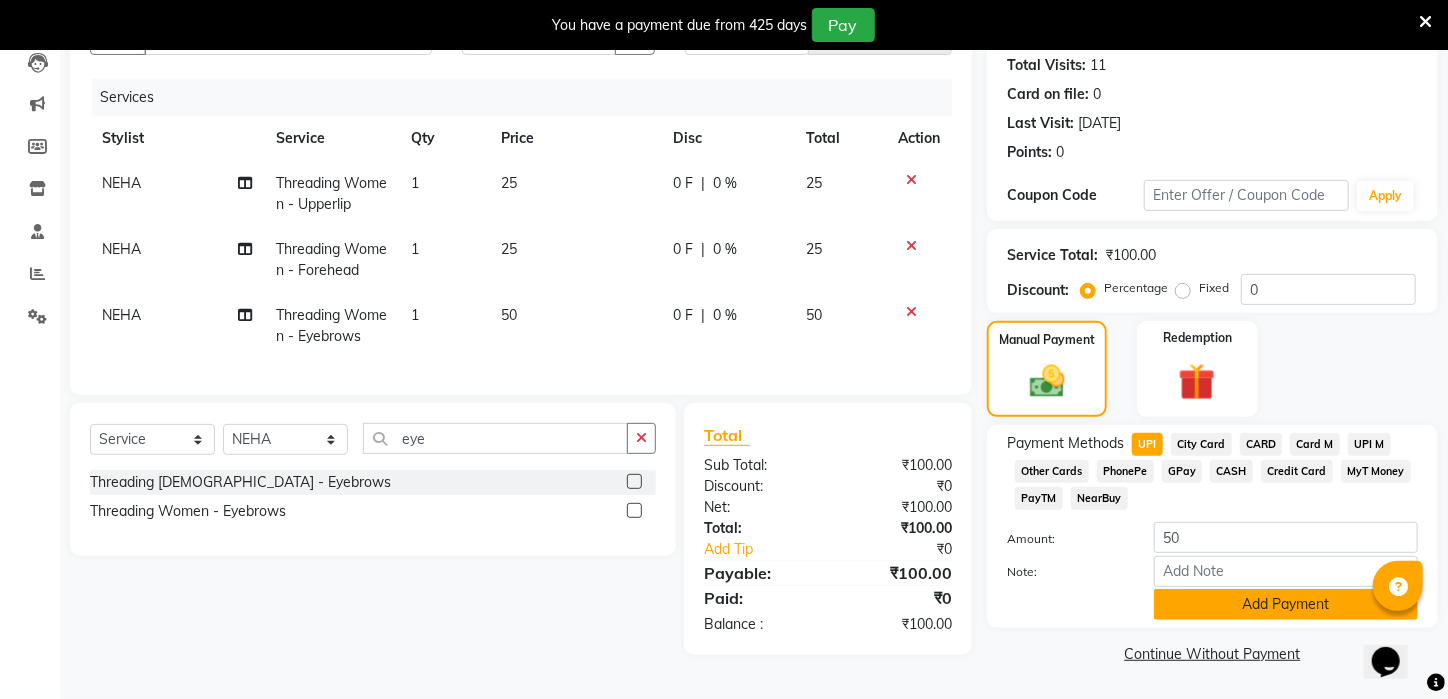 click on "Add Payment" 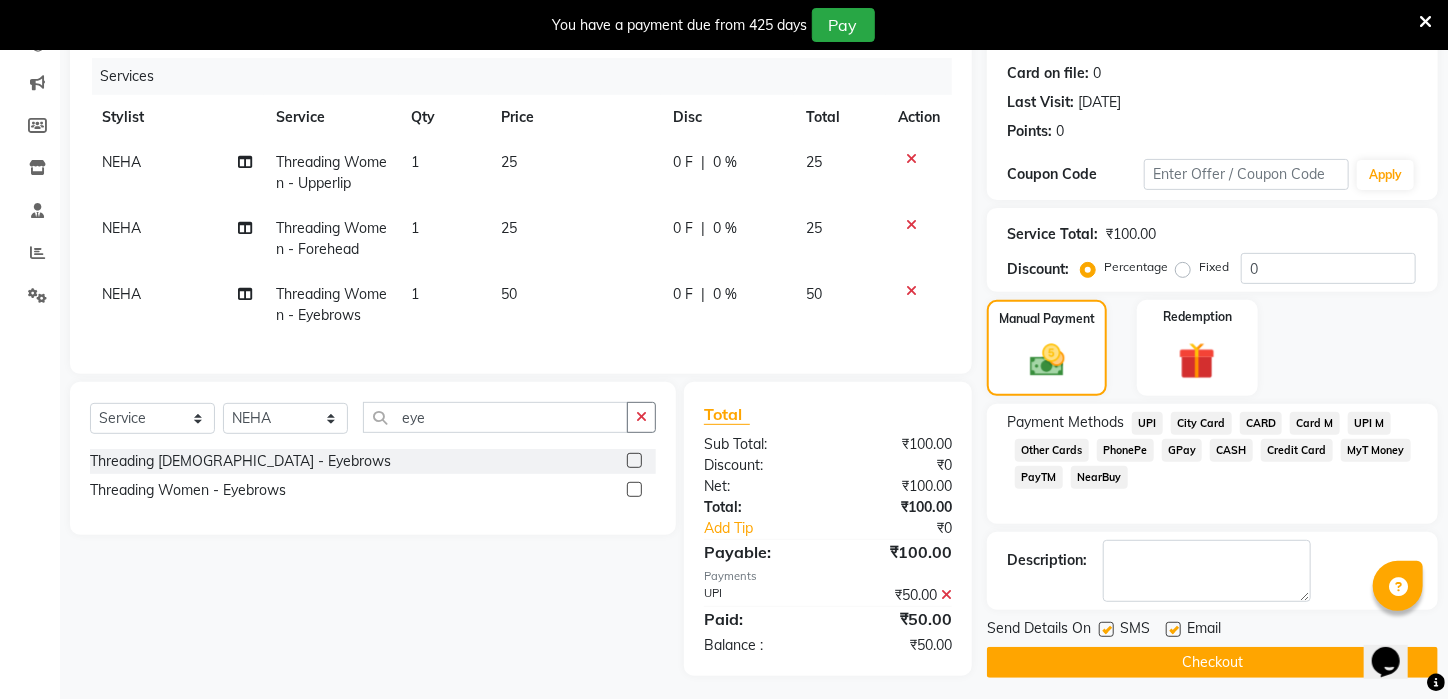 click on "CASH" 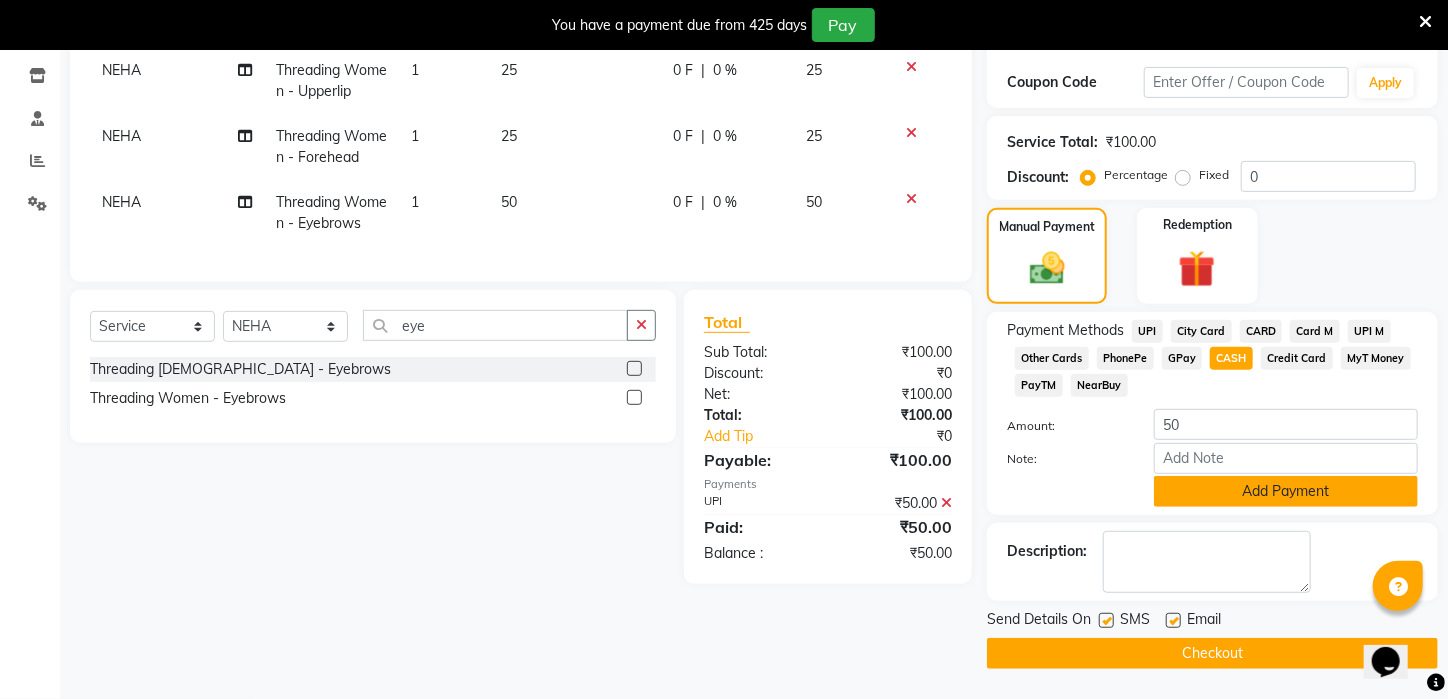 click on "Add Payment" 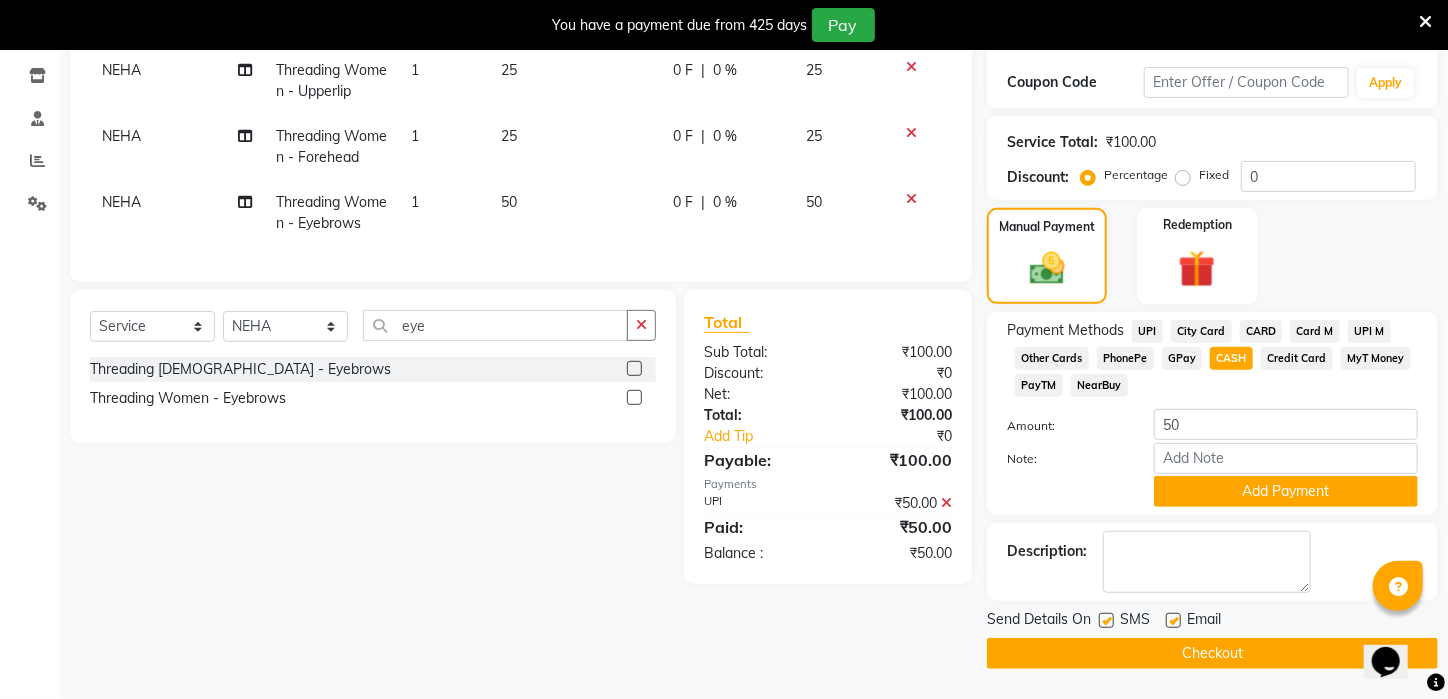 scroll, scrollTop: 311, scrollLeft: 0, axis: vertical 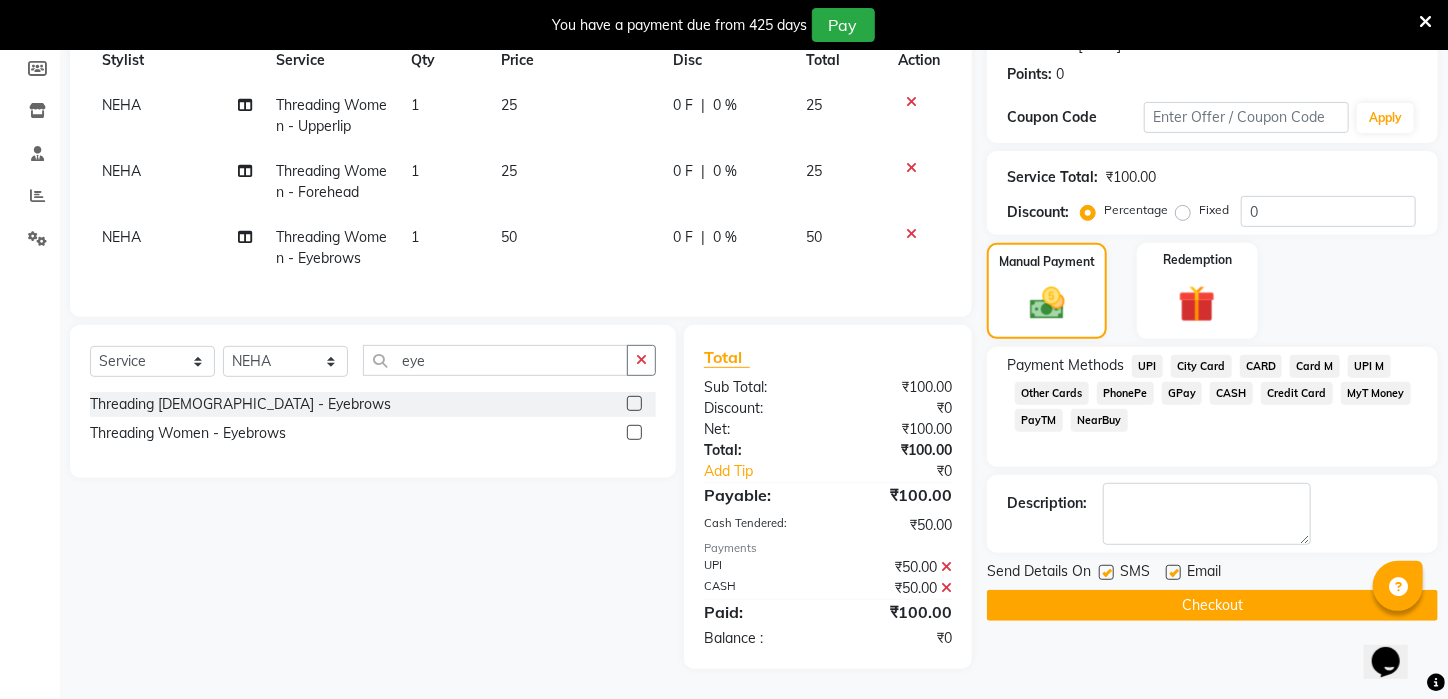 click on "Checkout" 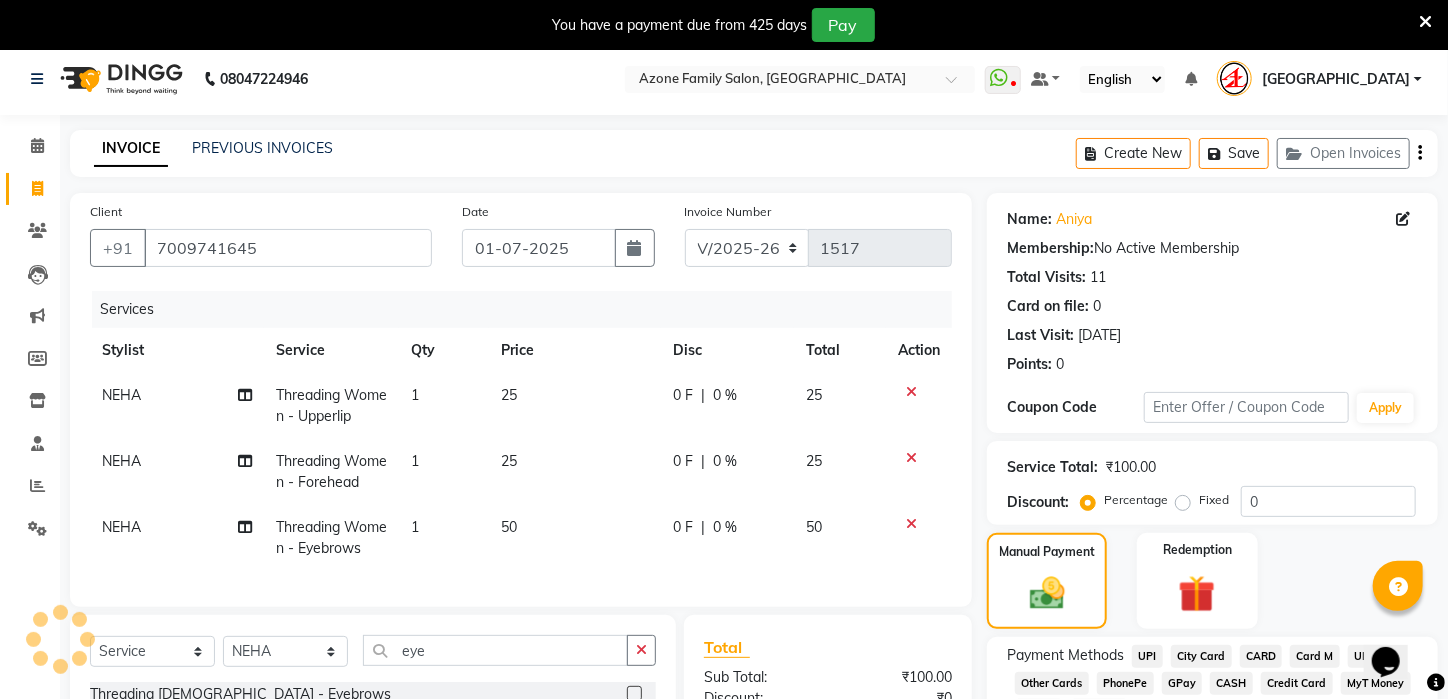 scroll, scrollTop: 0, scrollLeft: 0, axis: both 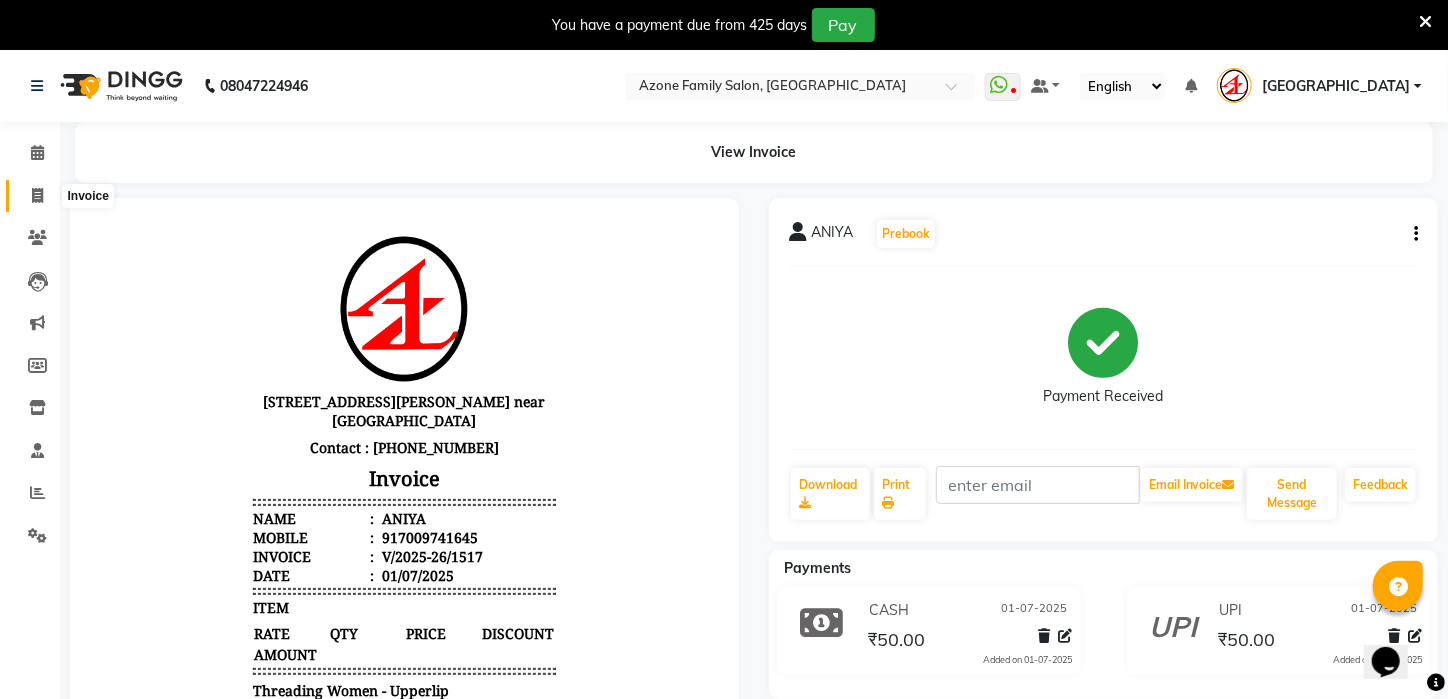 click 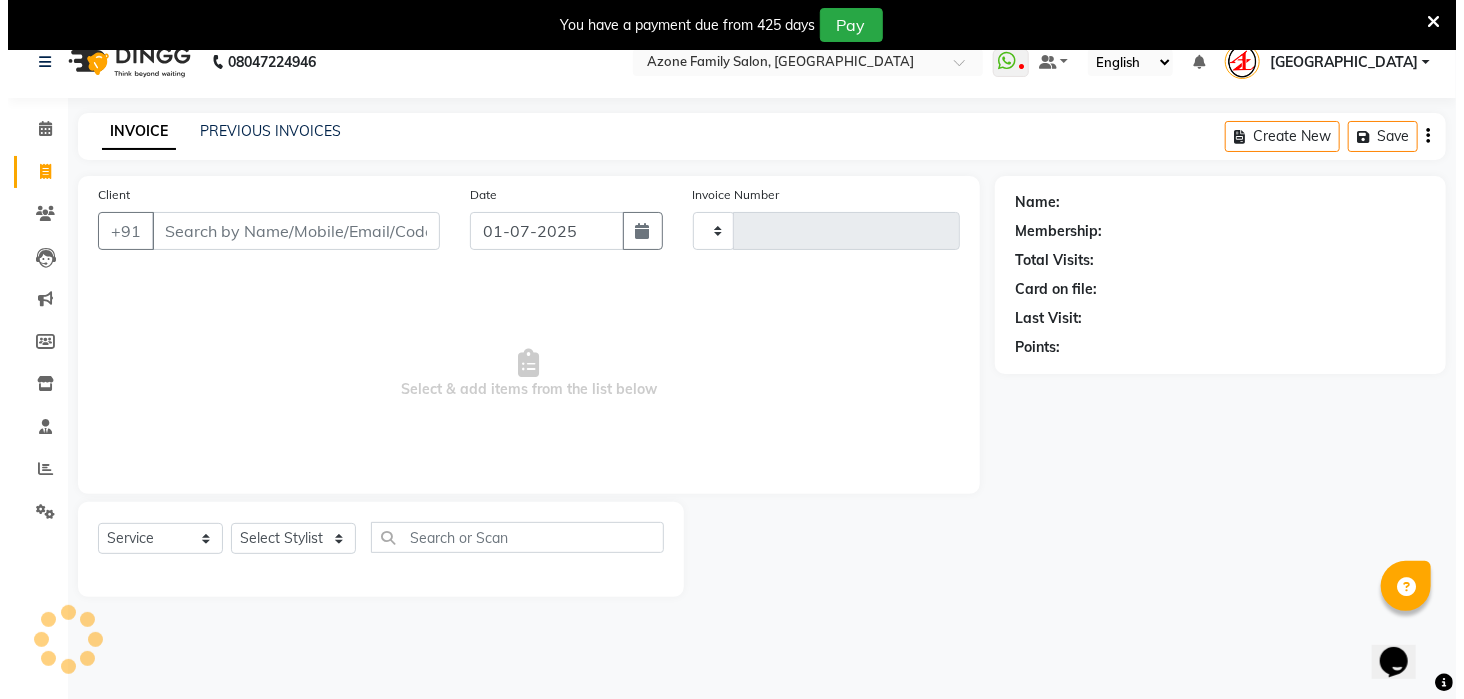 scroll, scrollTop: 50, scrollLeft: 0, axis: vertical 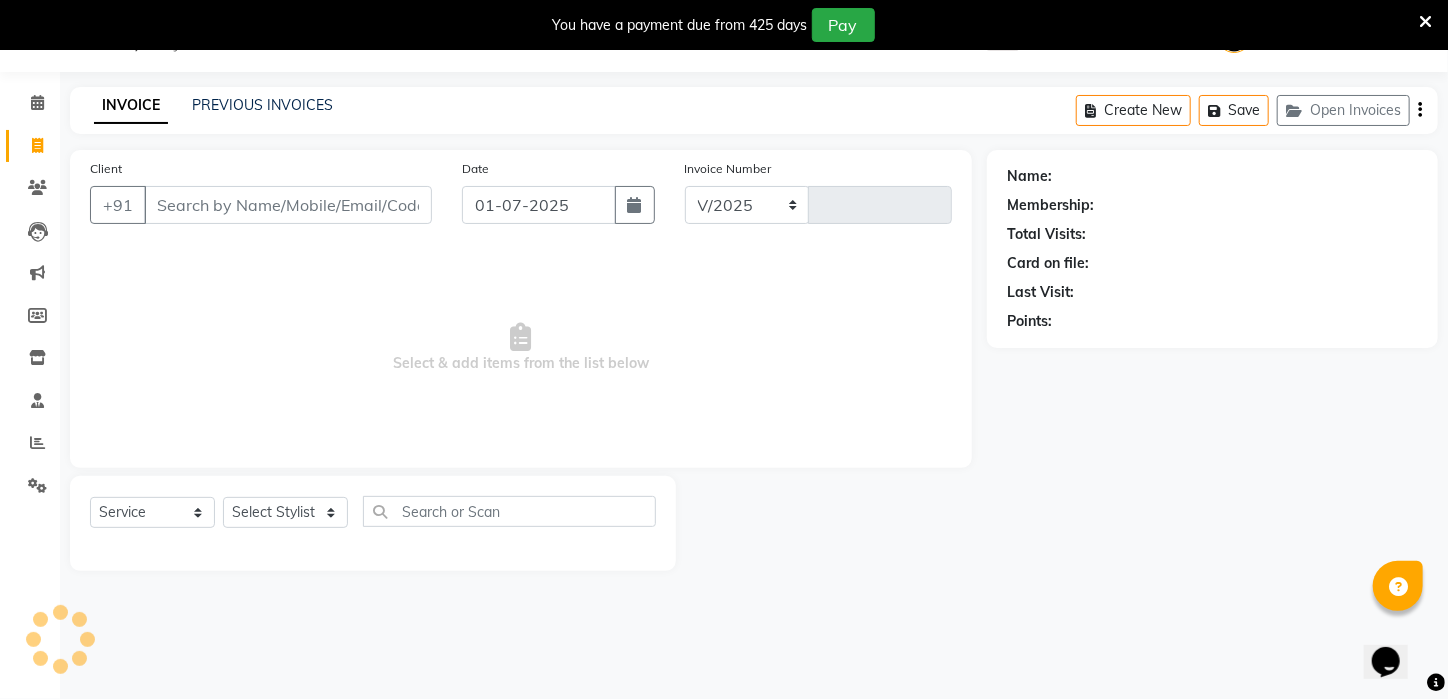 select on "4296" 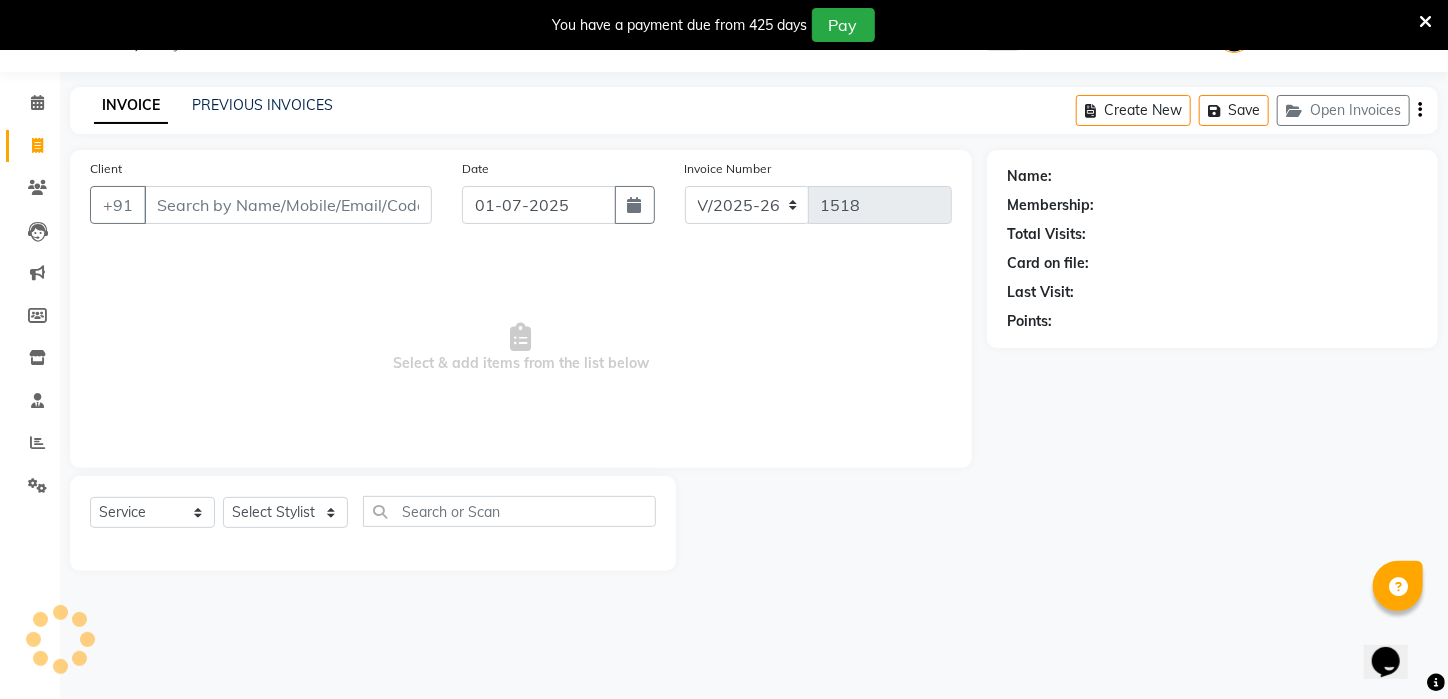 click on "Client" at bounding box center [288, 205] 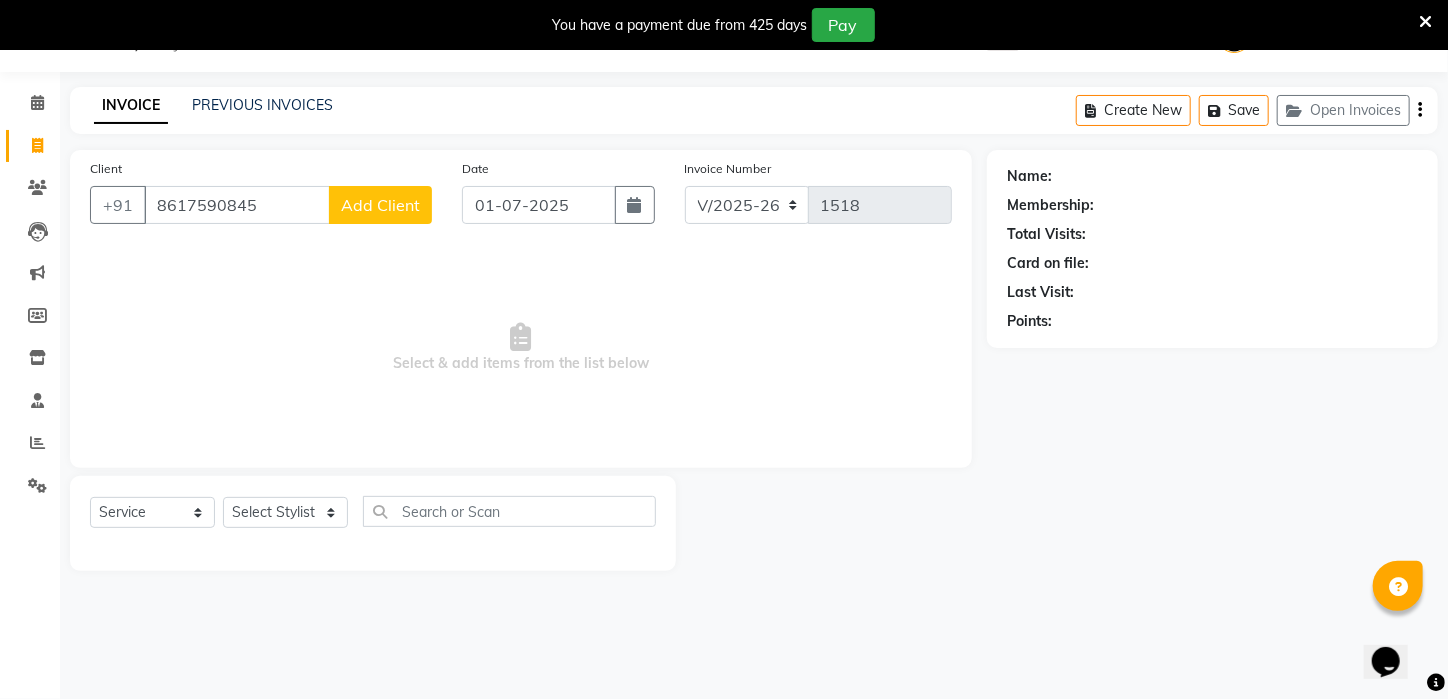 type on "8617590845" 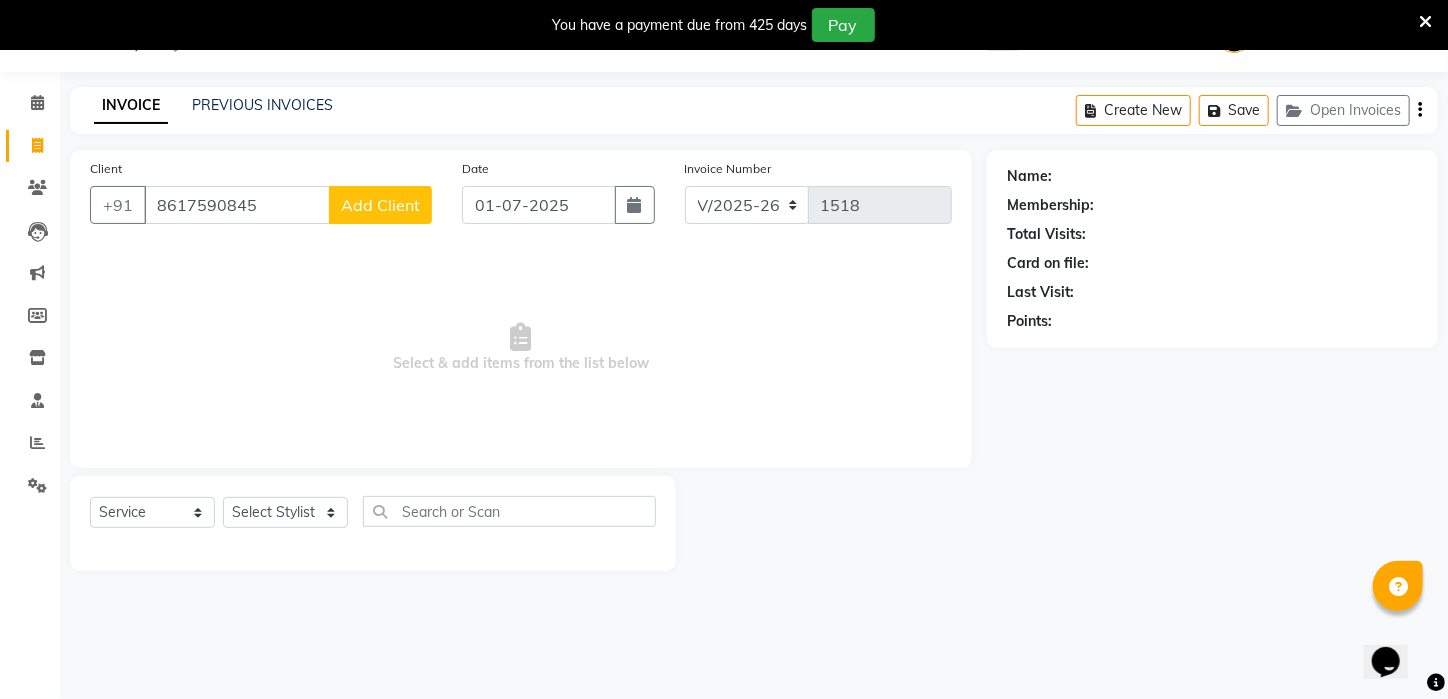 click on "Add Client" 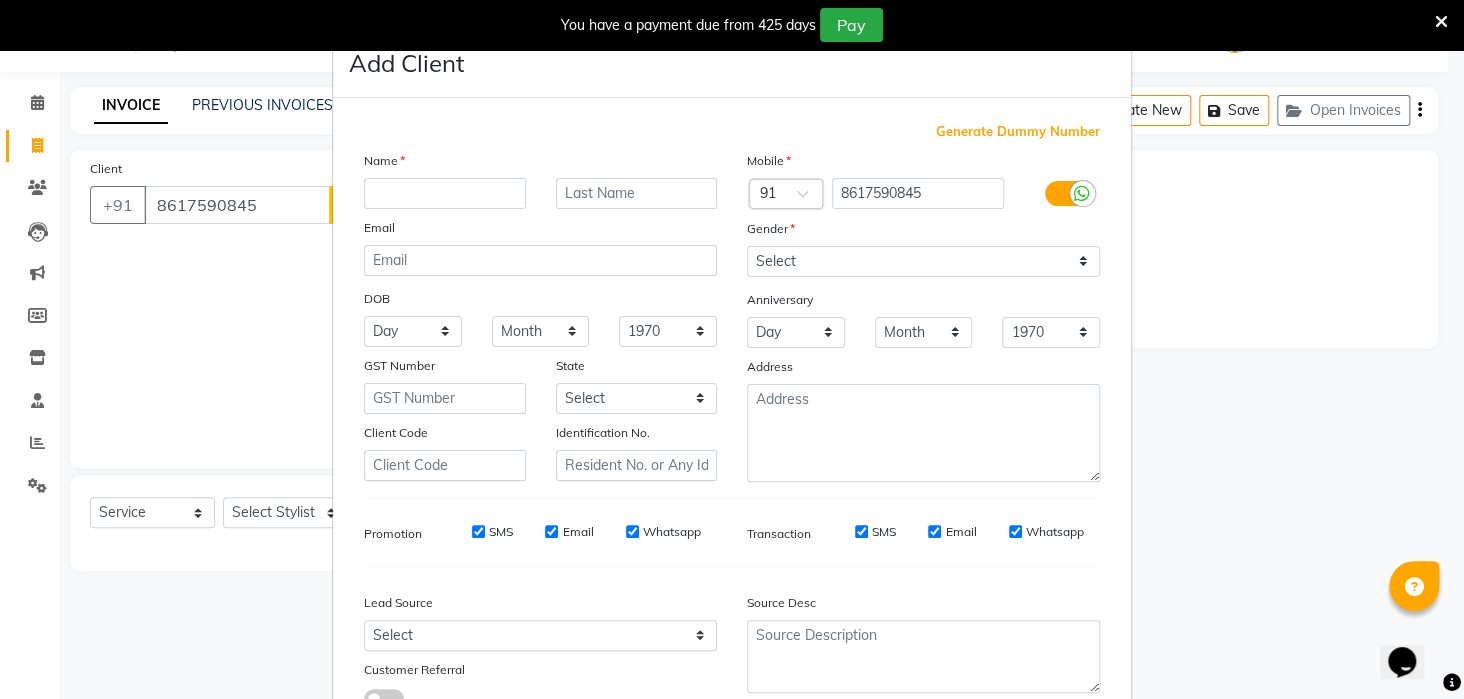 click at bounding box center [445, 193] 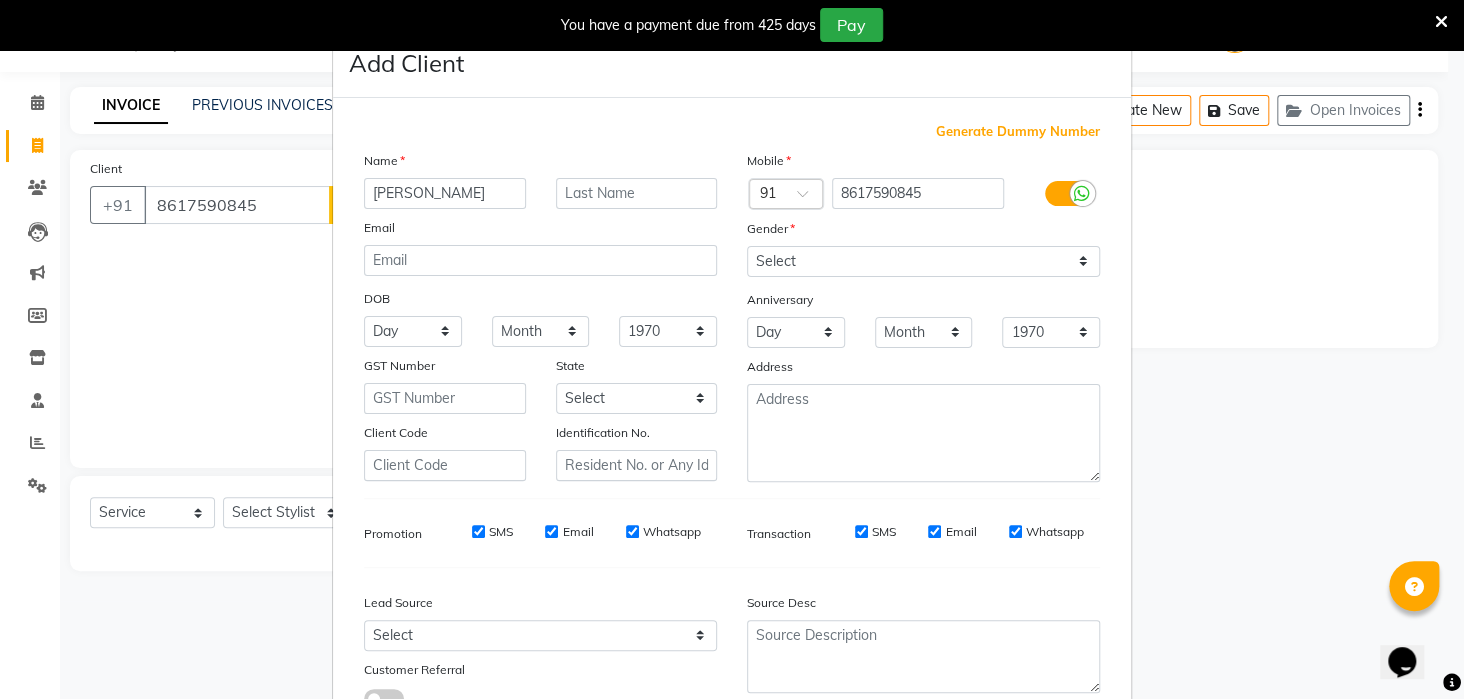 type on "[PERSON_NAME]" 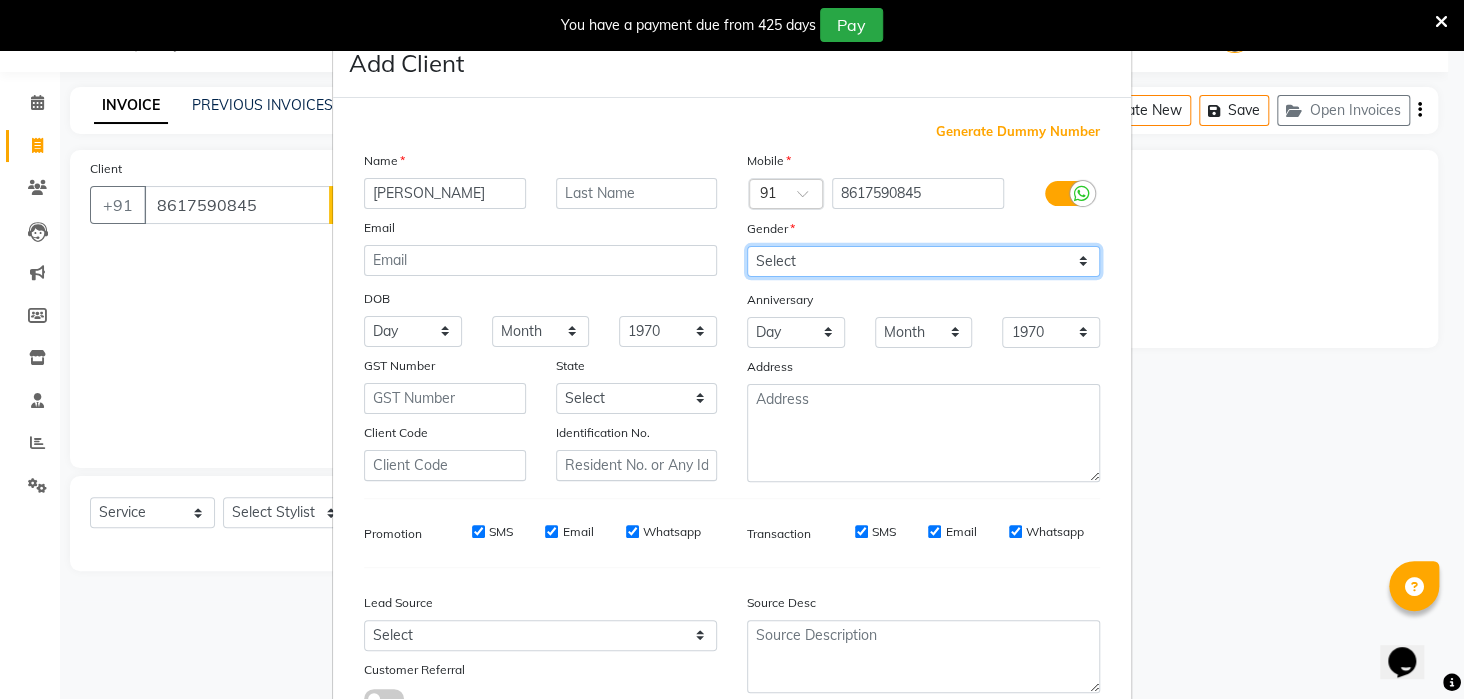 click on "Select [DEMOGRAPHIC_DATA] [DEMOGRAPHIC_DATA] Other Prefer Not To Say" at bounding box center [923, 261] 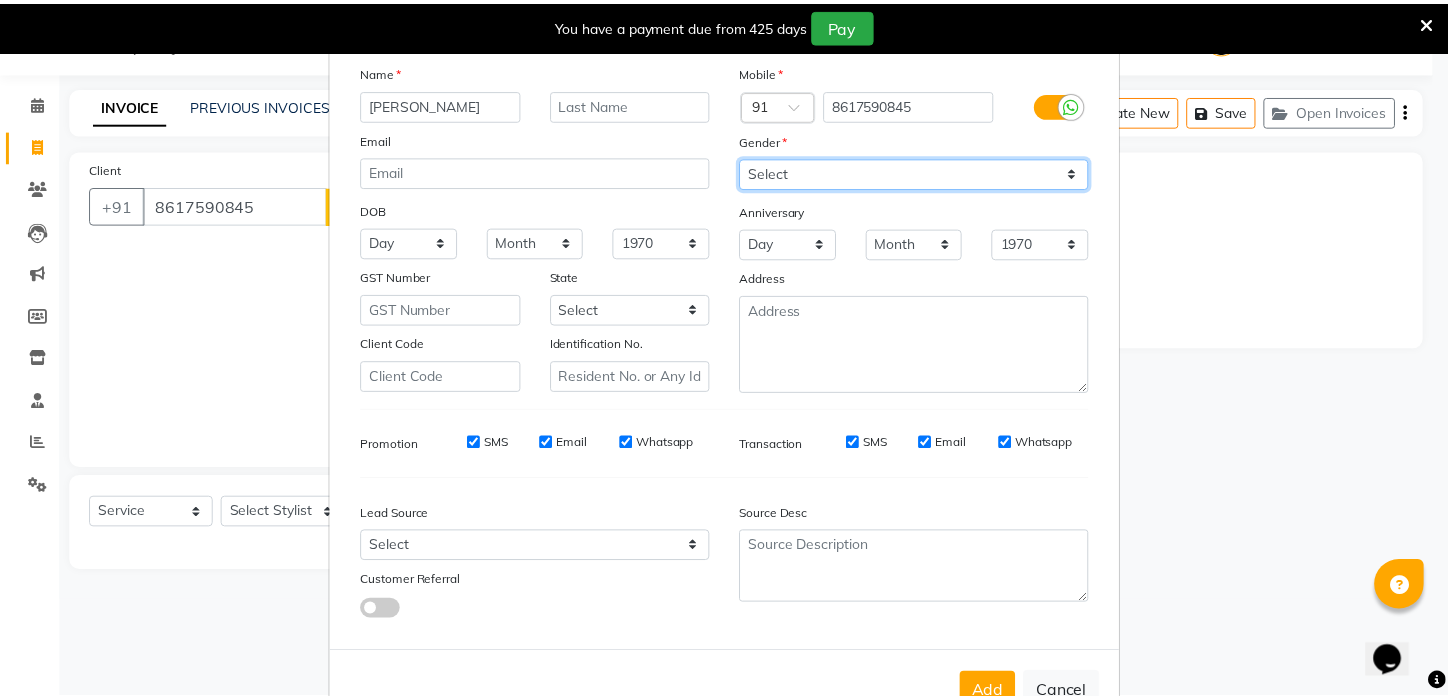 scroll, scrollTop: 150, scrollLeft: 0, axis: vertical 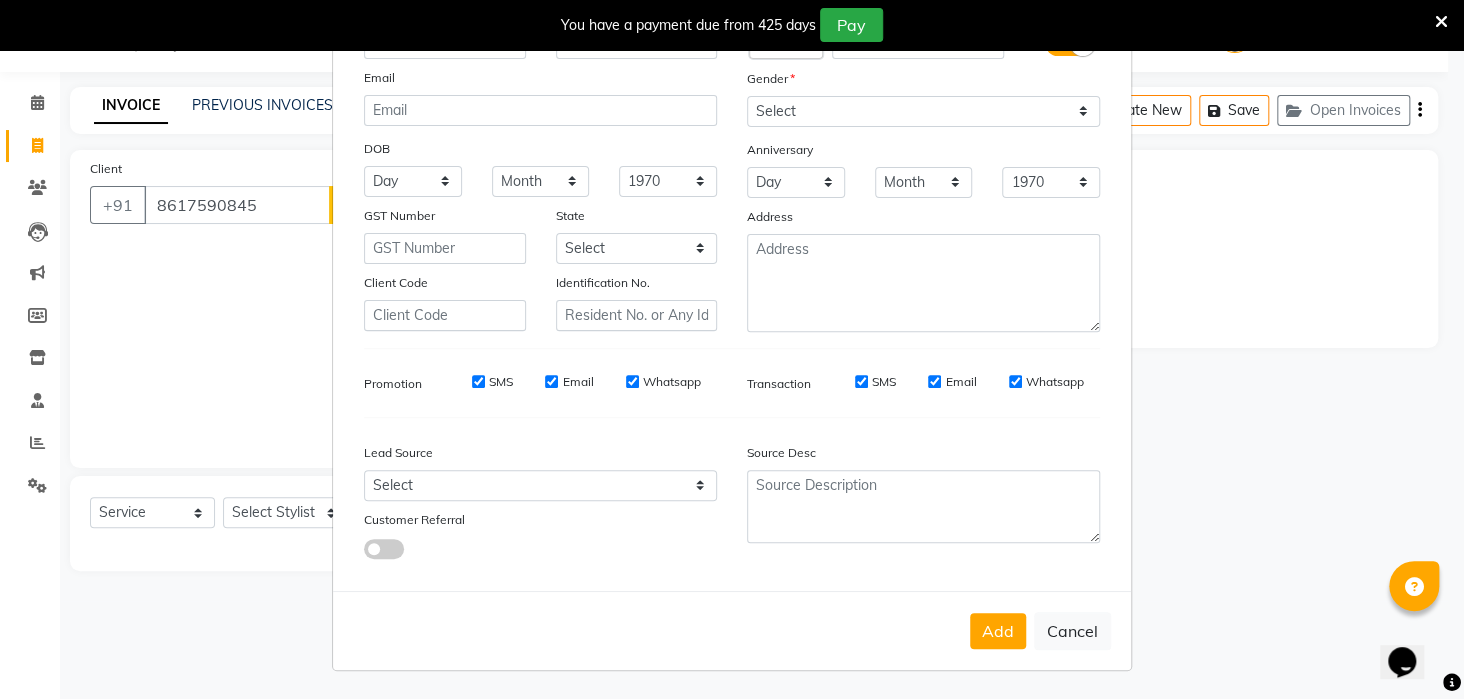 click on "Add   Cancel" at bounding box center [732, 630] 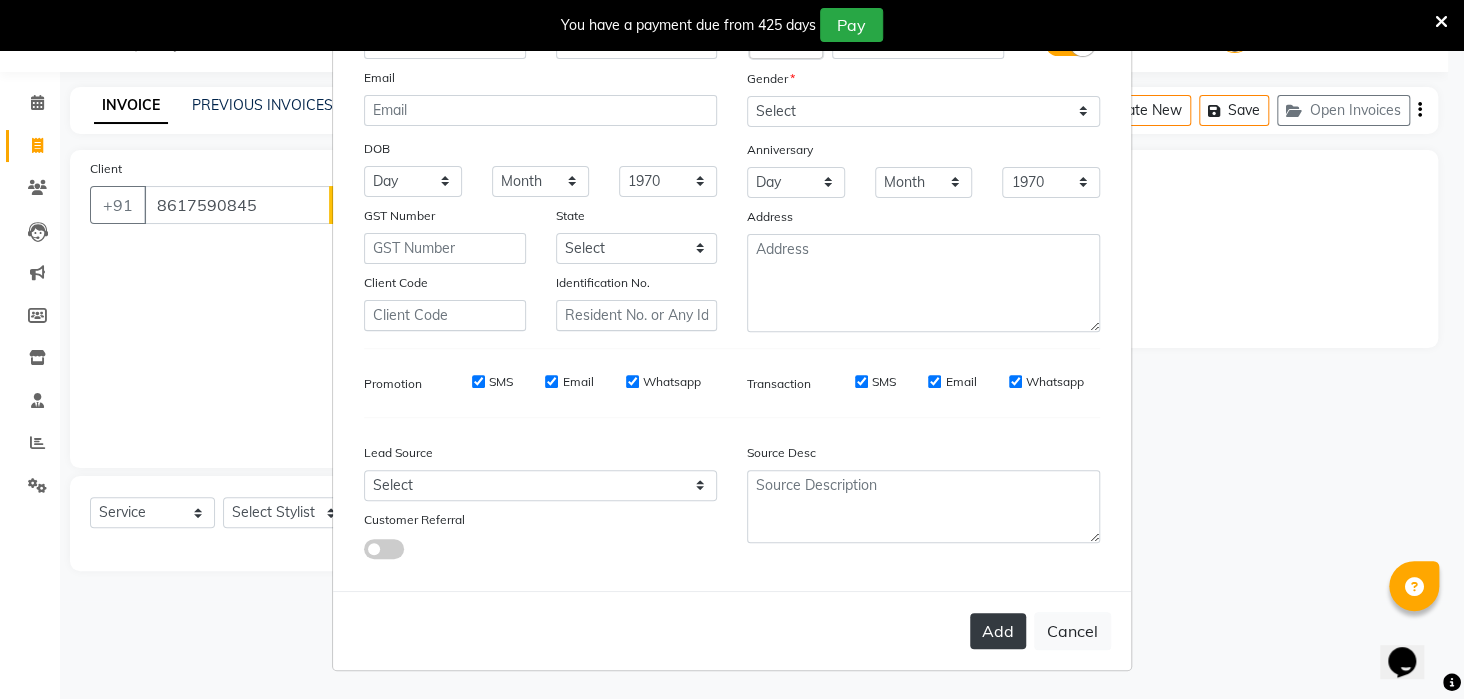 click on "Add" at bounding box center (998, 631) 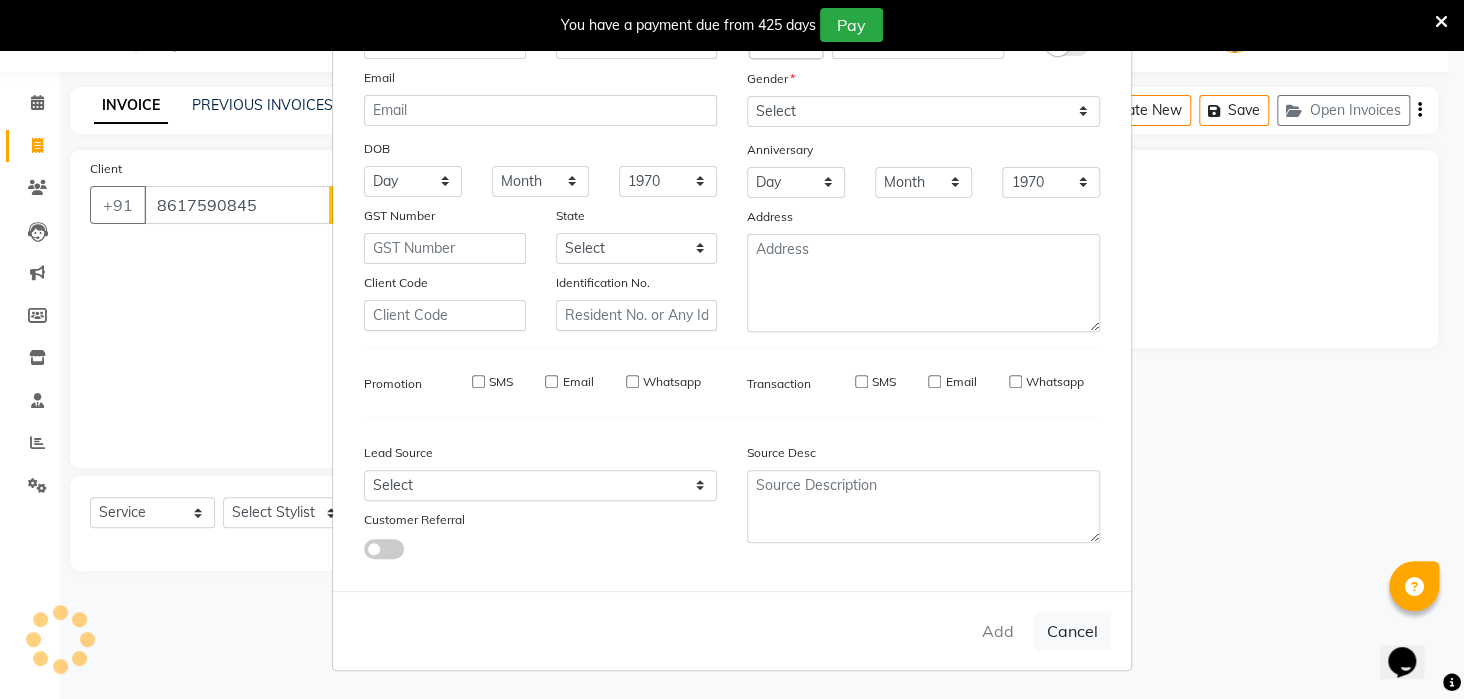 type 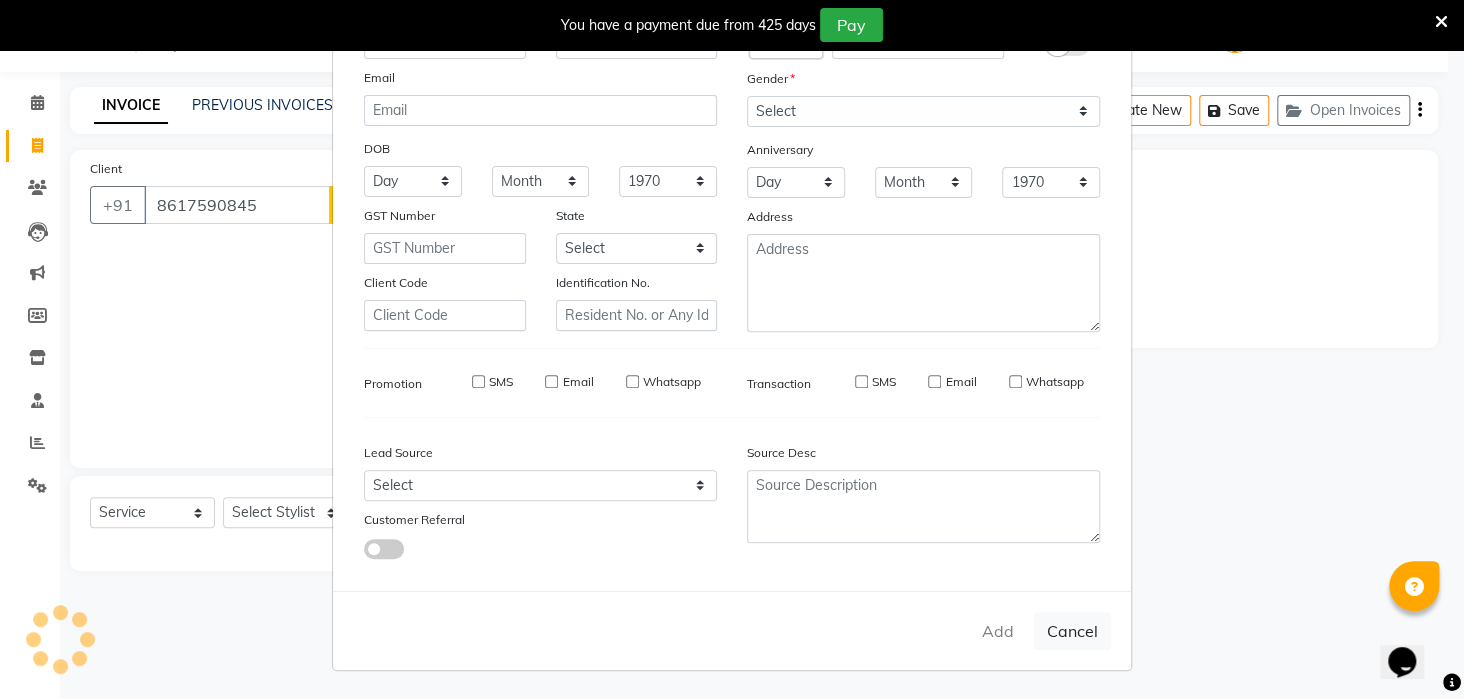 select 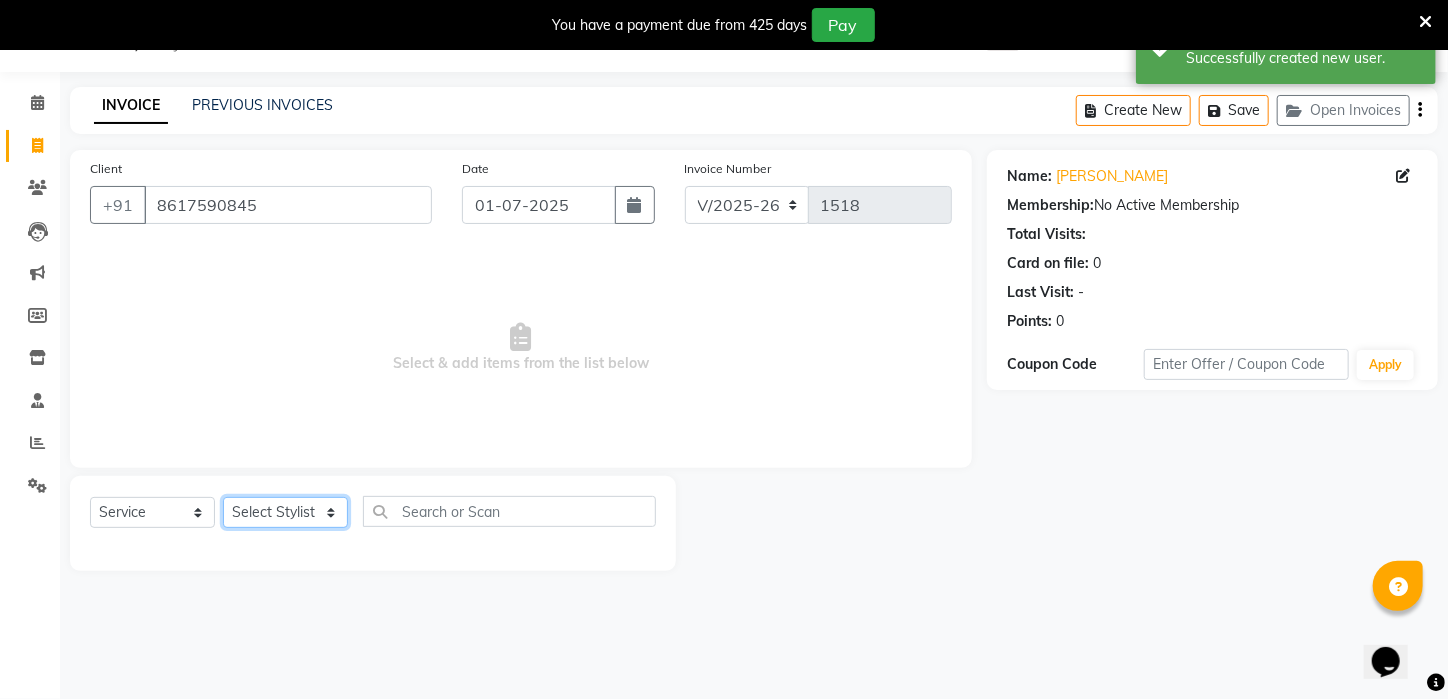 click on "Select Stylist [PERSON_NAME] [PERSON_NAME] DEEPIKA [PERSON_NAME] [PERSON_NAME] kharagpur Mahadev [PERSON_NAME] [PERSON_NAME] NEHA [PERSON_NAME] [PERSON_NAME] [PERSON_NAME] [PERSON_NAME] [PERSON_NAME]" 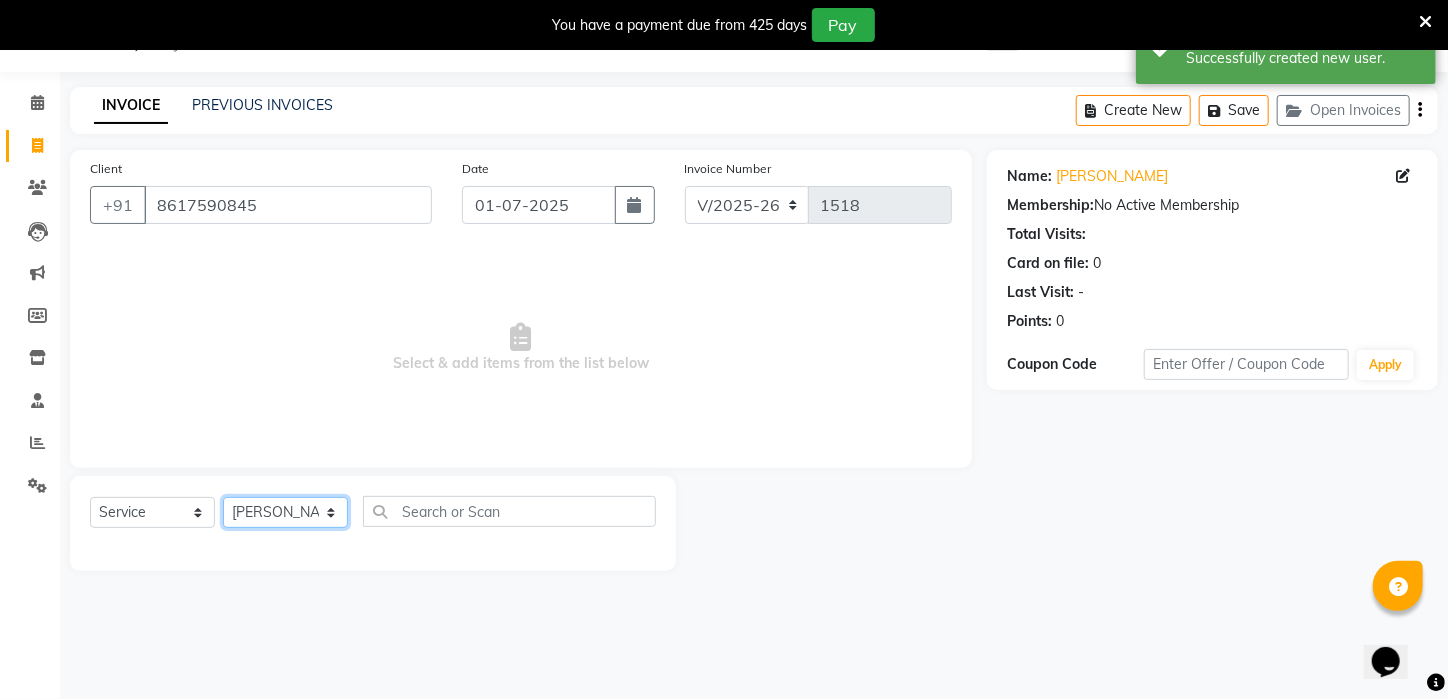 click on "Select Stylist [PERSON_NAME] [PERSON_NAME] DEEPIKA [PERSON_NAME] [PERSON_NAME] kharagpur Mahadev [PERSON_NAME] [PERSON_NAME] NEHA [PERSON_NAME] [PERSON_NAME] [PERSON_NAME] [PERSON_NAME] [PERSON_NAME]" 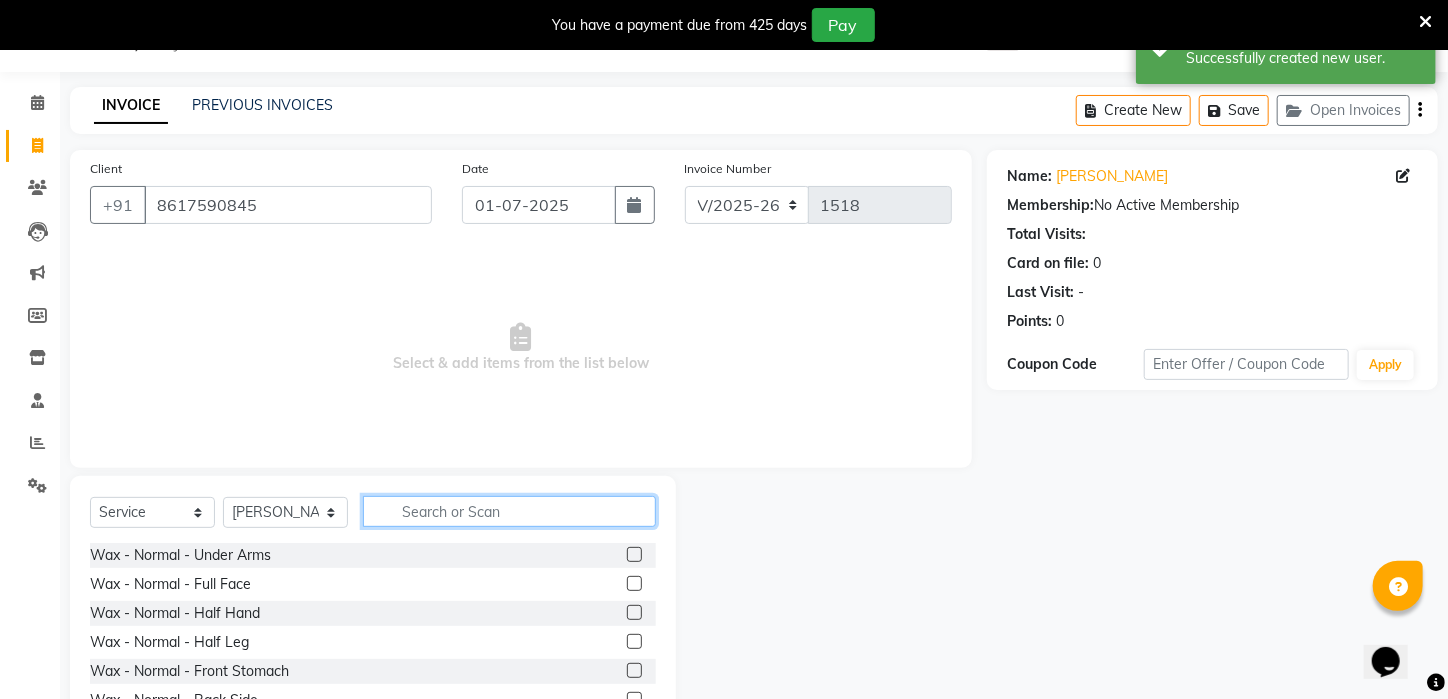 click 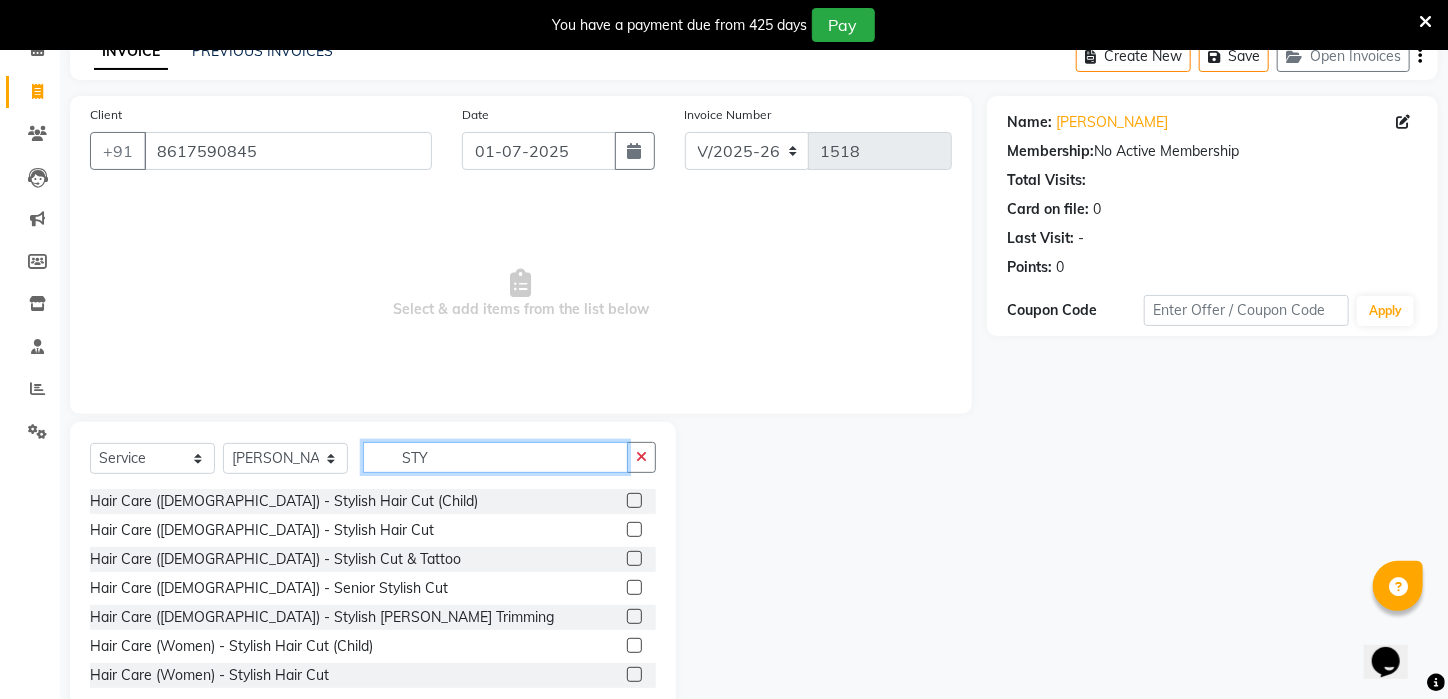 scroll, scrollTop: 152, scrollLeft: 0, axis: vertical 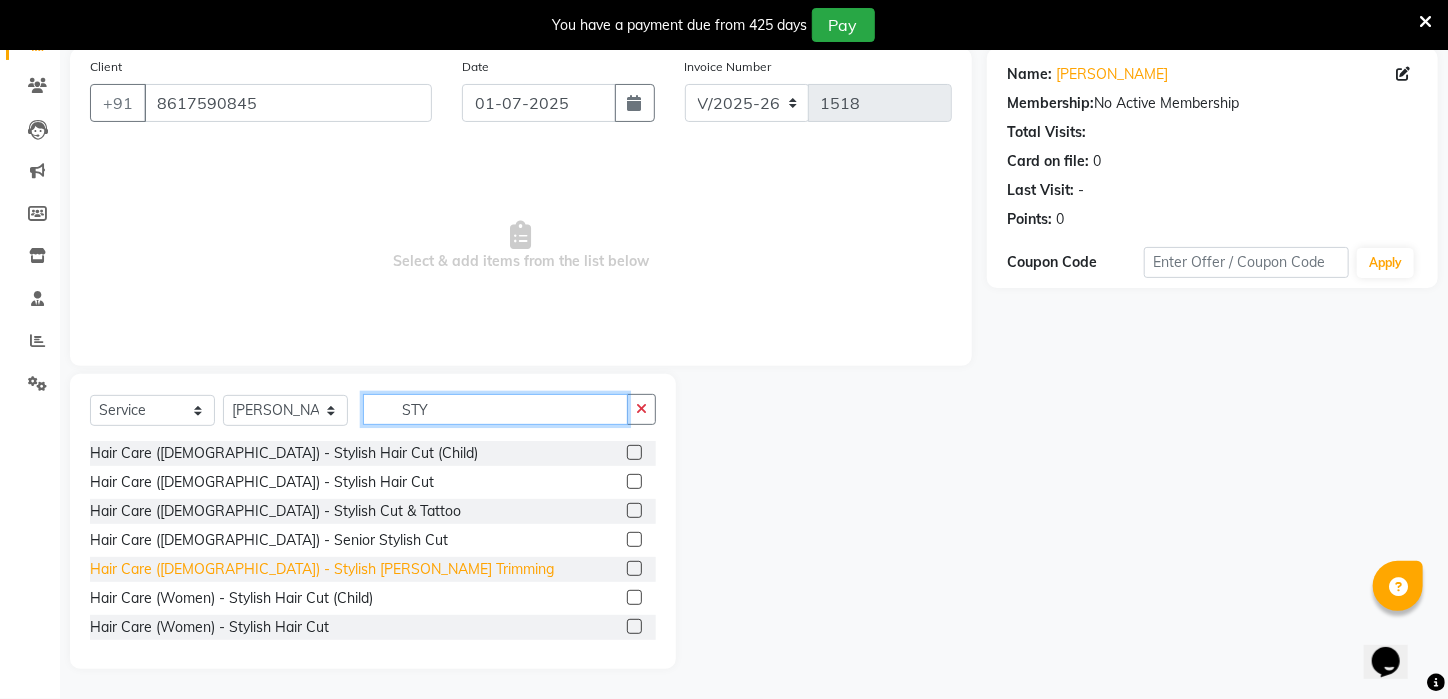 type on "STY" 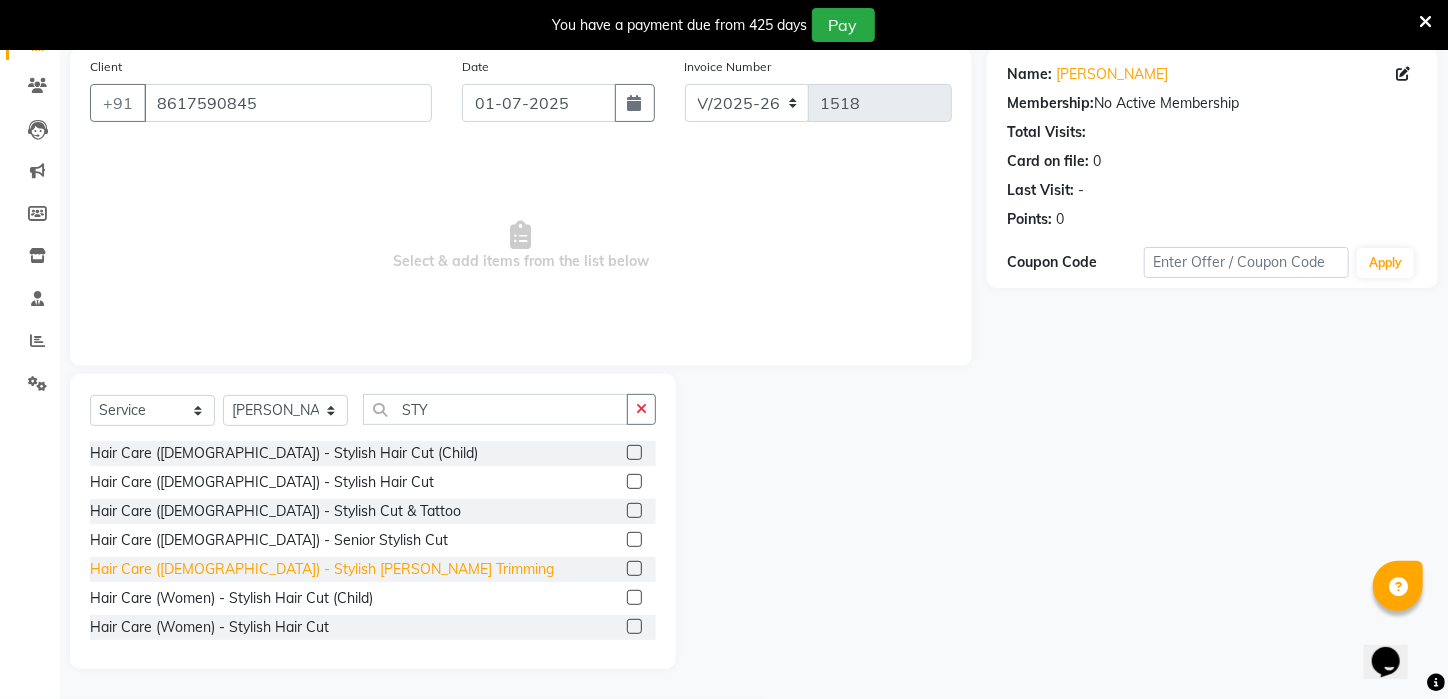 click on "Hair Care ([DEMOGRAPHIC_DATA])   -   Stylish [PERSON_NAME] Trimming" 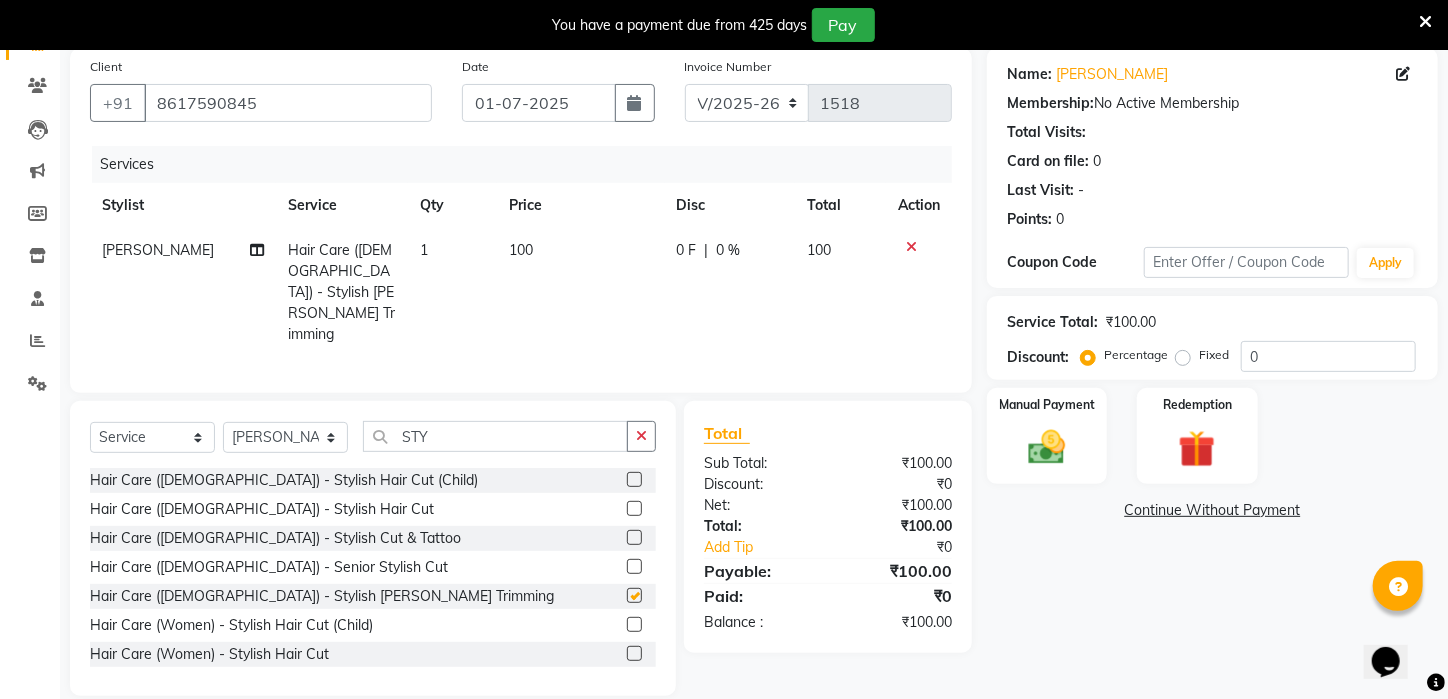 checkbox on "false" 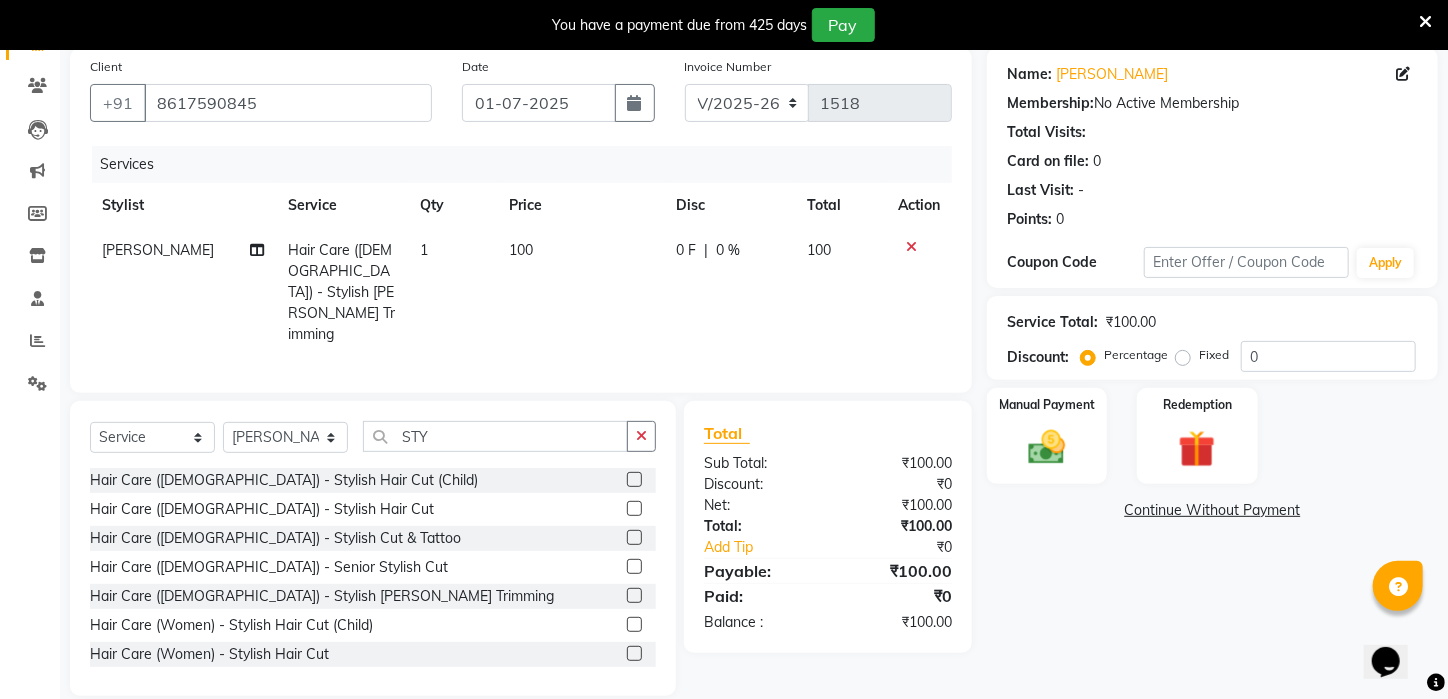 scroll, scrollTop: 52, scrollLeft: 0, axis: vertical 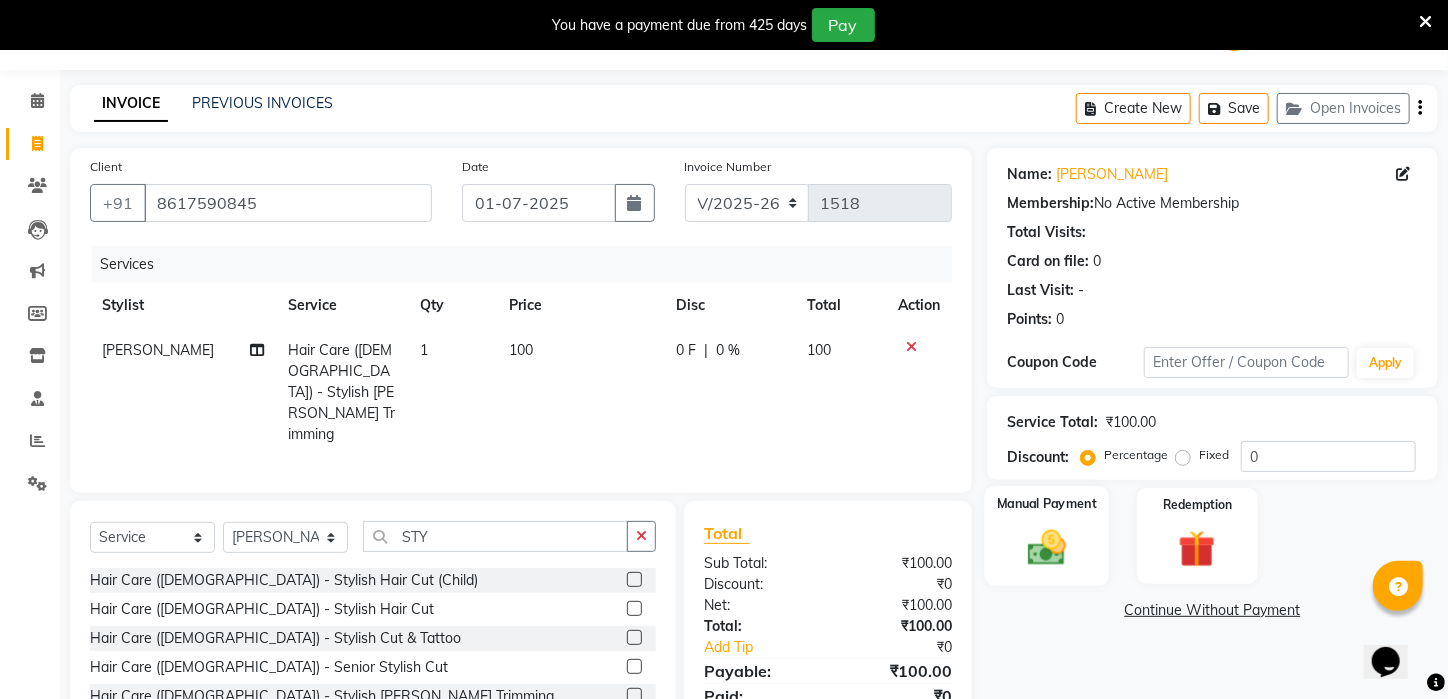 click on "Manual Payment" 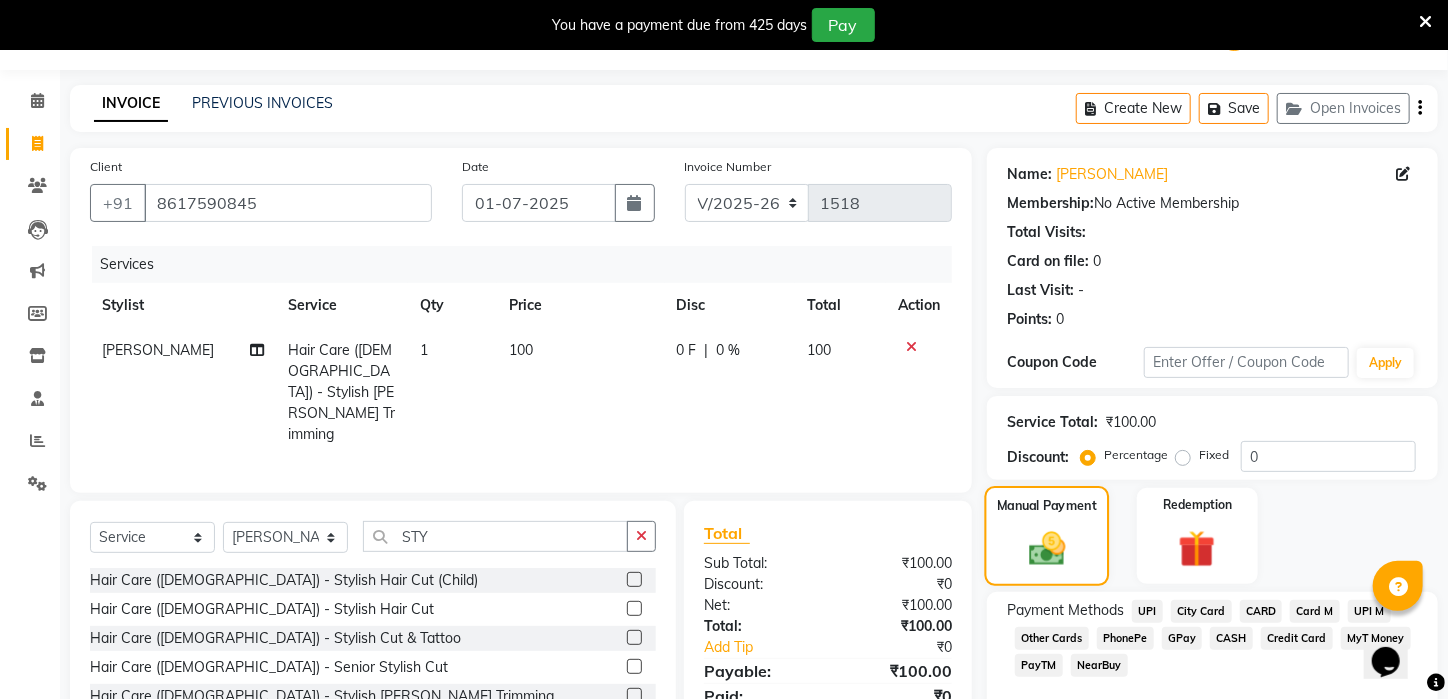scroll, scrollTop: 158, scrollLeft: 0, axis: vertical 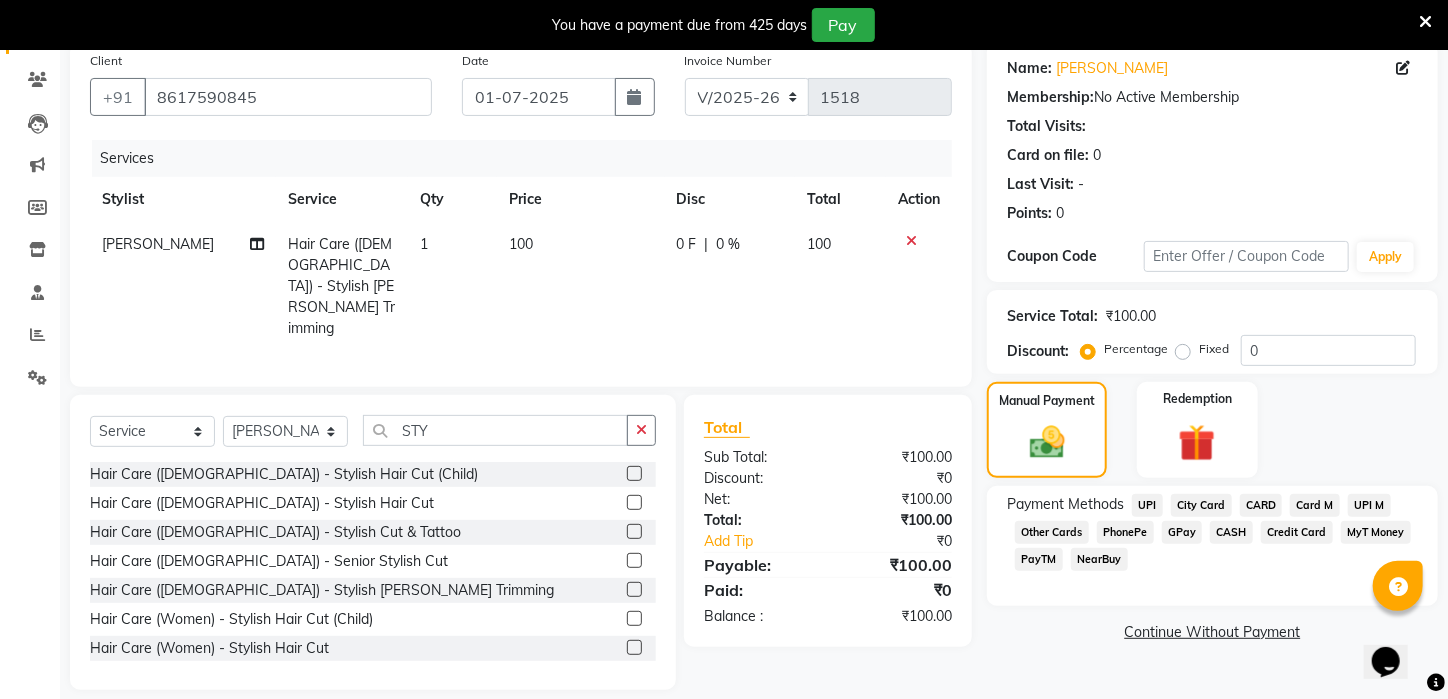 click on "CASH" 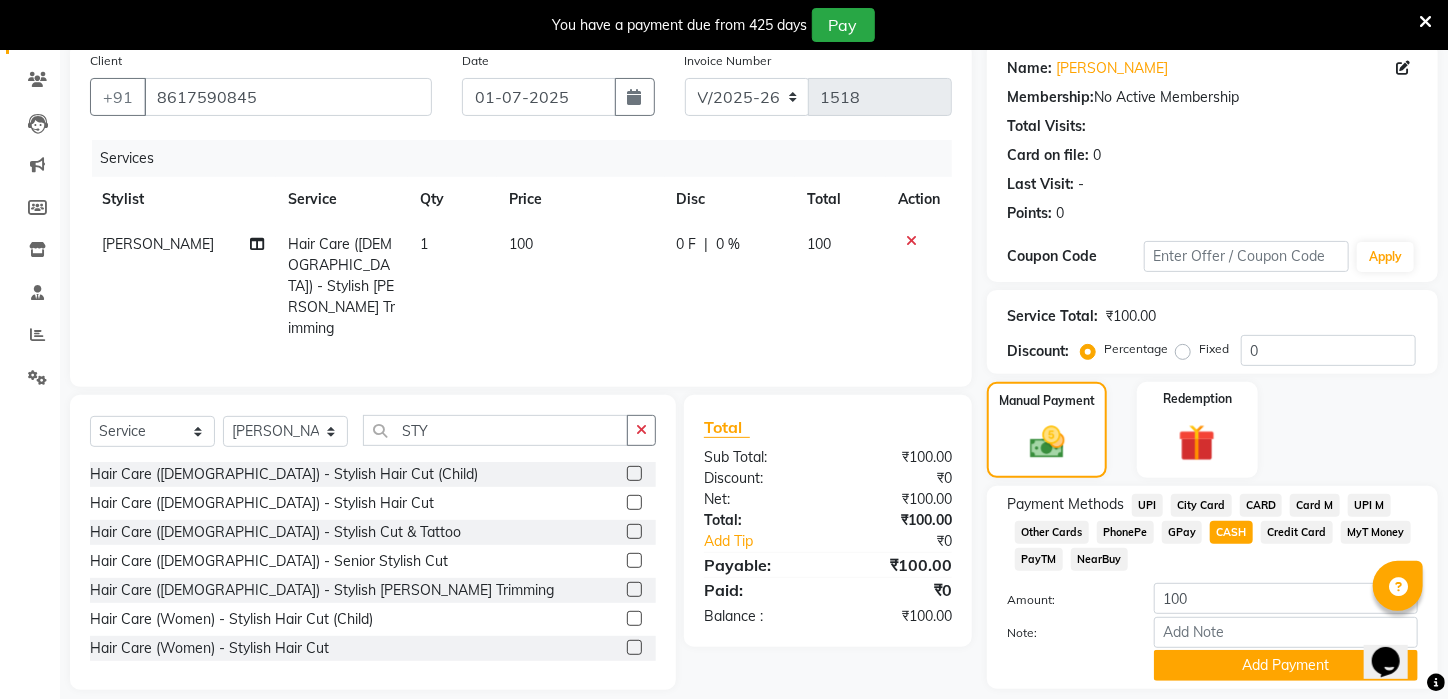 scroll, scrollTop: 240, scrollLeft: 0, axis: vertical 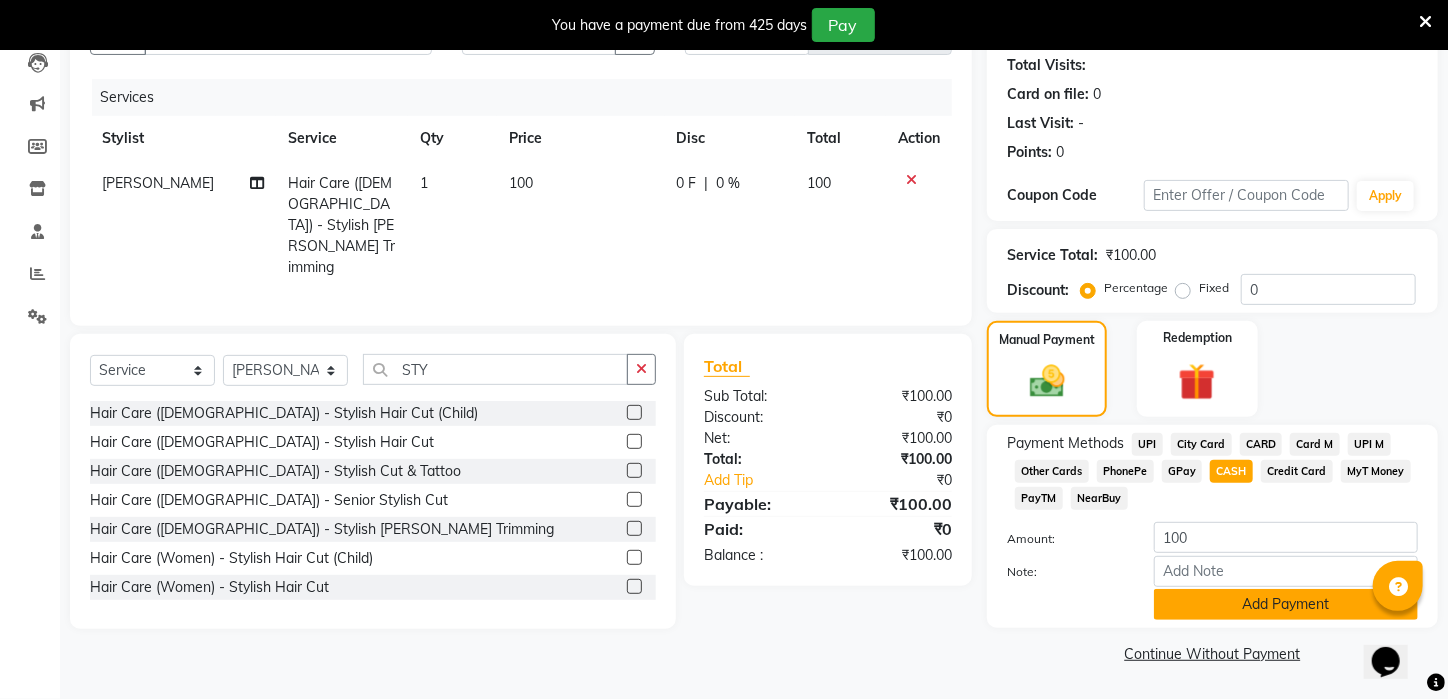 click on "Add Payment" 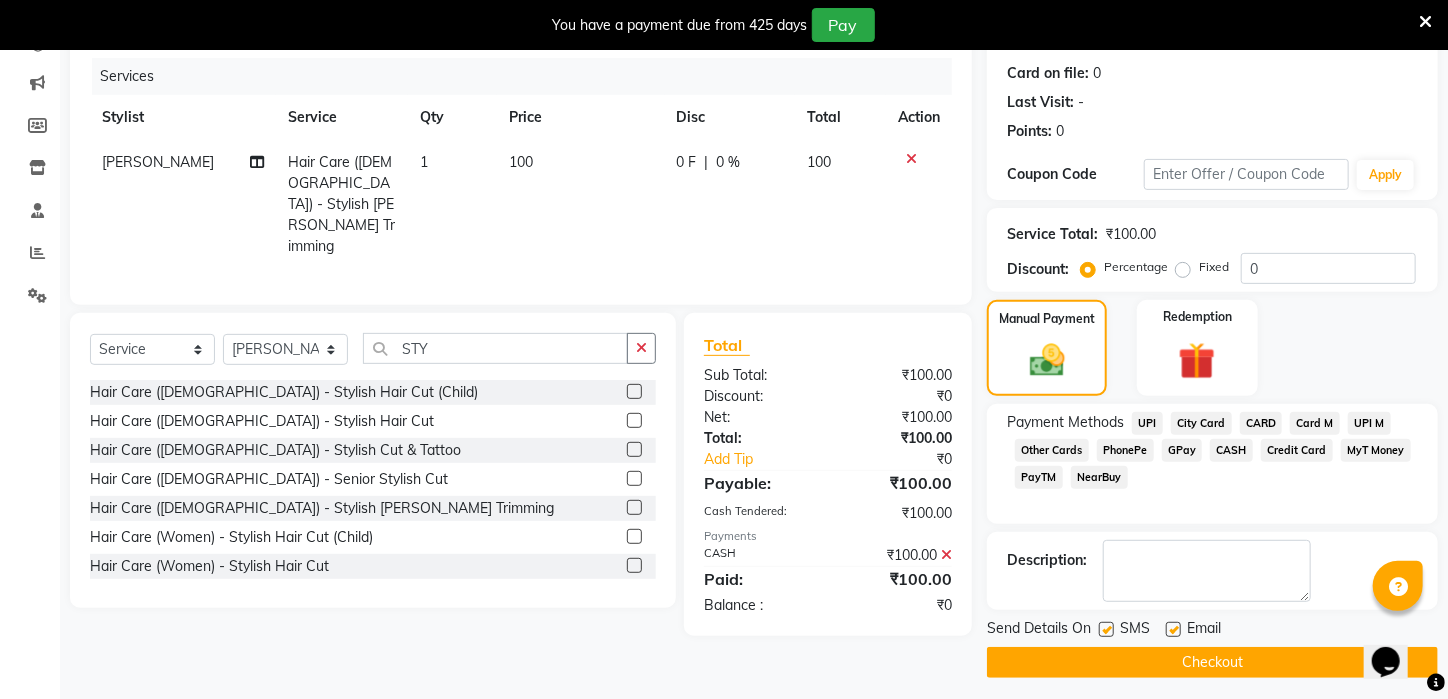 click on "Checkout" 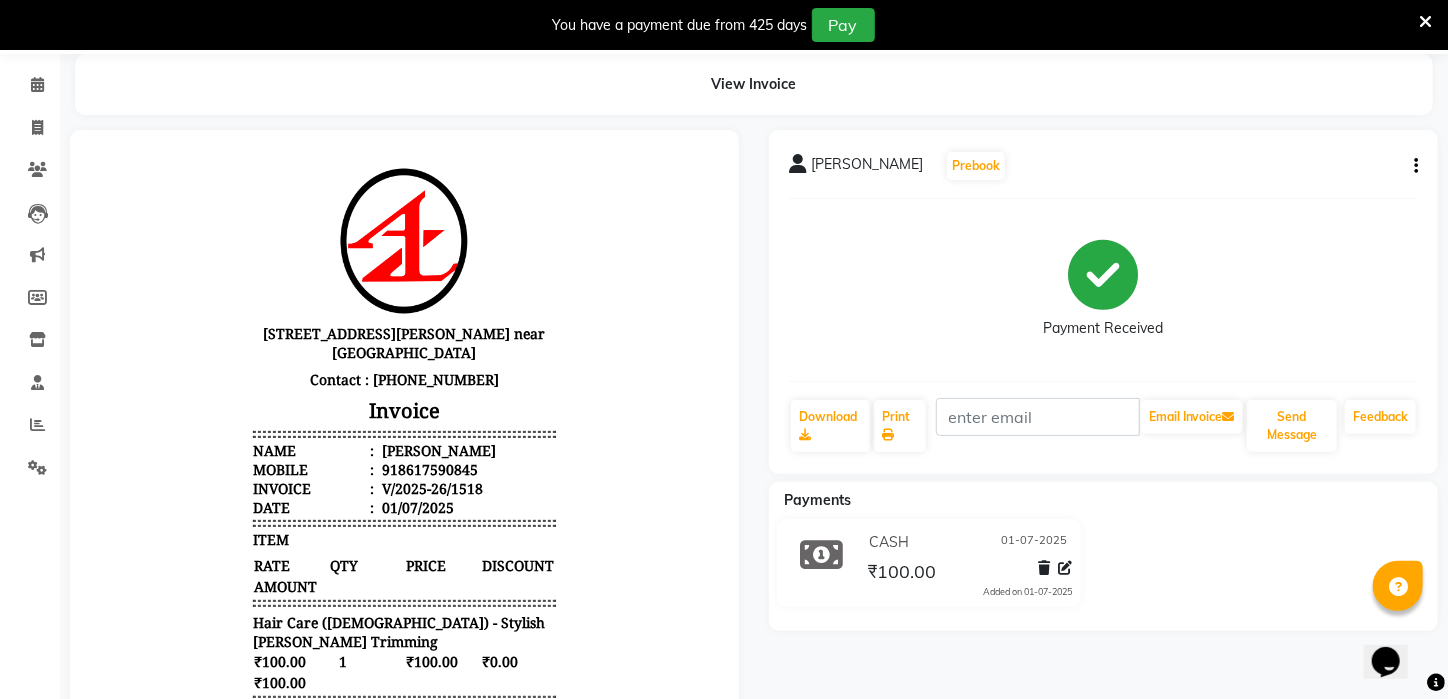 scroll, scrollTop: 0, scrollLeft: 0, axis: both 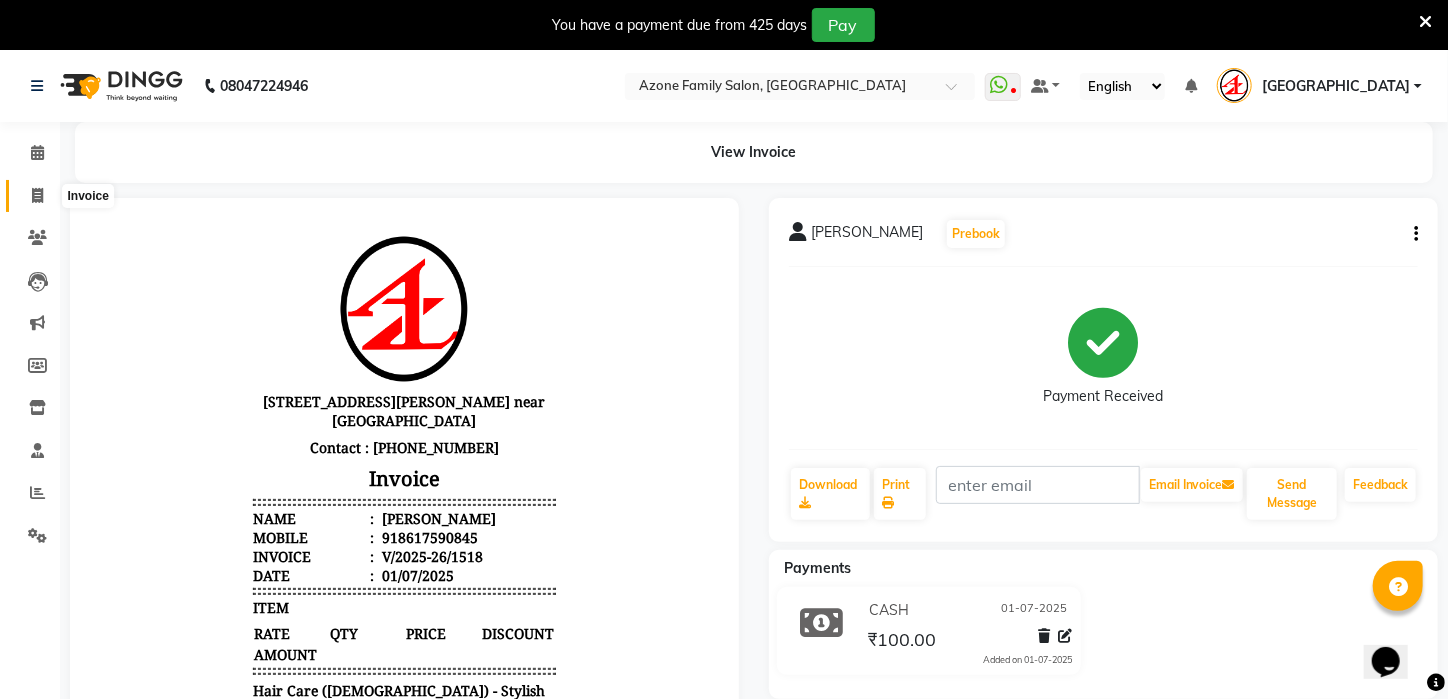 click 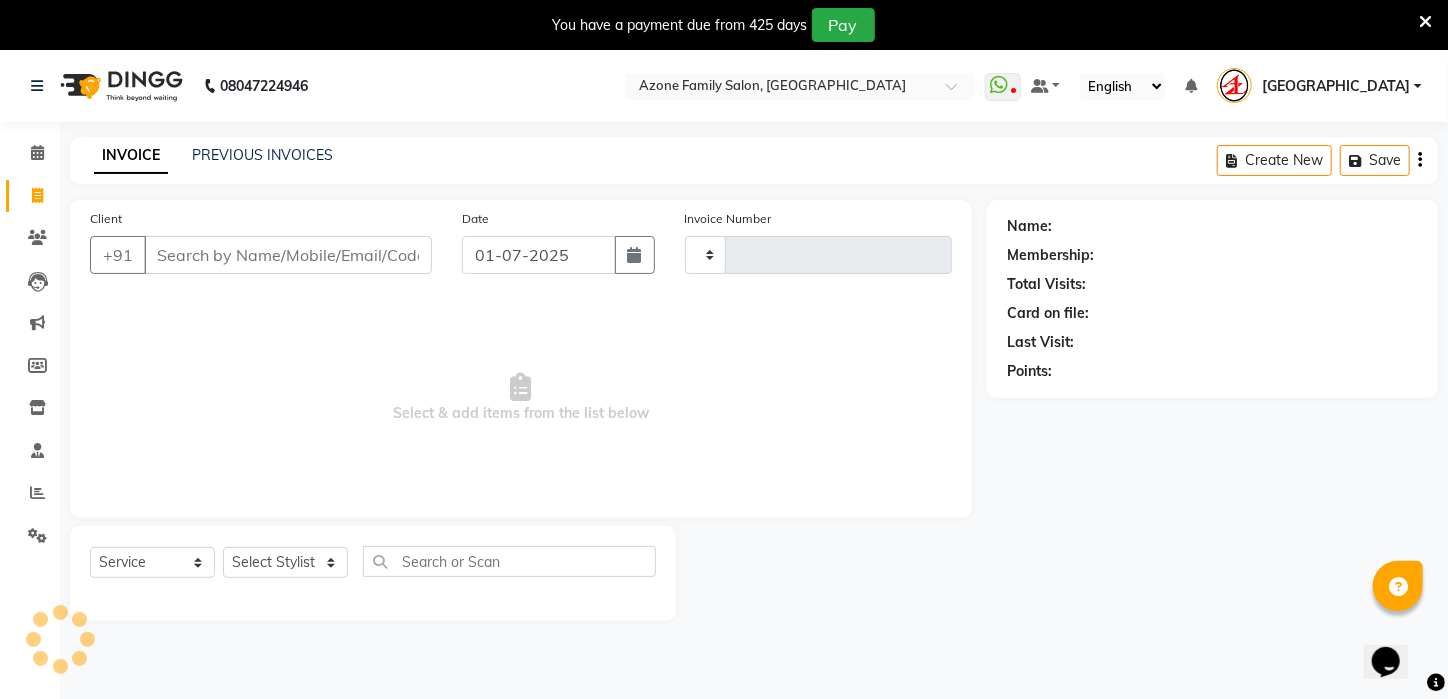 scroll, scrollTop: 50, scrollLeft: 0, axis: vertical 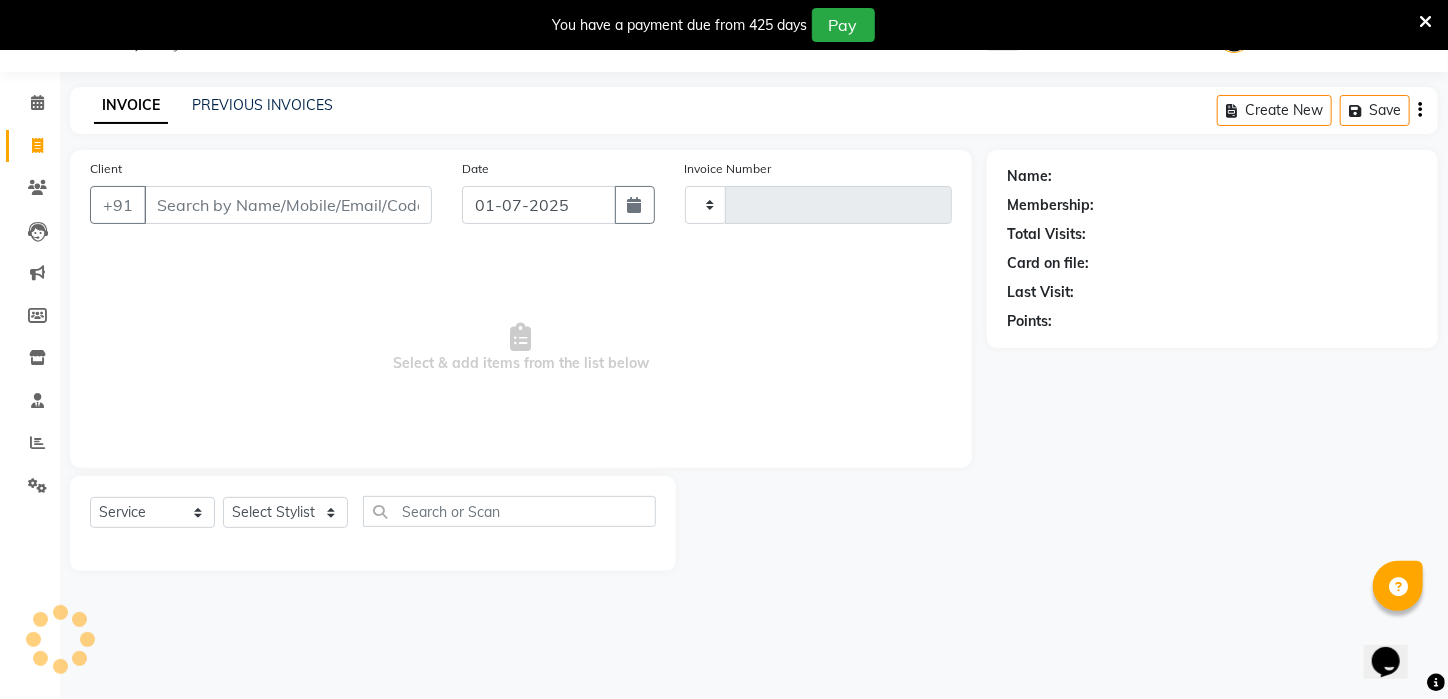 type on "1519" 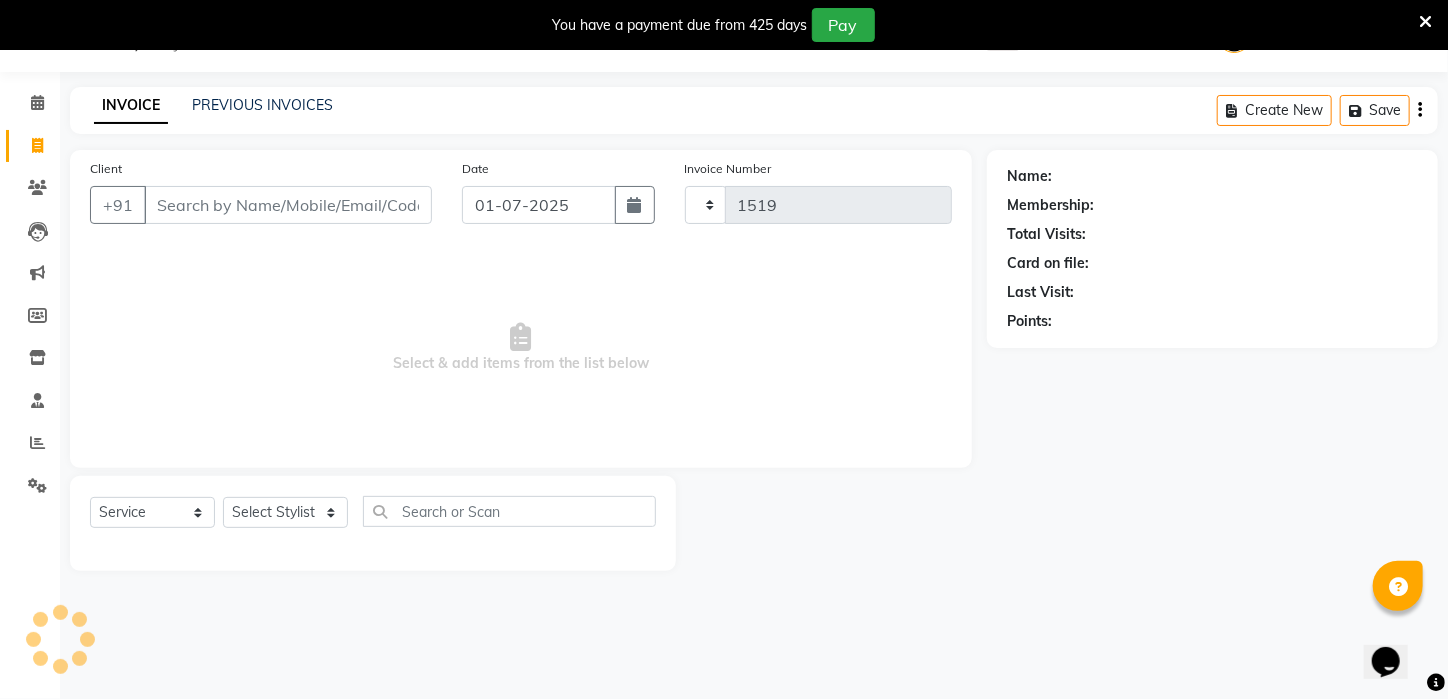 select on "4296" 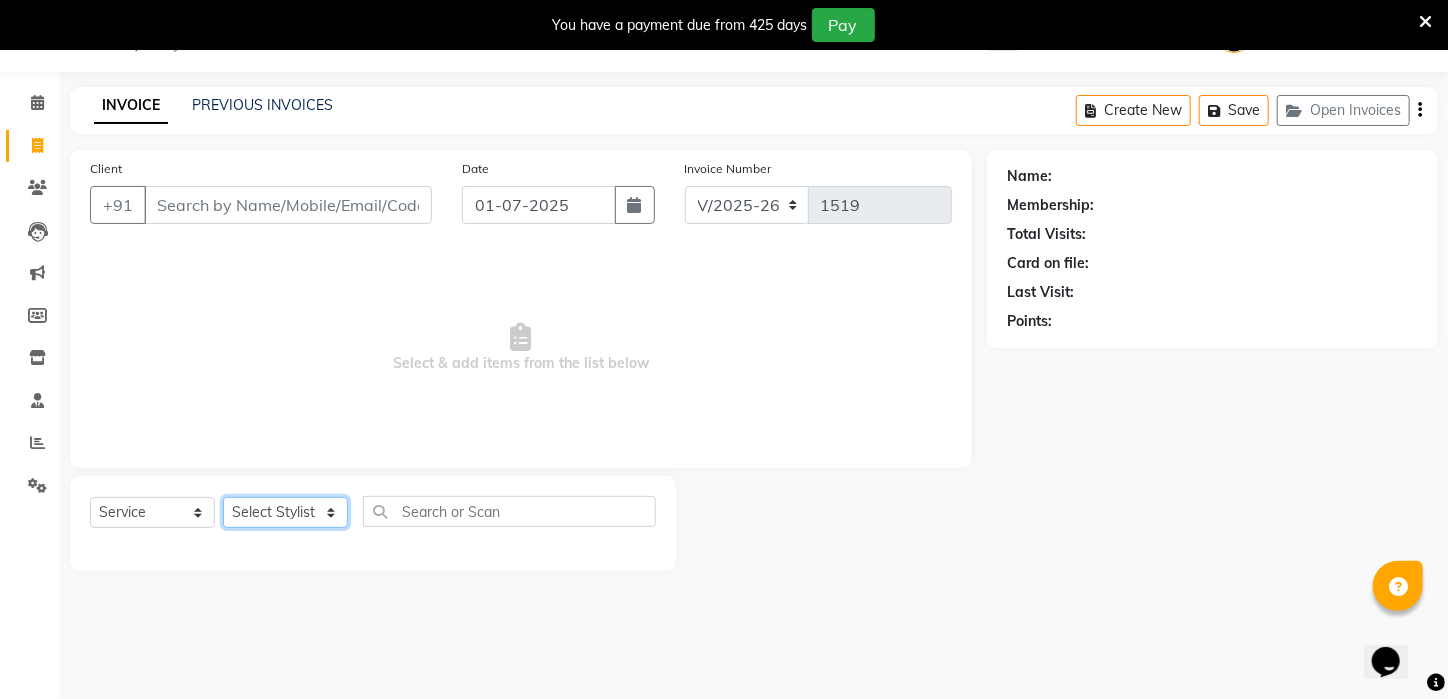 click on "Select Stylist [PERSON_NAME] [PERSON_NAME] DEEPIKA [PERSON_NAME] [PERSON_NAME] kharagpur Mahadev [PERSON_NAME] [PERSON_NAME] NEHA [PERSON_NAME] [PERSON_NAME] [PERSON_NAME] [PERSON_NAME] [PERSON_NAME]" 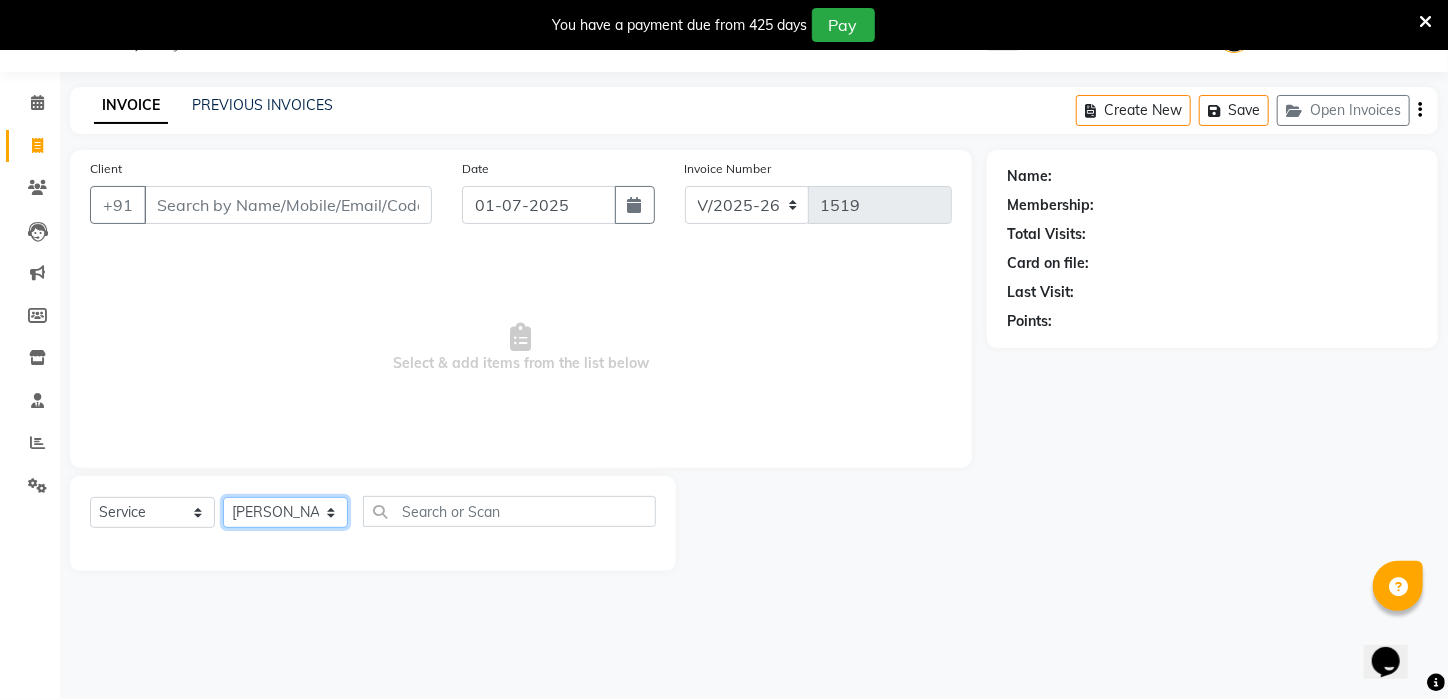 click on "Select Stylist [PERSON_NAME] [PERSON_NAME] DEEPIKA [PERSON_NAME] [PERSON_NAME] kharagpur Mahadev [PERSON_NAME] [PERSON_NAME] NEHA [PERSON_NAME] [PERSON_NAME] [PERSON_NAME] [PERSON_NAME] [PERSON_NAME]" 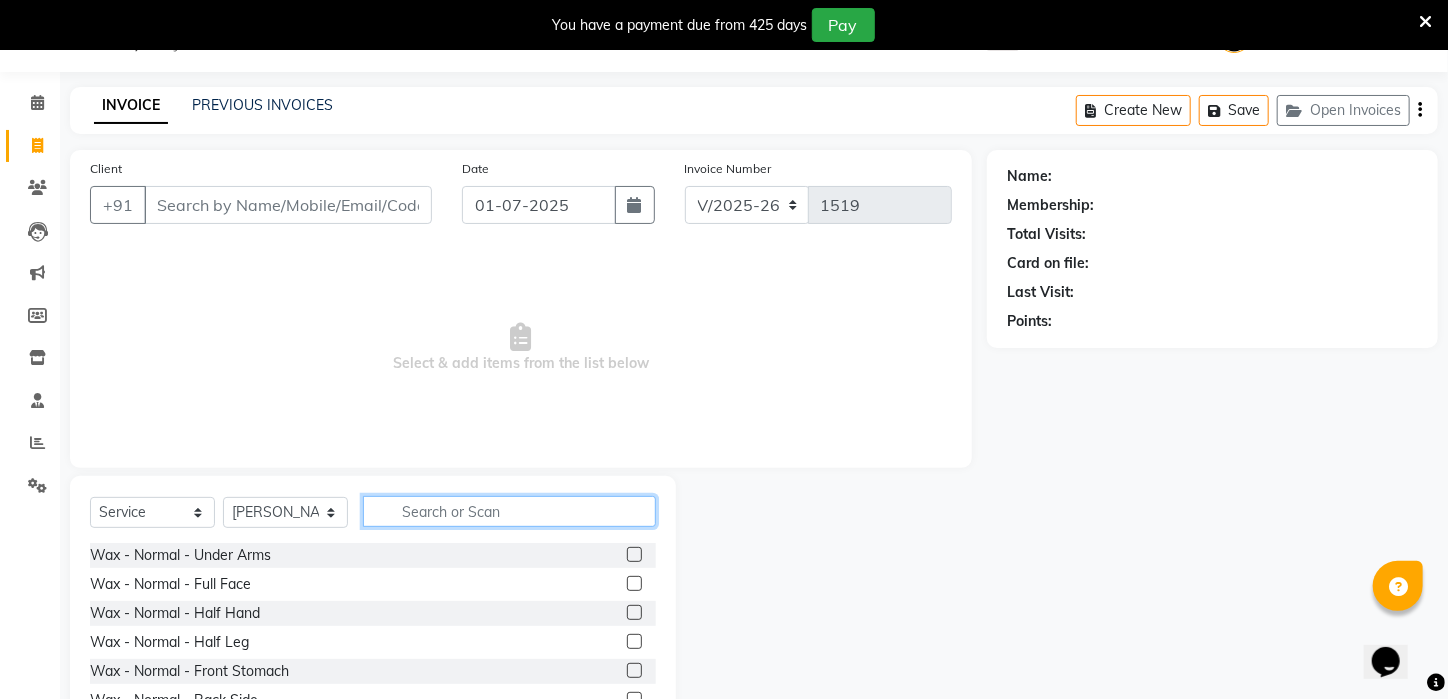 click 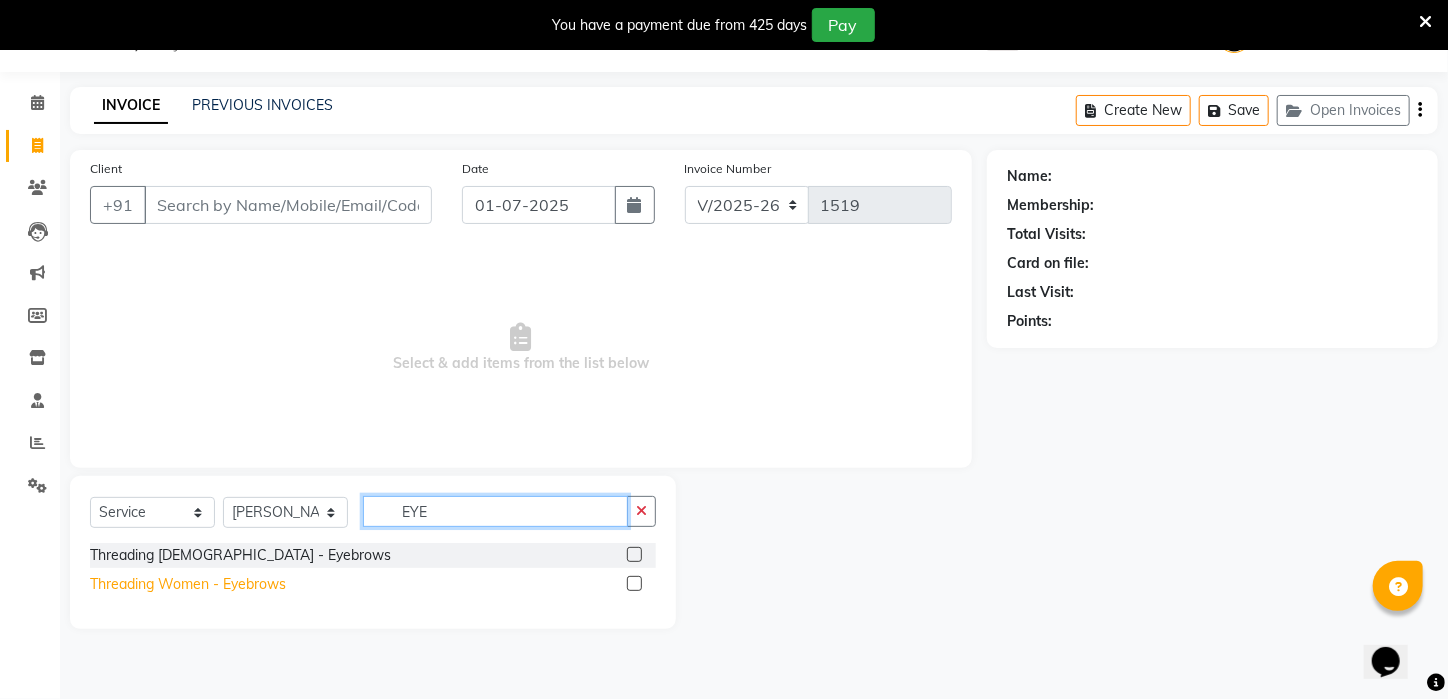 type on "EYE" 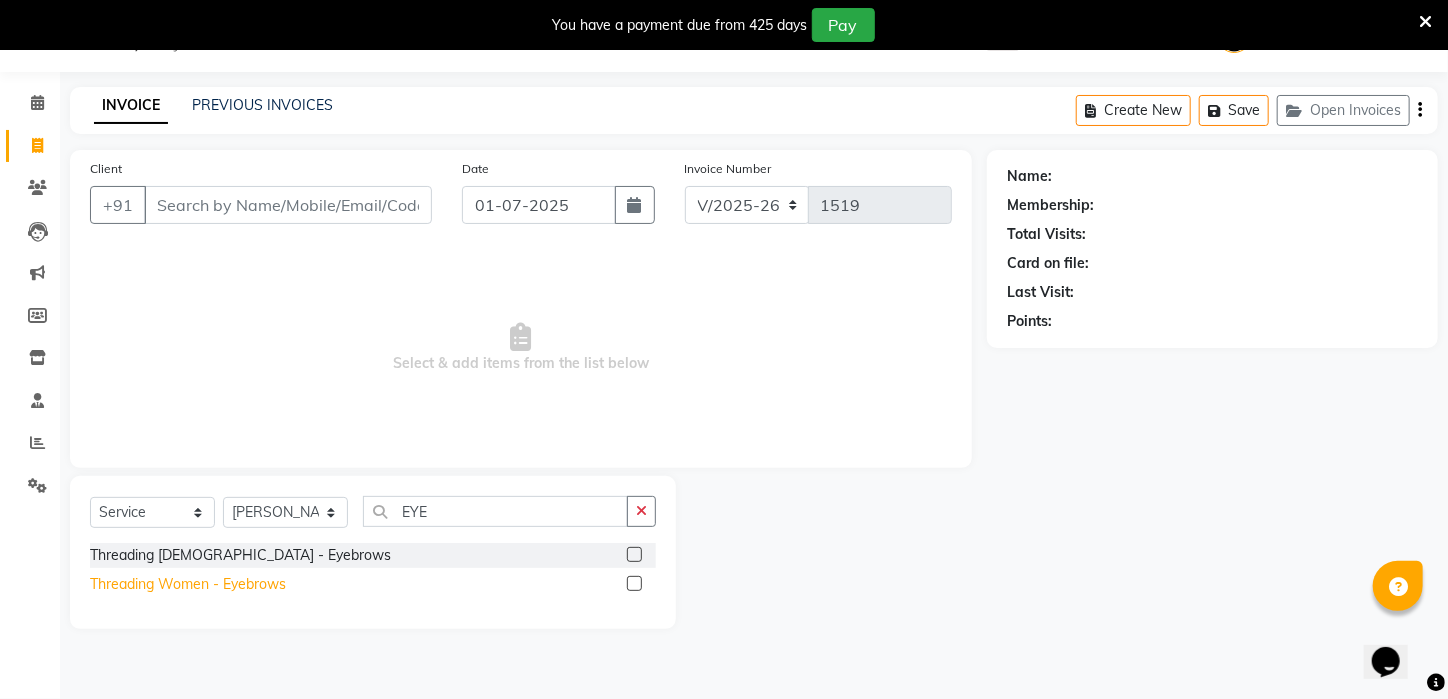 click on "Threading Women    -   Eyebrows" 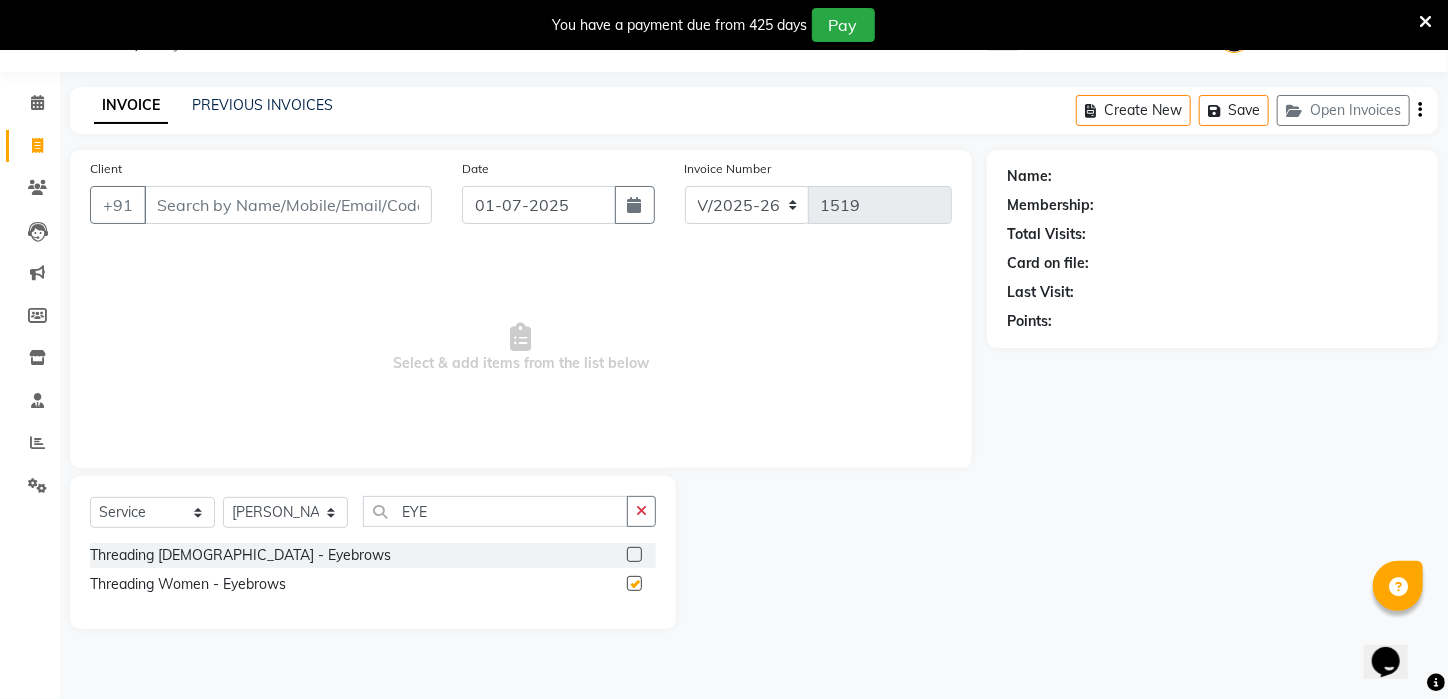 checkbox on "false" 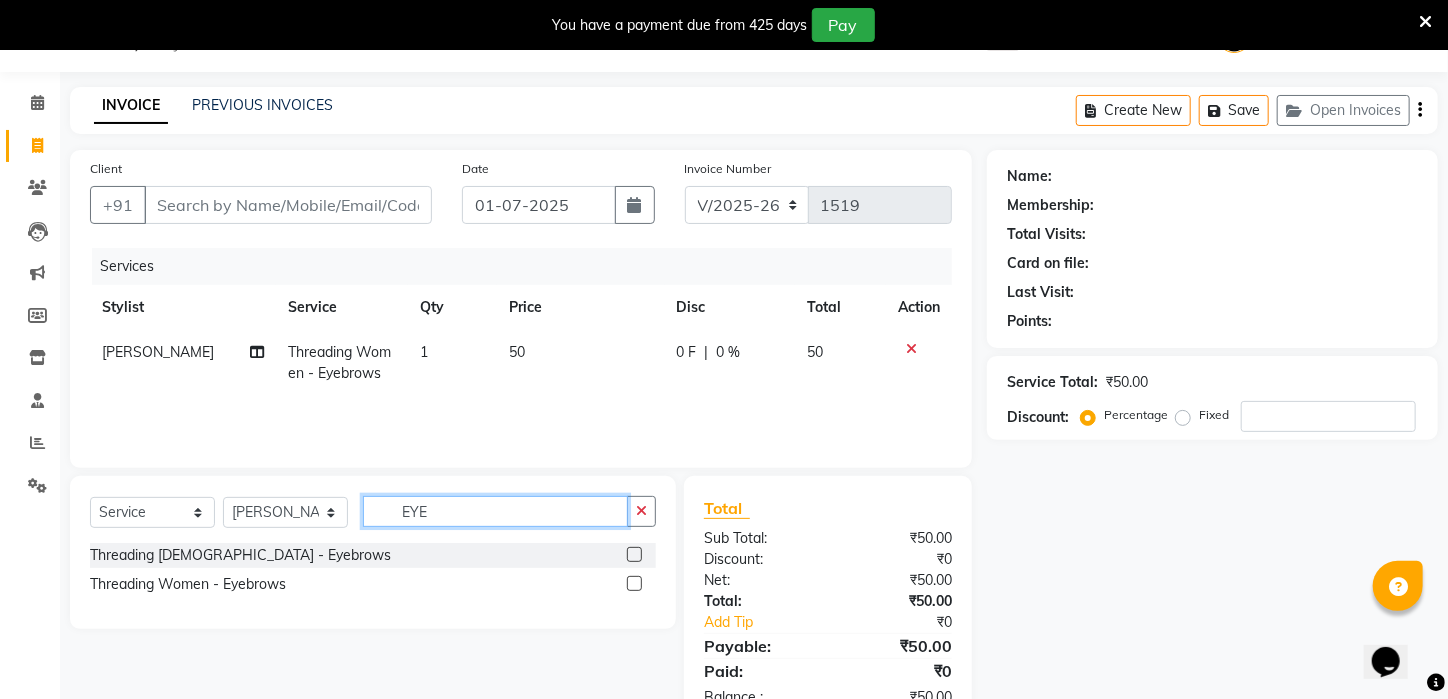 drag, startPoint x: 524, startPoint y: 501, endPoint x: 329, endPoint y: 503, distance: 195.01025 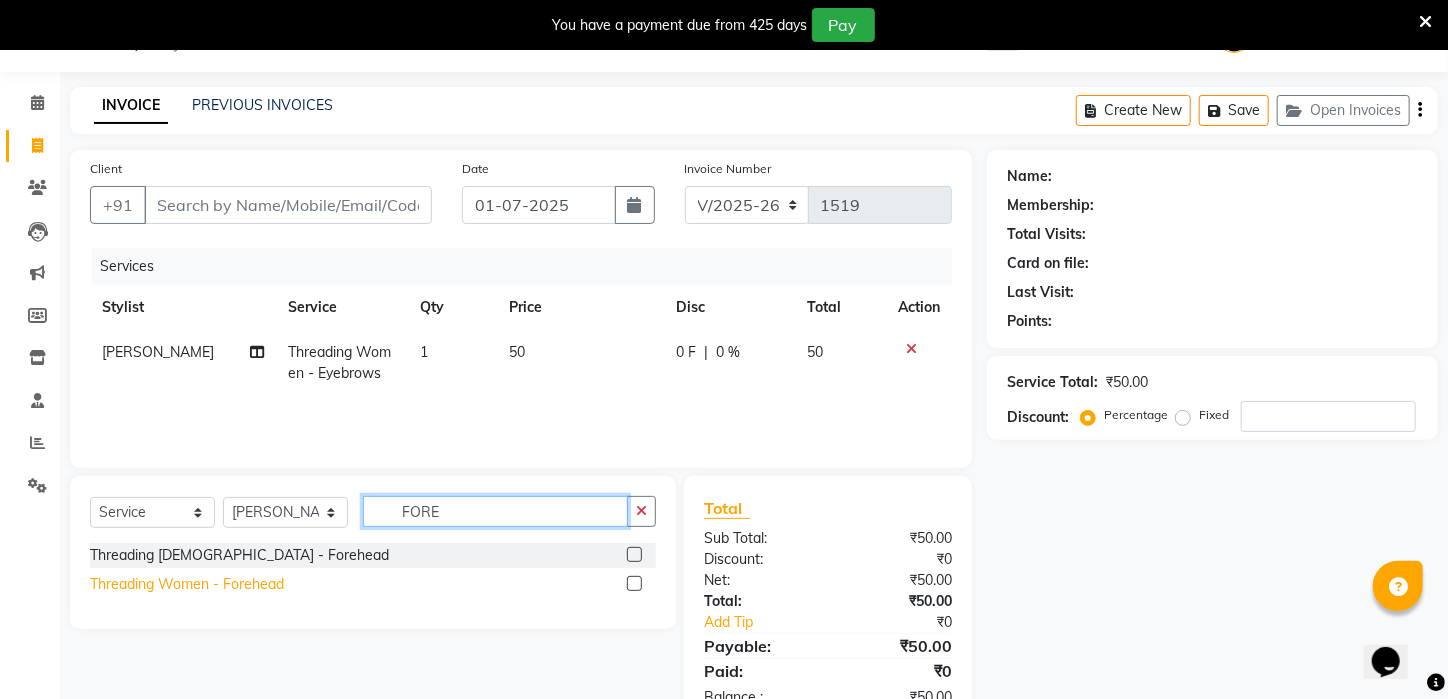 type on "FORE" 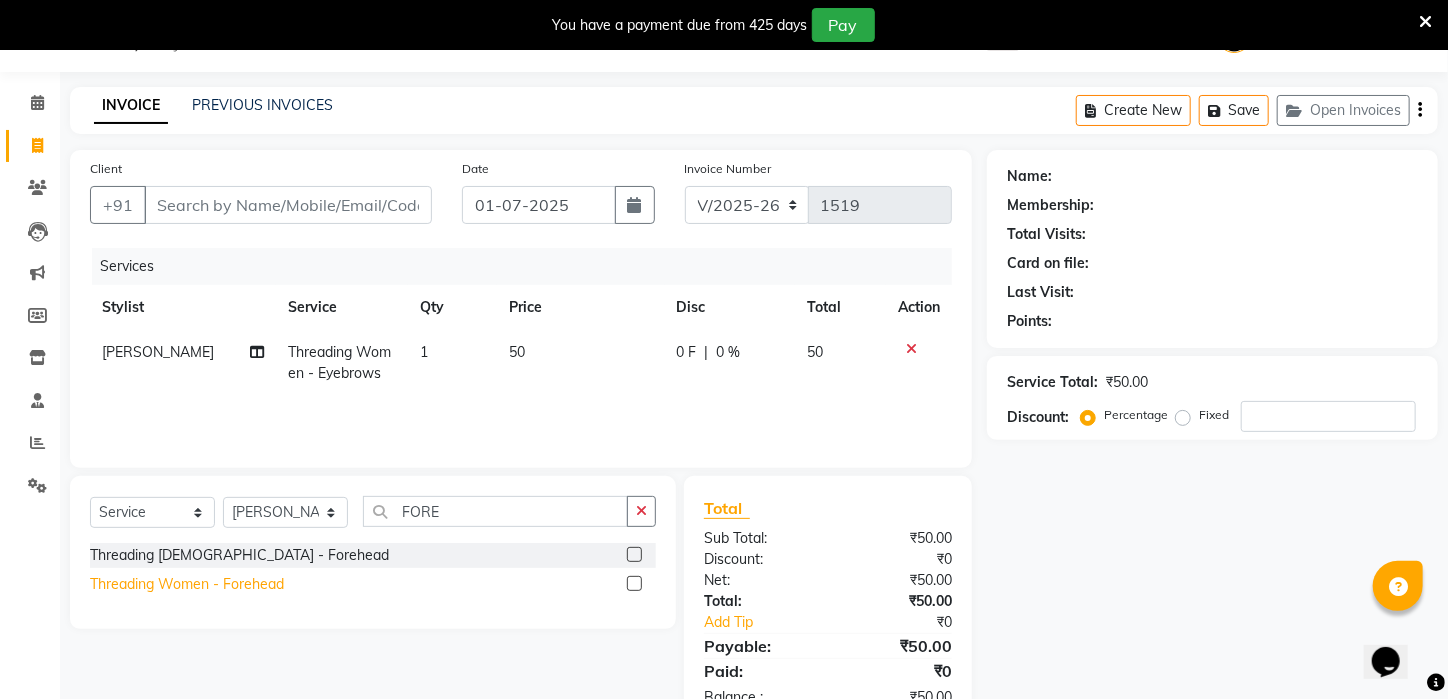 click on "Threading Women    -   Forehead" 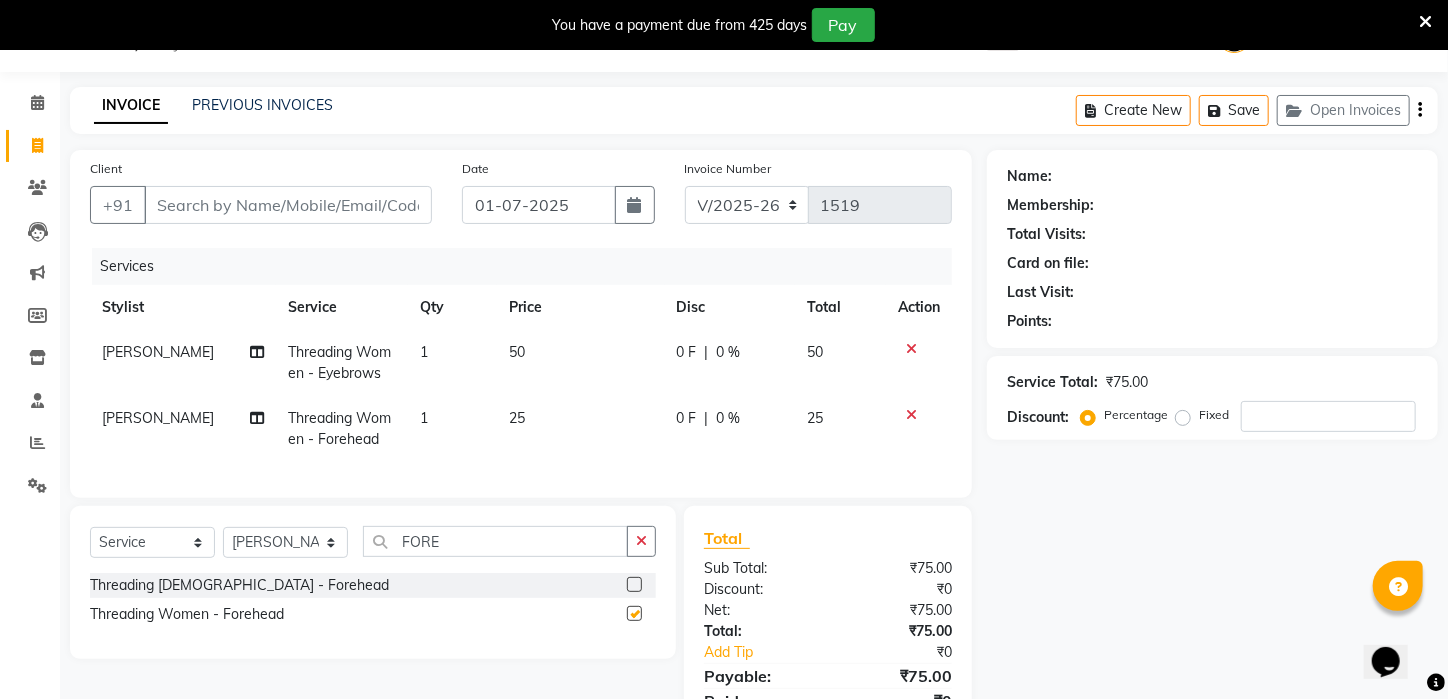 checkbox on "false" 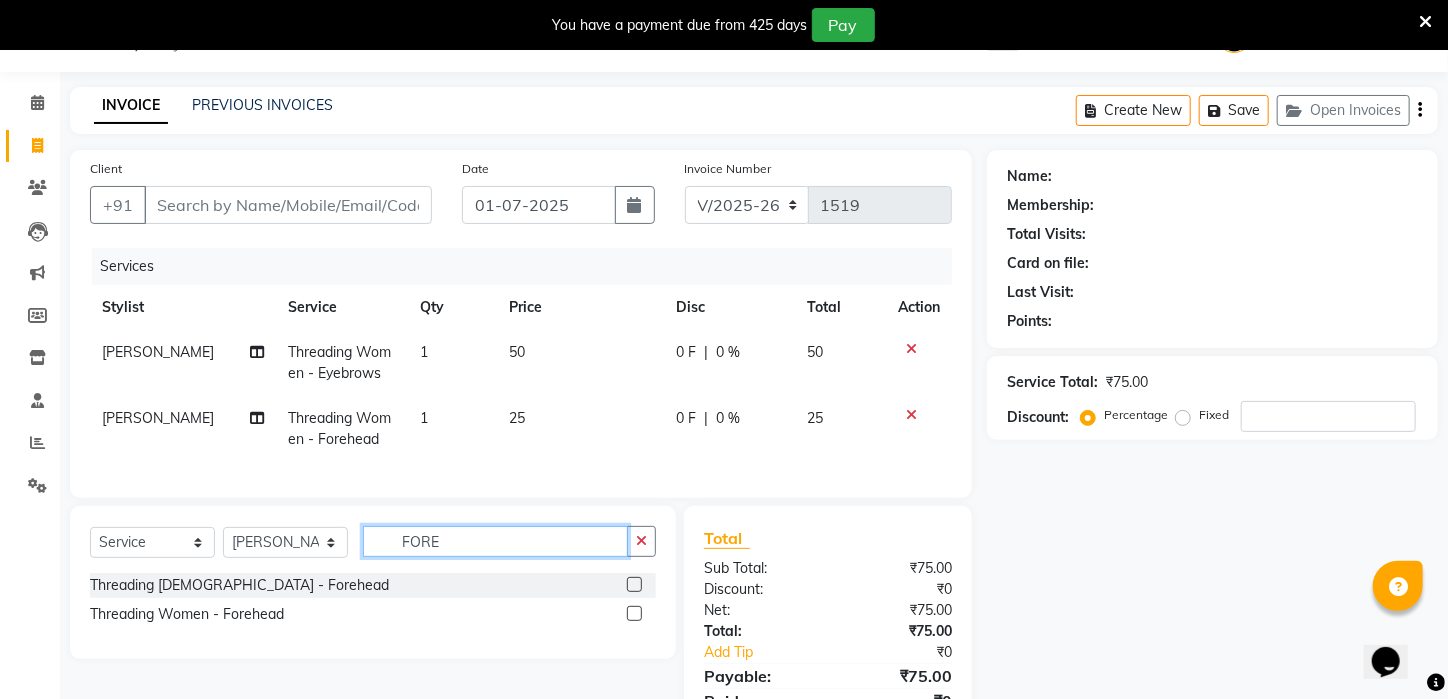 drag, startPoint x: 451, startPoint y: 557, endPoint x: 375, endPoint y: 556, distance: 76.00658 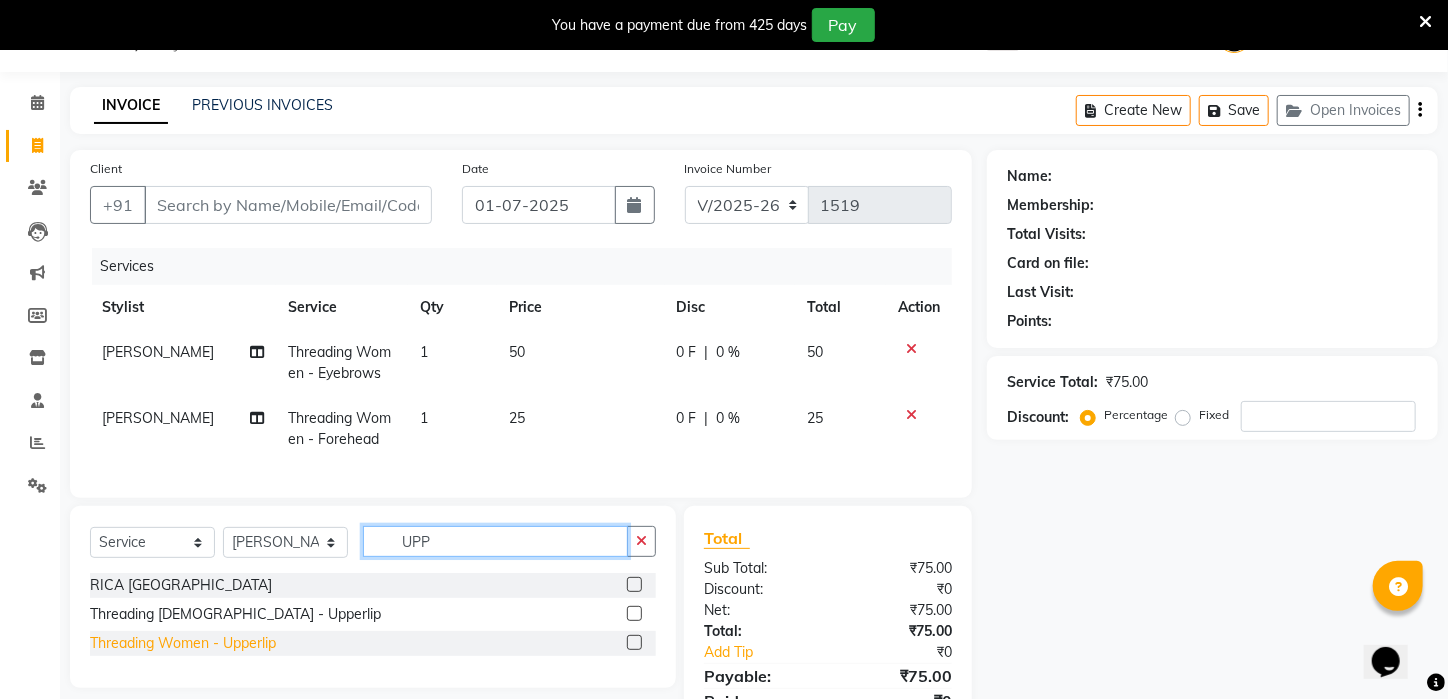 type on "UPP" 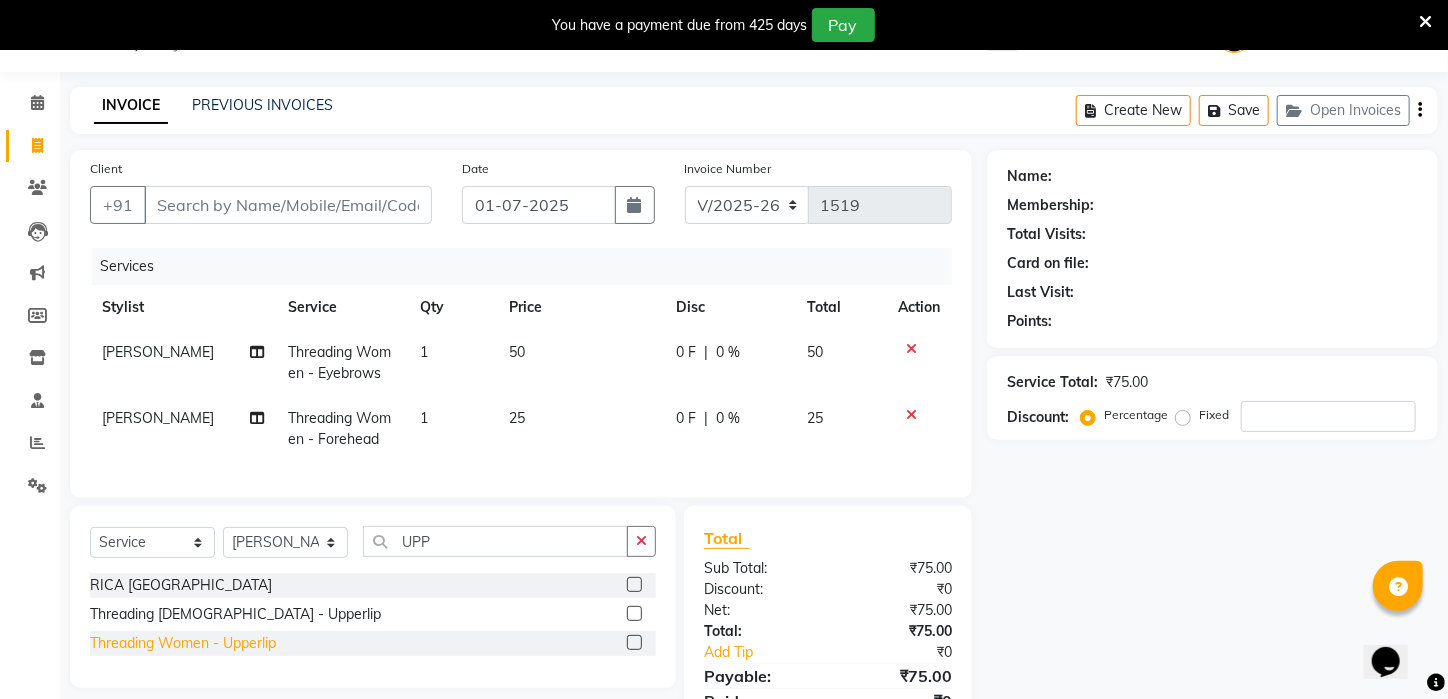 click on "Threading Women    -   Upperlip" 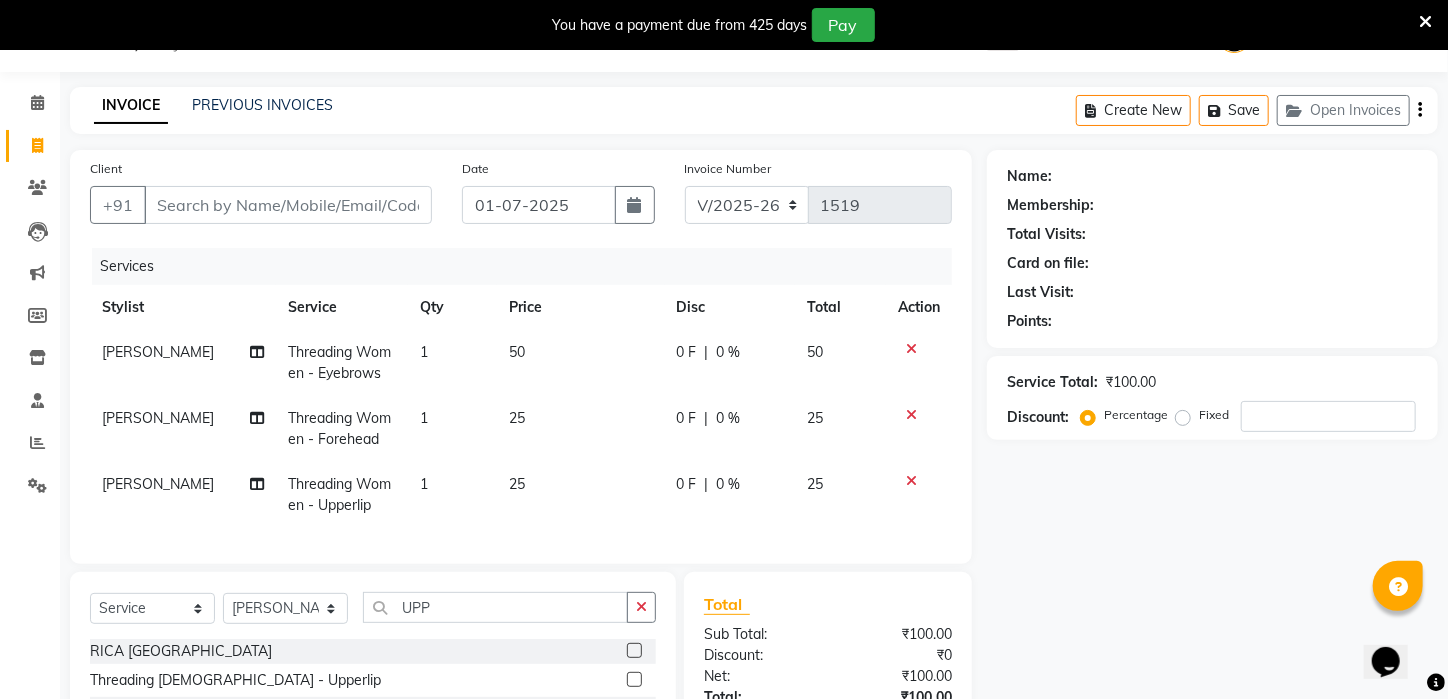 checkbox on "false" 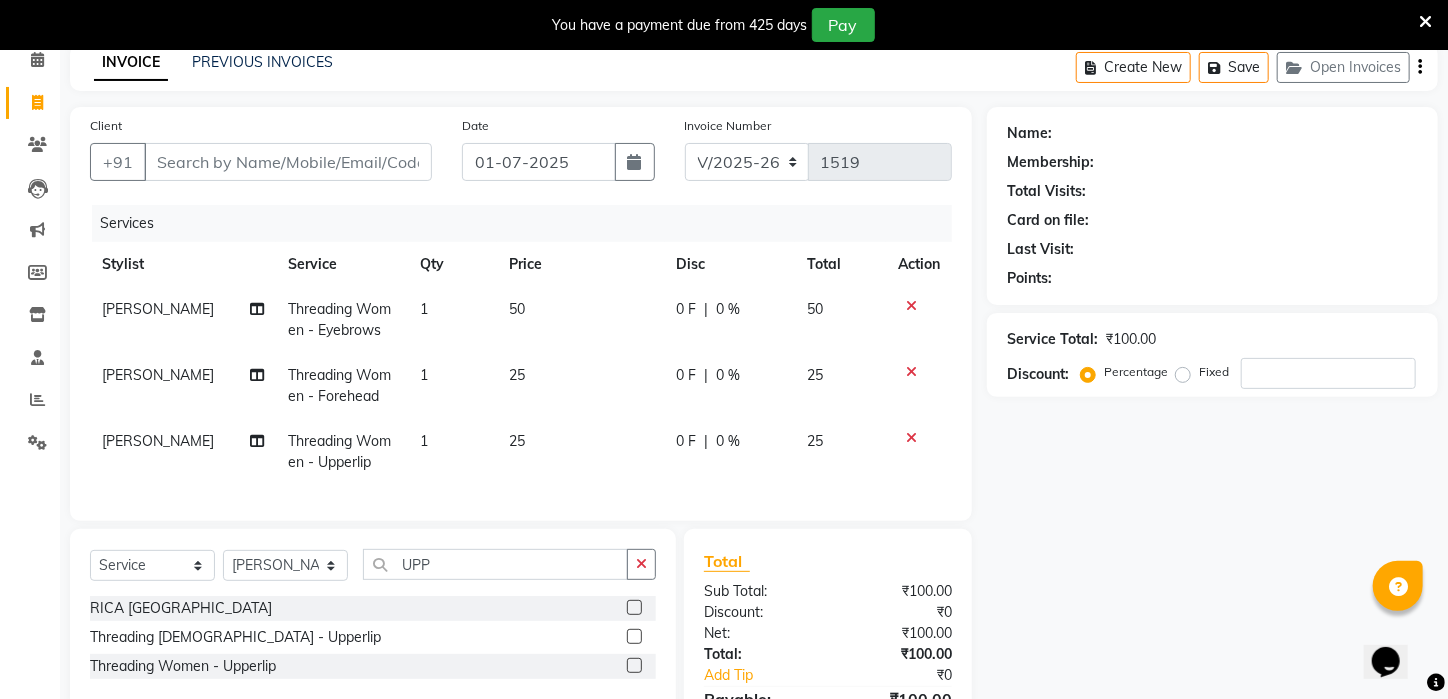 scroll, scrollTop: 0, scrollLeft: 0, axis: both 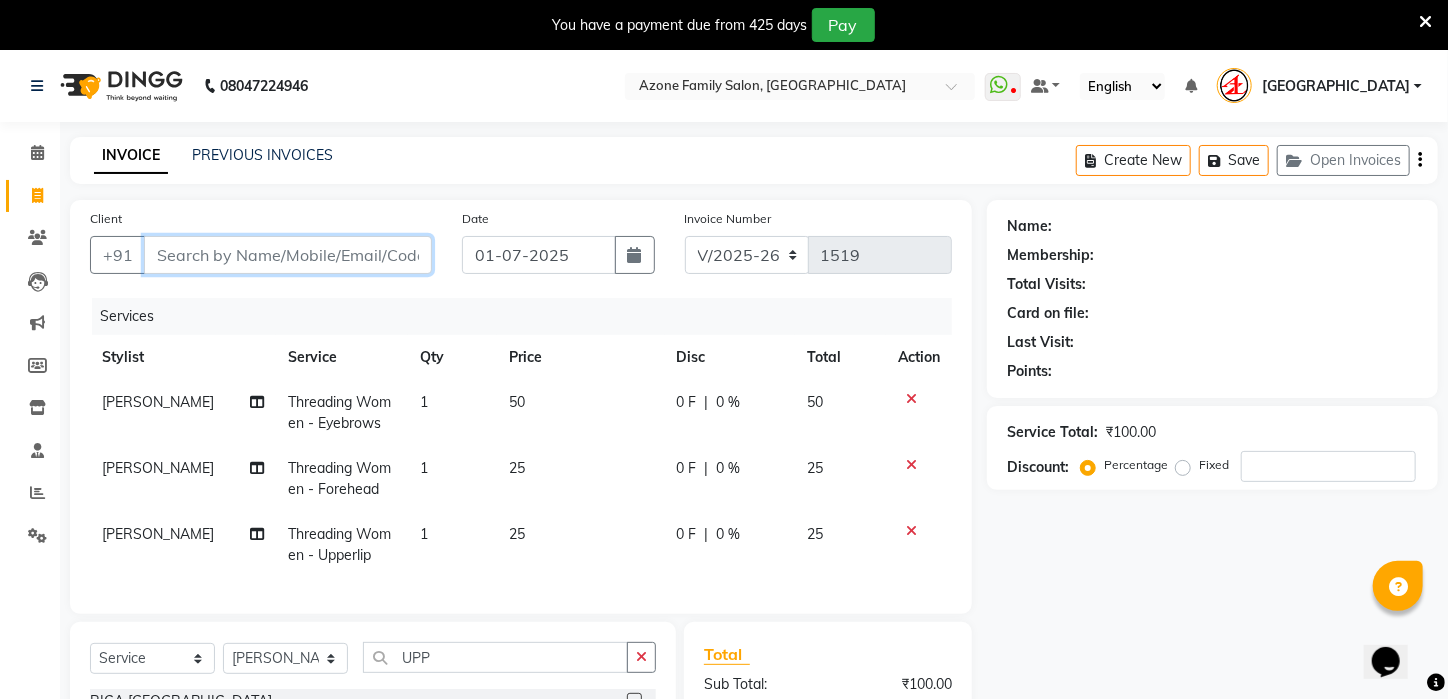 click on "Client" at bounding box center (288, 255) 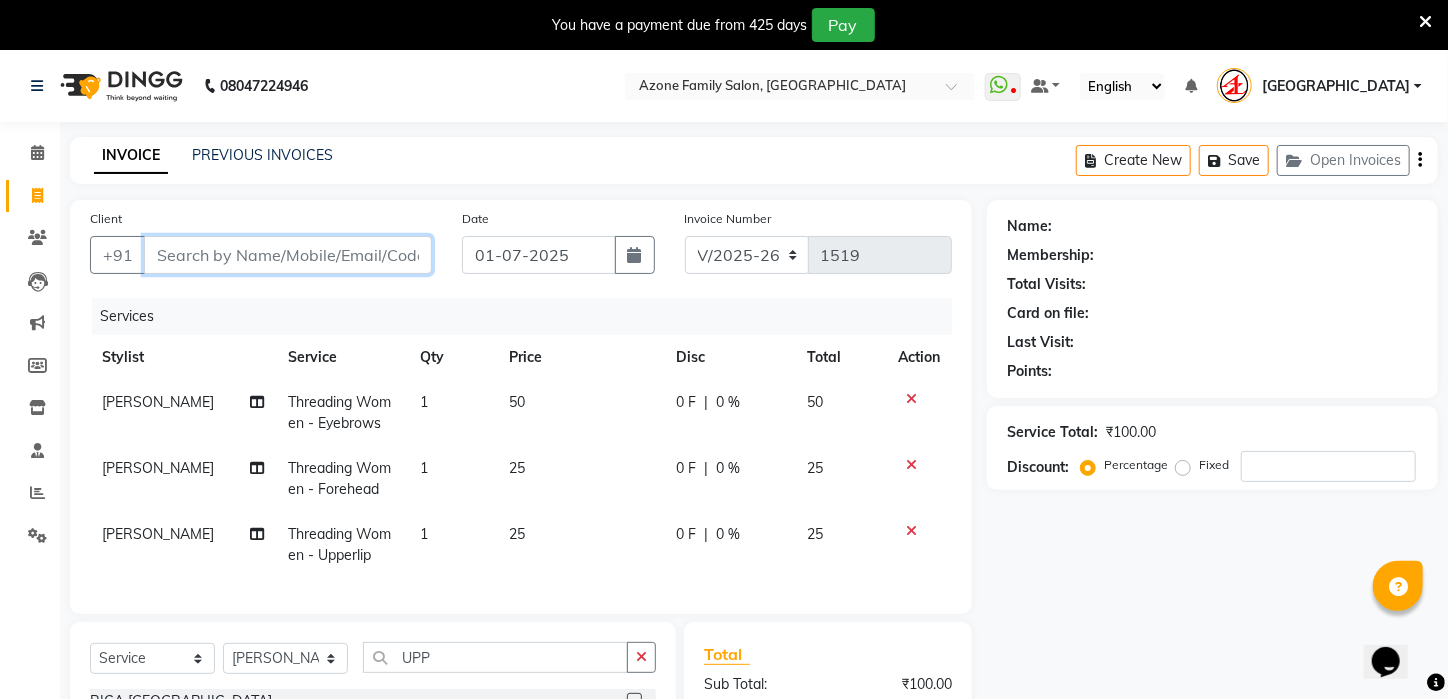 type on "6" 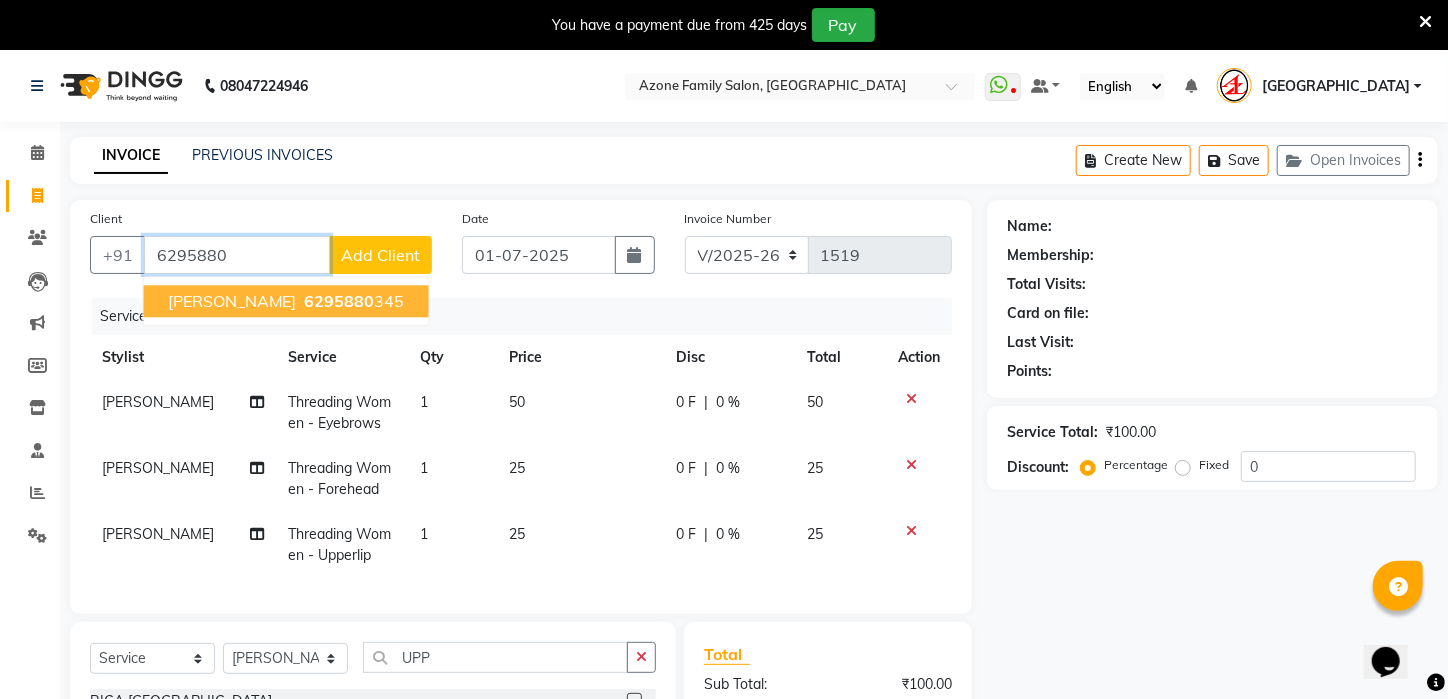 click on "6295880" at bounding box center [340, 301] 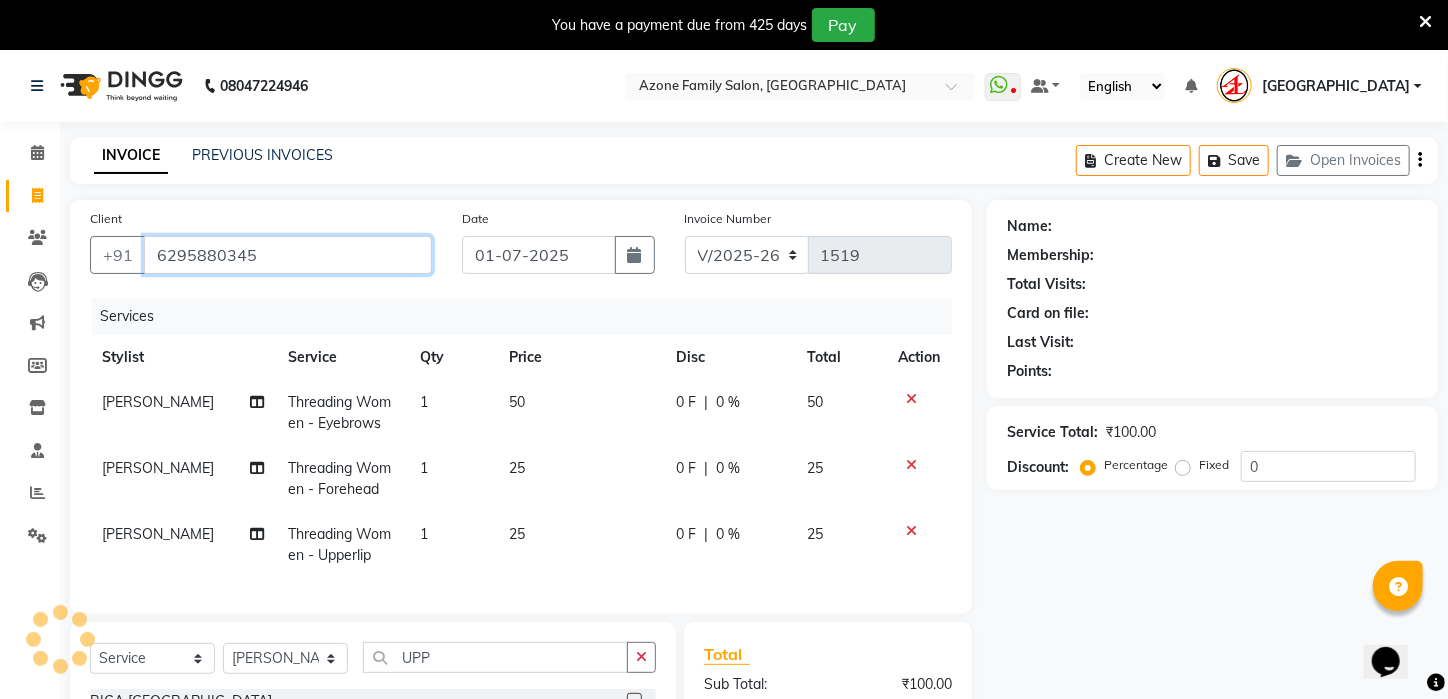 type on "6295880345" 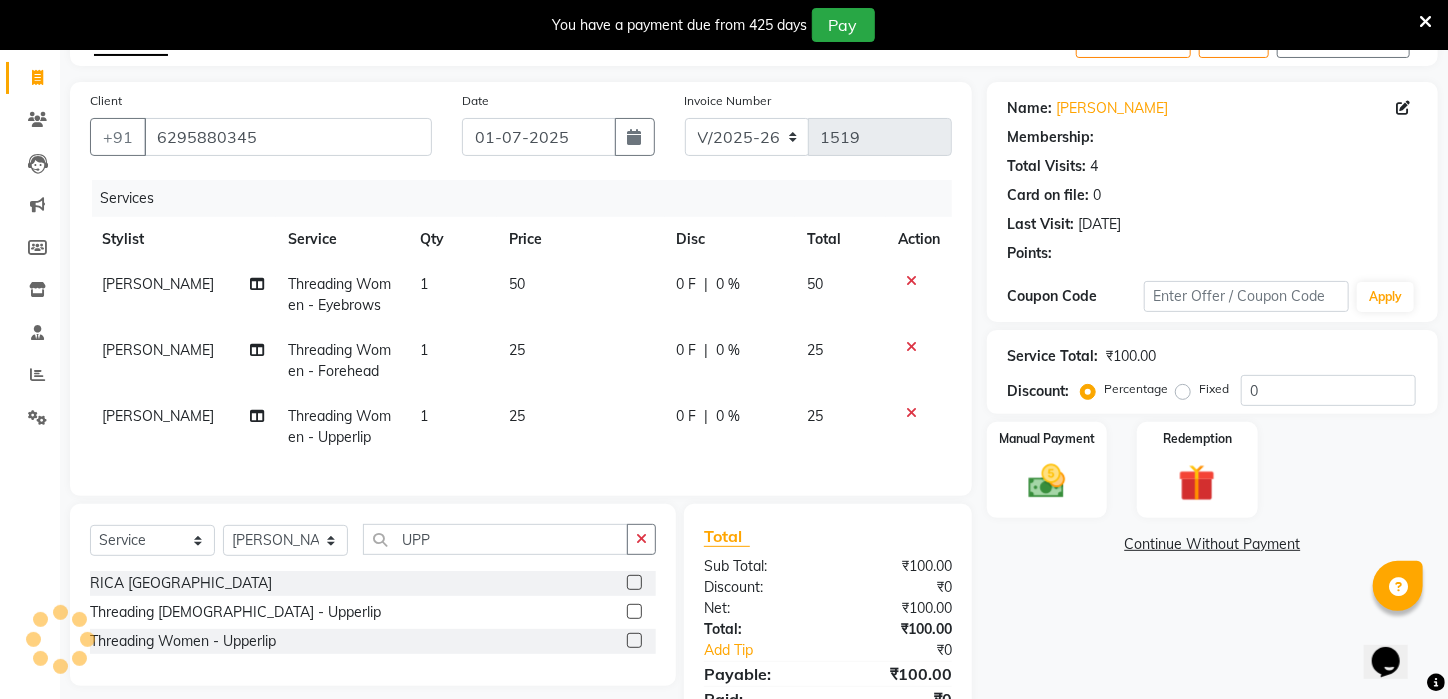 scroll, scrollTop: 220, scrollLeft: 0, axis: vertical 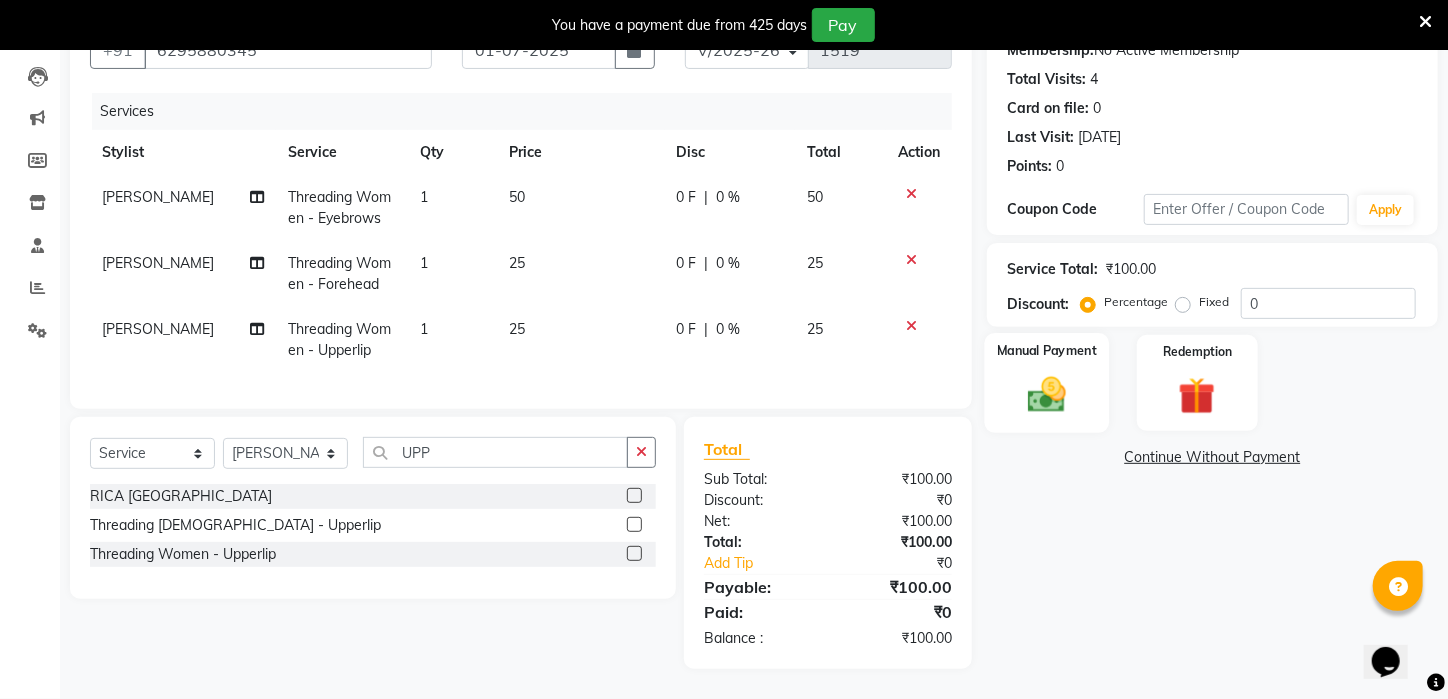 click on "Manual Payment" 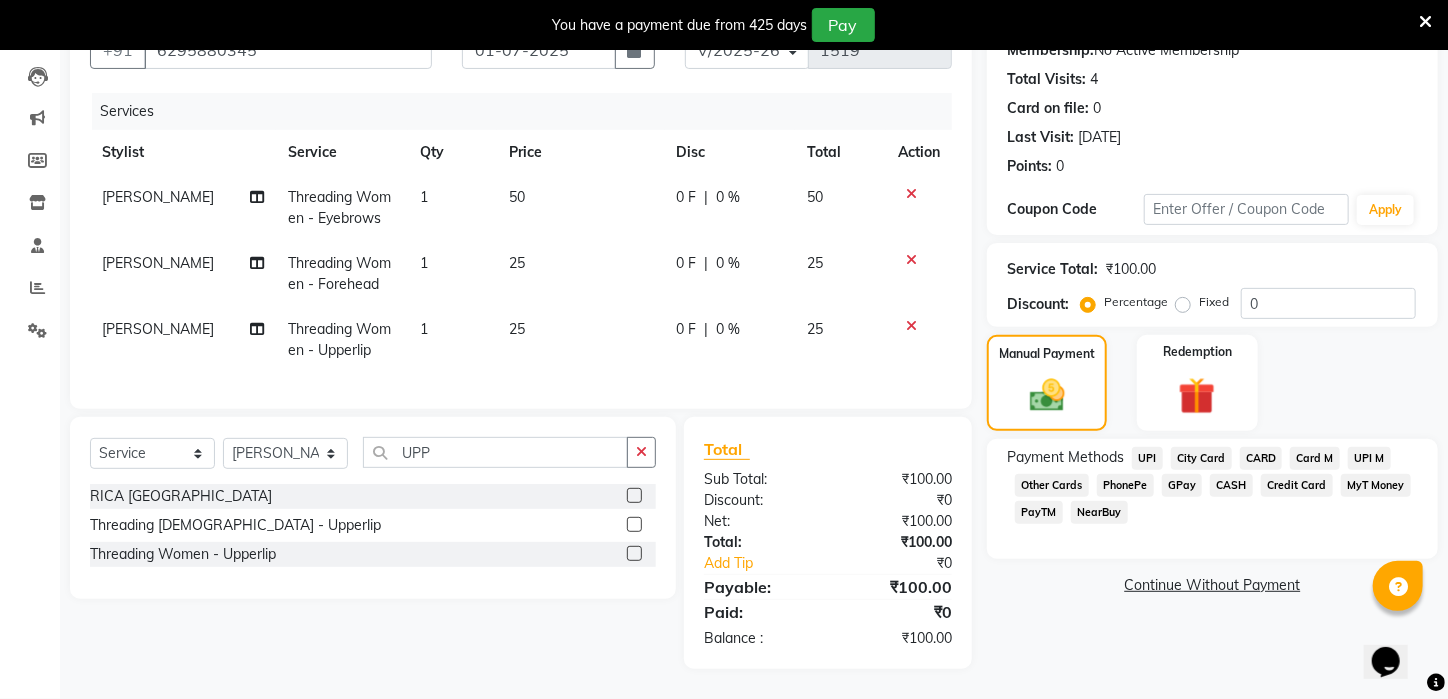 click on "UPI" 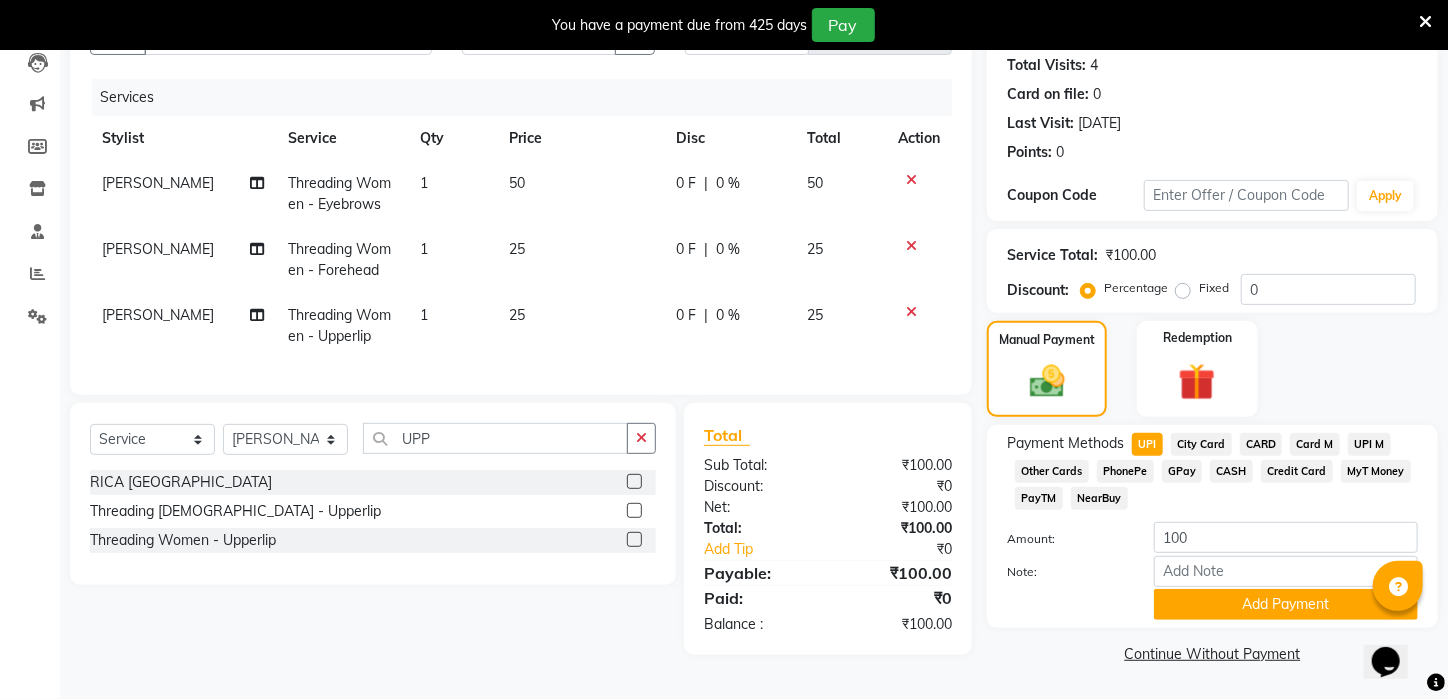 scroll, scrollTop: 240, scrollLeft: 0, axis: vertical 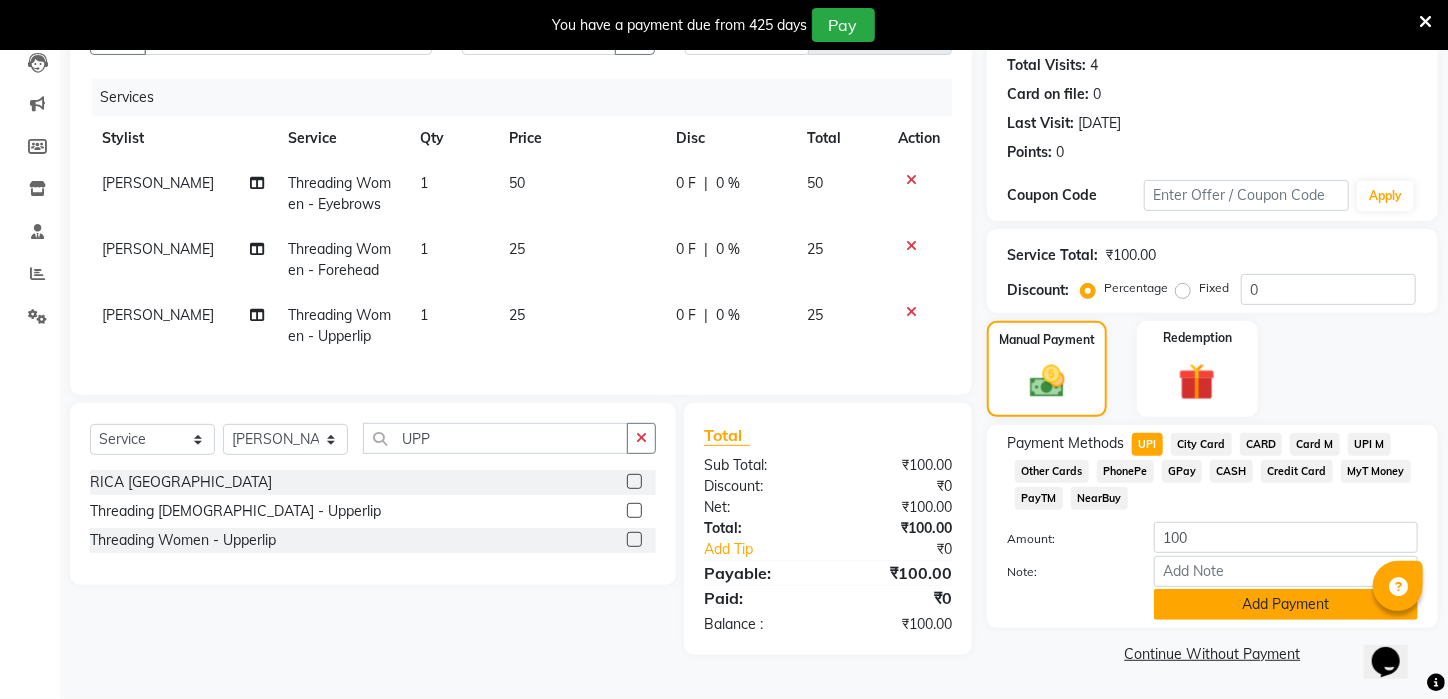 click on "Add Payment" 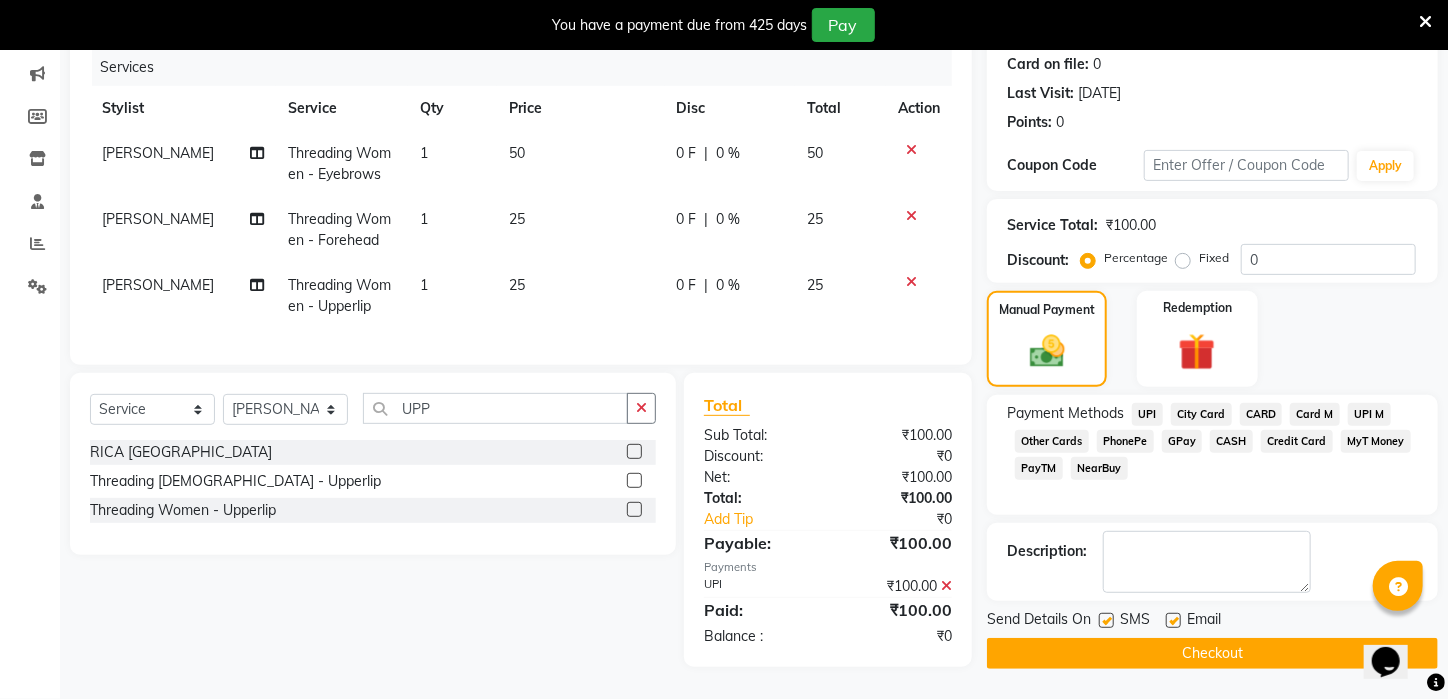 scroll, scrollTop: 270, scrollLeft: 0, axis: vertical 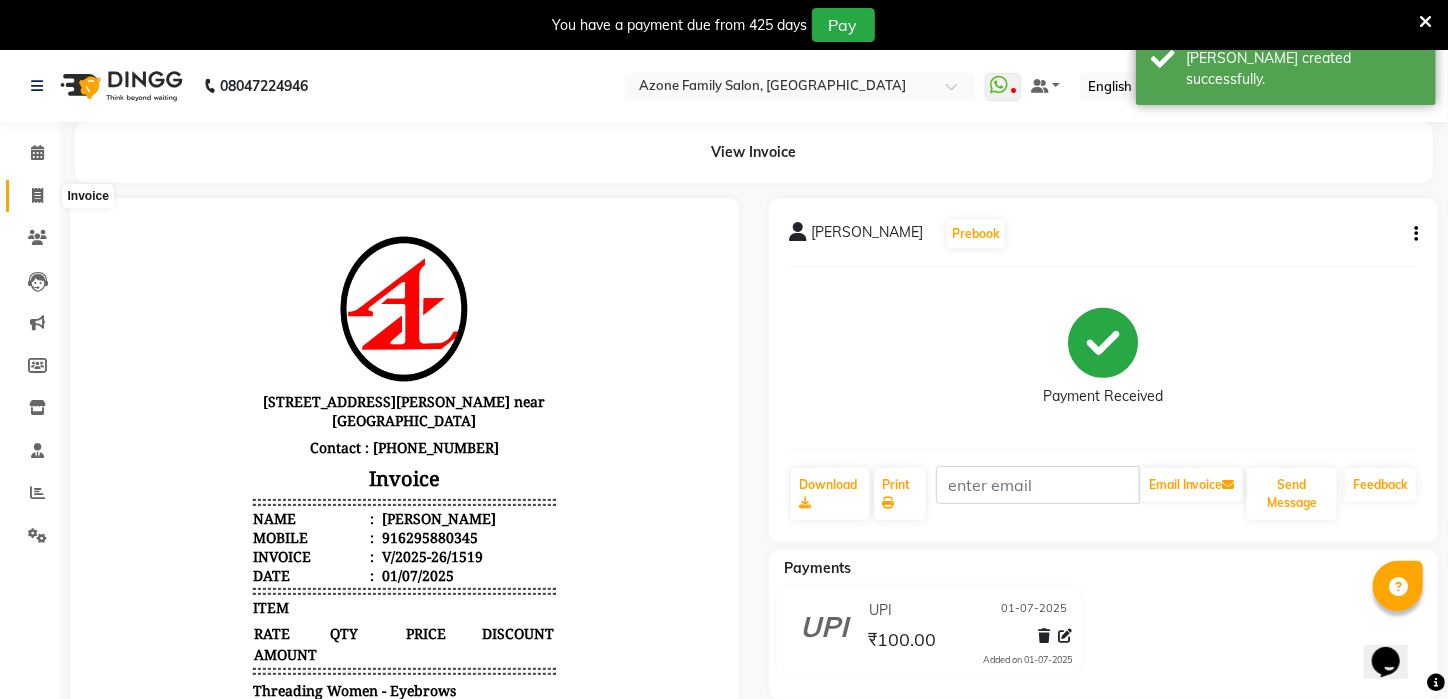 click 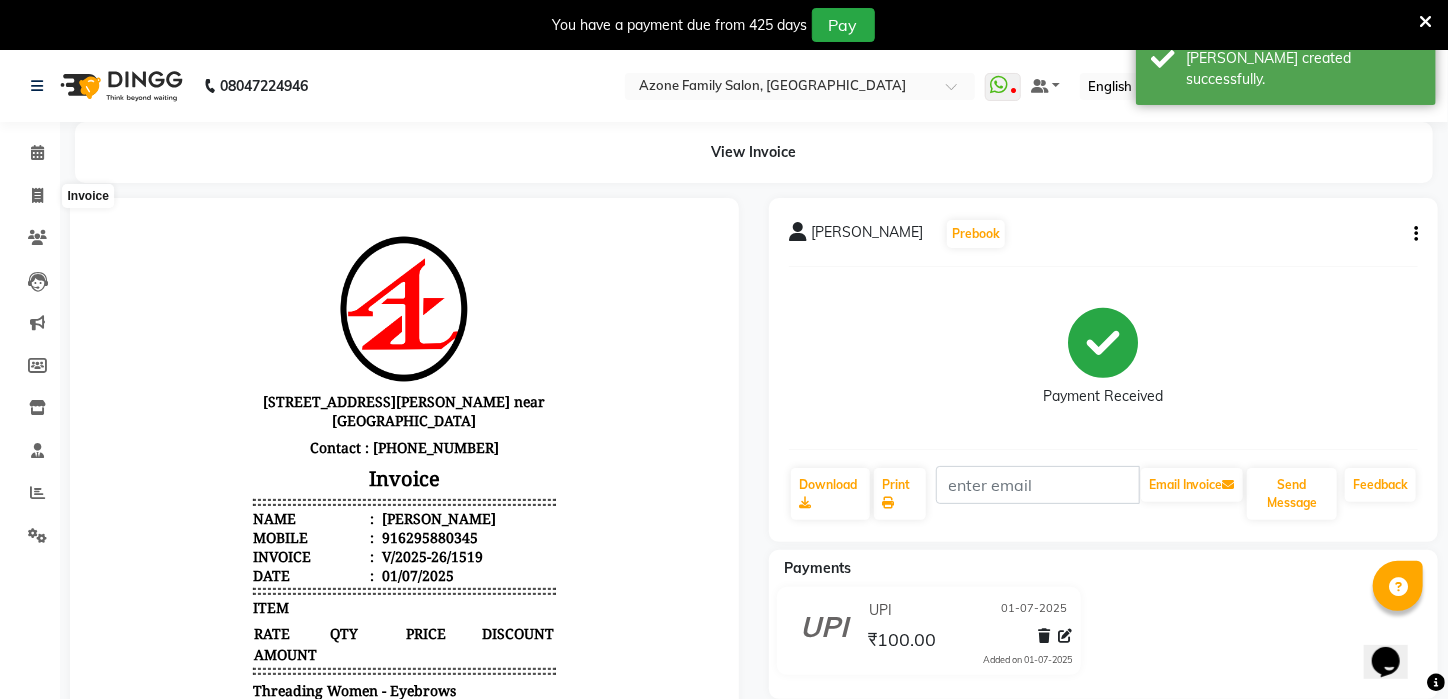select on "service" 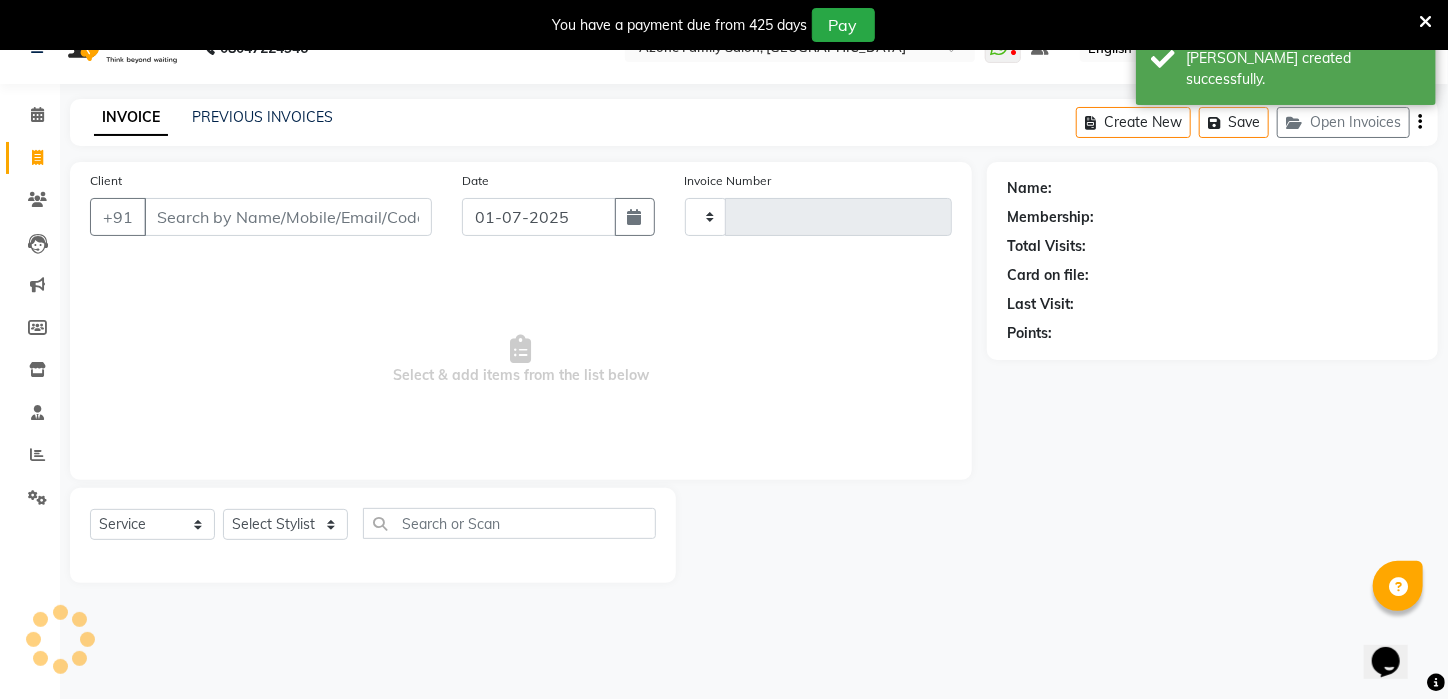 type on "1520" 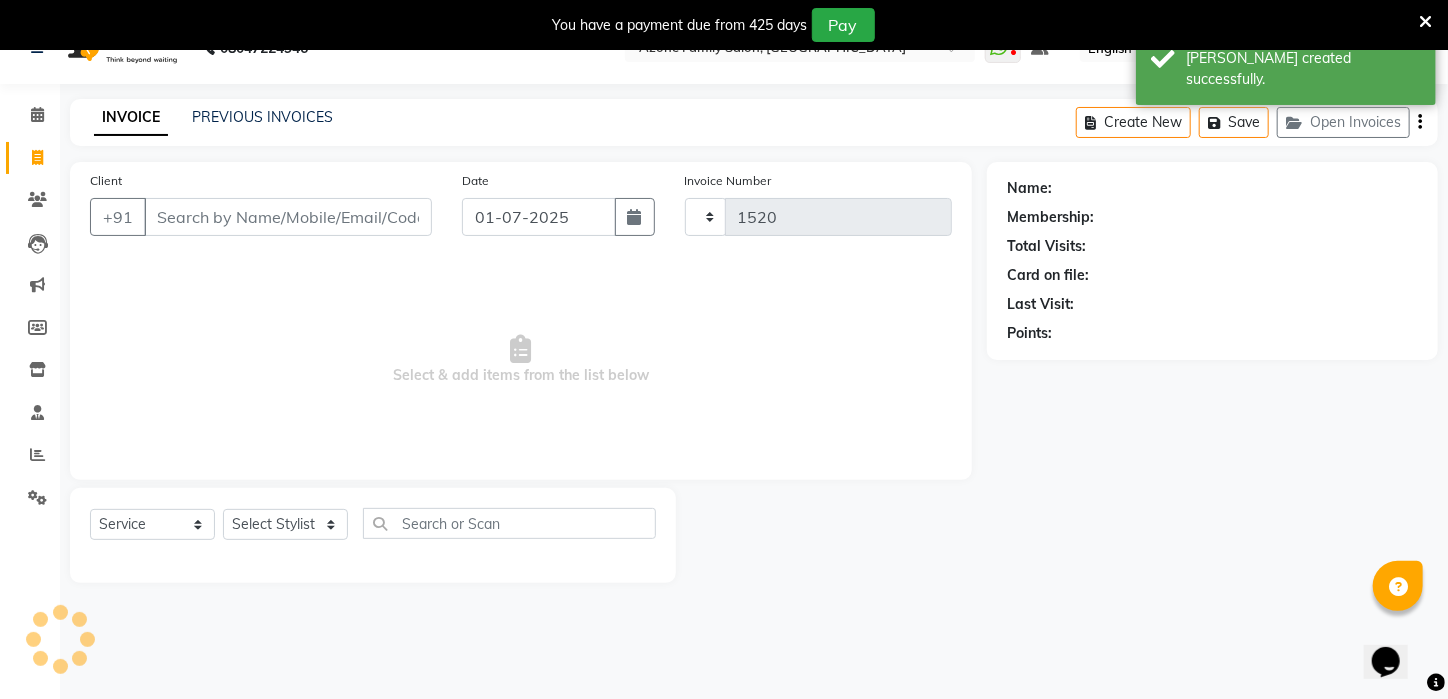 select on "4296" 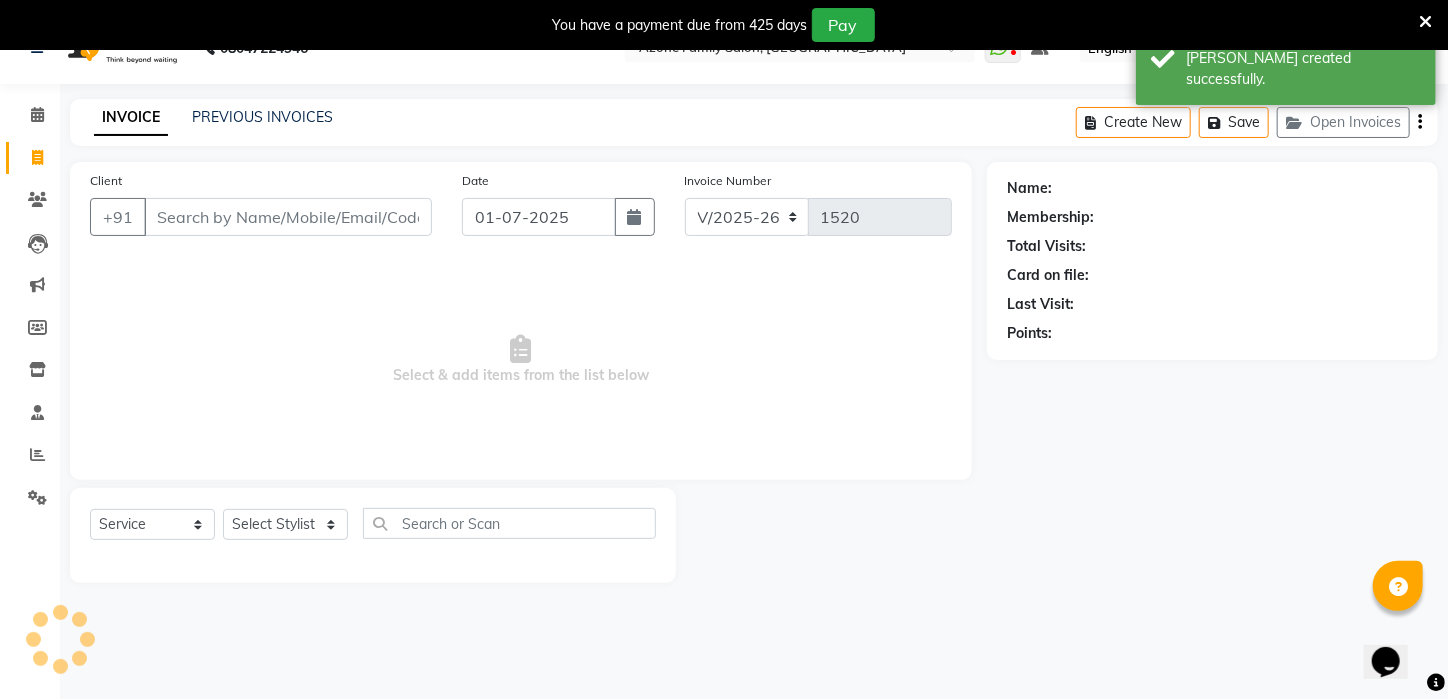 scroll, scrollTop: 50, scrollLeft: 0, axis: vertical 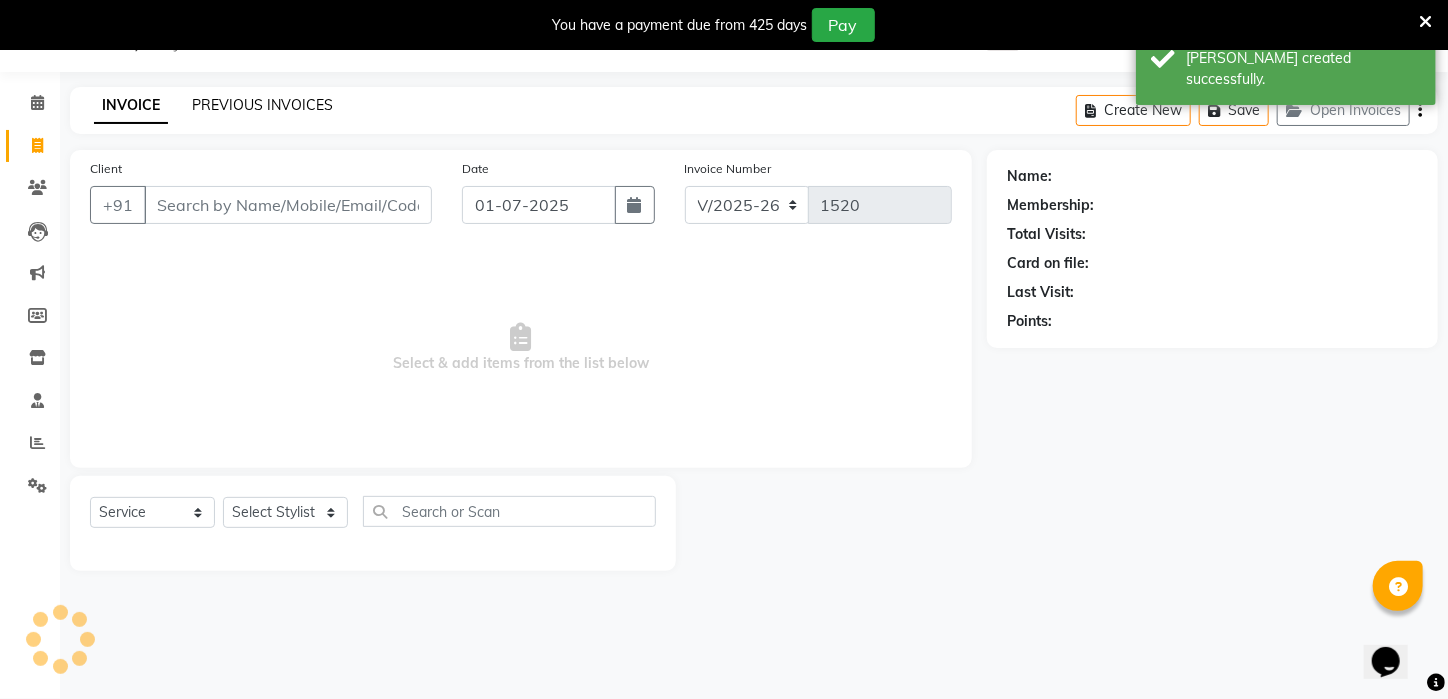 click on "PREVIOUS INVOICES" 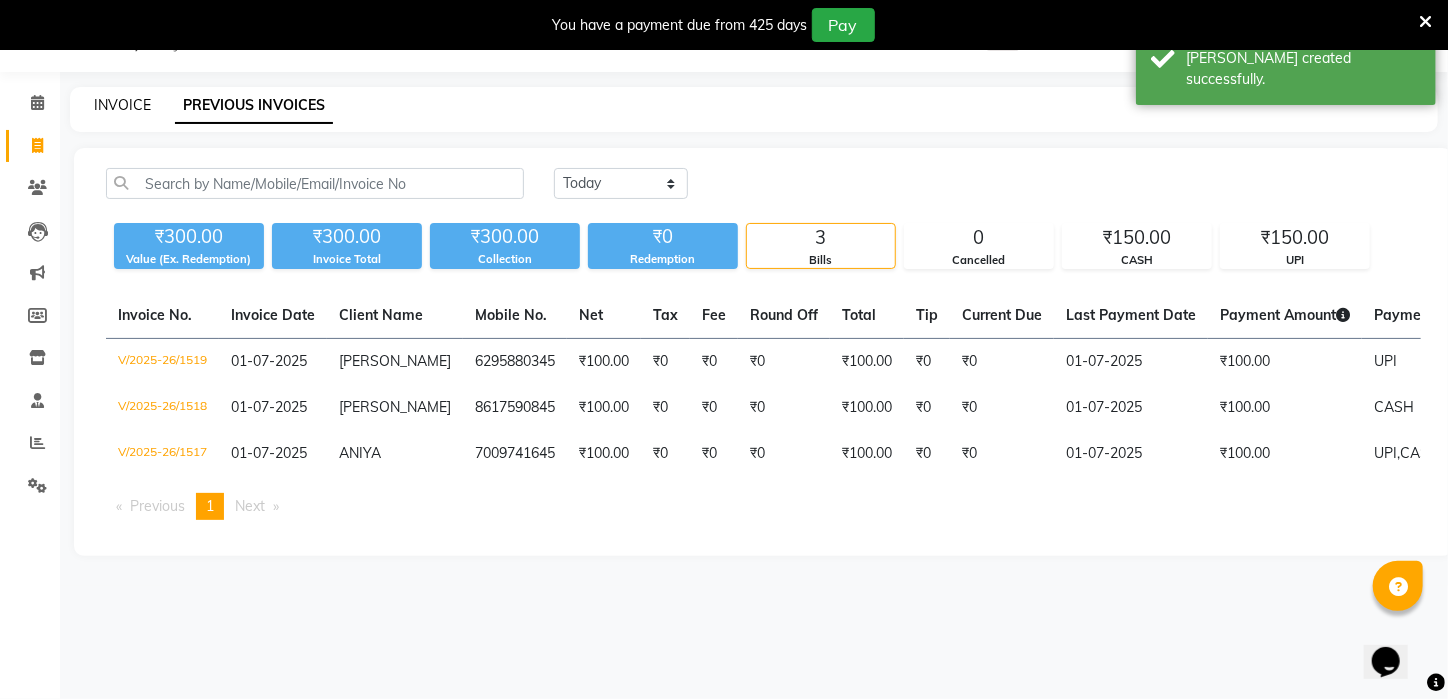 click on "INVOICE" 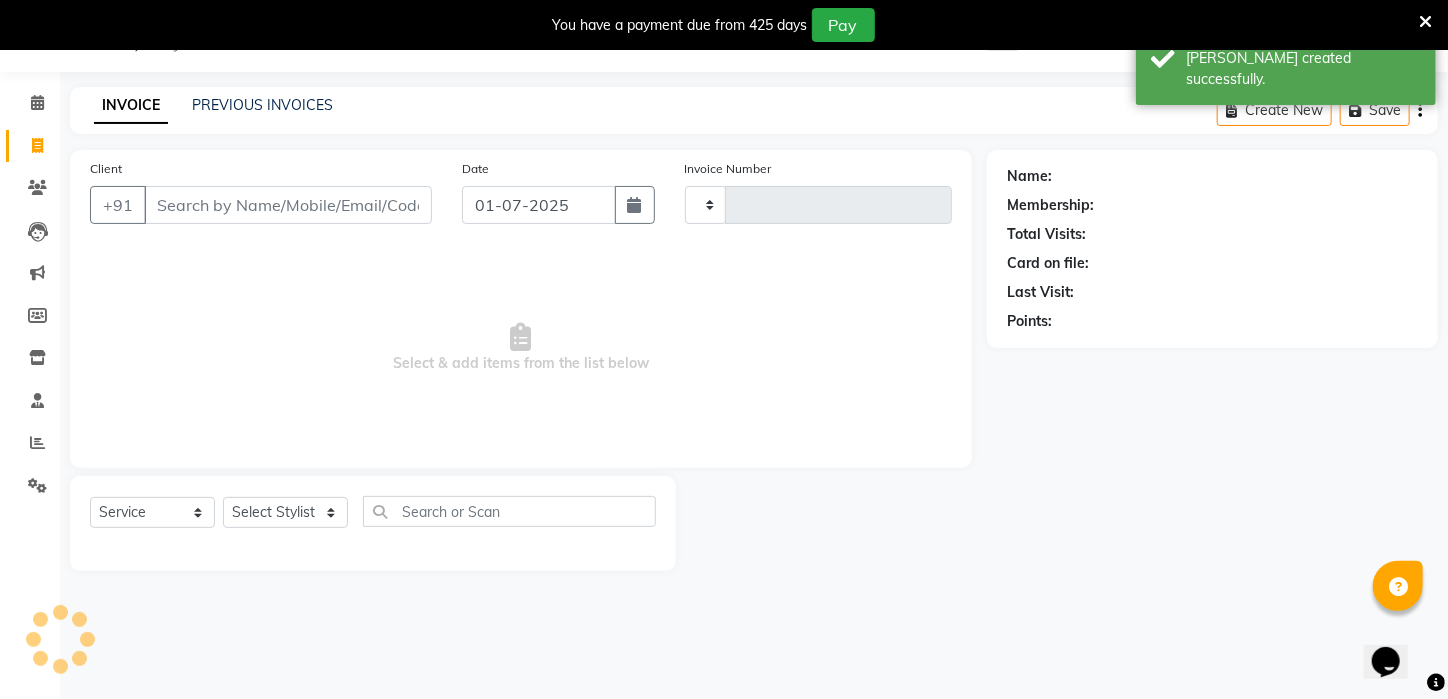 type on "1520" 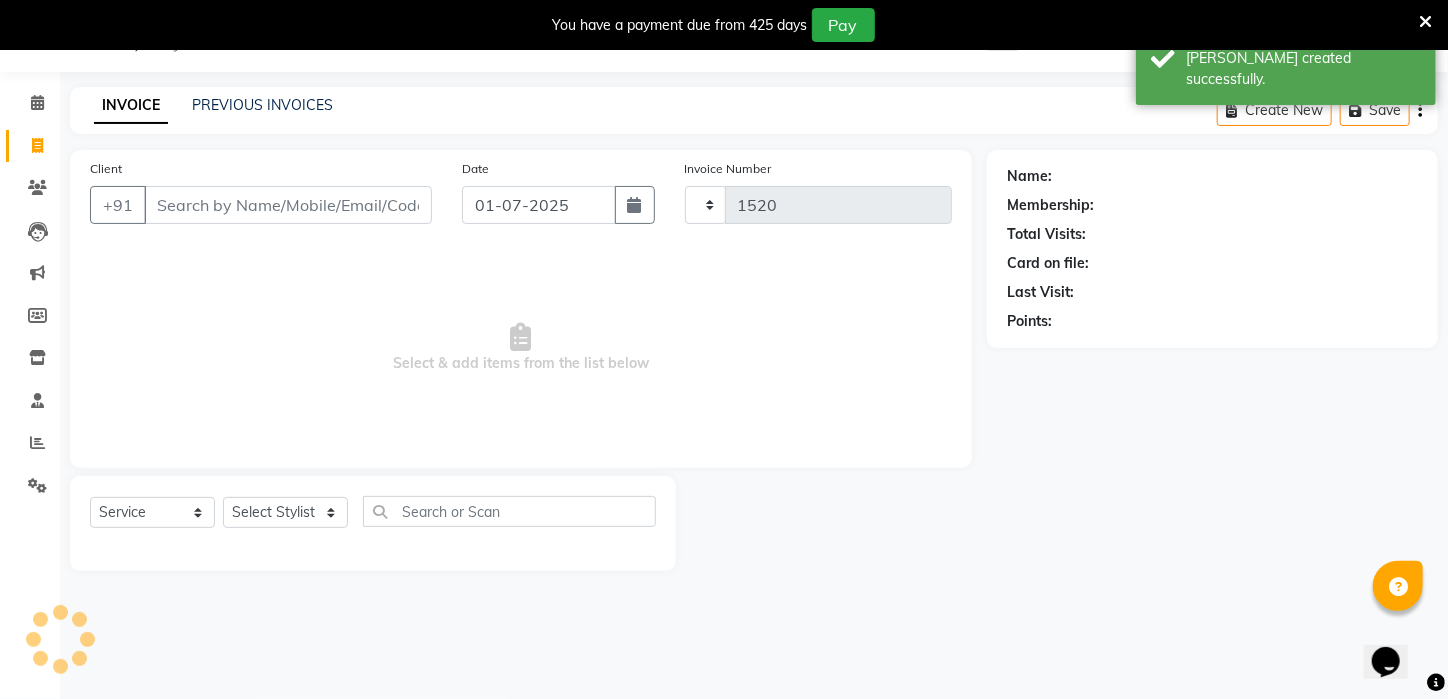 select on "4296" 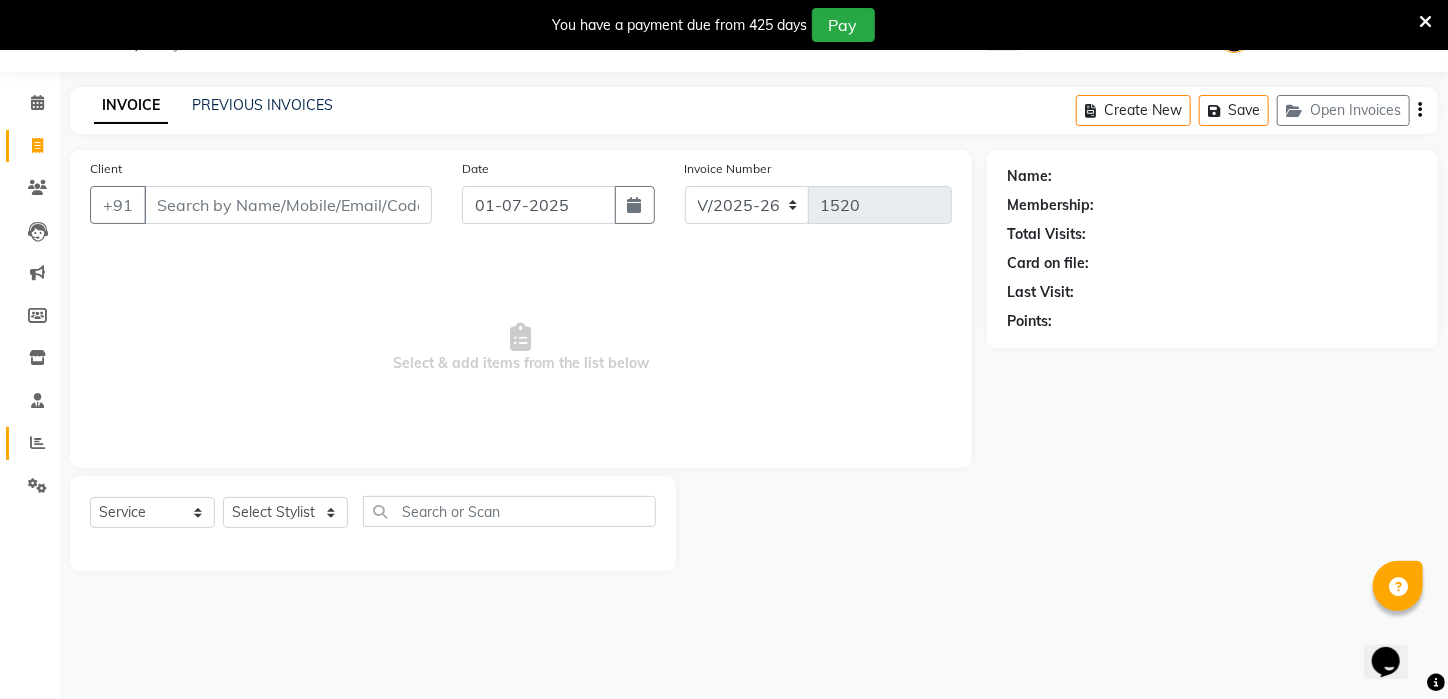 click on "Reports" 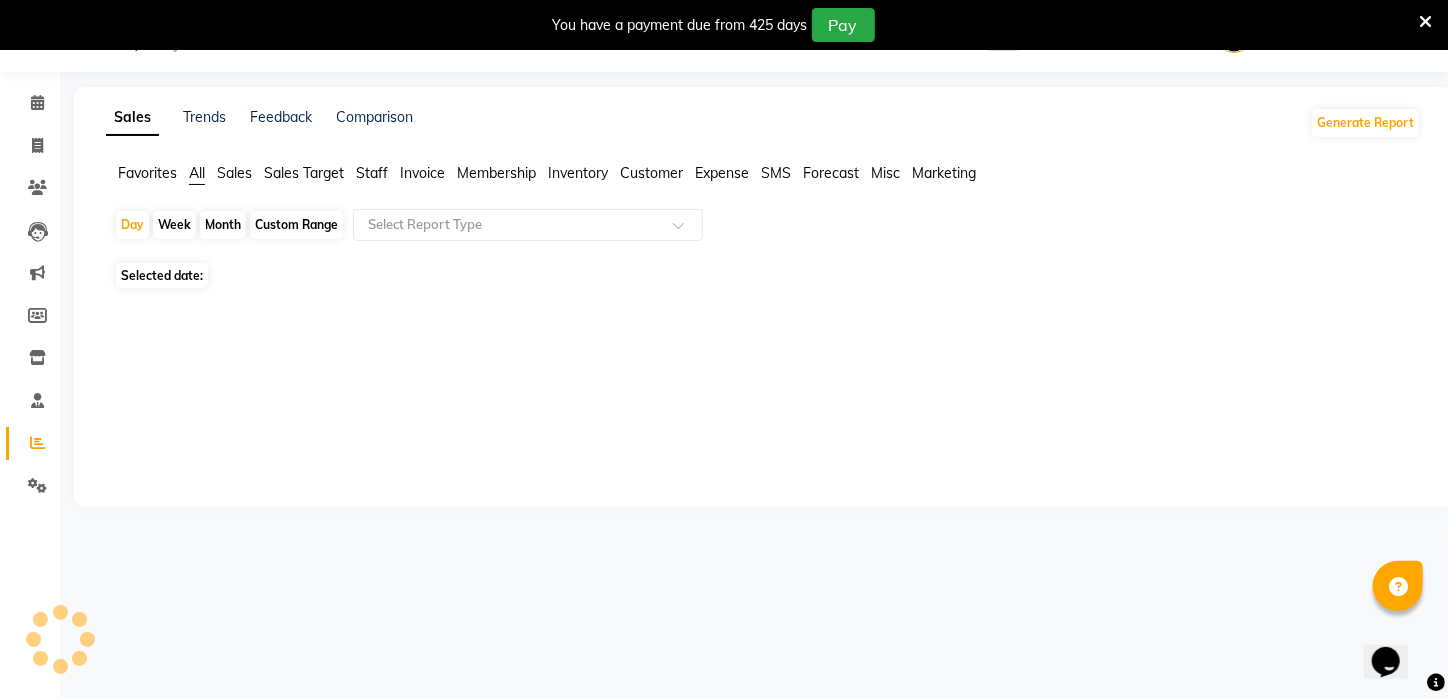 click on "Reports" 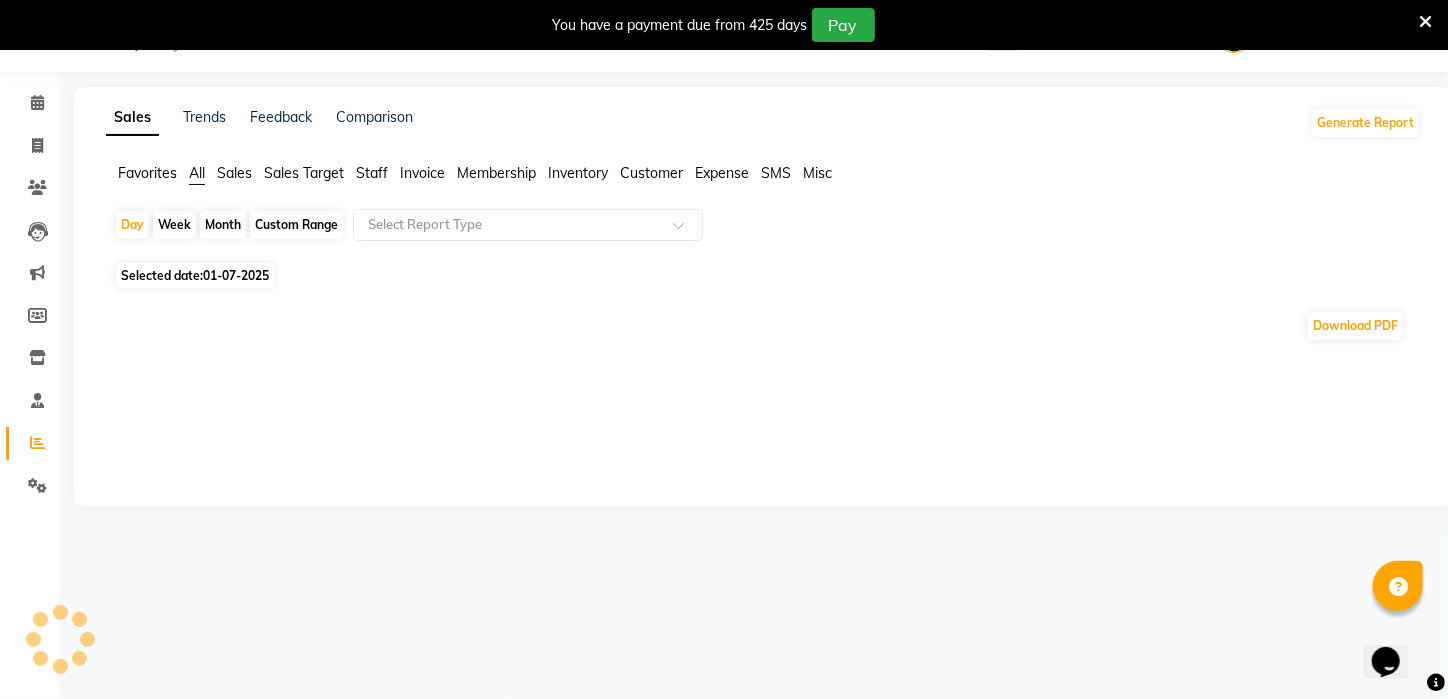 click on "Reports" 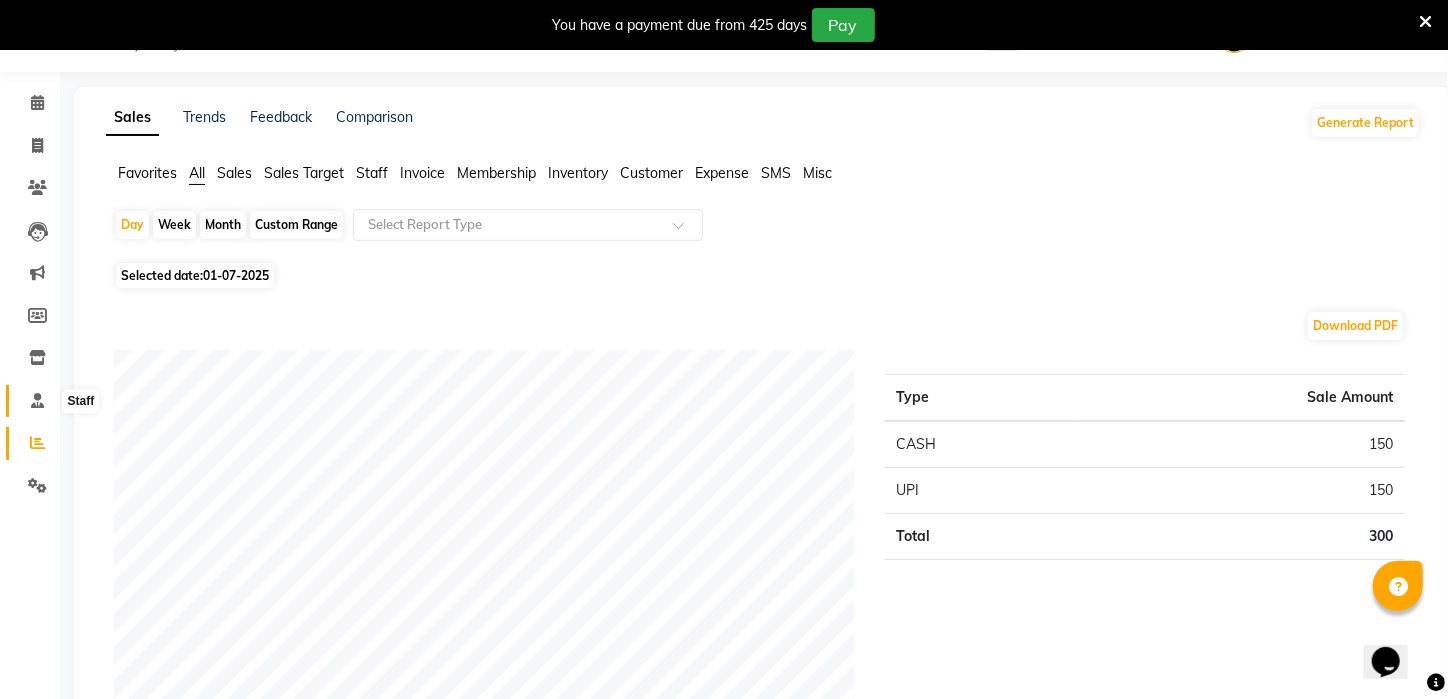 click 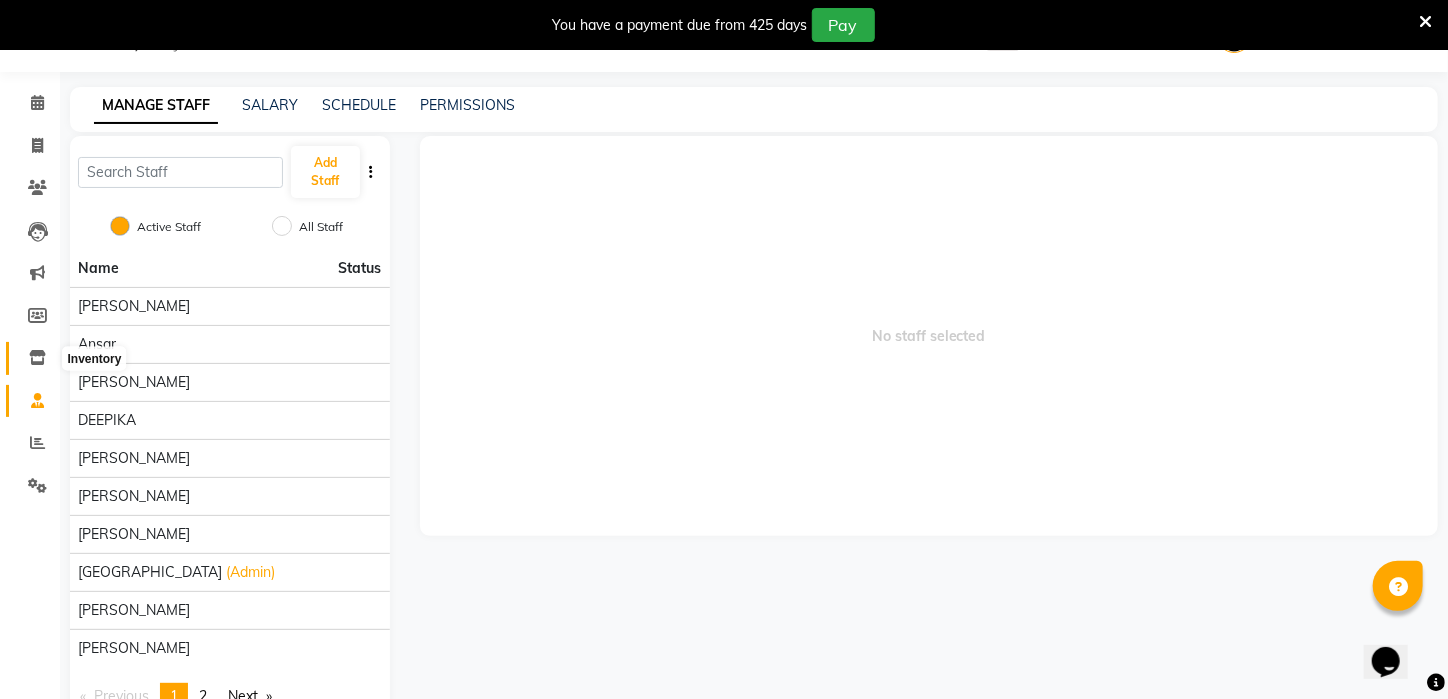 click 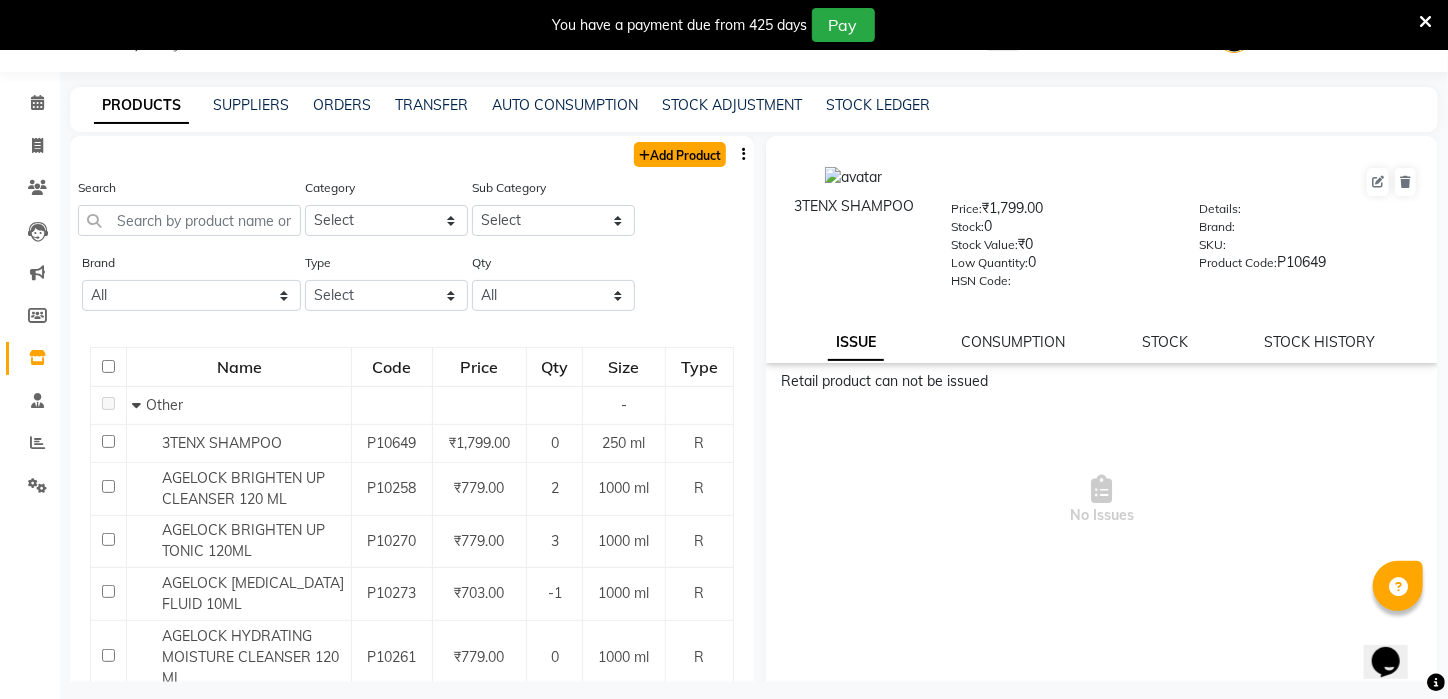 click on "Add Product" 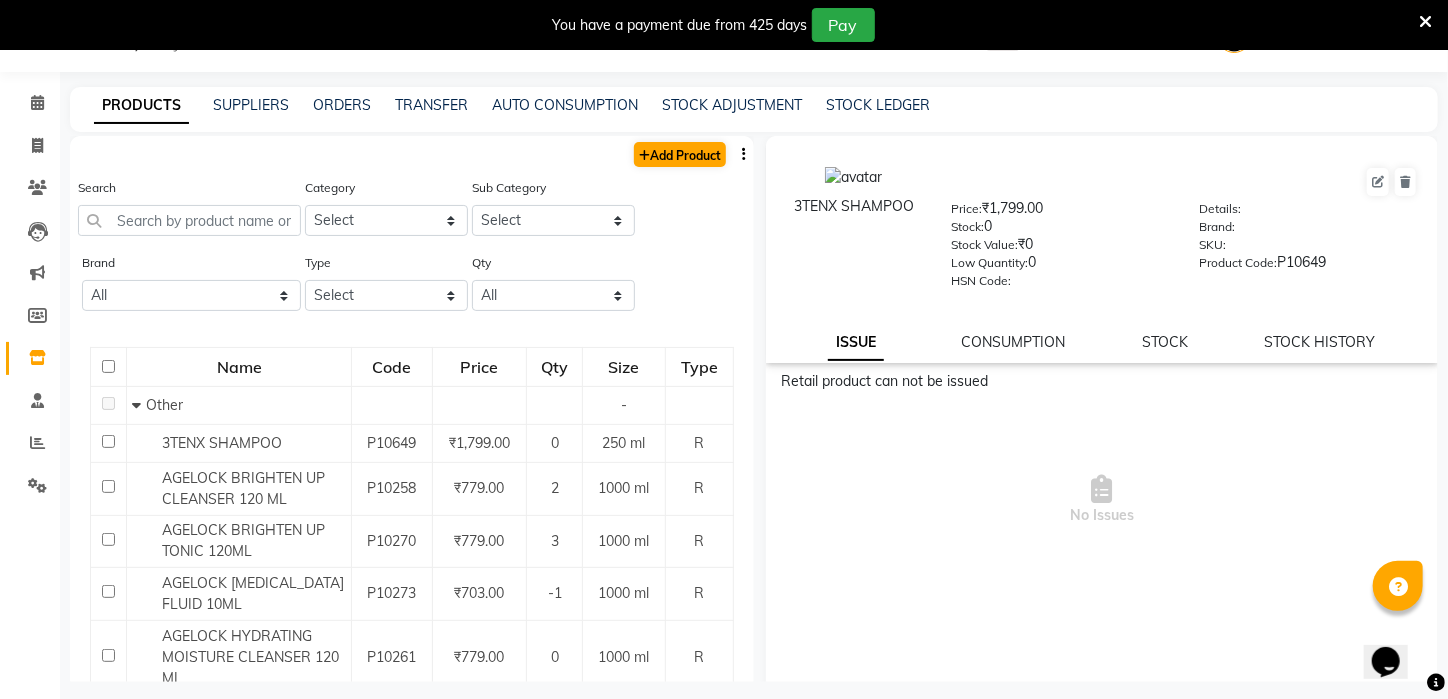 select on "true" 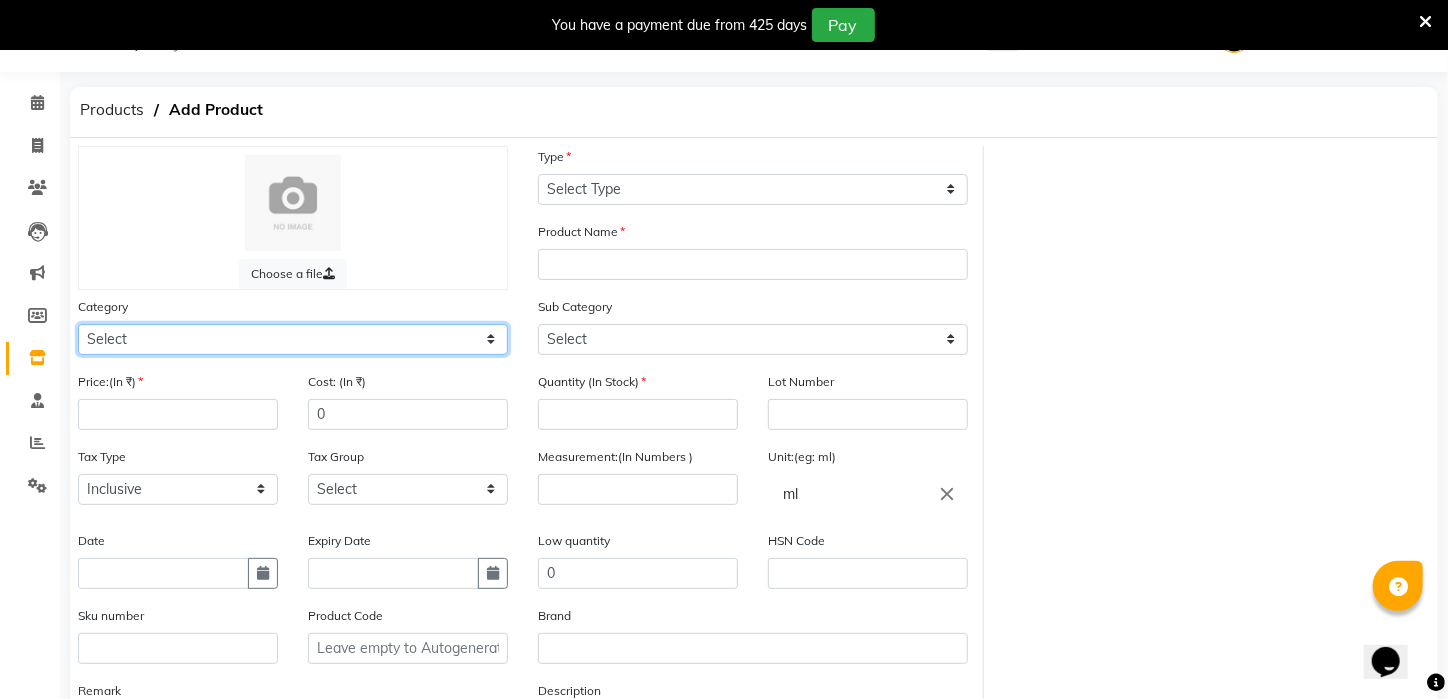 click on "Select Hair Skin Makeup Personal Care Appliances [PERSON_NAME] Waxing Disposable Threading Hands and Feet Beauty Planet [MEDICAL_DATA] Cadiveu Casmara Cheryls Loreal Olaplex PIERCING O3+ WATER CV PRO [MEDICAL_DATA] CONTROL LOTION Other" 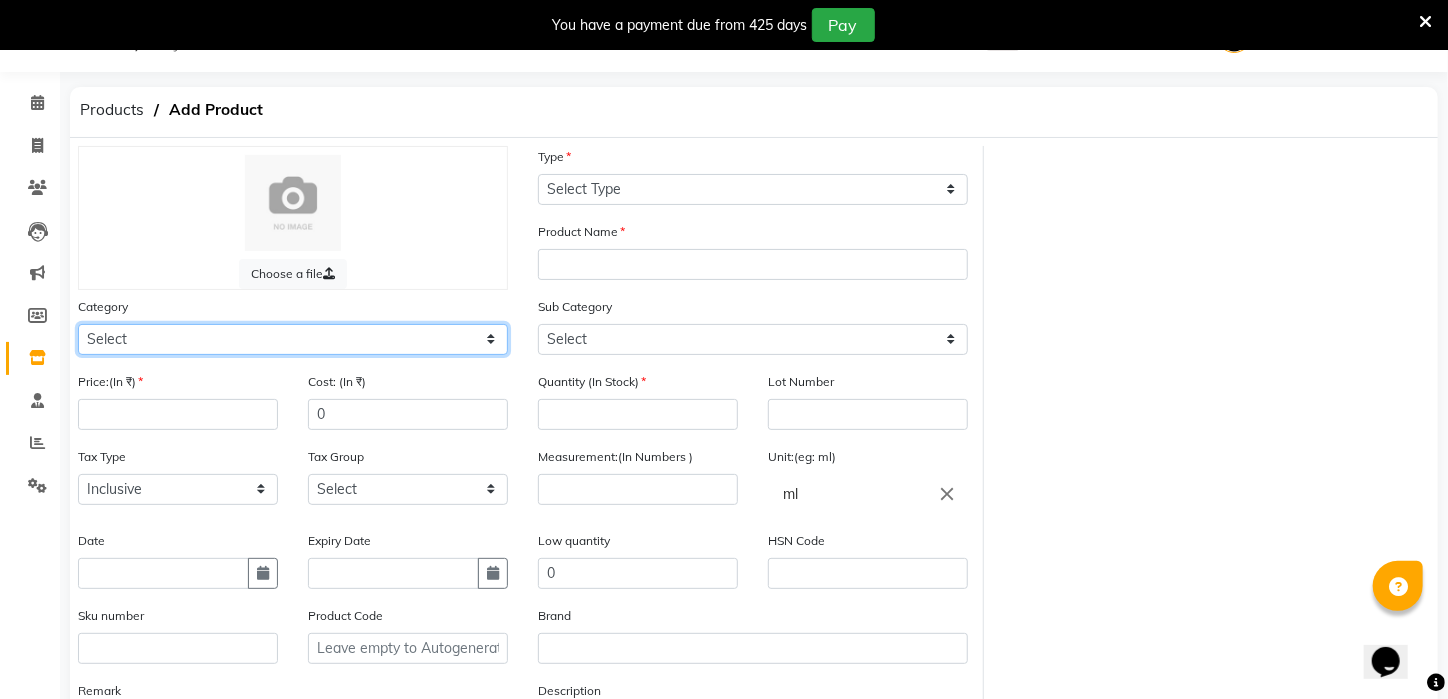 select on "526201100" 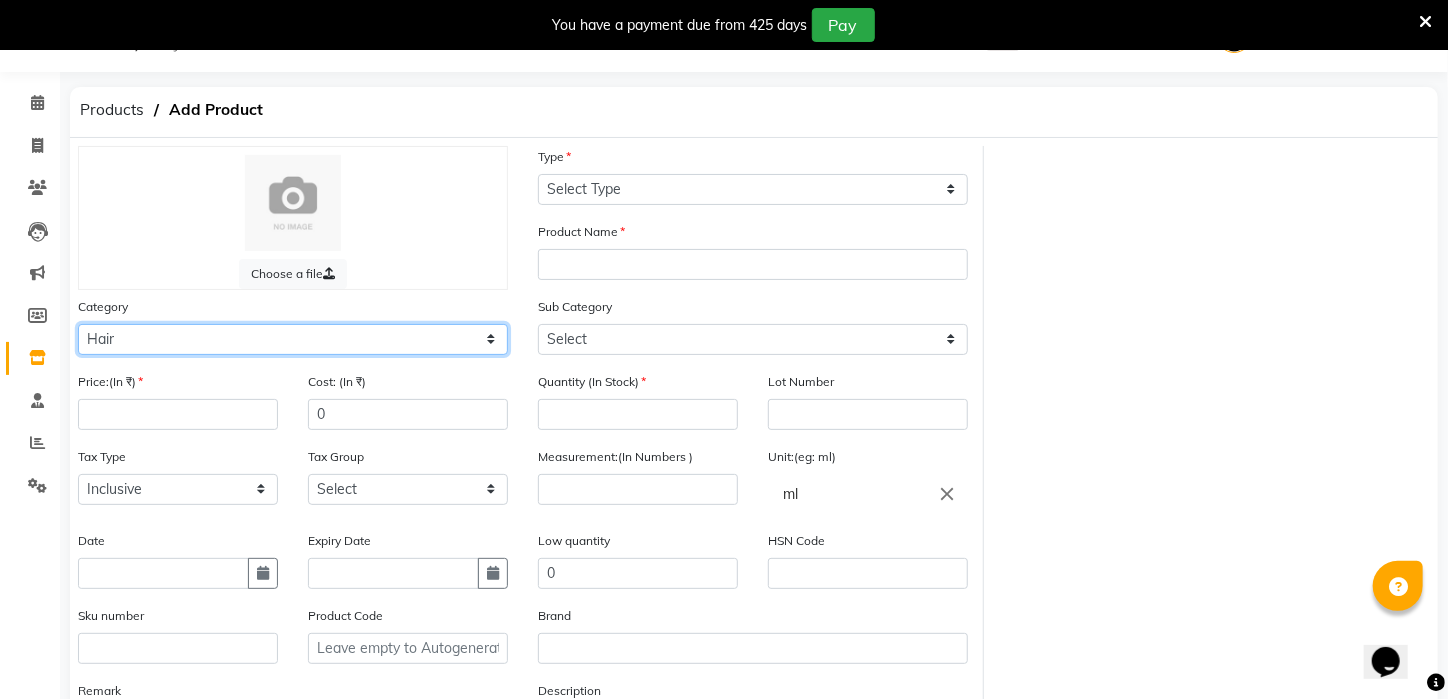 click on "Select Hair Skin Makeup Personal Care Appliances [PERSON_NAME] Waxing Disposable Threading Hands and Feet Beauty Planet [MEDICAL_DATA] Cadiveu Casmara Cheryls Loreal Olaplex PIERCING O3+ WATER CV PRO [MEDICAL_DATA] CONTROL LOTION Other" 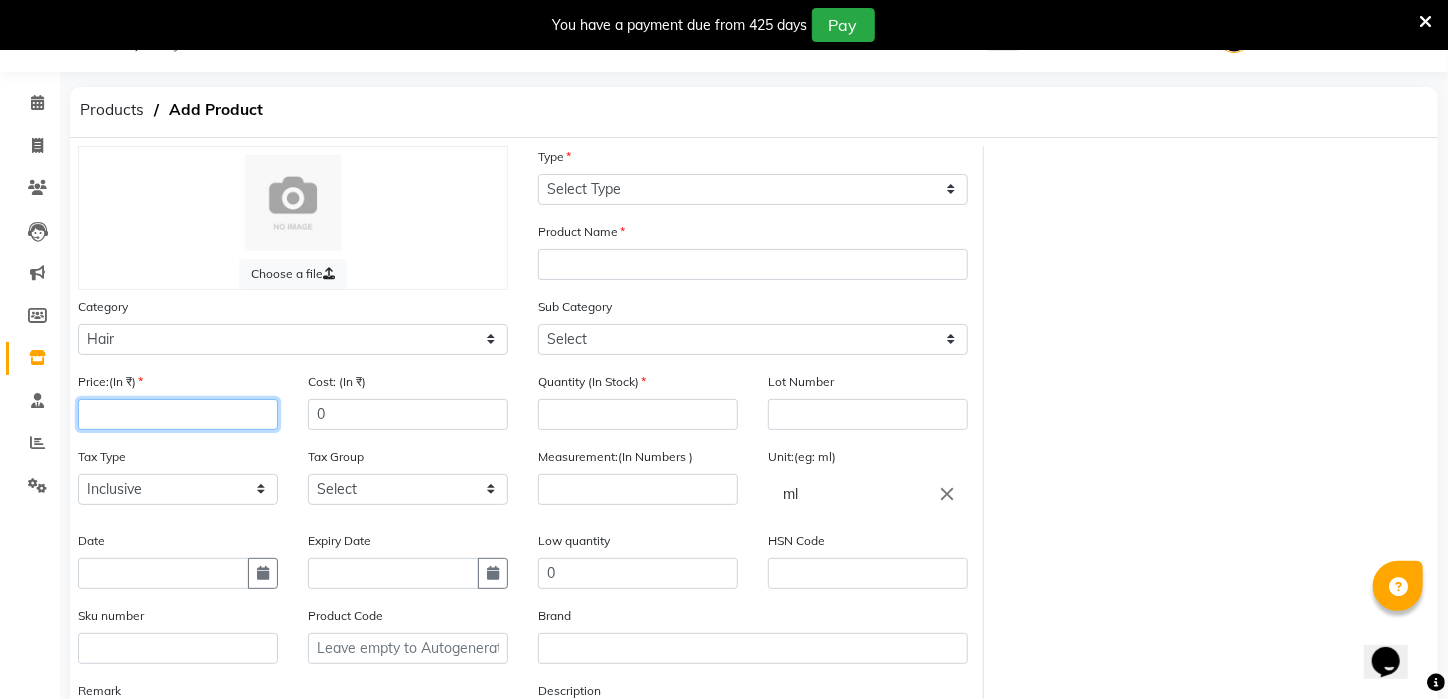 click 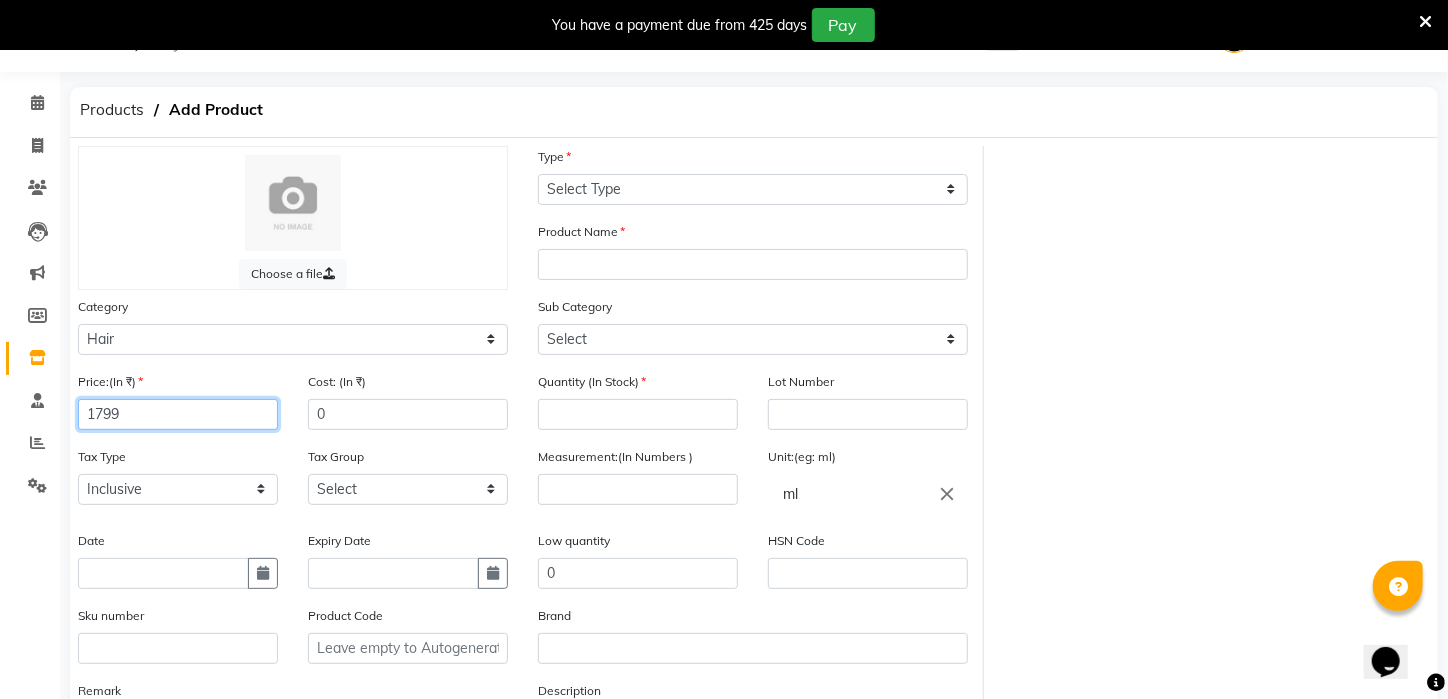 type on "1799" 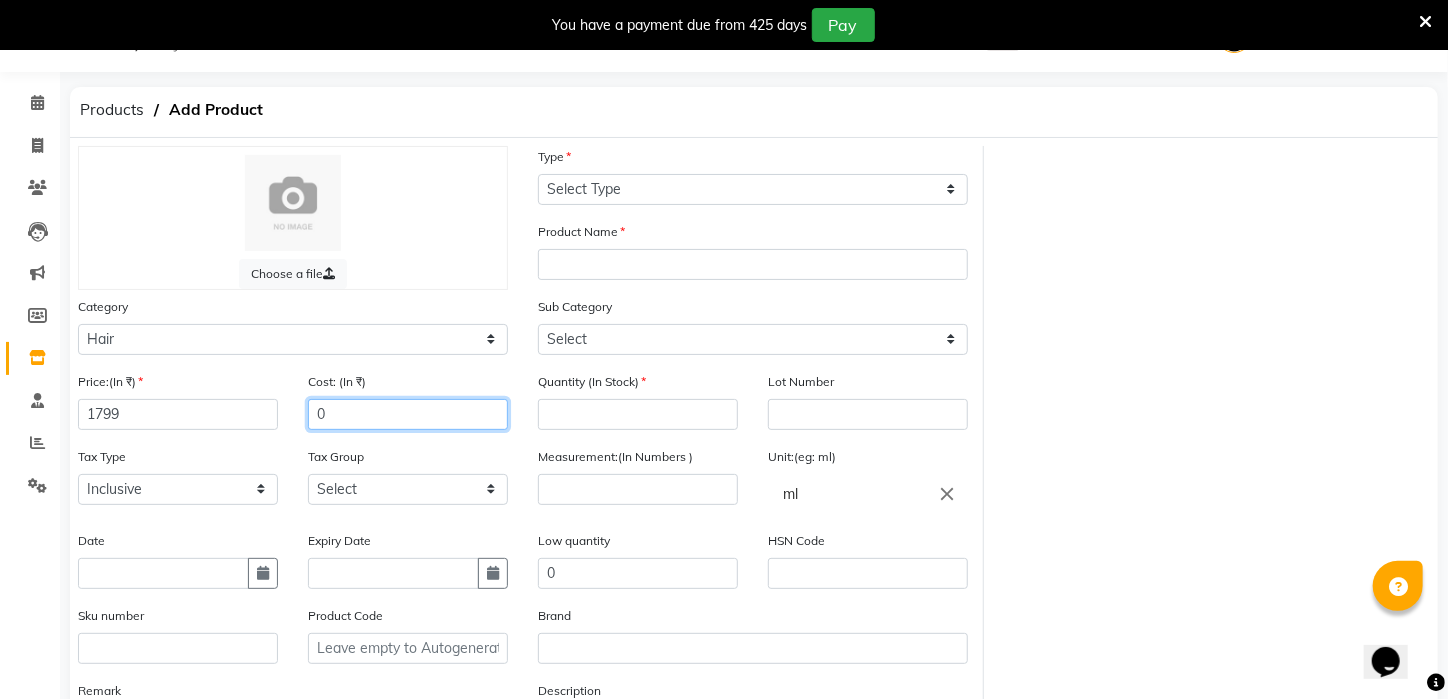 click on "0" 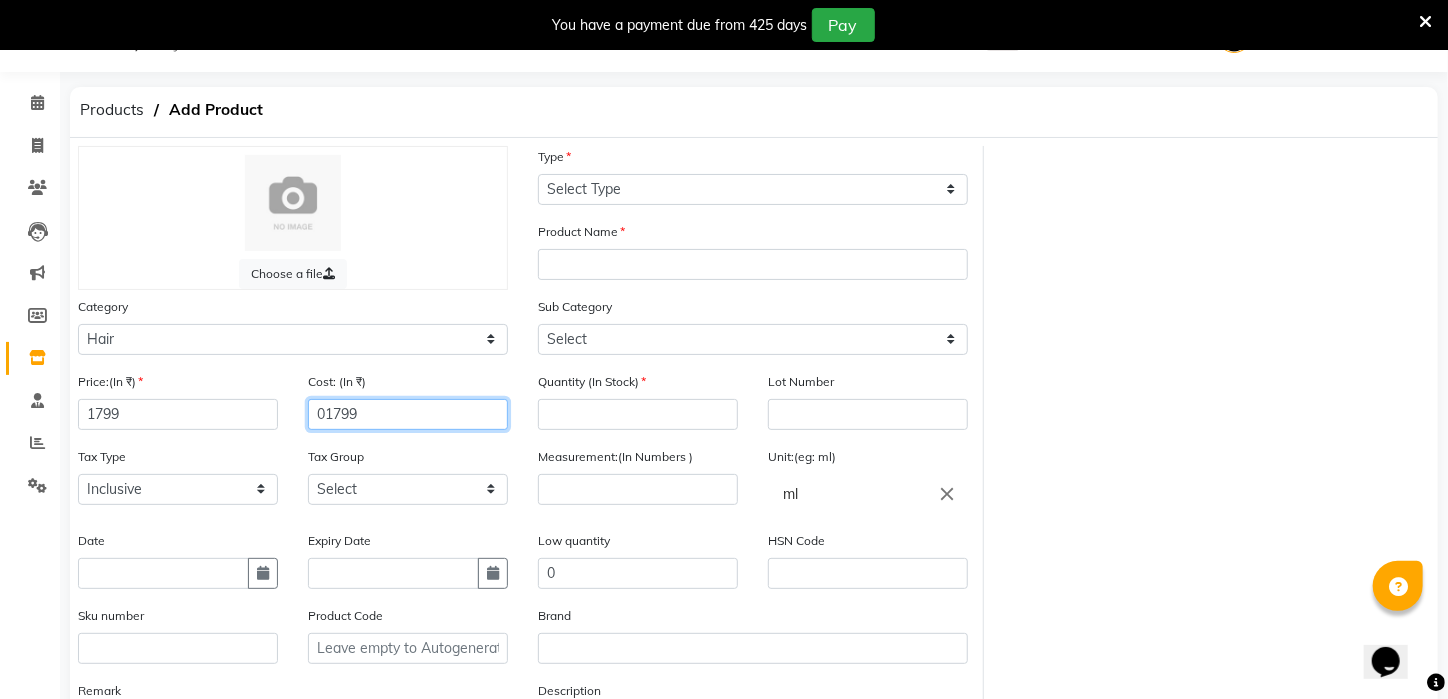 click on "01799" 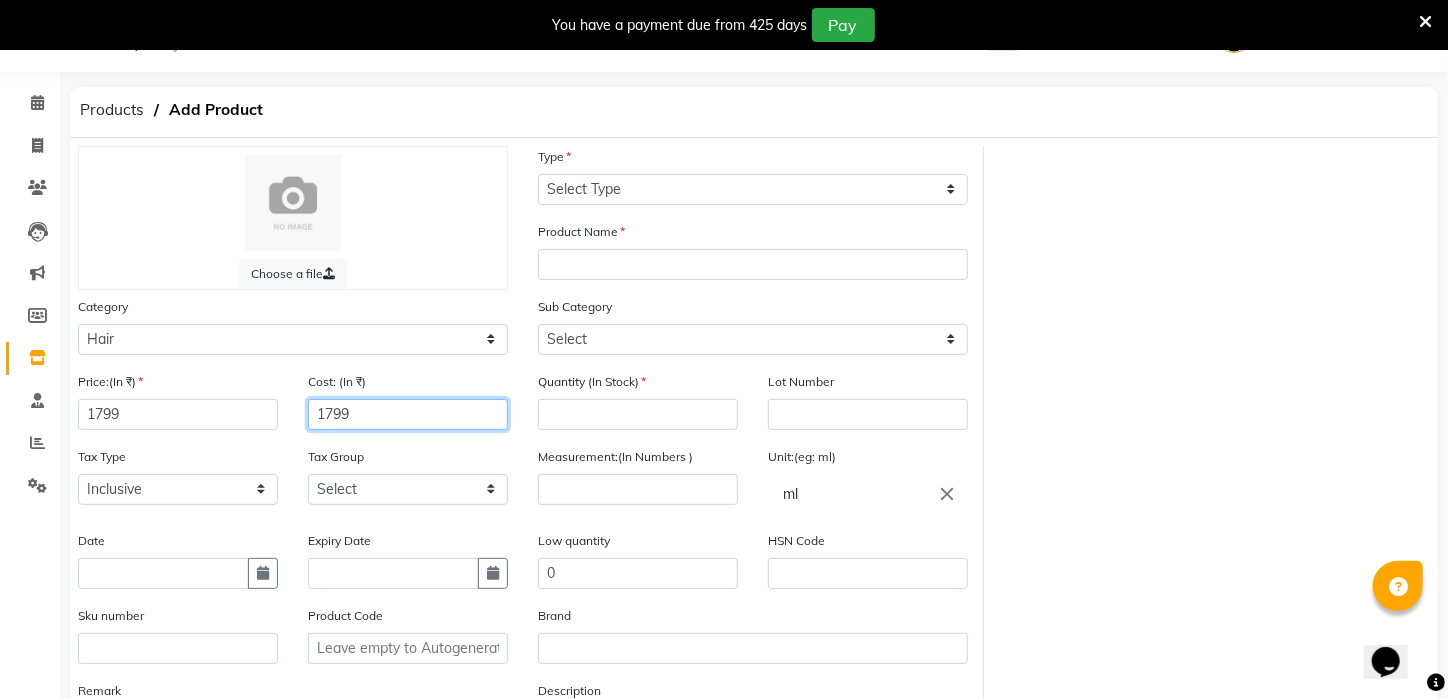 type on "1799" 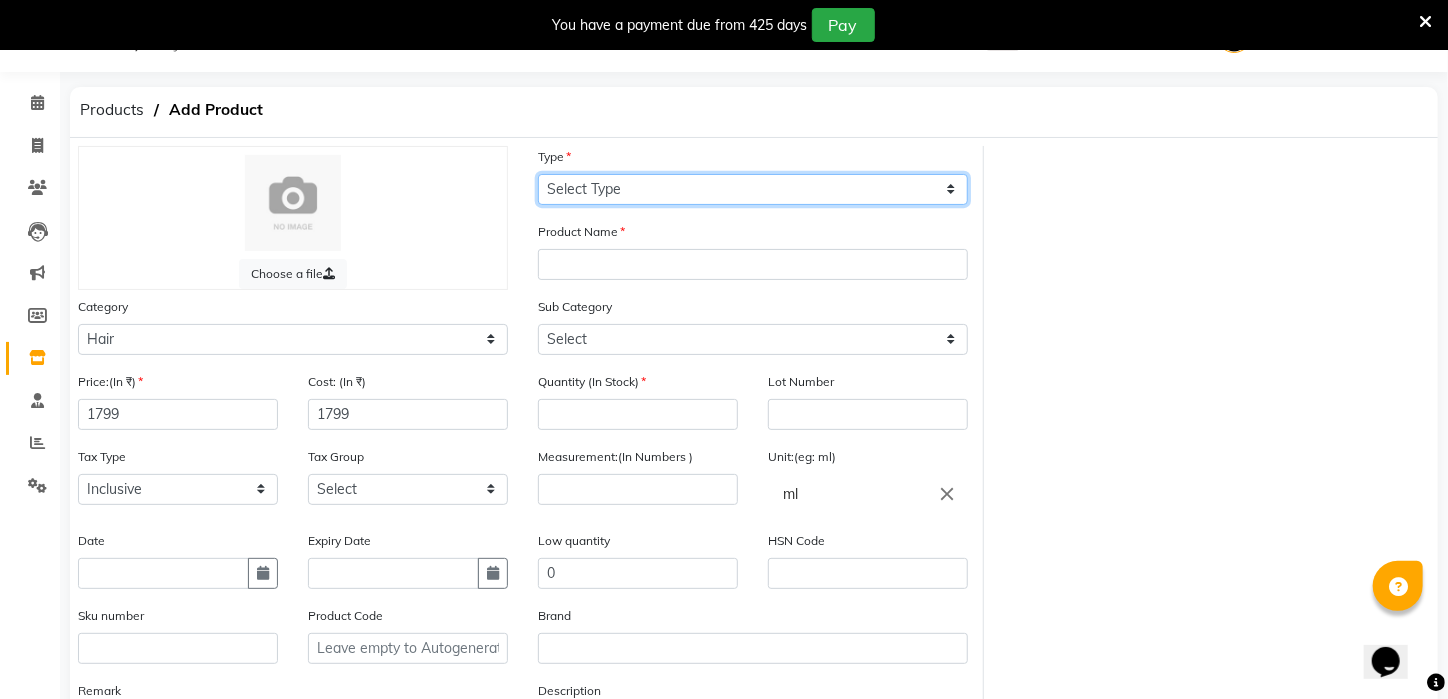 click on "Select Type Both Retail Consumable" 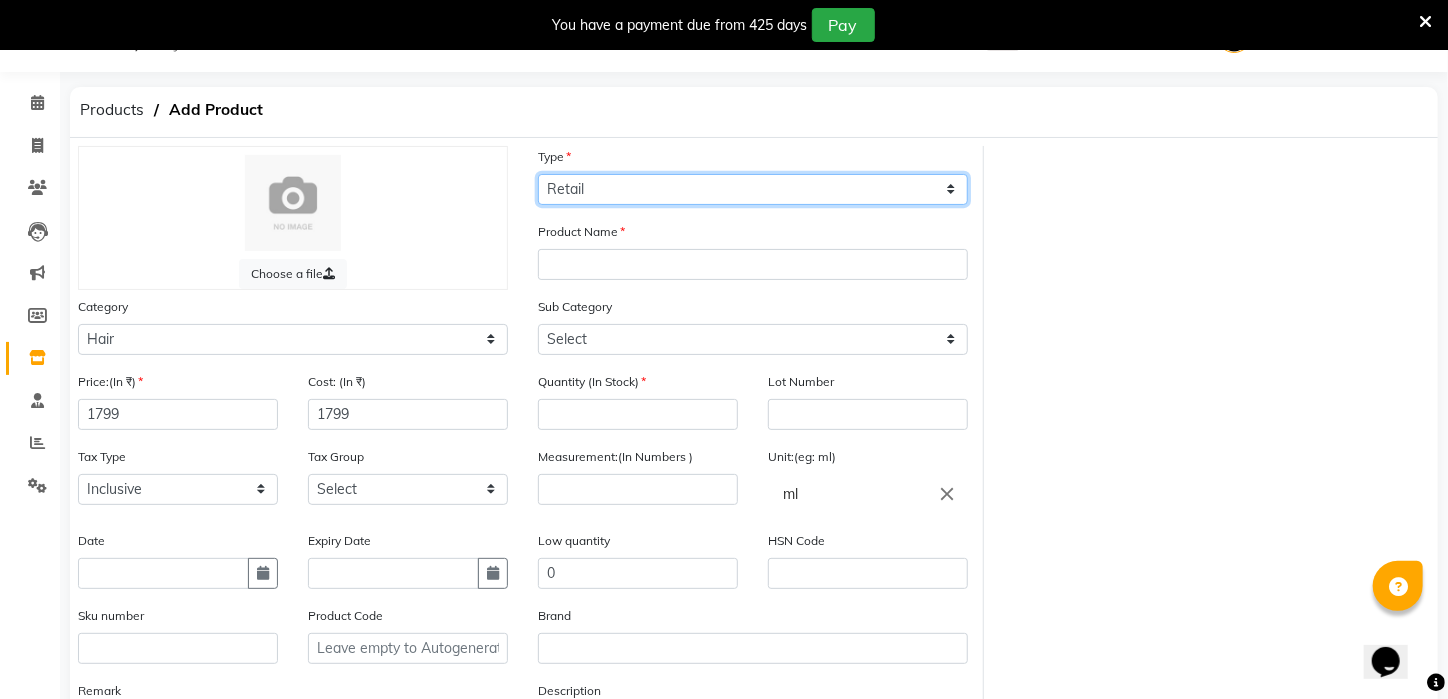 click on "Select Type Both Retail Consumable" 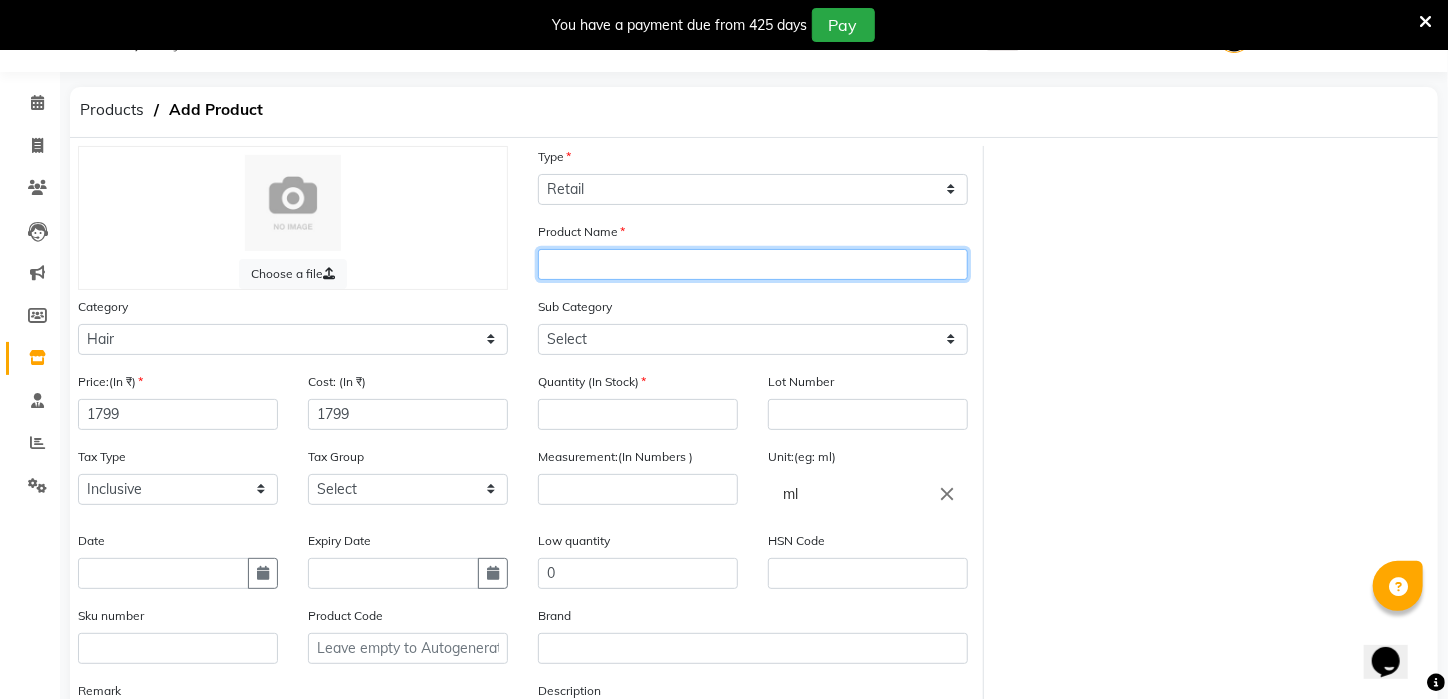 click 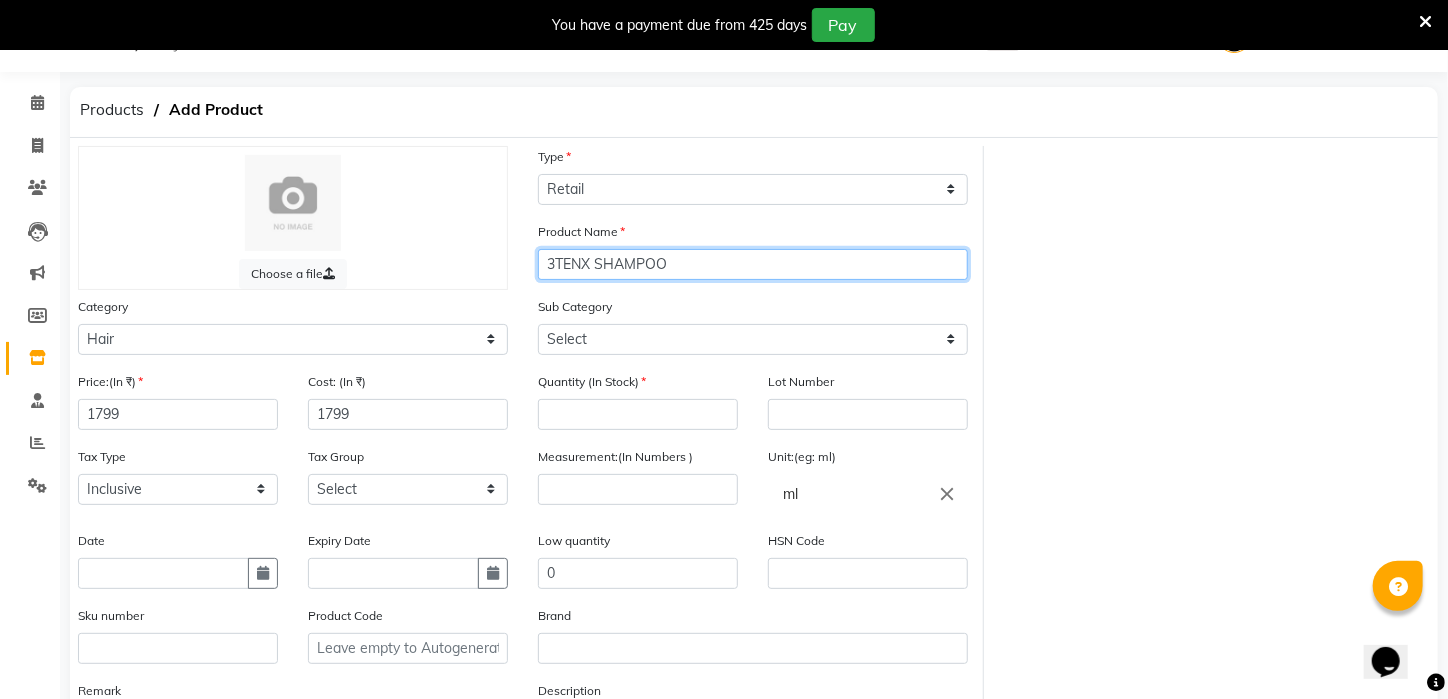 type on "3TENX SHAMPOO" 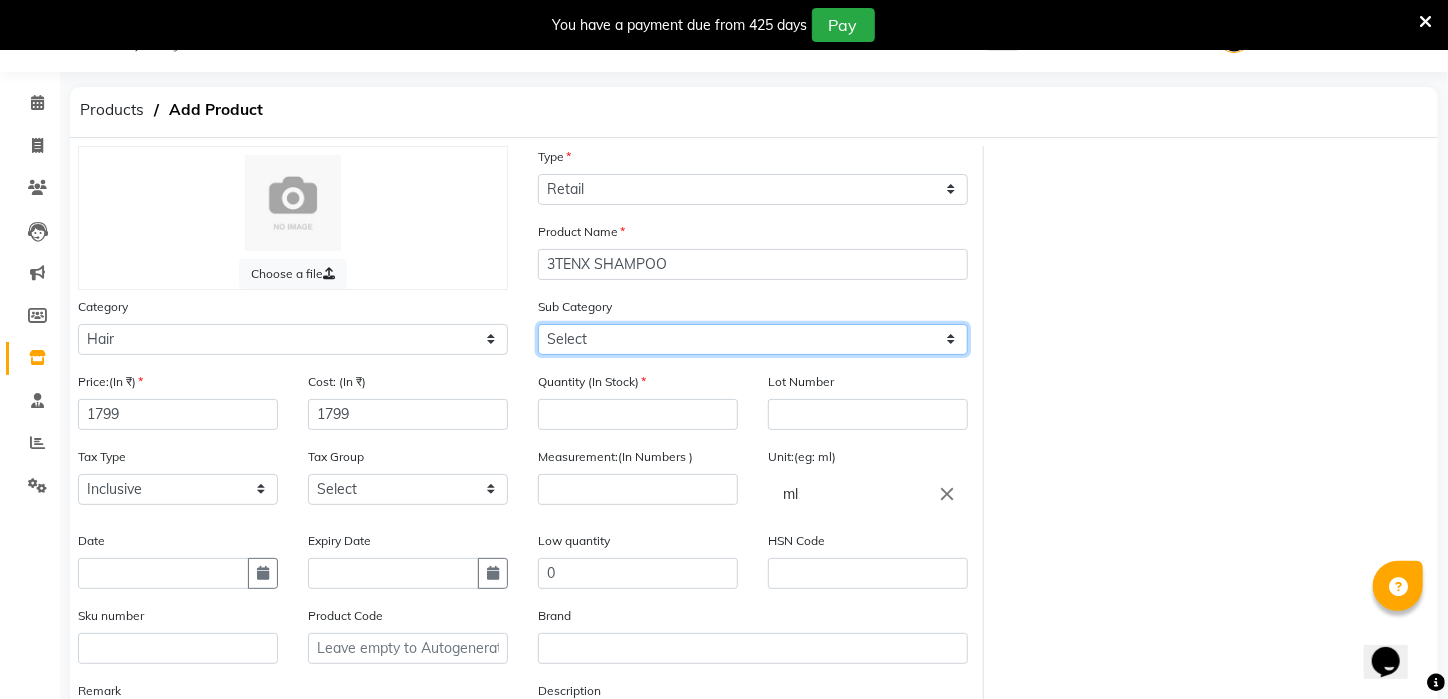 click on "Select Shampoo Conditioner Cream Mask Oil Serum Color Appliances Treatment Styling Kit & Combo Other" 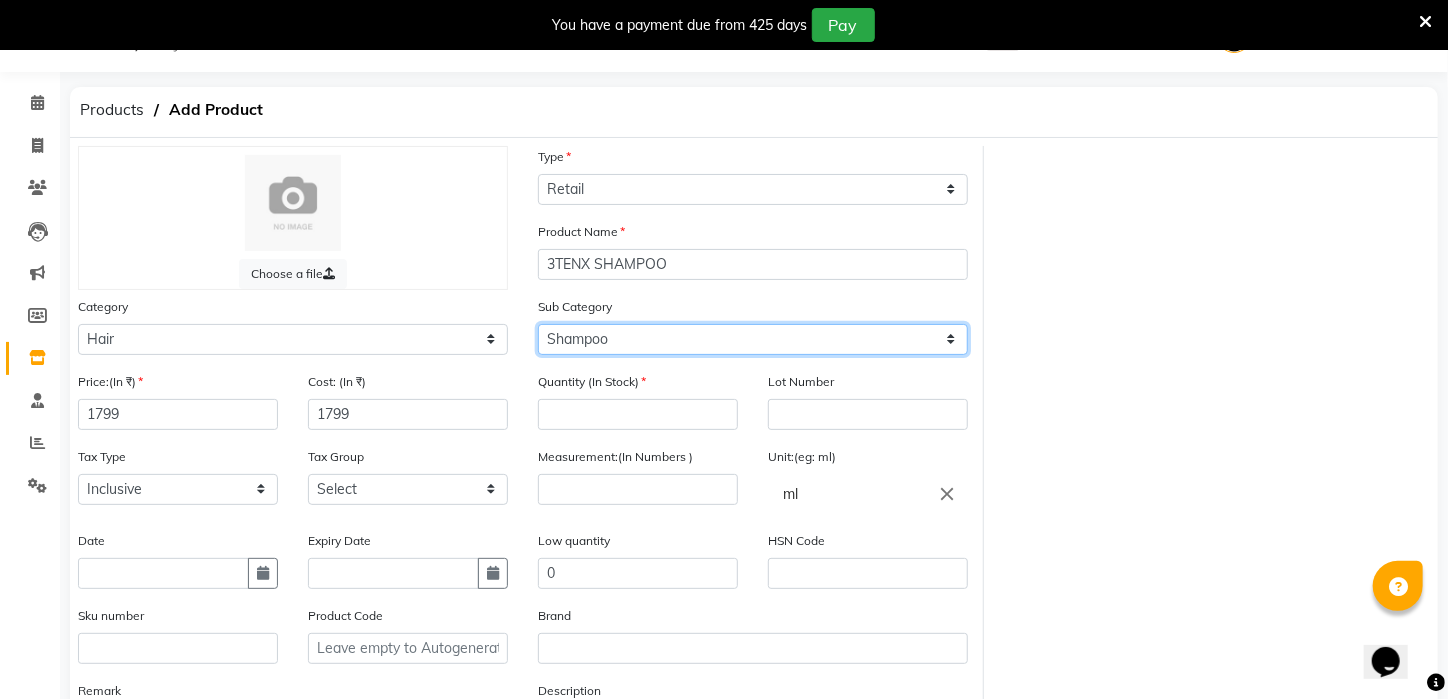 click on "Select Shampoo Conditioner Cream Mask Oil Serum Color Appliances Treatment Styling Kit & Combo Other" 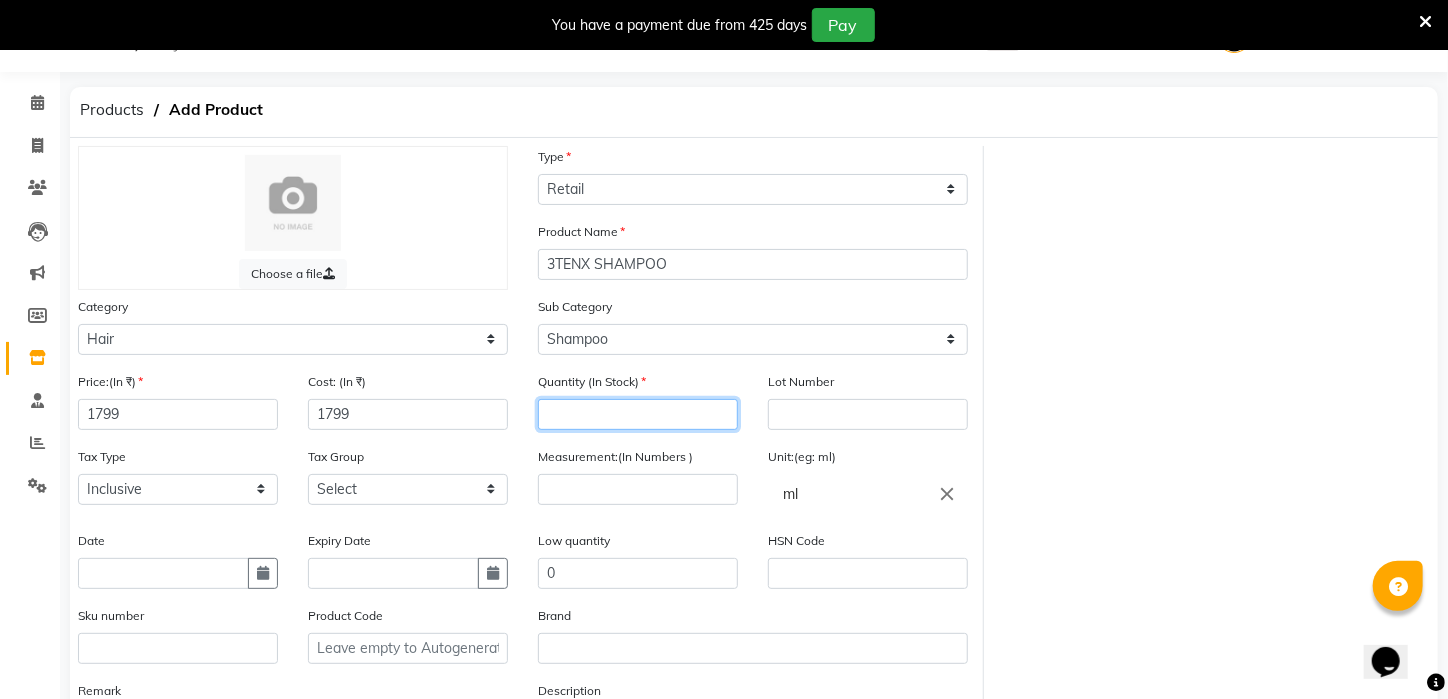 click 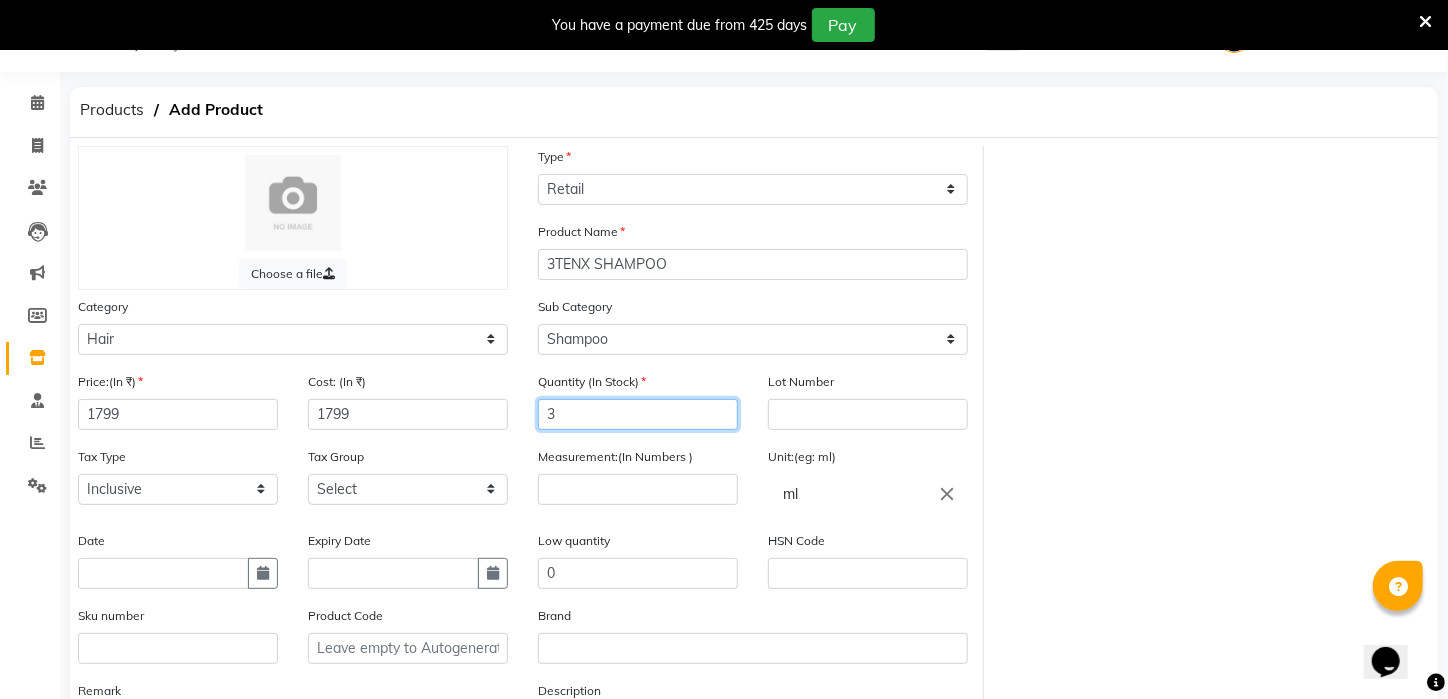 scroll, scrollTop: 224, scrollLeft: 0, axis: vertical 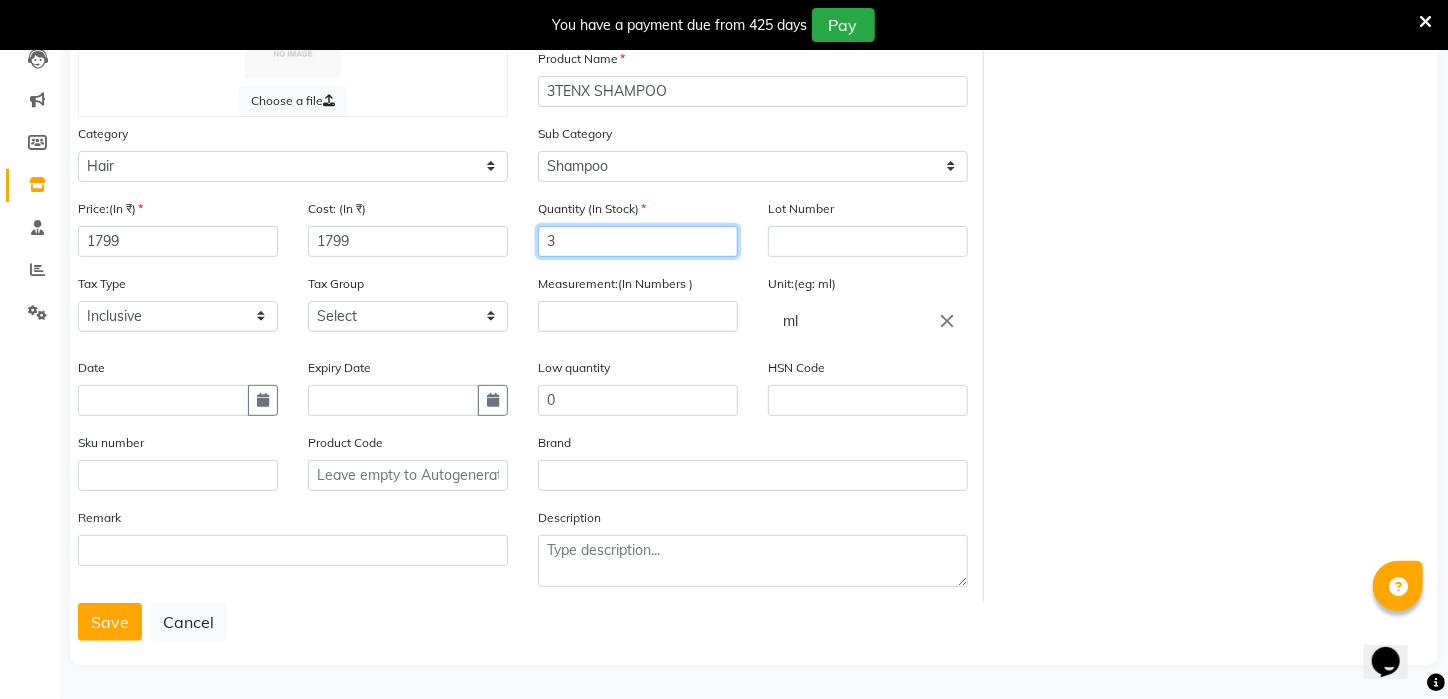 type on "3" 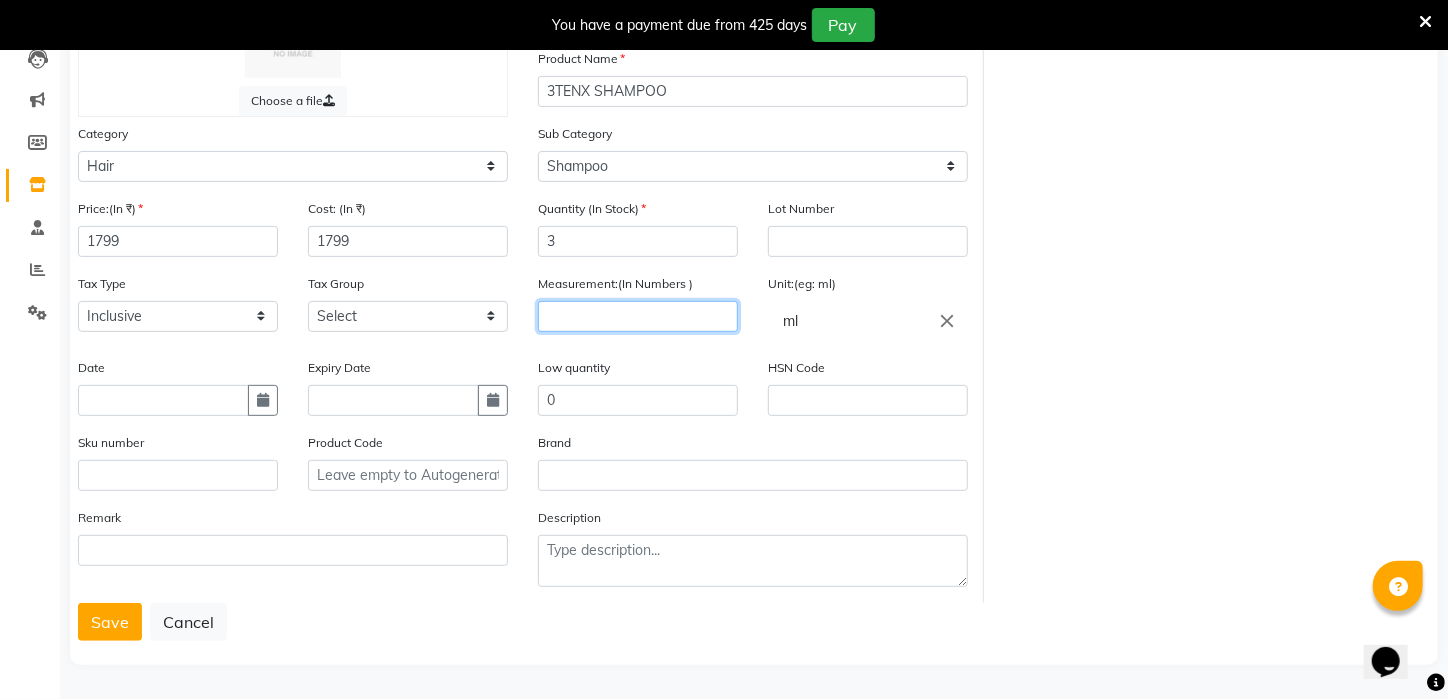 click 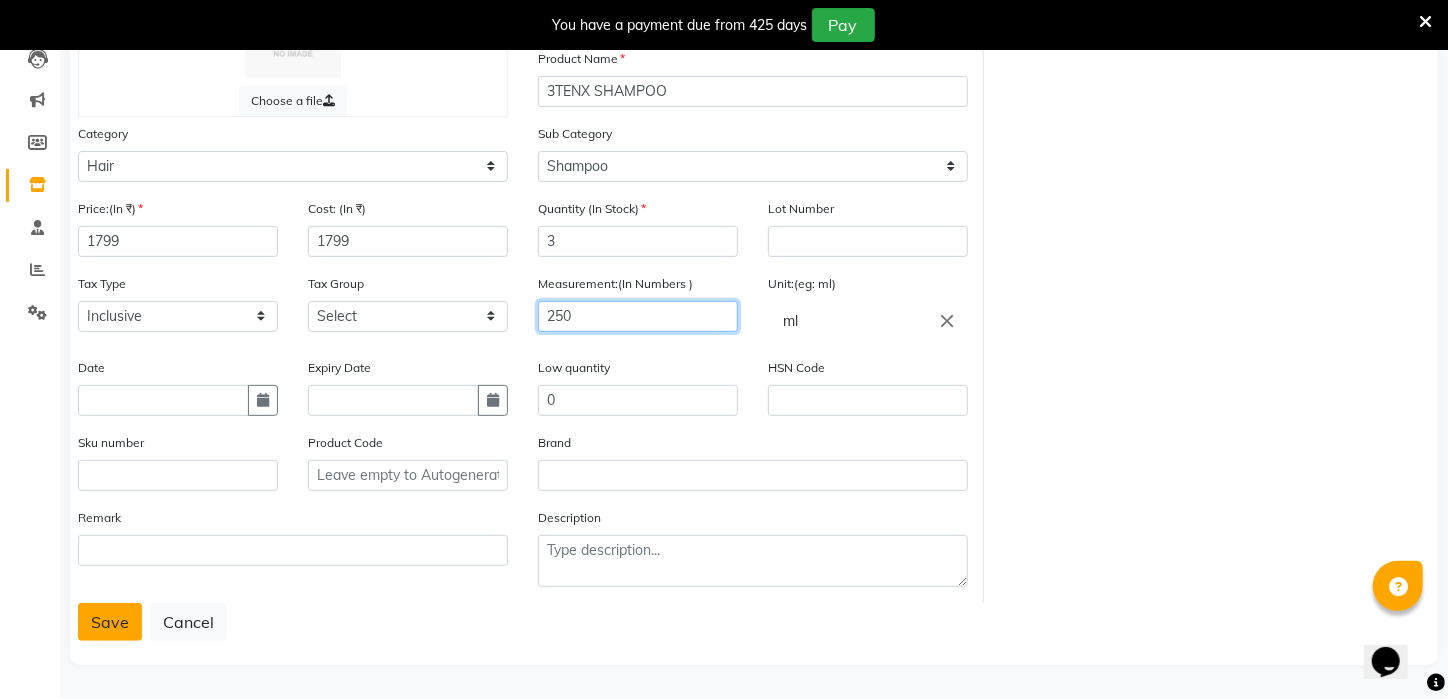 type on "250" 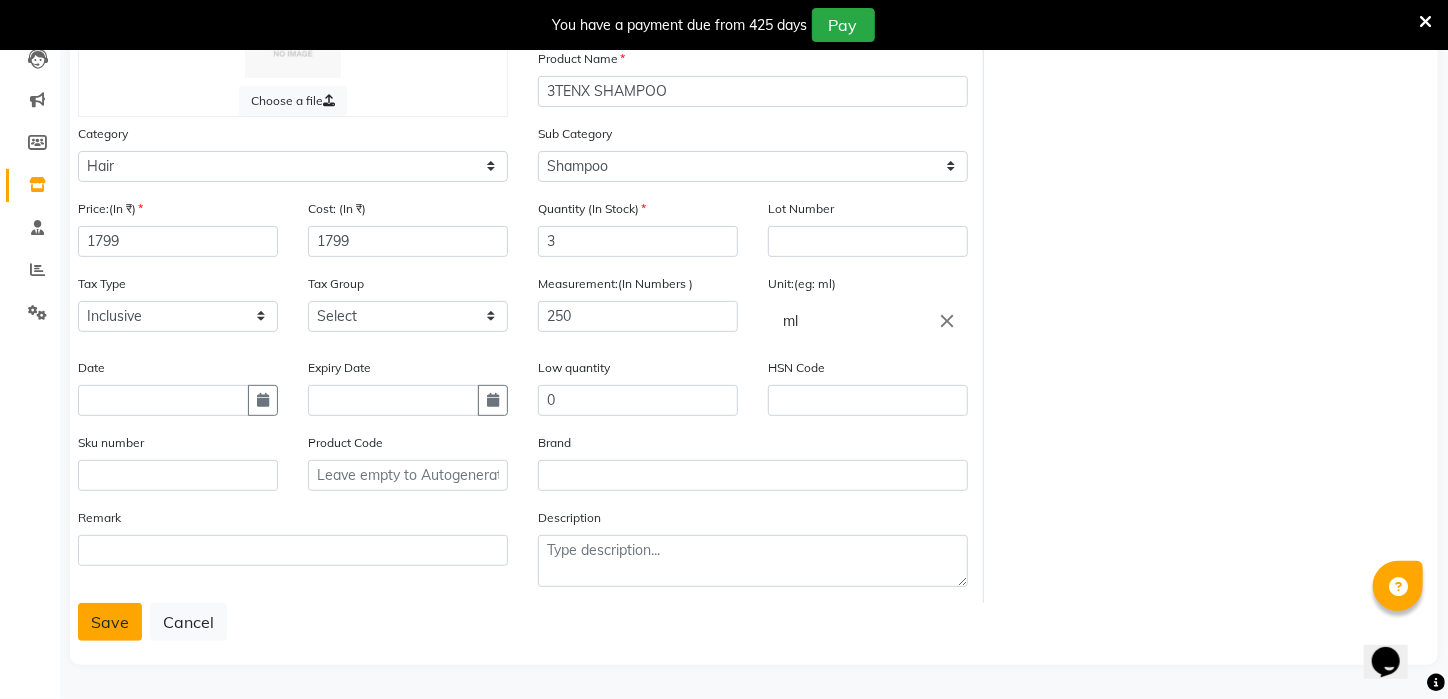 click on "Save" 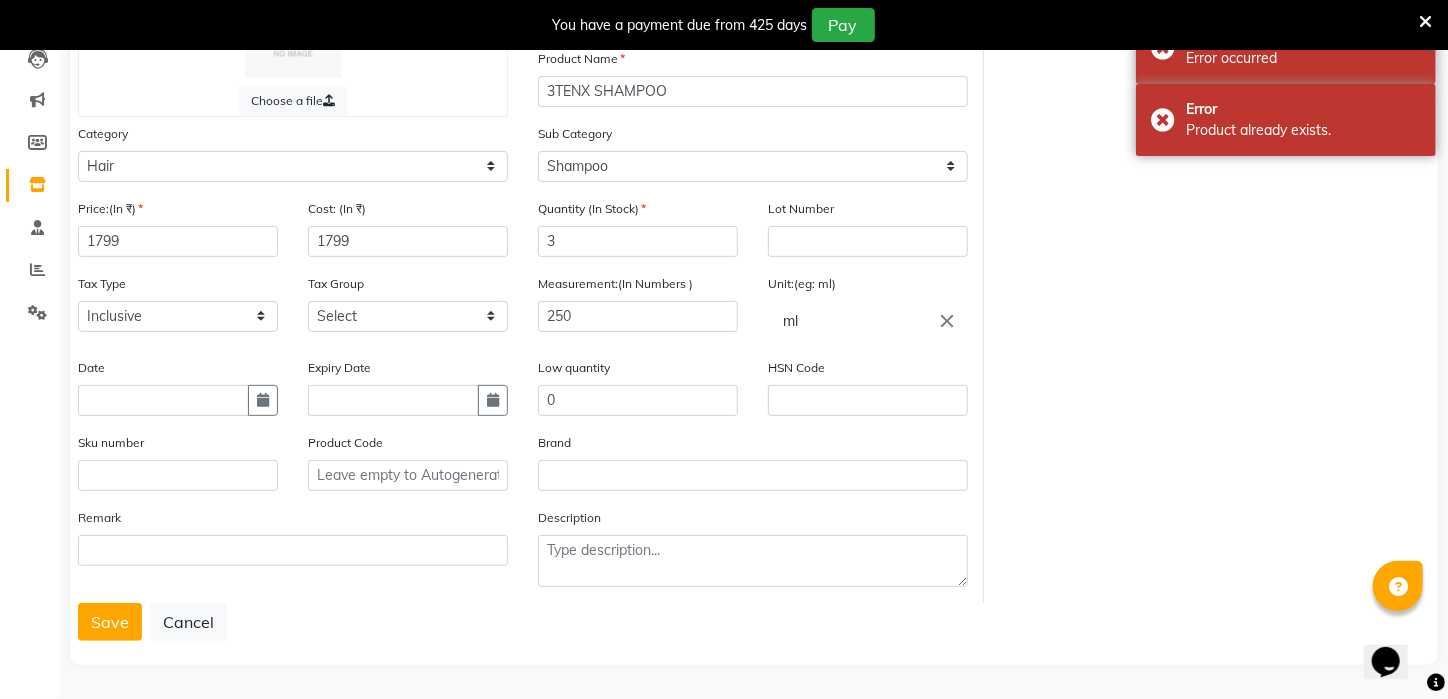 scroll, scrollTop: 224, scrollLeft: 0, axis: vertical 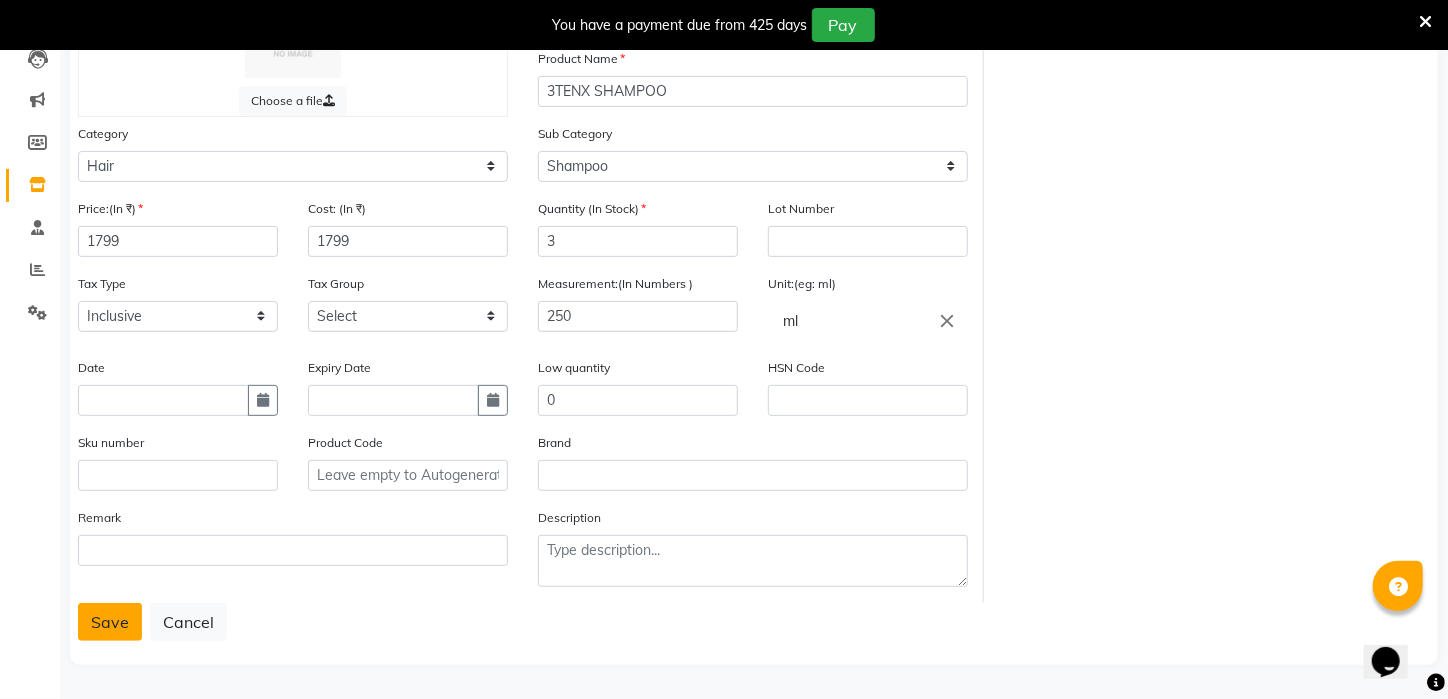 drag, startPoint x: 92, startPoint y: 591, endPoint x: 97, endPoint y: 620, distance: 29.427877 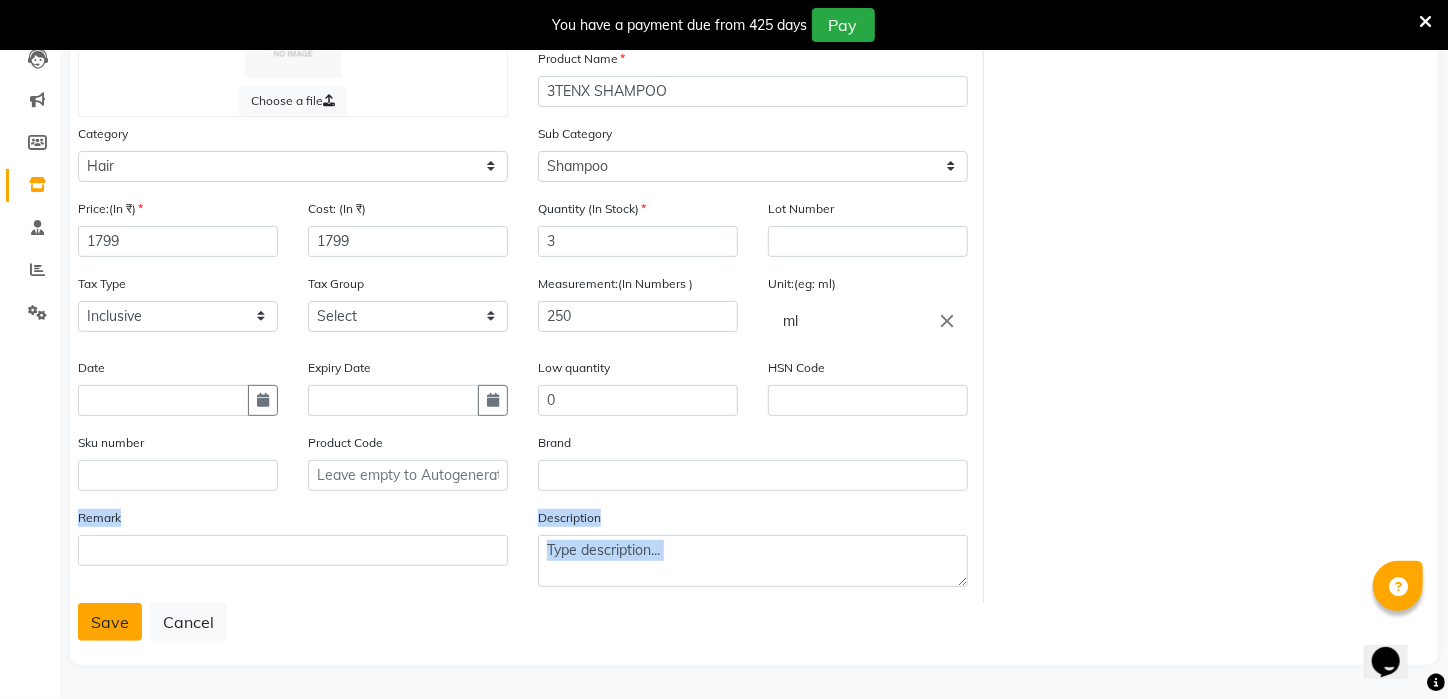 click on "Save" 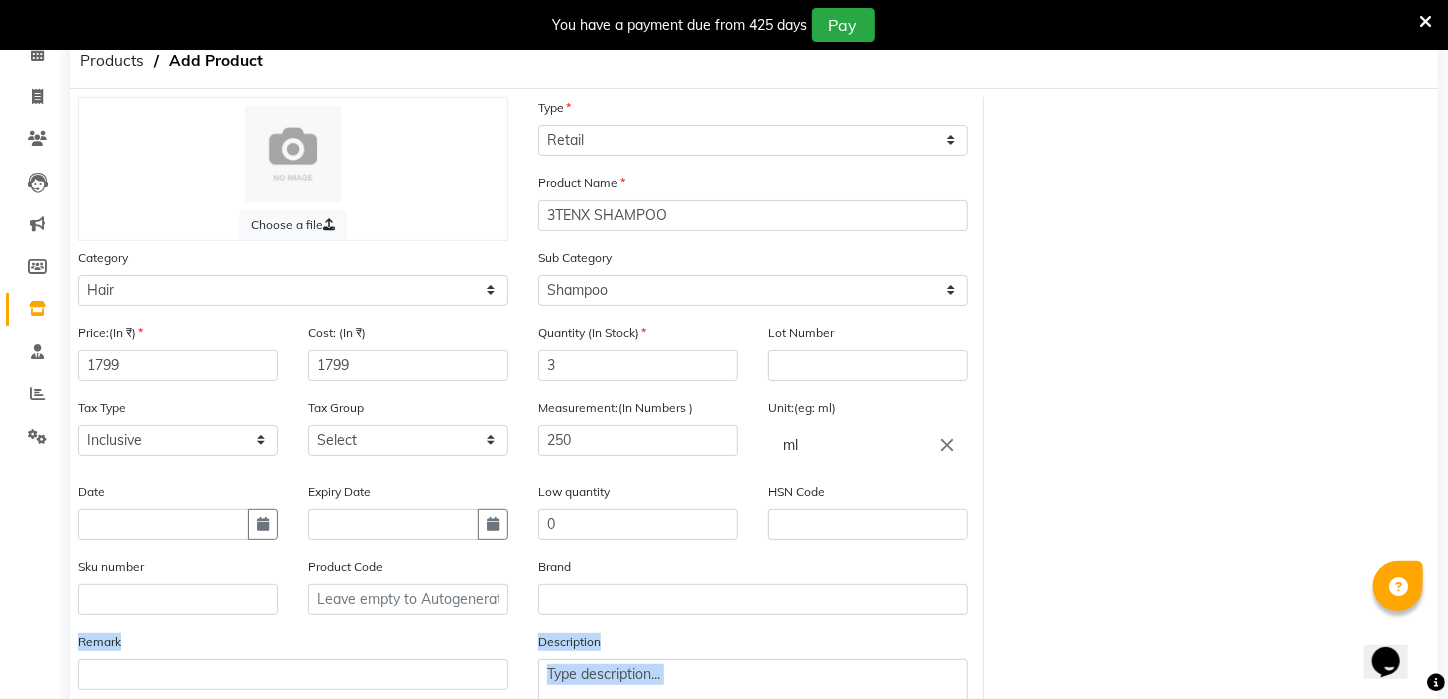 scroll, scrollTop: 0, scrollLeft: 0, axis: both 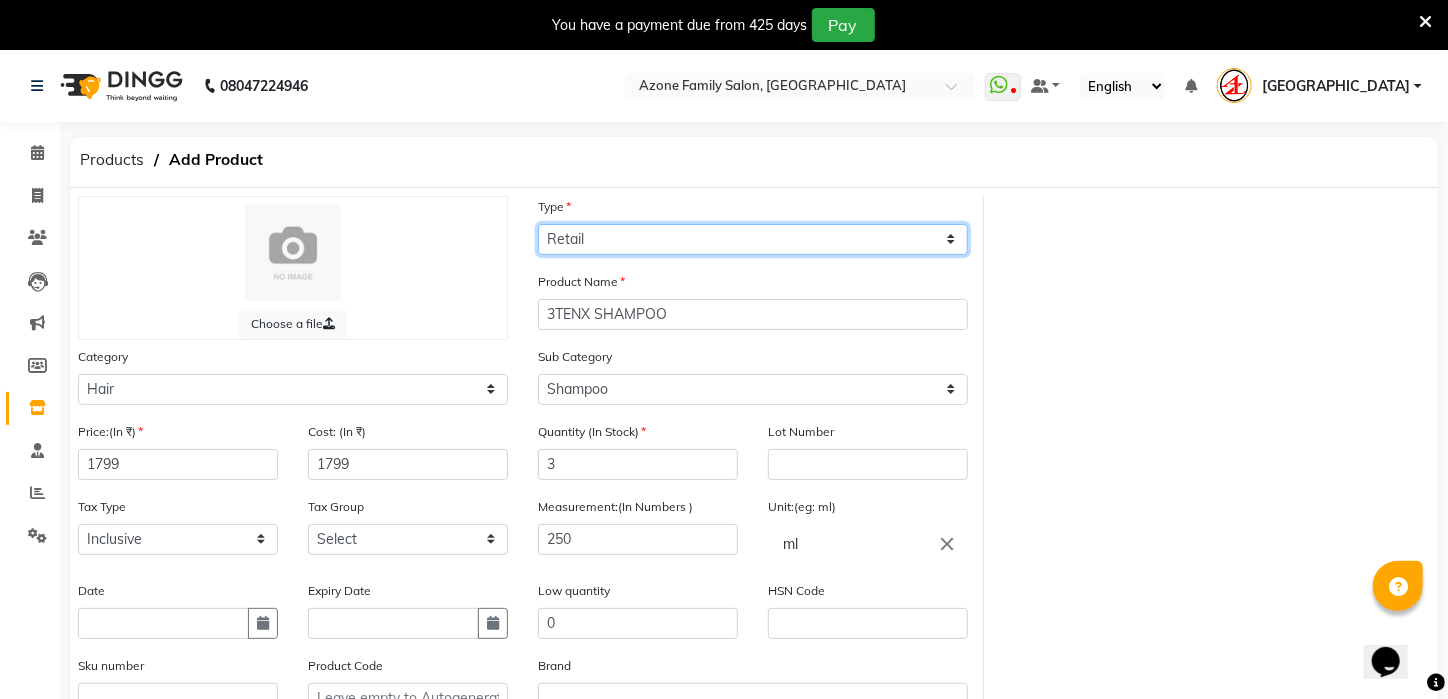 click on "Select Type Both Retail Consumable" 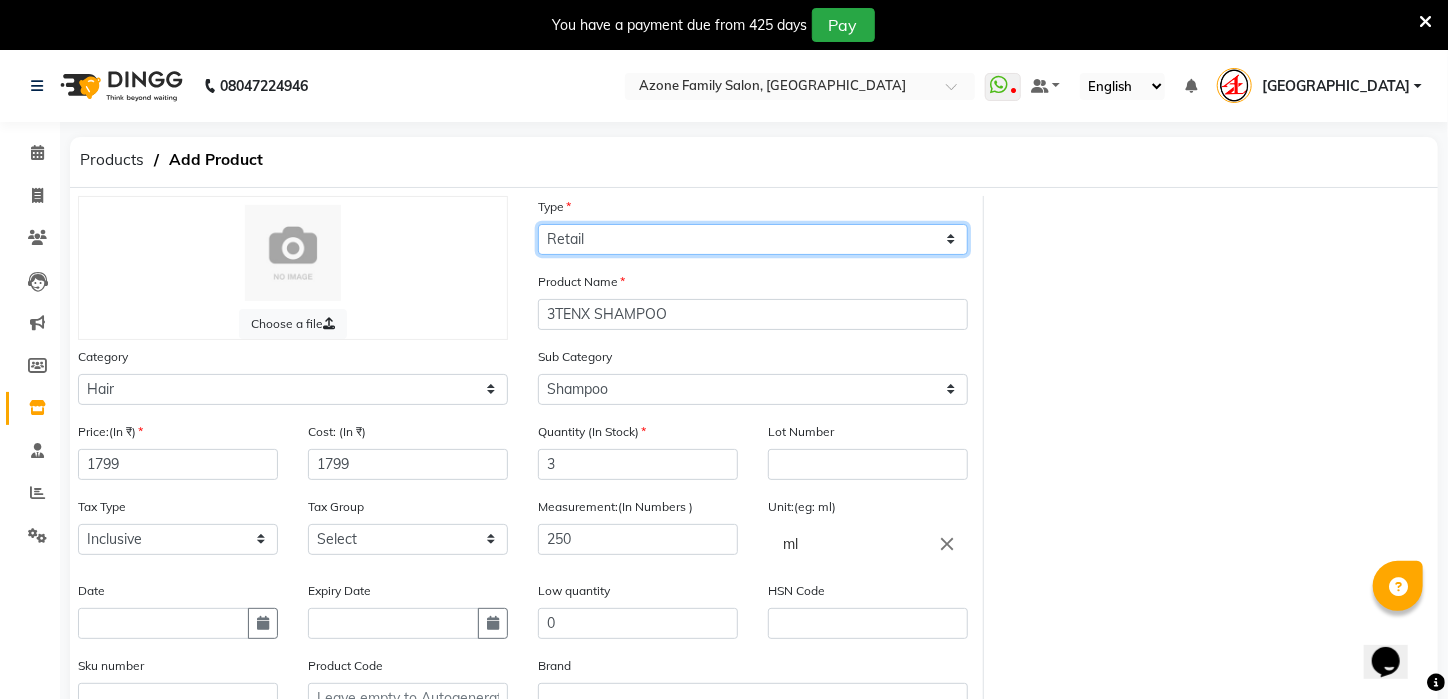 click on "Select Type Both Retail Consumable" 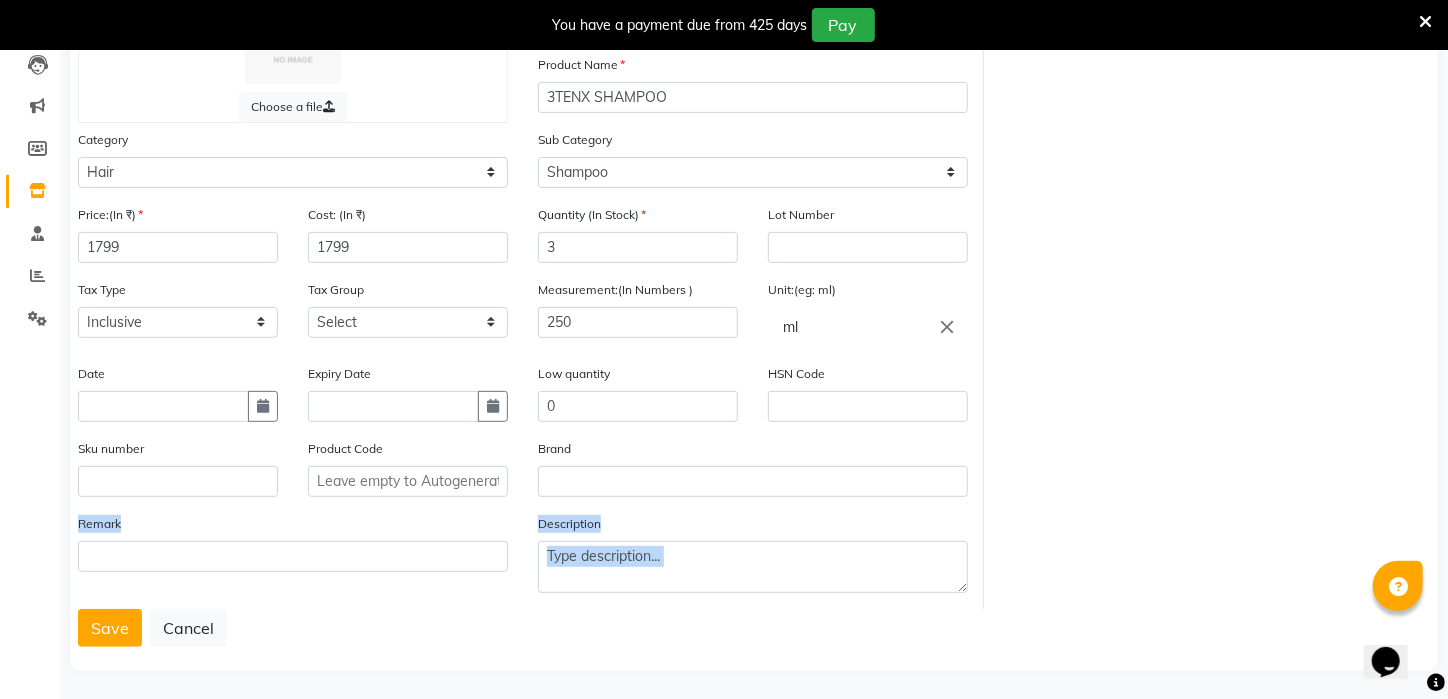 scroll, scrollTop: 224, scrollLeft: 0, axis: vertical 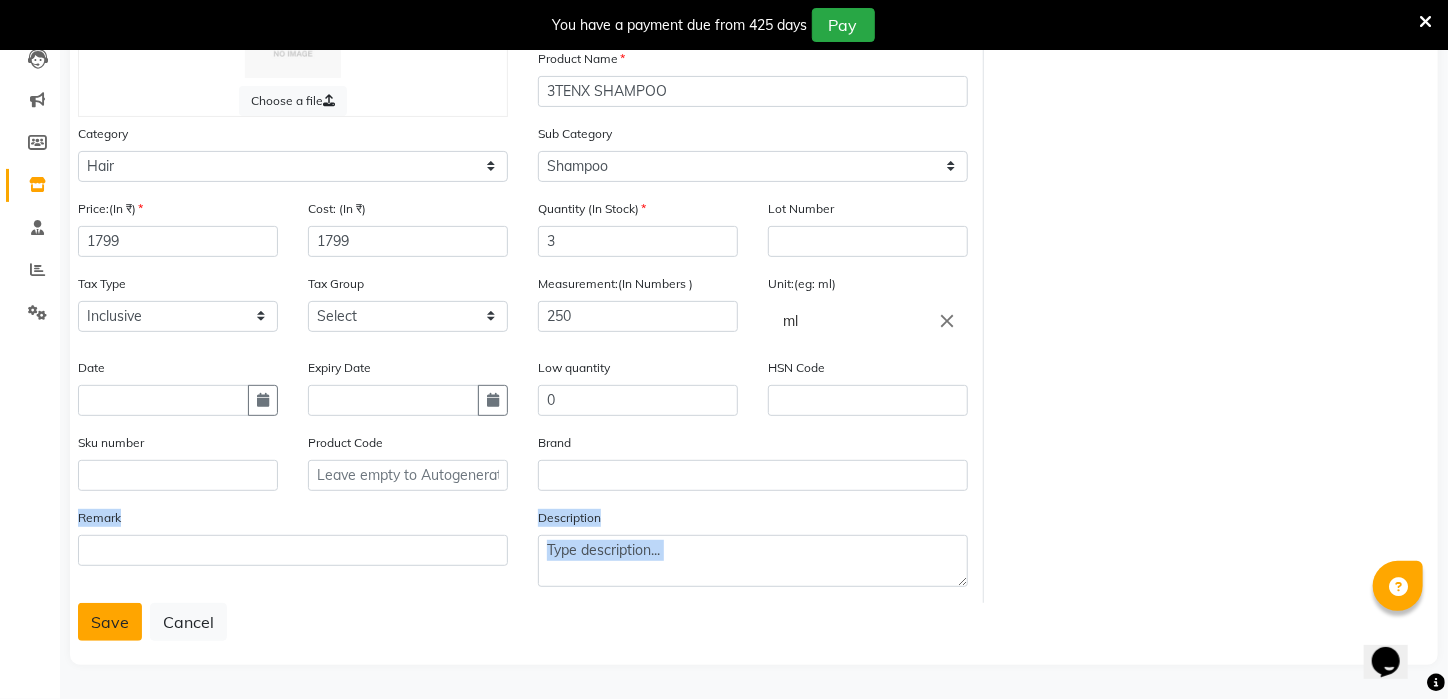 click on "Save" 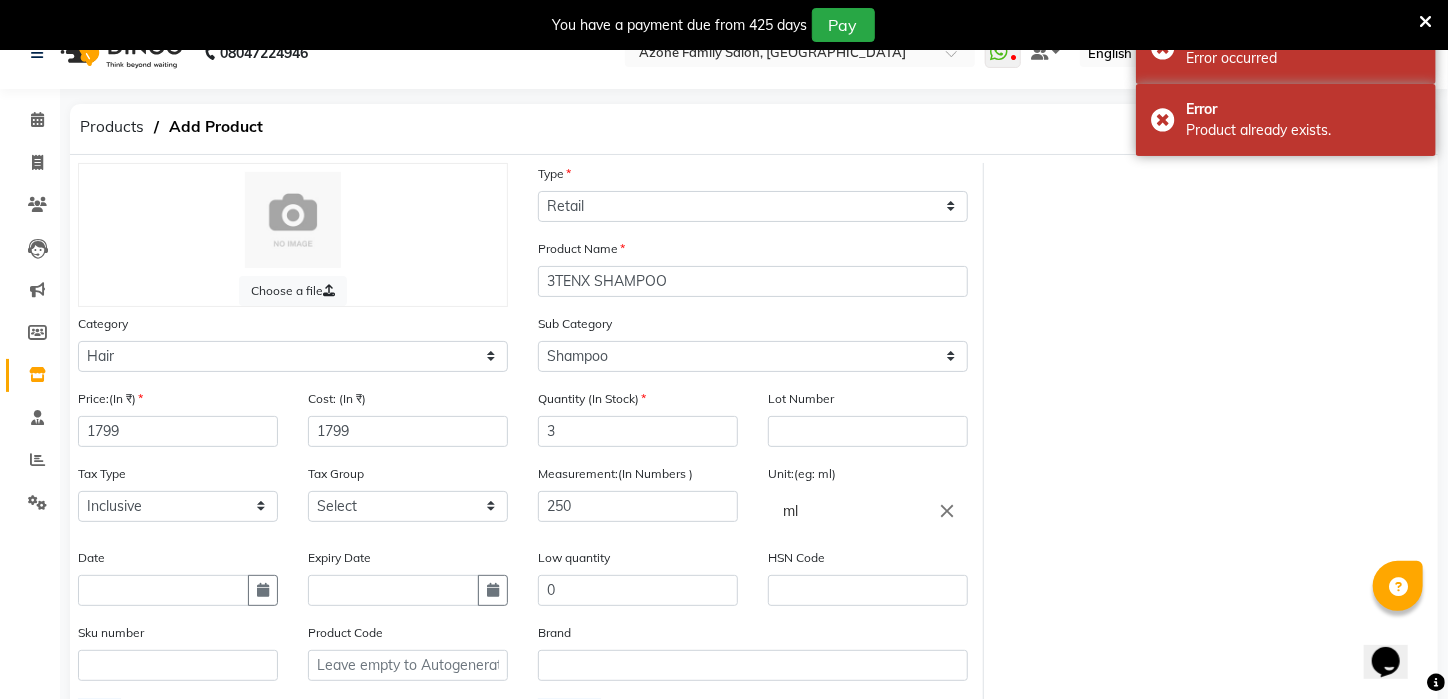 scroll, scrollTop: 24, scrollLeft: 0, axis: vertical 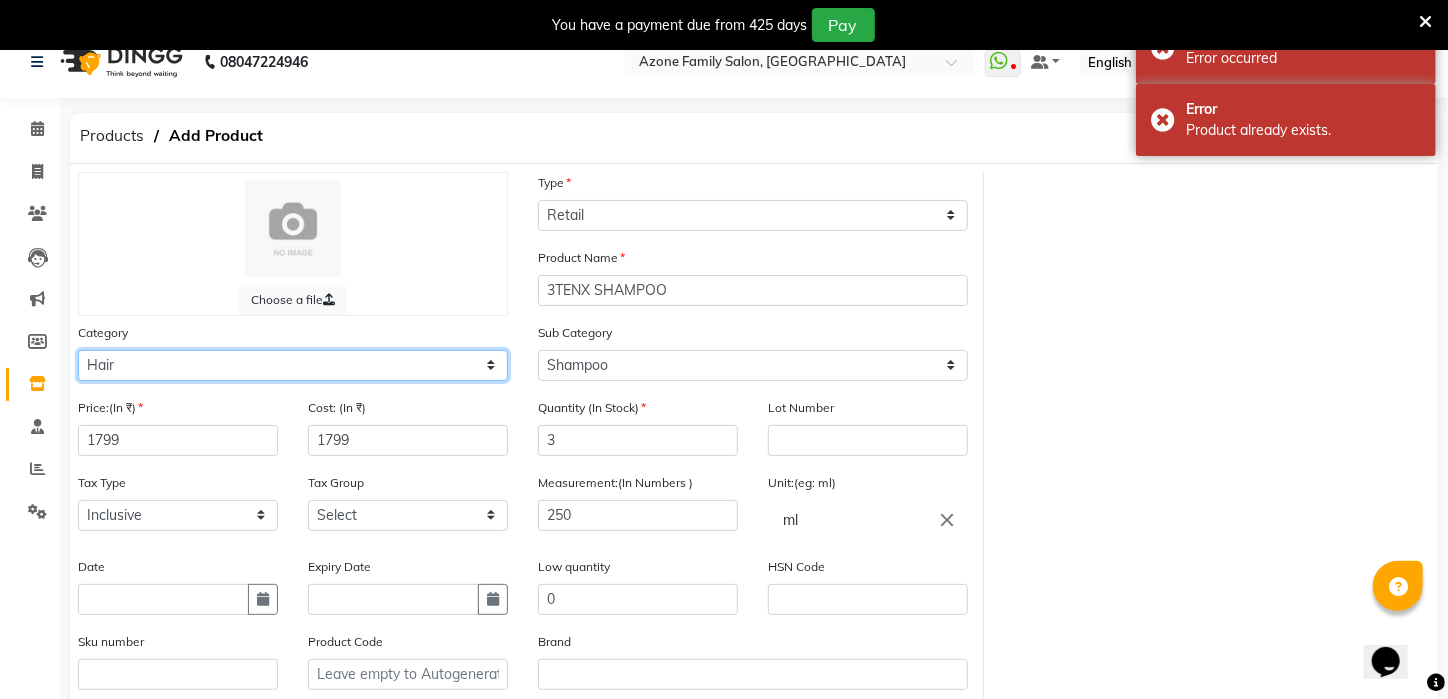 click on "Select Hair Skin Makeup Personal Care Appliances [PERSON_NAME] Waxing Disposable Threading Hands and Feet Beauty Planet [MEDICAL_DATA] Cadiveu Casmara Cheryls Loreal Olaplex PIERCING O3+ WATER CV PRO [MEDICAL_DATA] CONTROL LOTION Other" 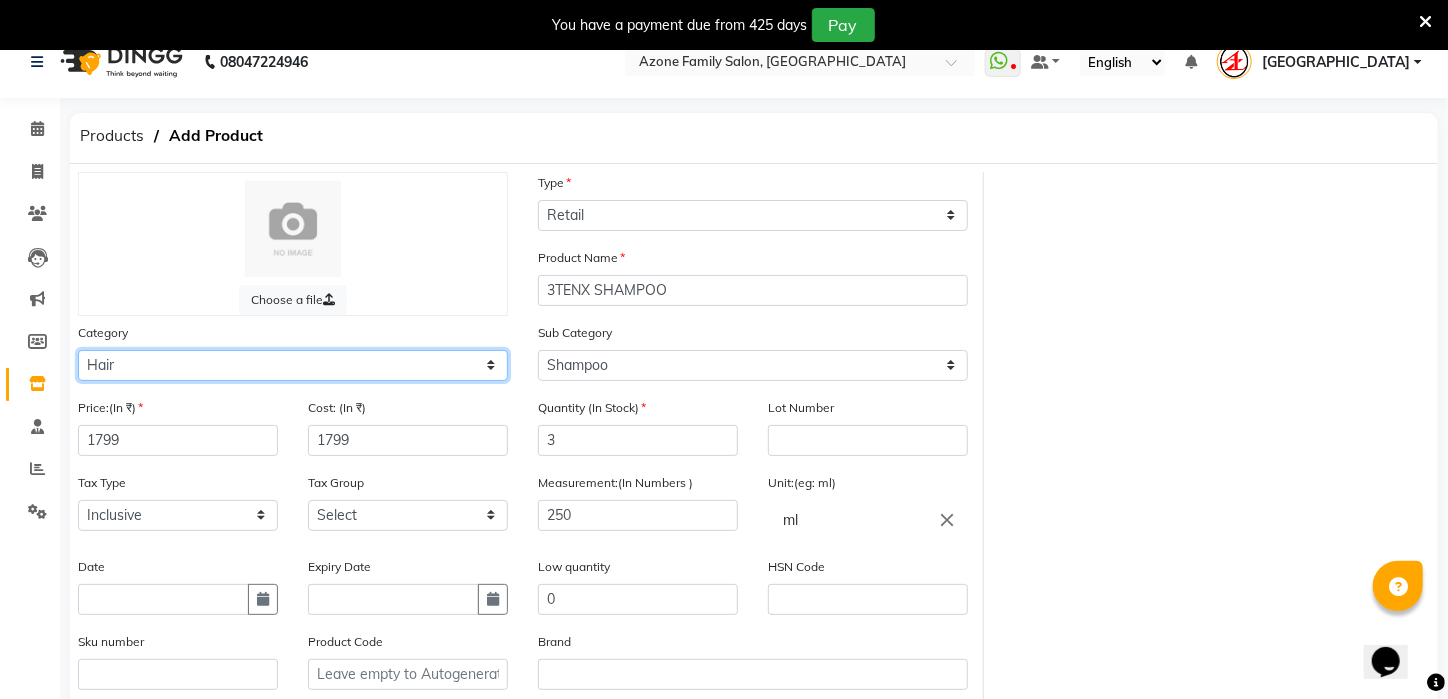 click on "Select Hair Skin Makeup Personal Care Appliances [PERSON_NAME] Waxing Disposable Threading Hands and Feet Beauty Planet [MEDICAL_DATA] Cadiveu Casmara Cheryls Loreal Olaplex PIERCING O3+ WATER CV PRO [MEDICAL_DATA] CONTROL LOTION Other" 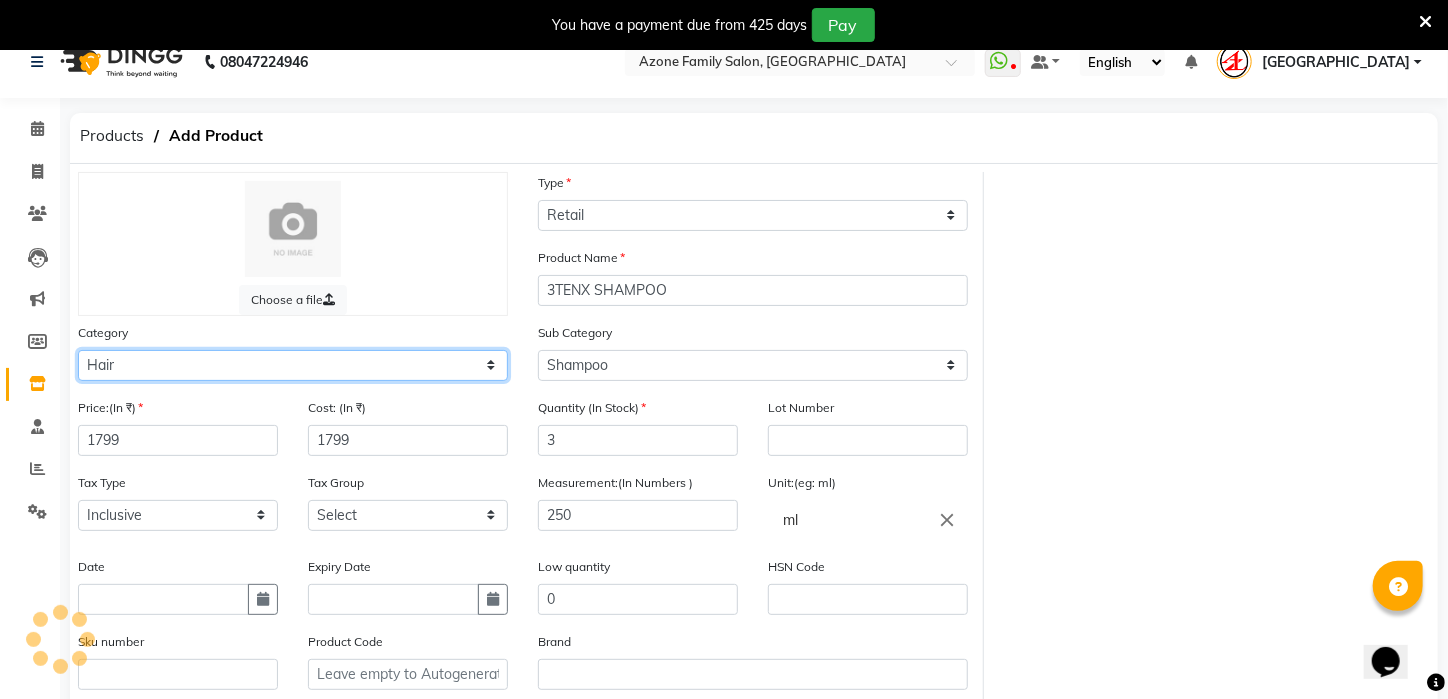 scroll, scrollTop: 224, scrollLeft: 0, axis: vertical 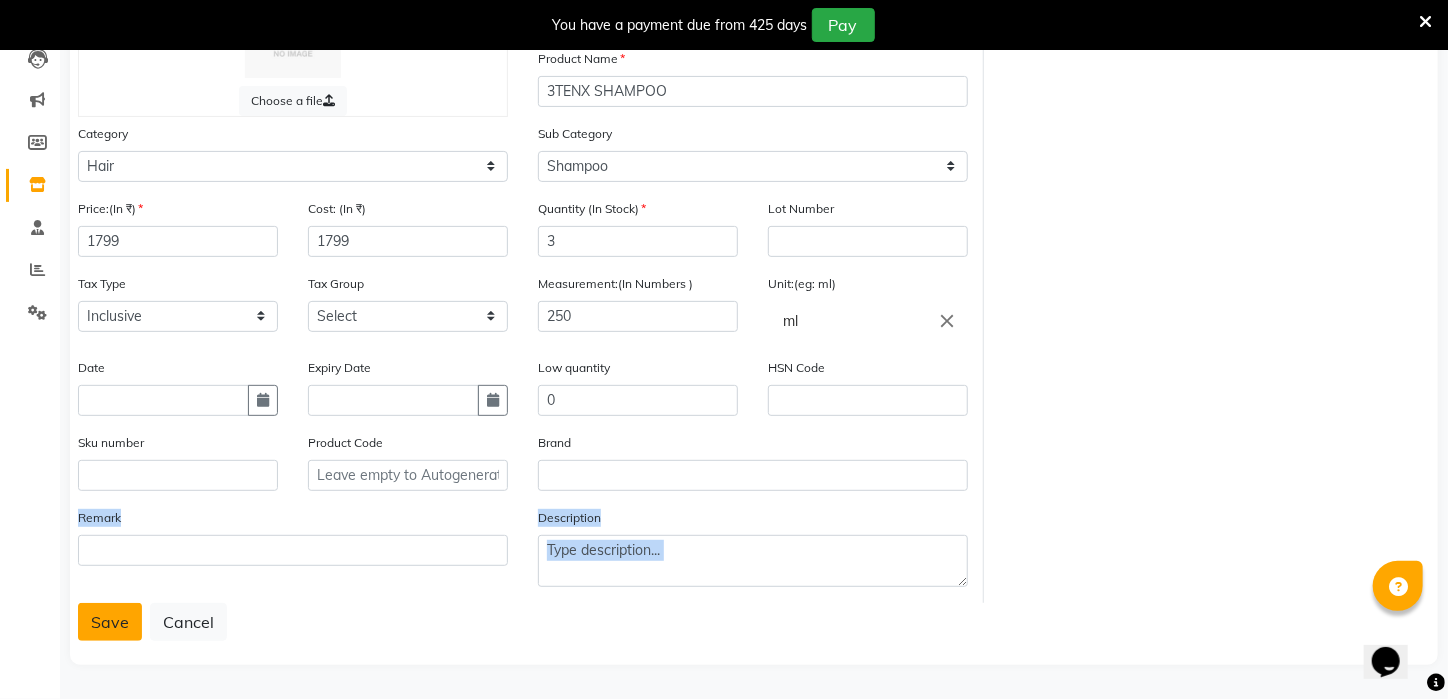 click on "Save" 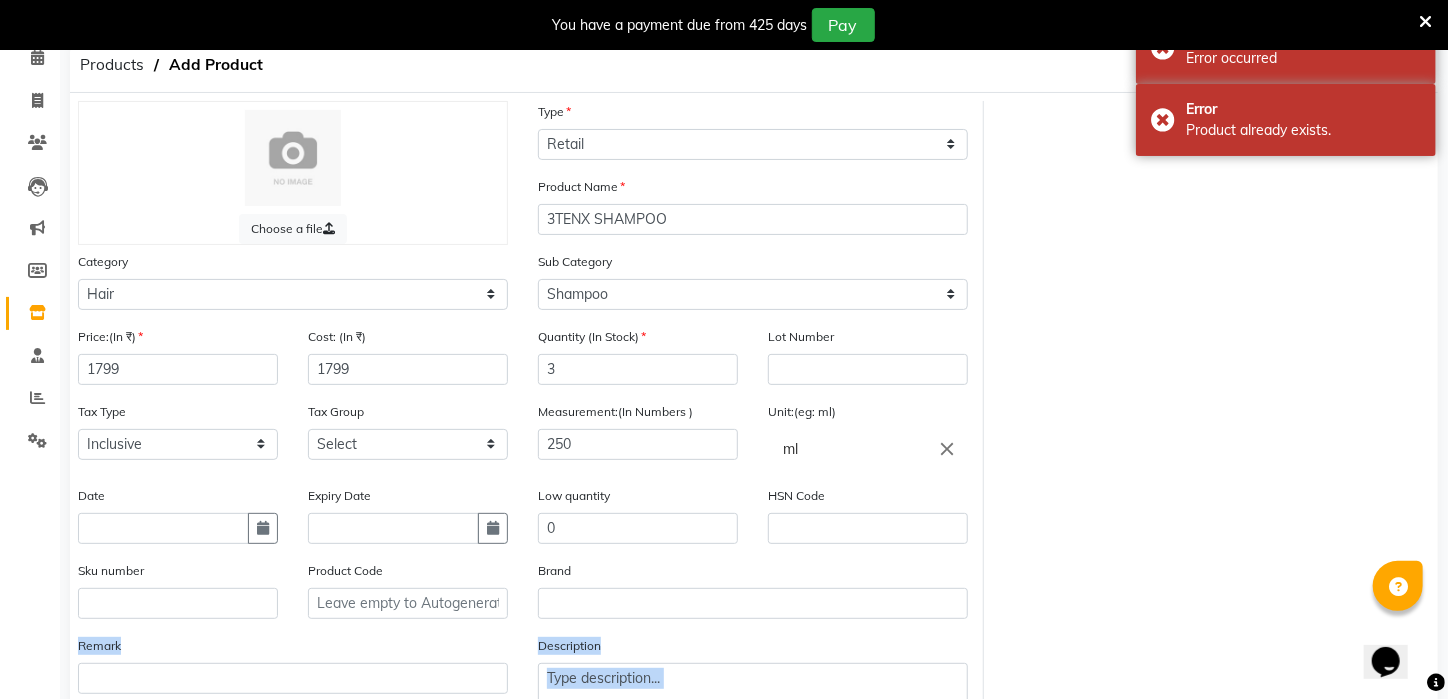 scroll, scrollTop: 0, scrollLeft: 0, axis: both 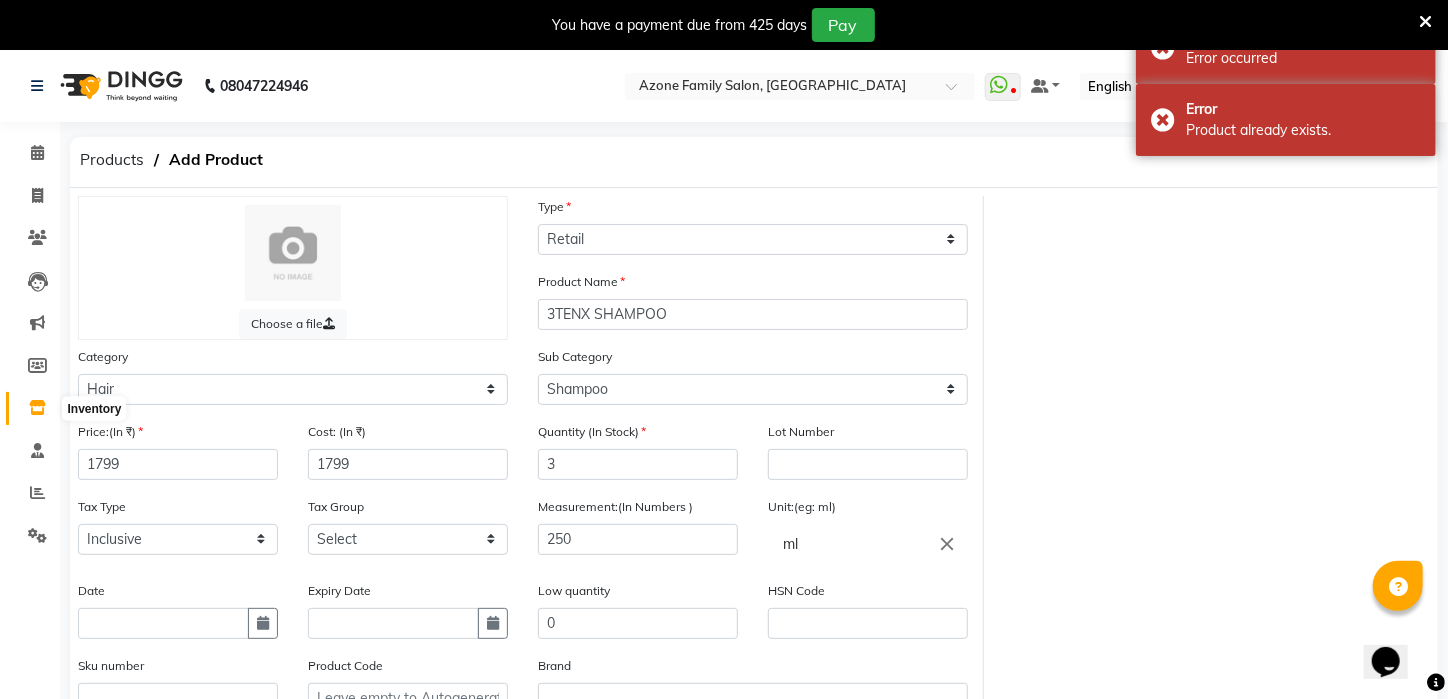 click 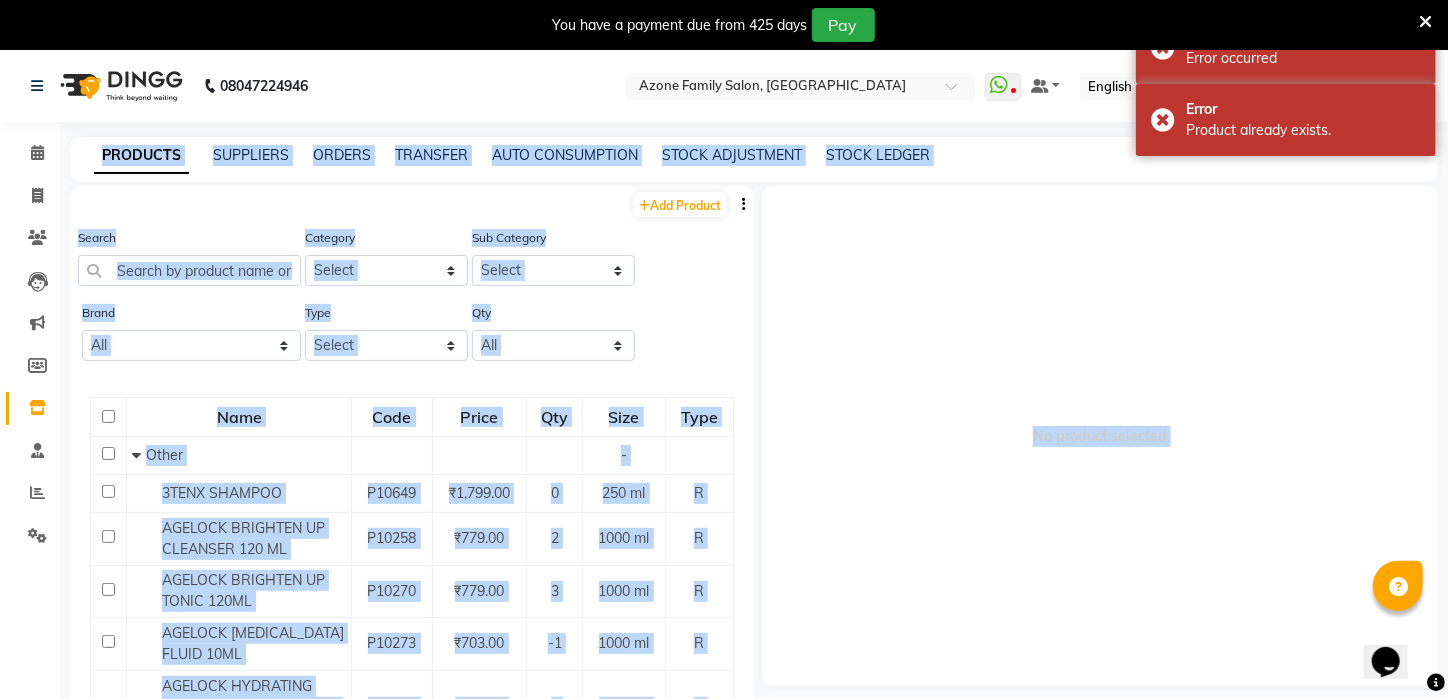 click on "No product selected" at bounding box center (1100, 436) 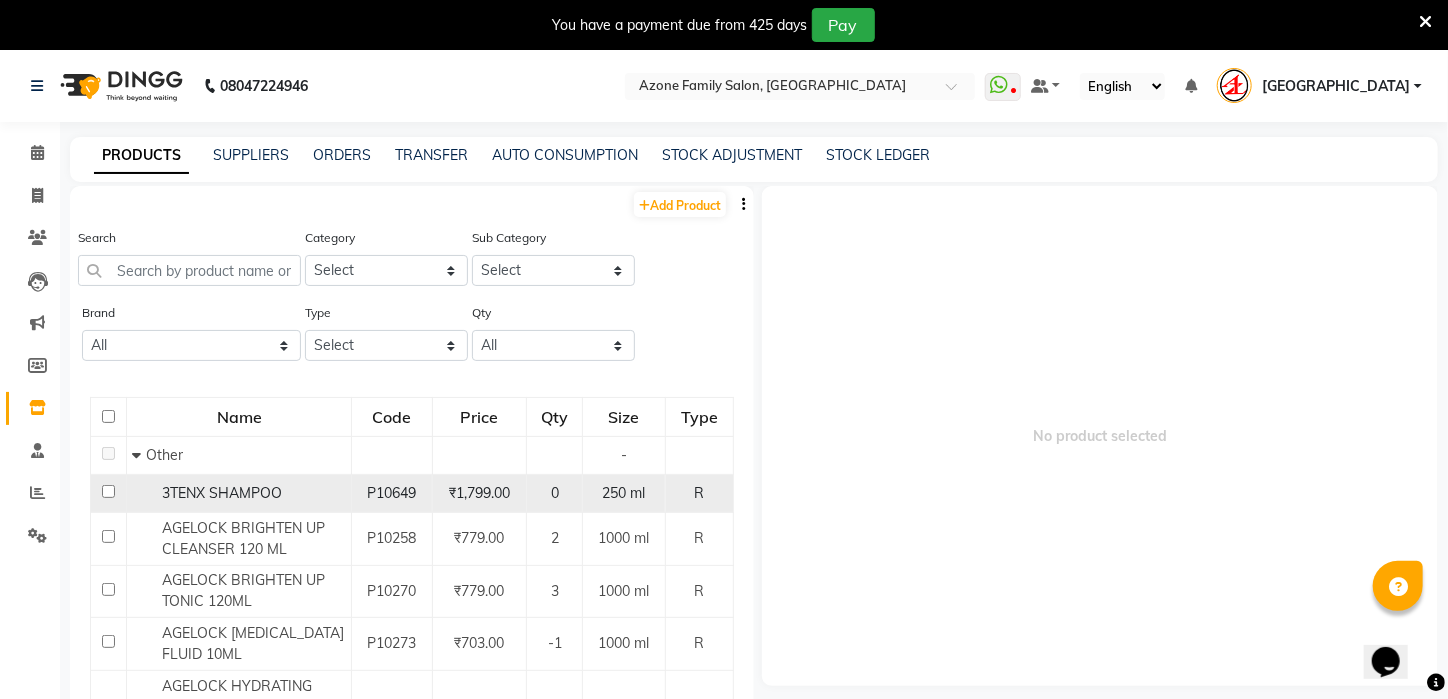 click on "P10649" 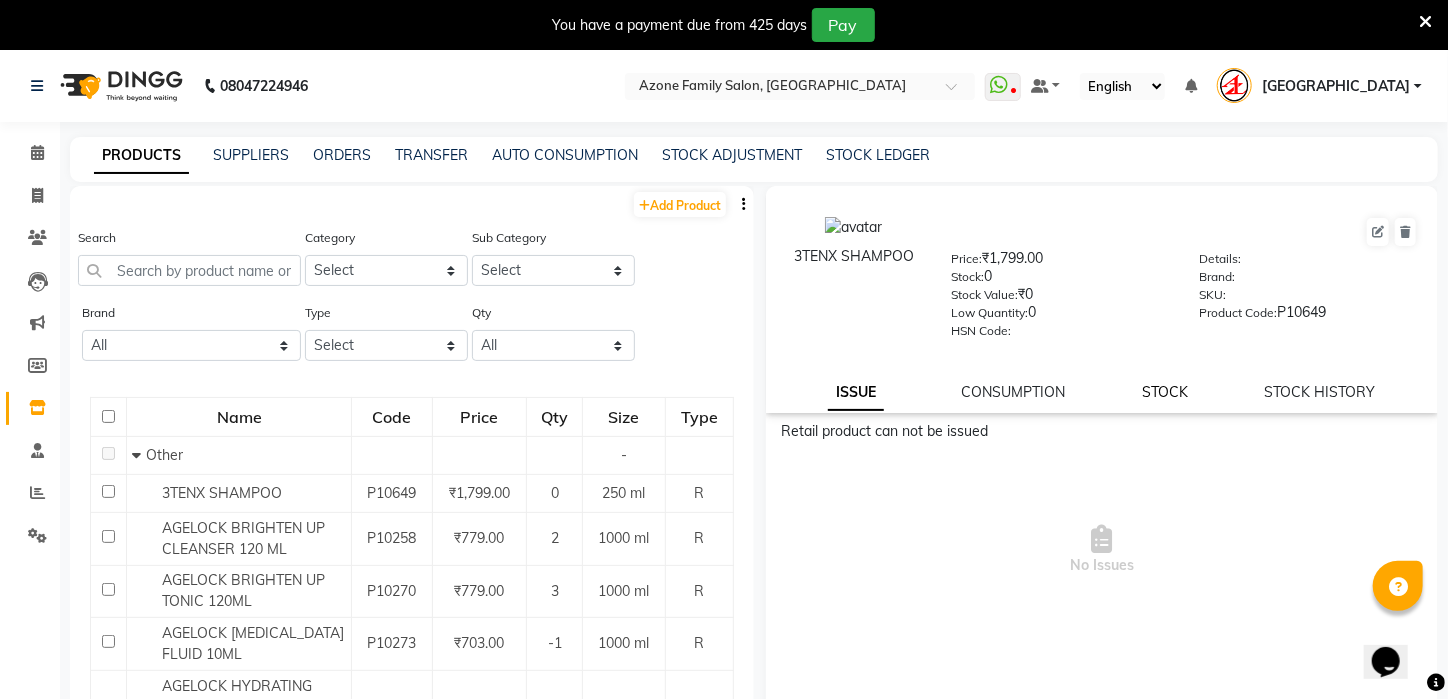 click on "STOCK" 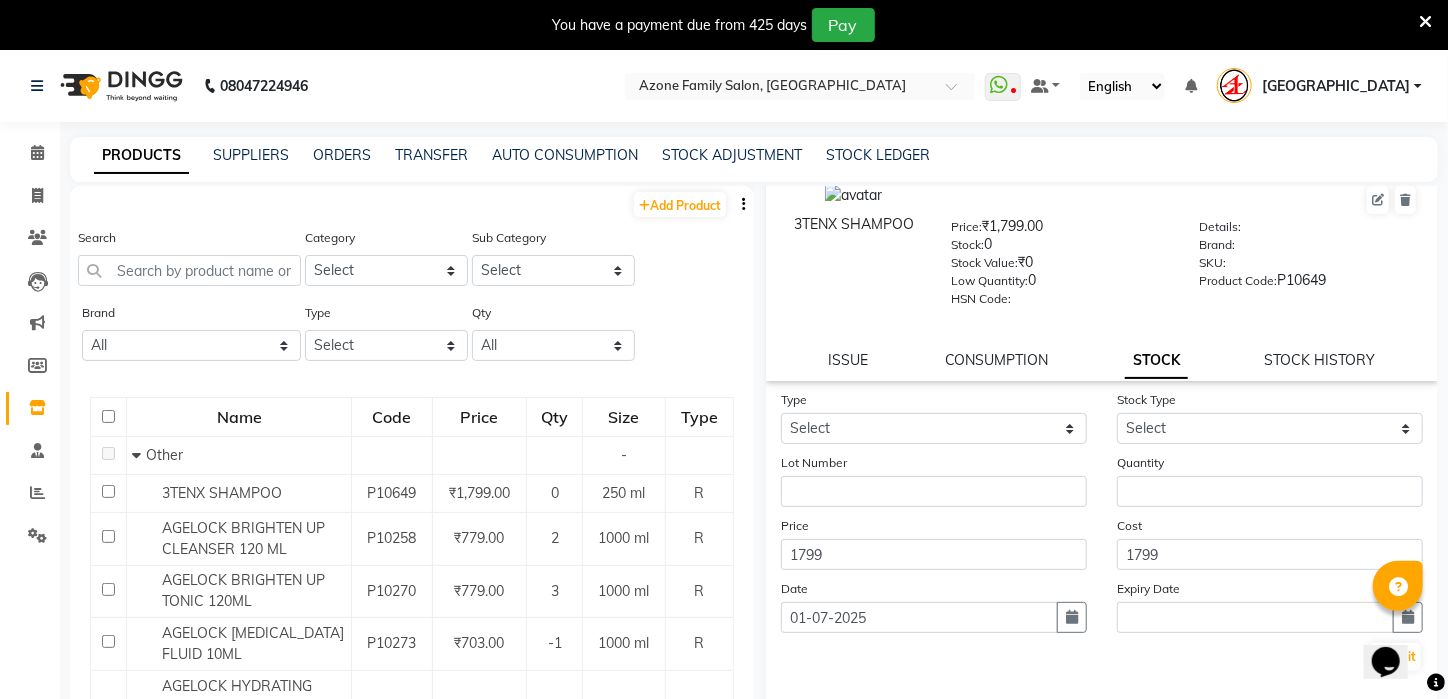 scroll, scrollTop: 0, scrollLeft: 0, axis: both 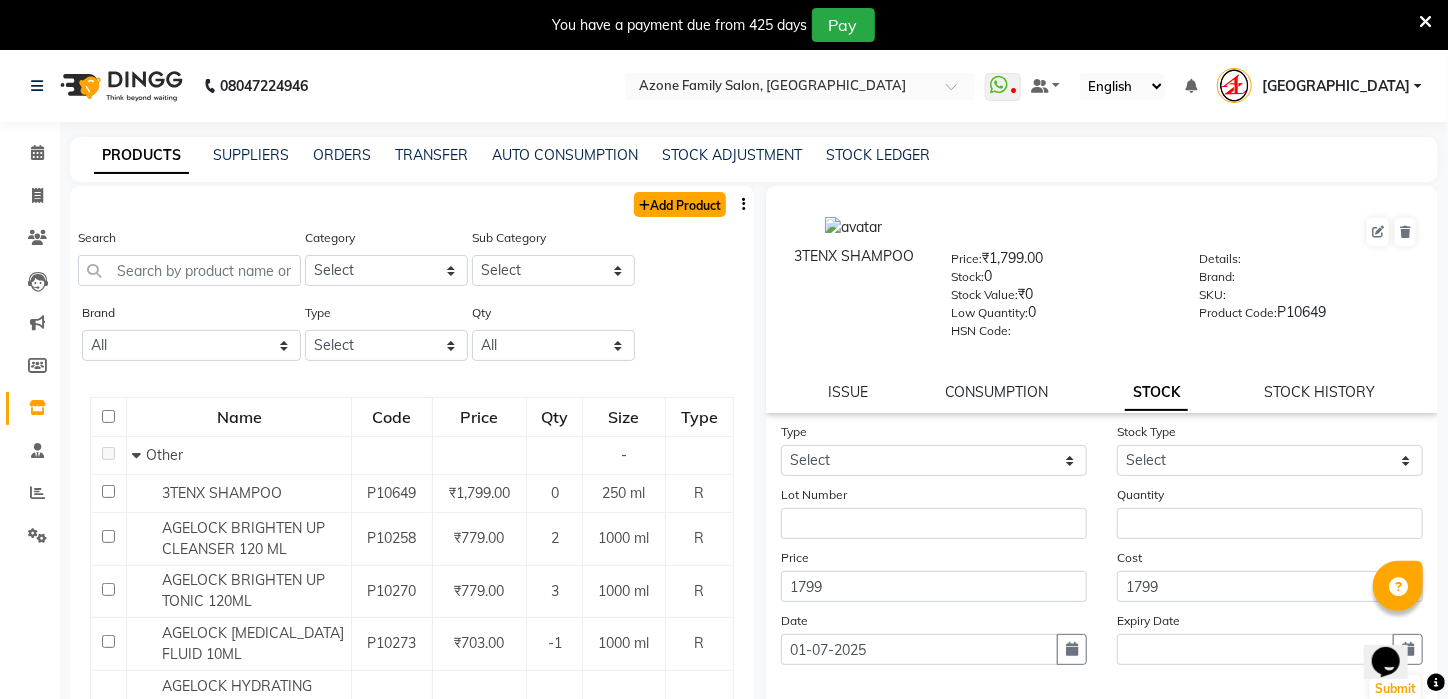 click on "Add Product" 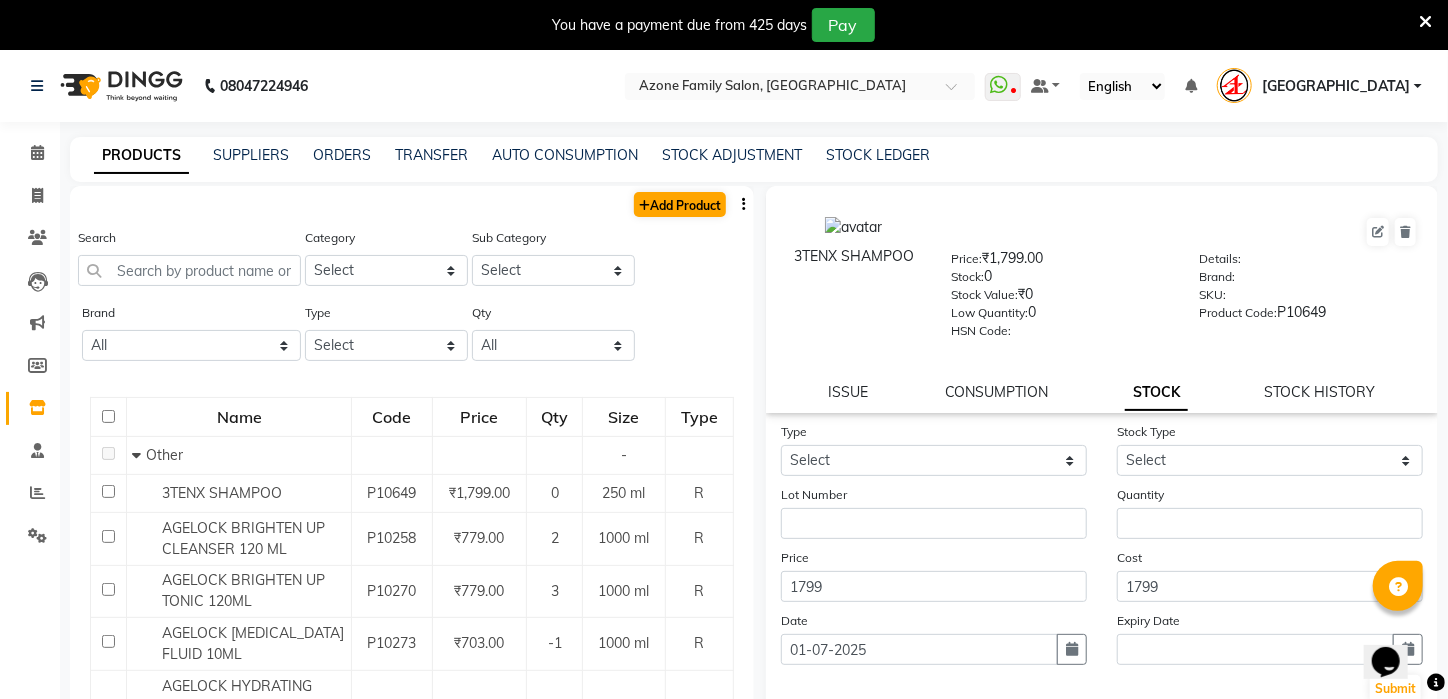 select on "true" 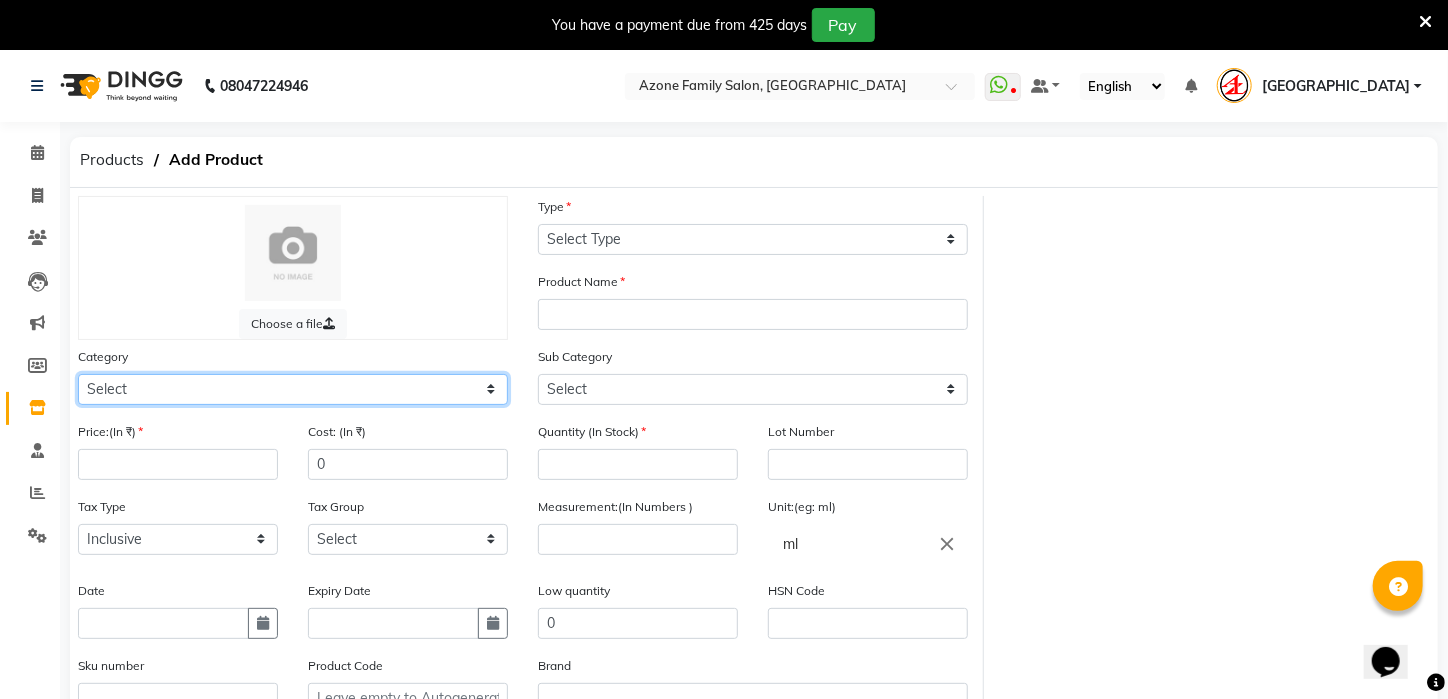 click on "Select Hair Skin Makeup Personal Care Appliances [PERSON_NAME] Waxing Disposable Threading Hands and Feet Beauty Planet [MEDICAL_DATA] Cadiveu Casmara Cheryls Loreal Olaplex PIERCING O3+ WATER CV PRO [MEDICAL_DATA] CONTROL LOTION Other" 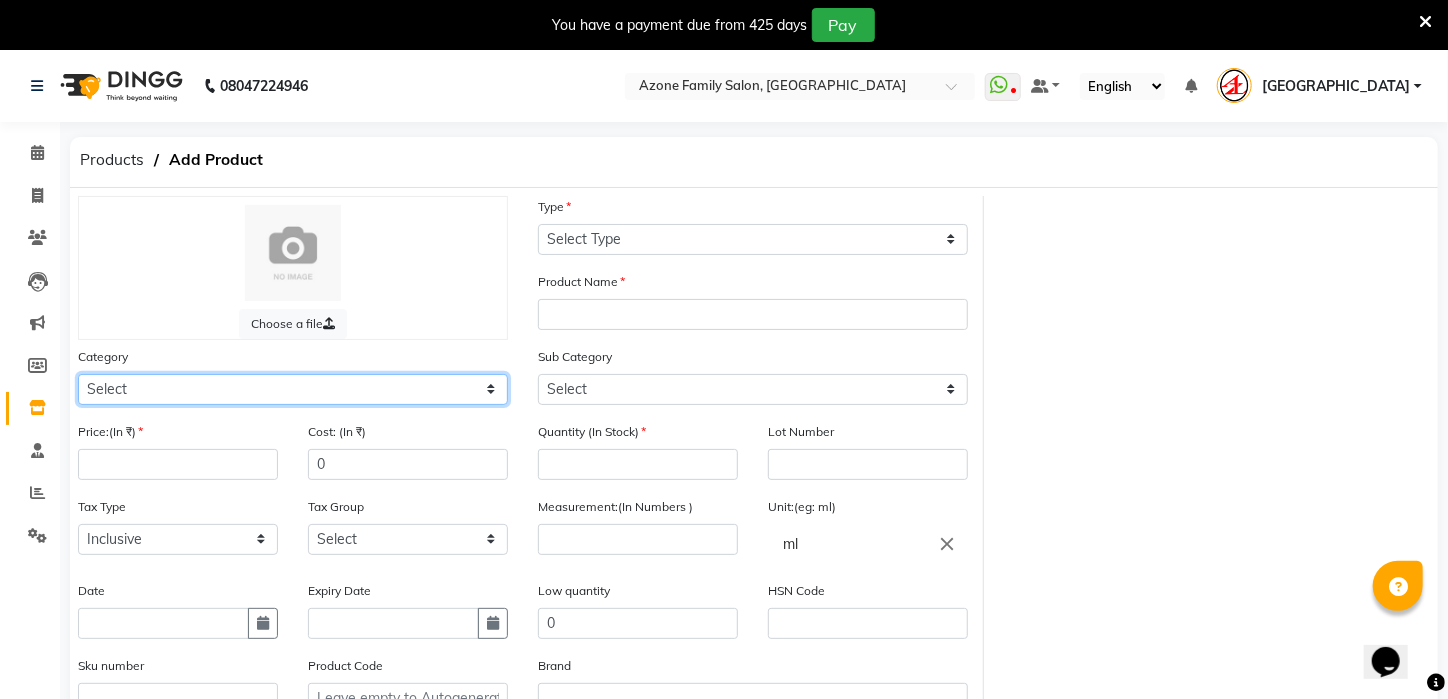 select on "526201100" 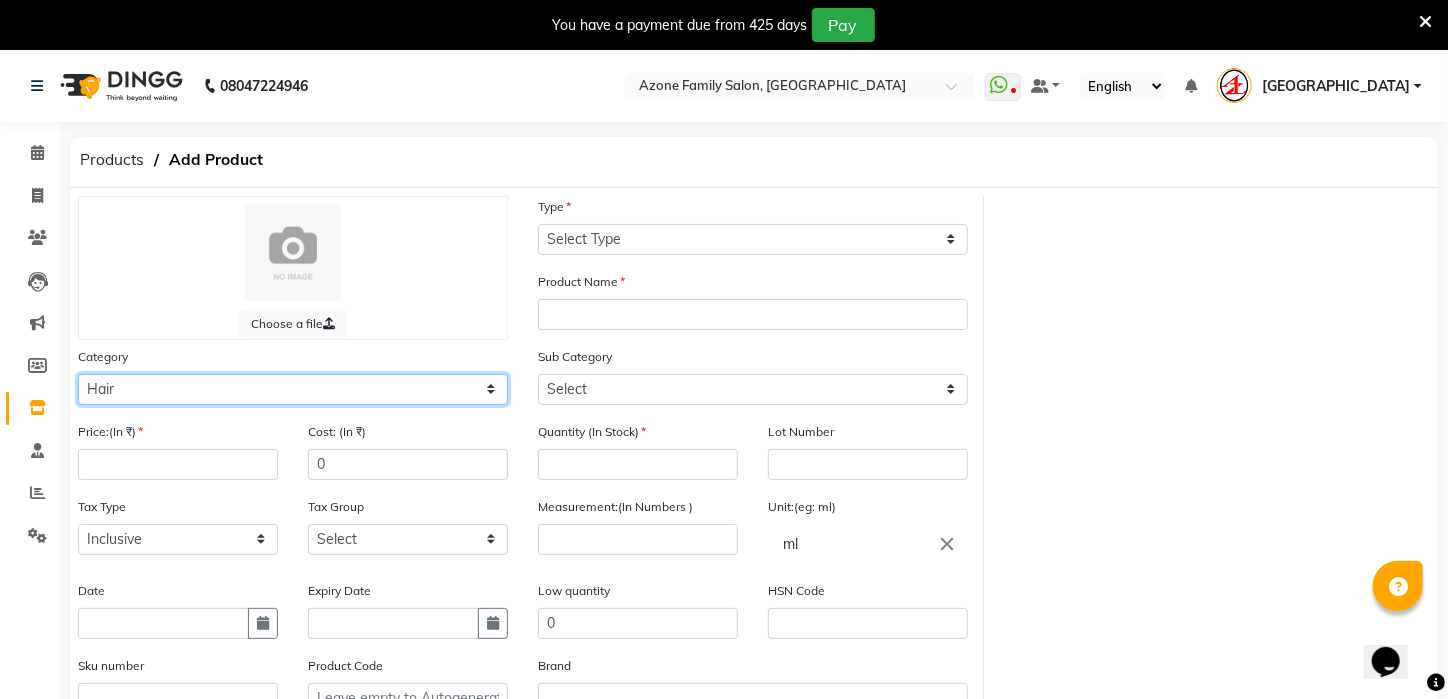 click on "Select Hair Skin Makeup Personal Care Appliances [PERSON_NAME] Waxing Disposable Threading Hands and Feet Beauty Planet [MEDICAL_DATA] Cadiveu Casmara Cheryls Loreal Olaplex PIERCING O3+ WATER CV PRO [MEDICAL_DATA] CONTROL LOTION Other" 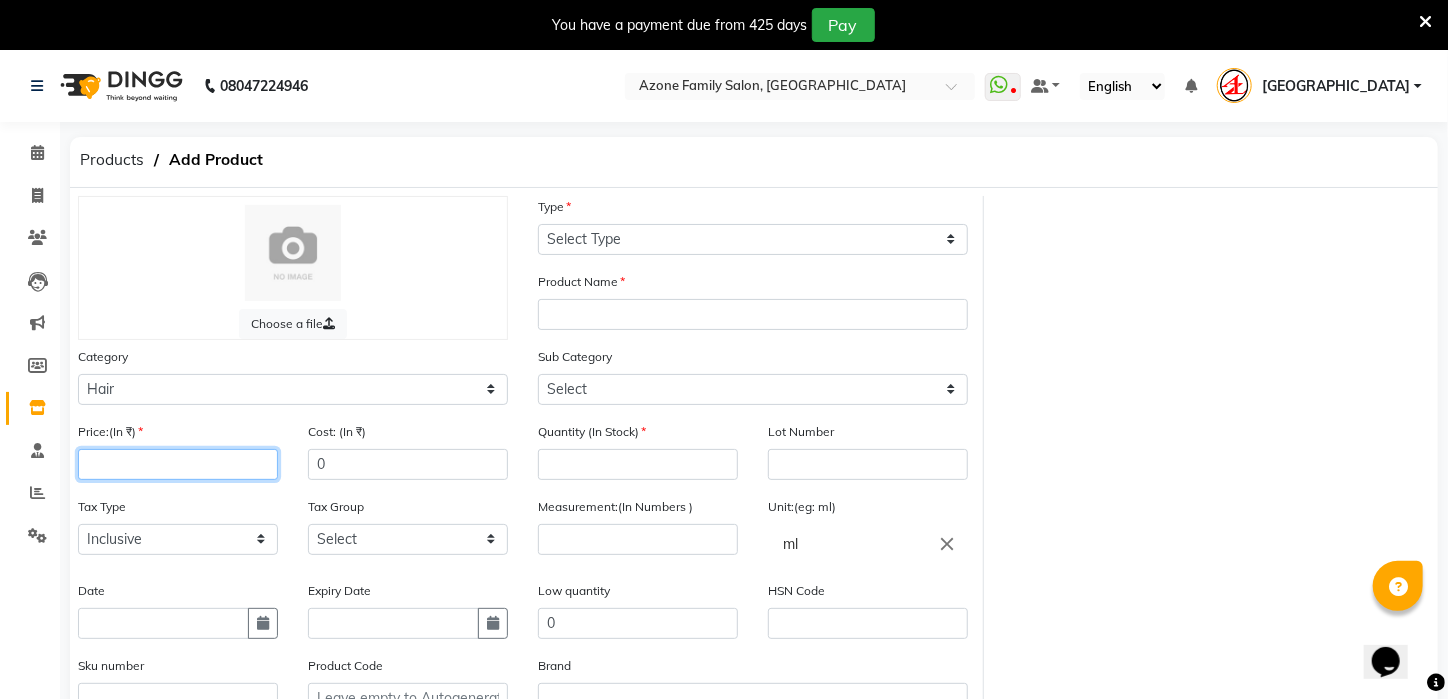 click 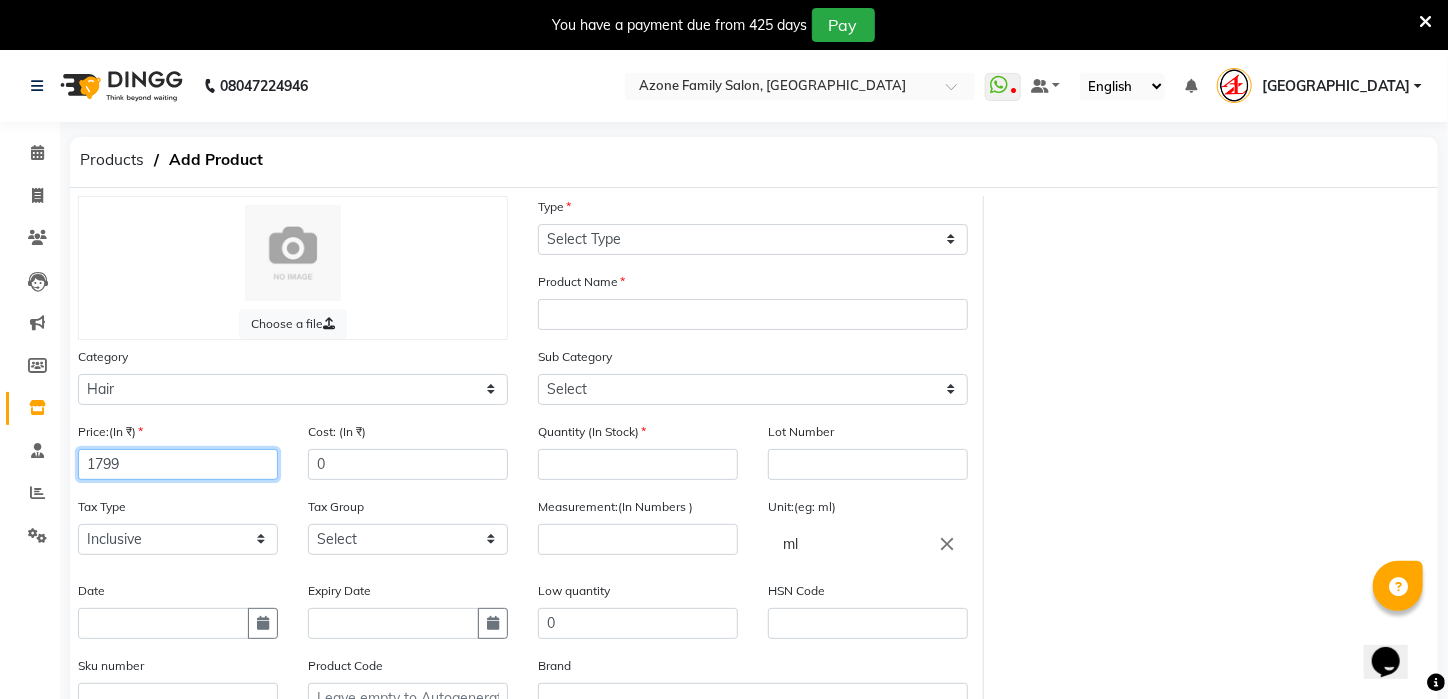 type on "1799" 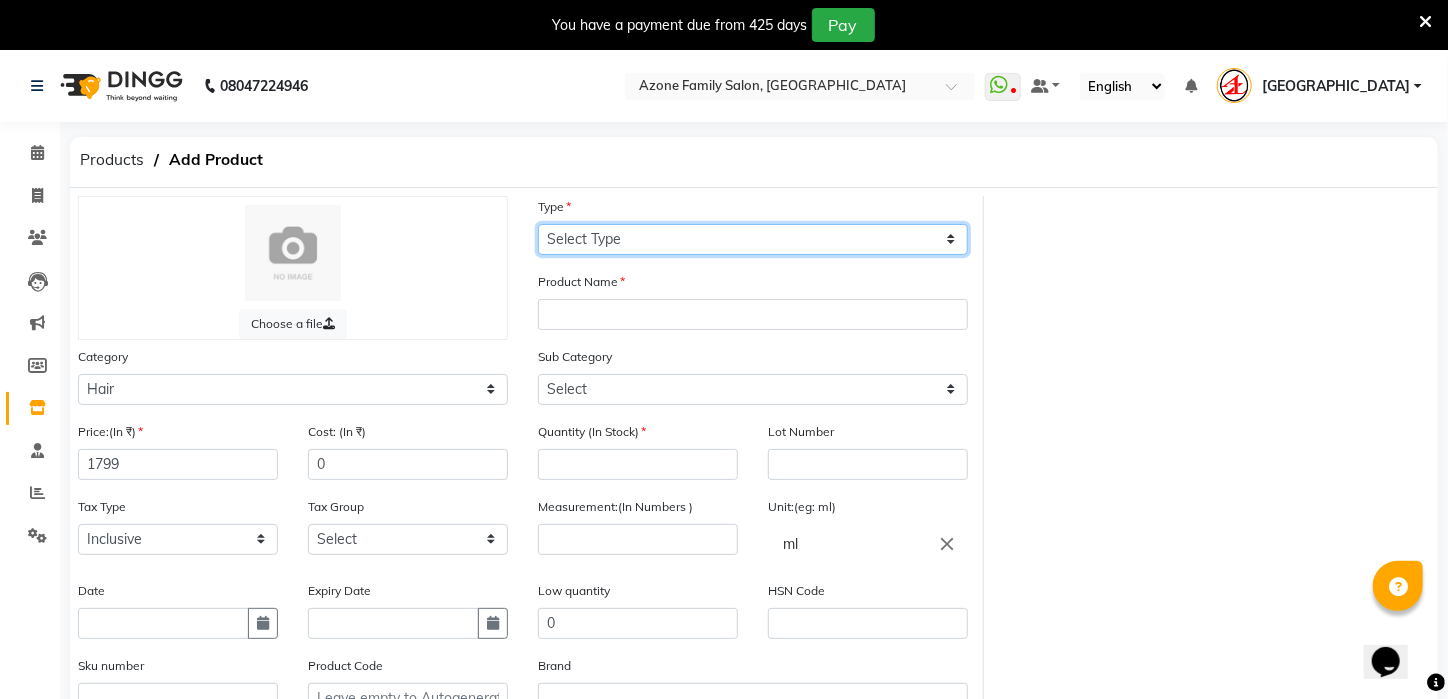 click on "Select Type Both Retail Consumable" 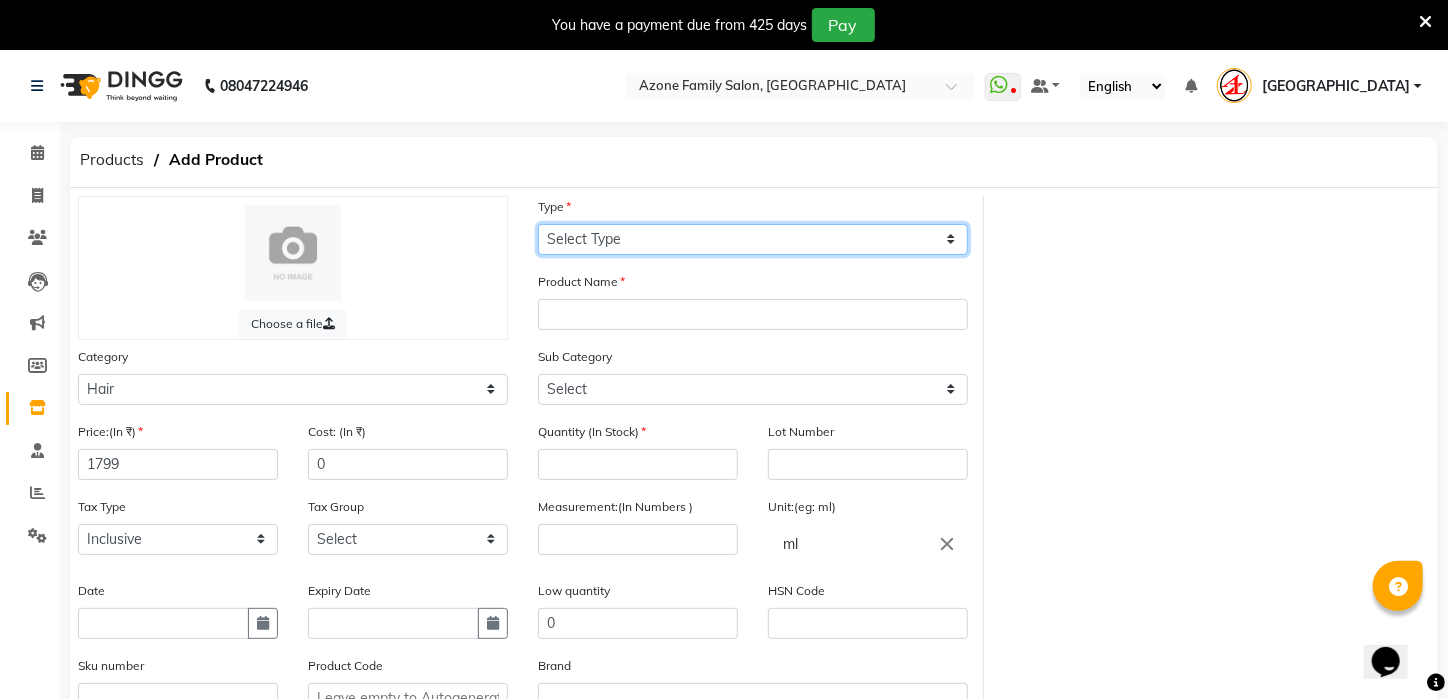 select on "R" 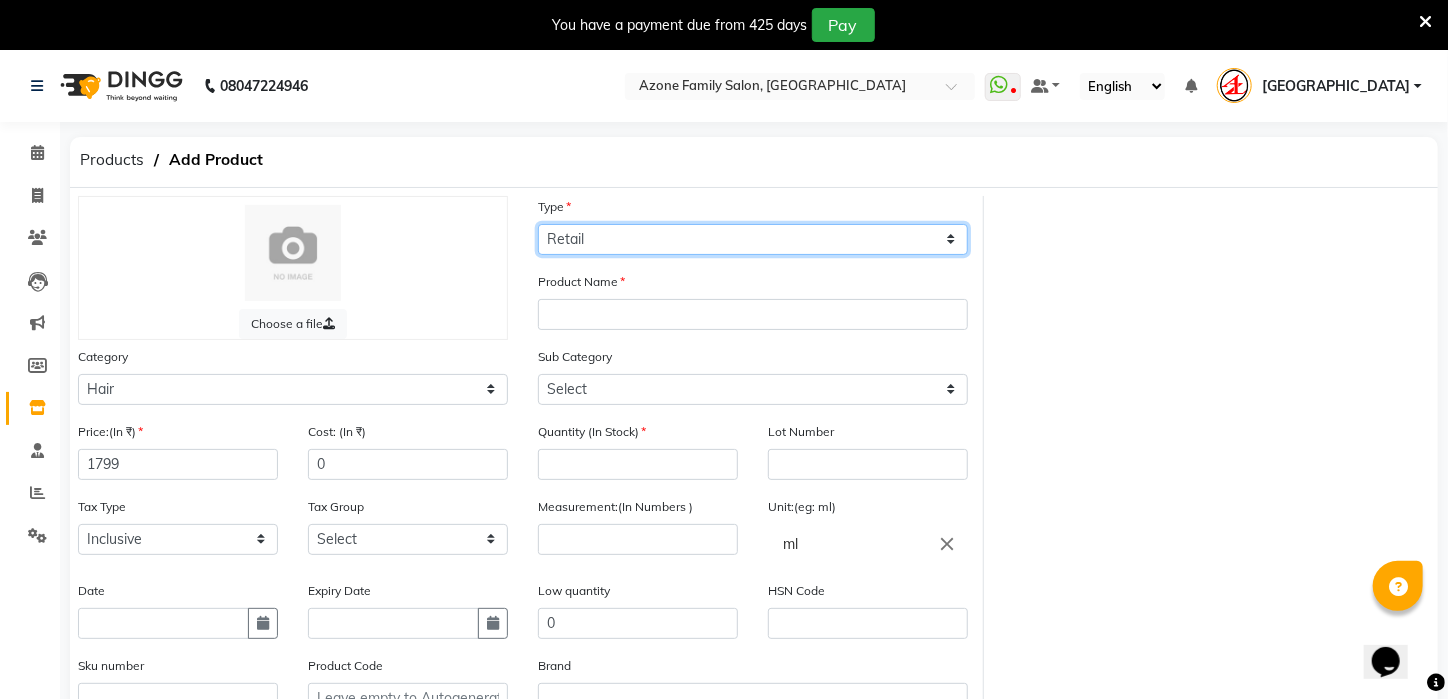 click on "Select Type Both Retail Consumable" 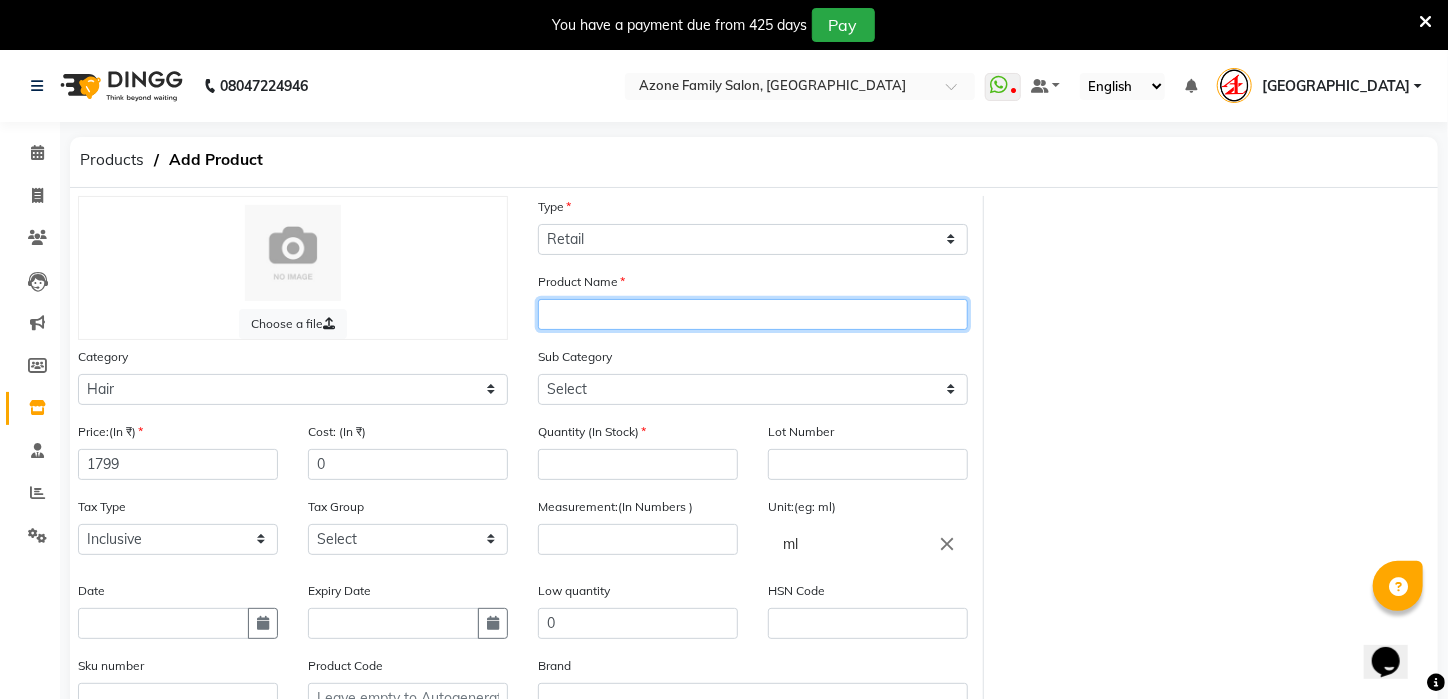click 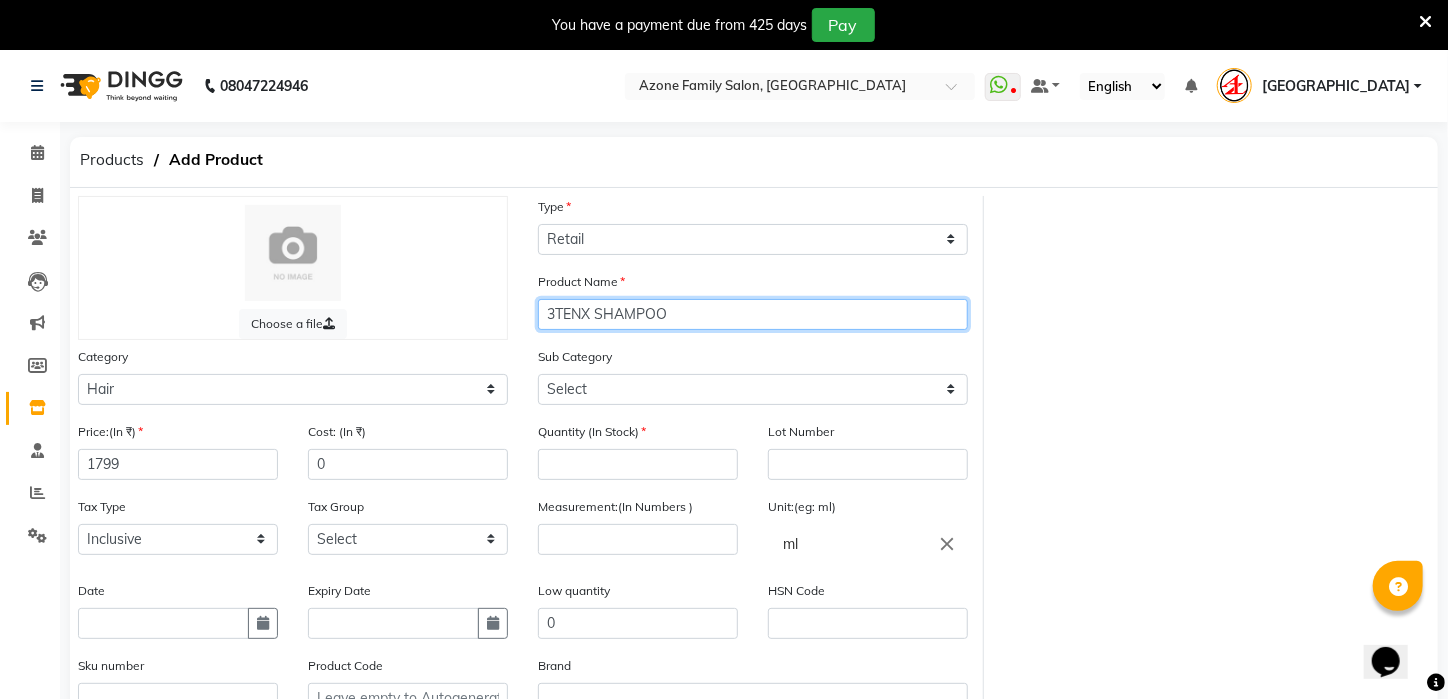 type on "3TENX SHAMPOO" 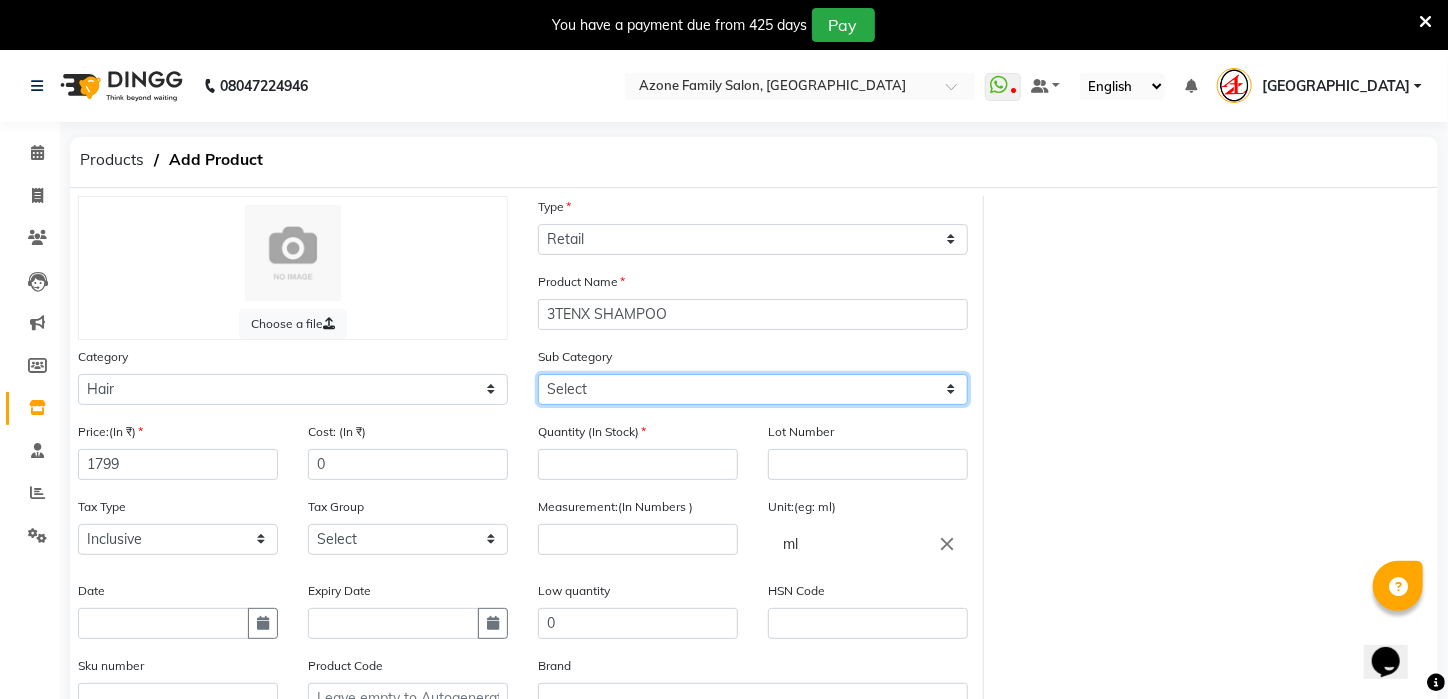 click on "Select Shampoo Conditioner Cream Mask Oil Serum Color Appliances Treatment Styling Kit & Combo Other" 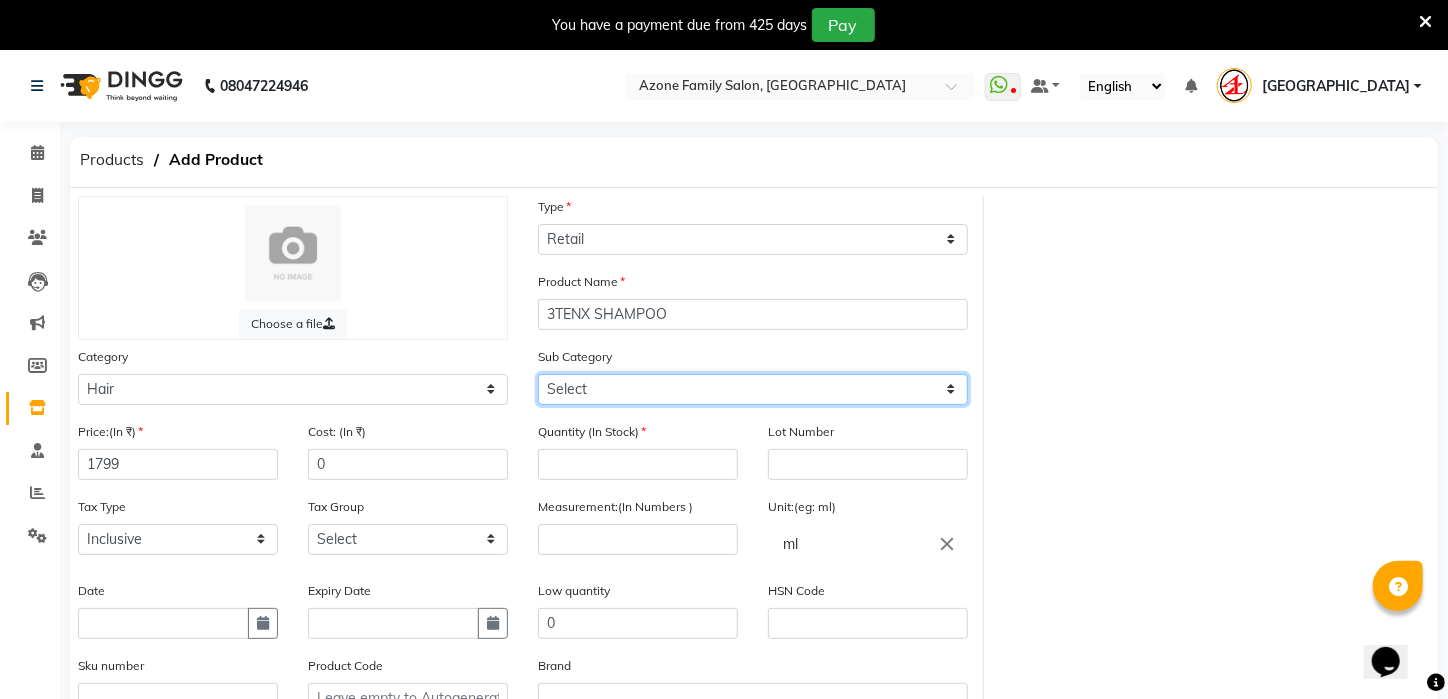 select on "526201101" 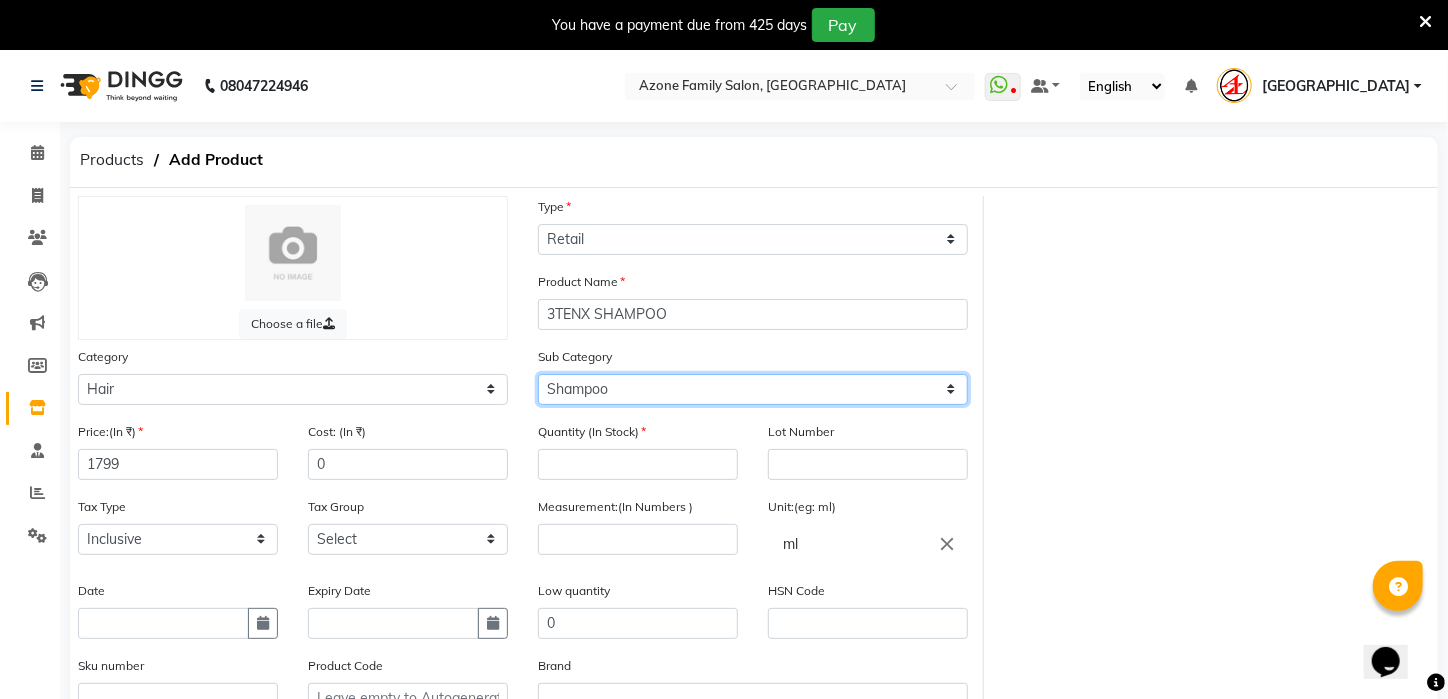 click on "Select Shampoo Conditioner Cream Mask Oil Serum Color Appliances Treatment Styling Kit & Combo Other" 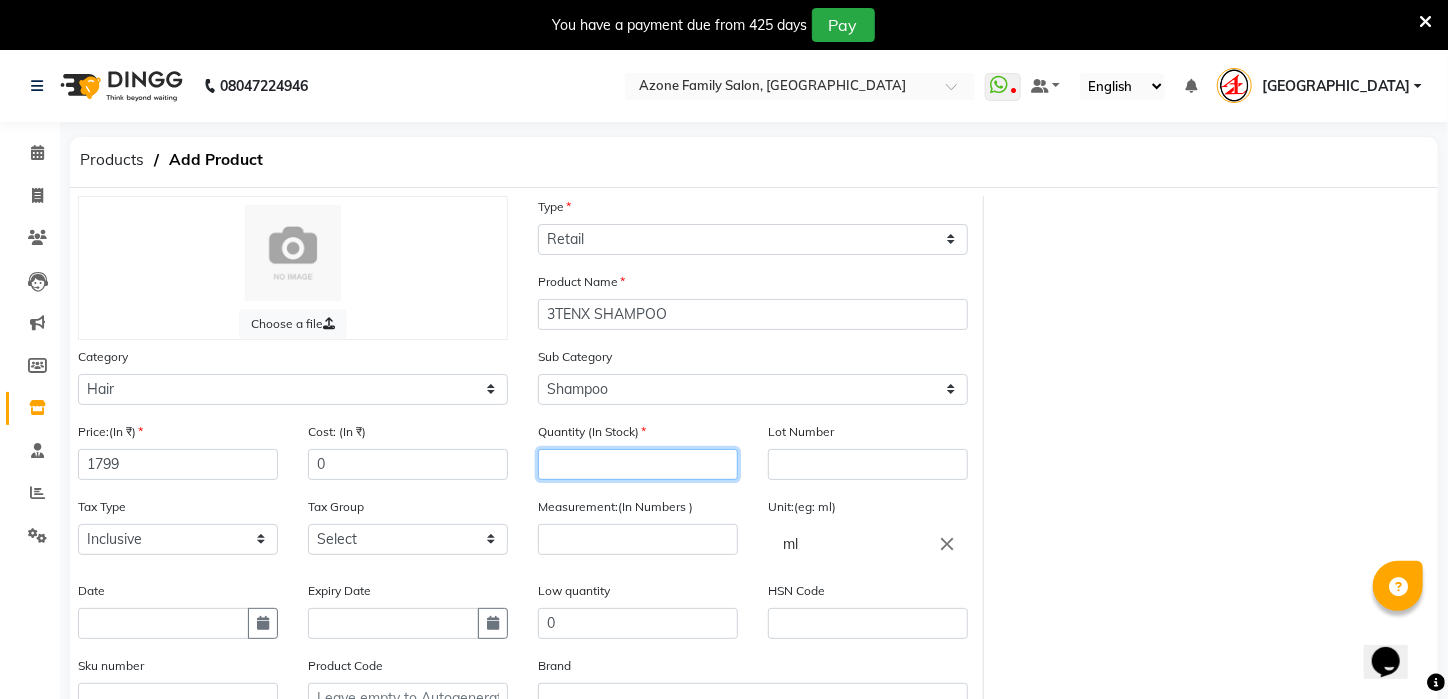 click 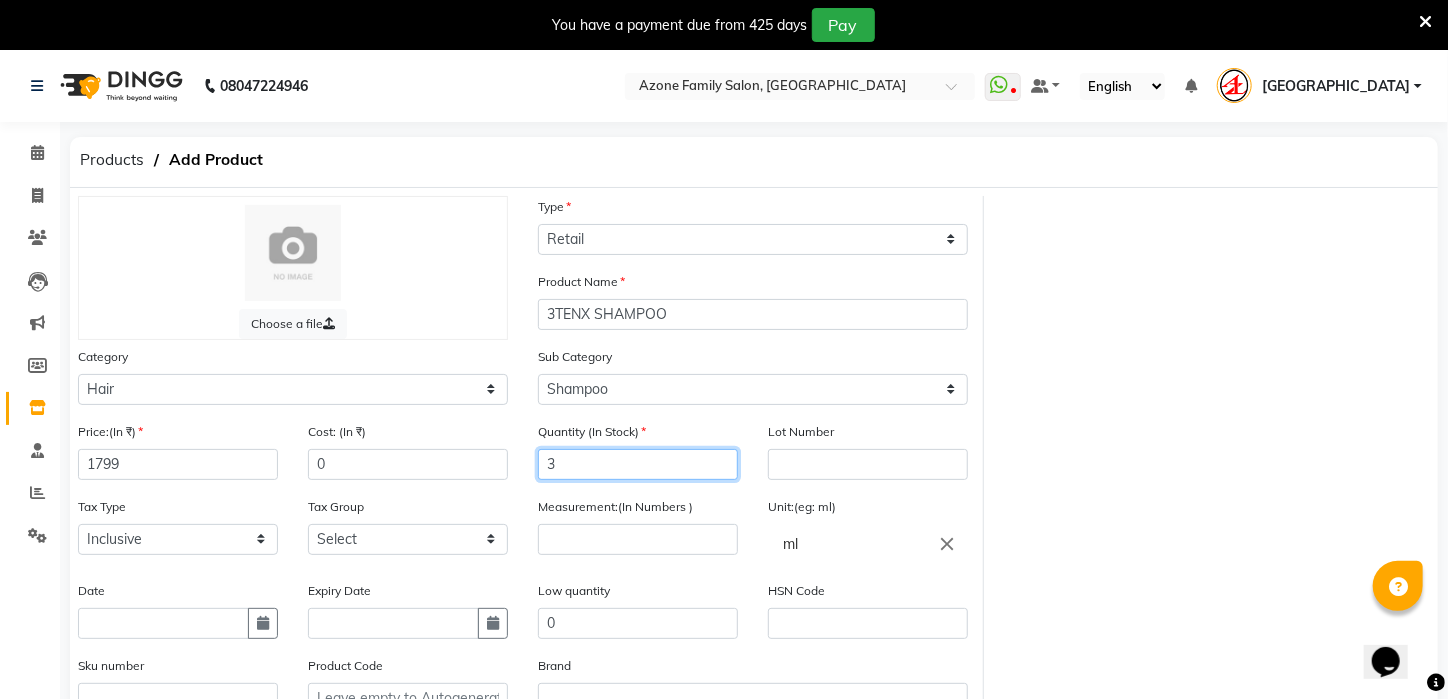 type on "3" 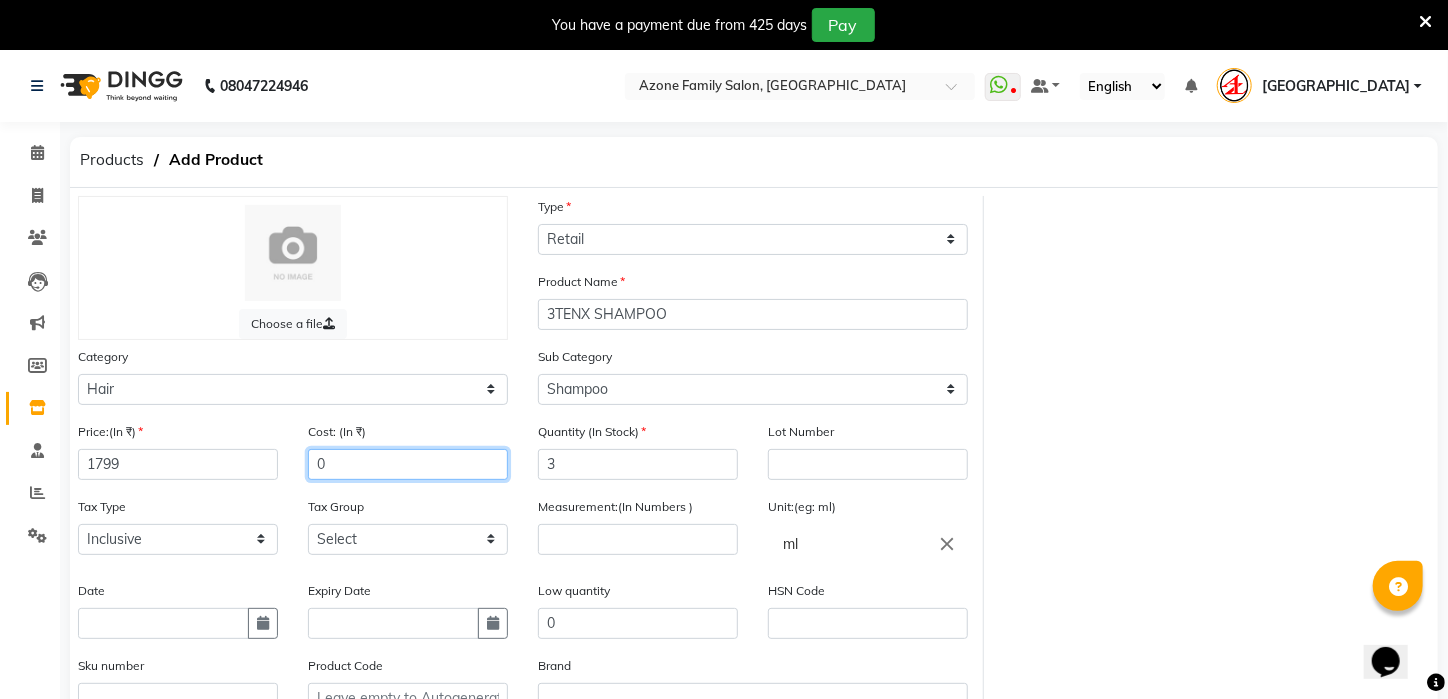 click on "0" 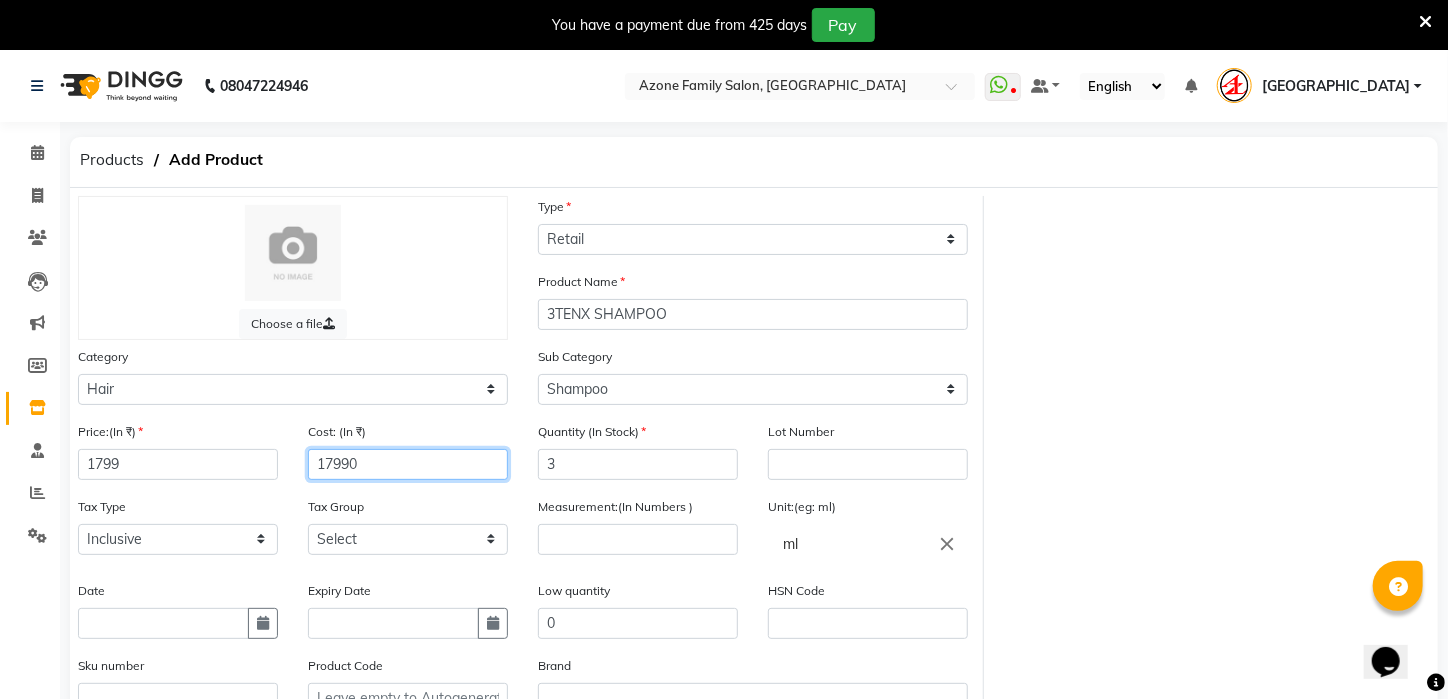 click on "17990" 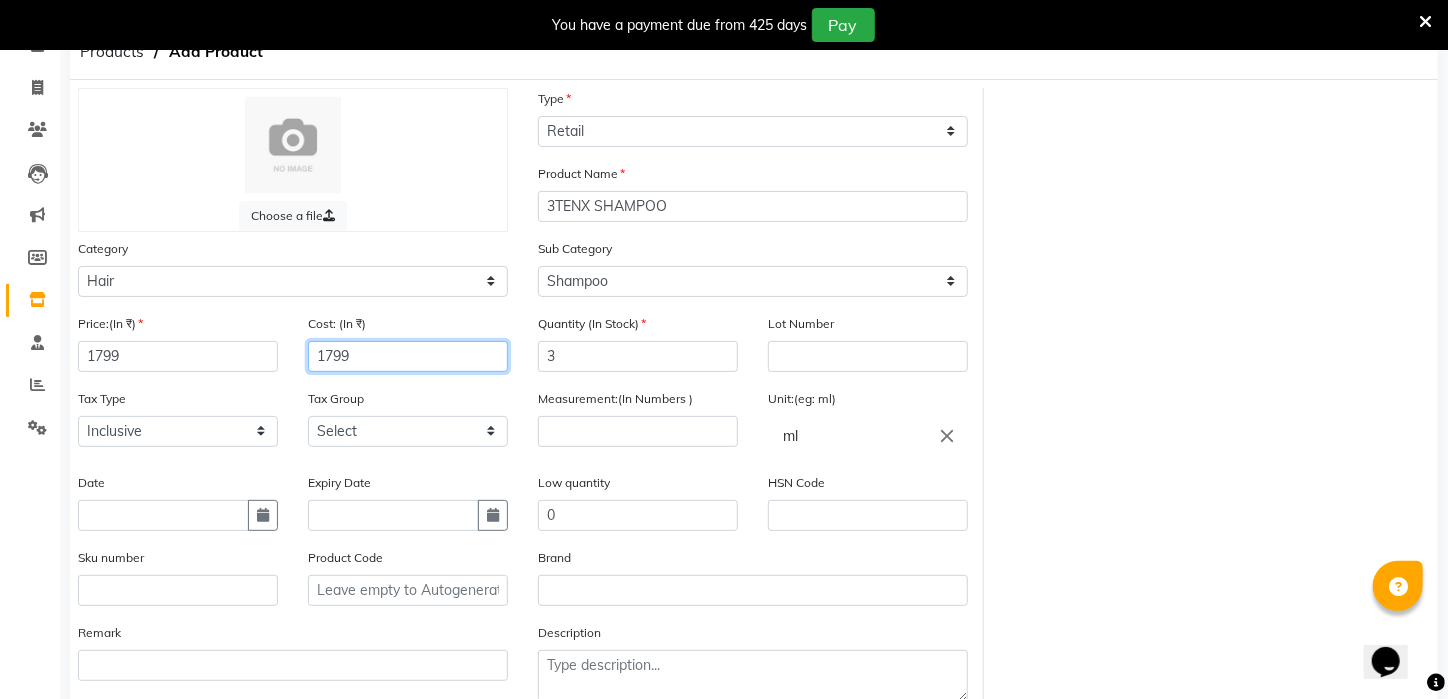 scroll, scrollTop: 224, scrollLeft: 0, axis: vertical 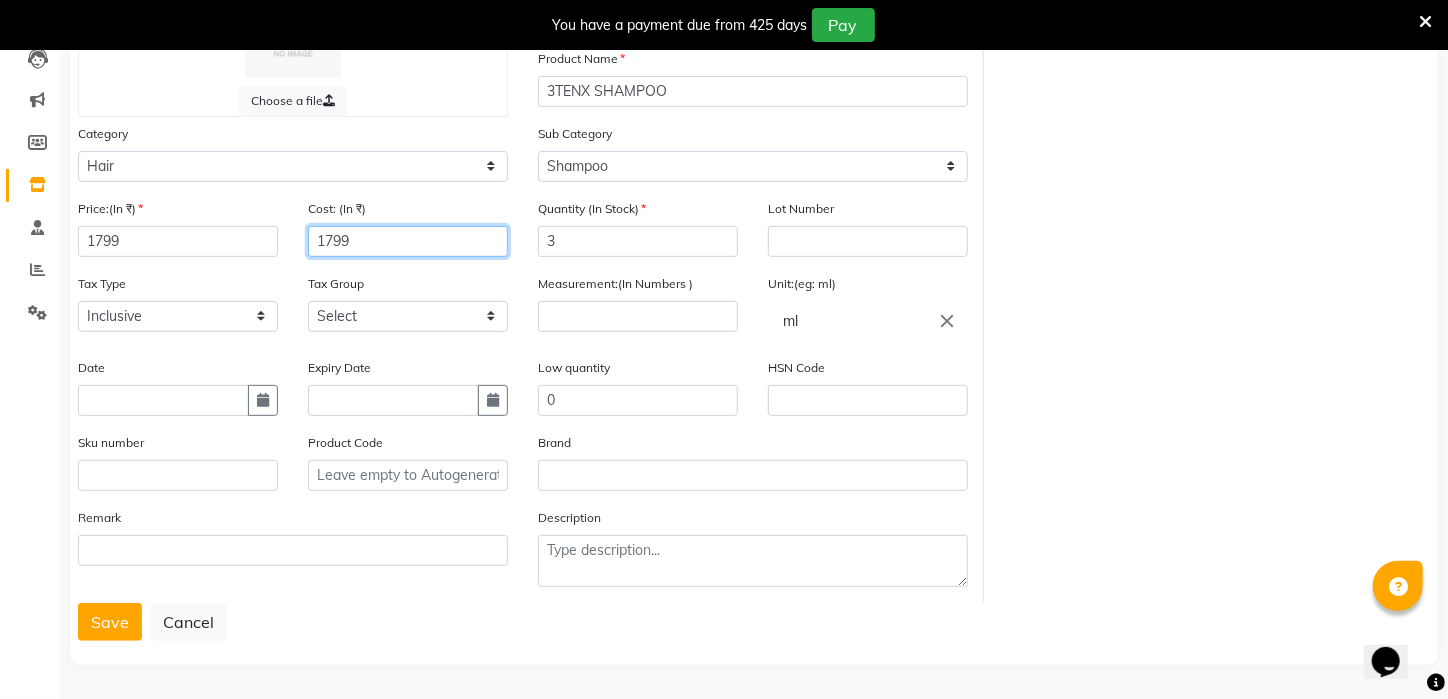 type on "1799" 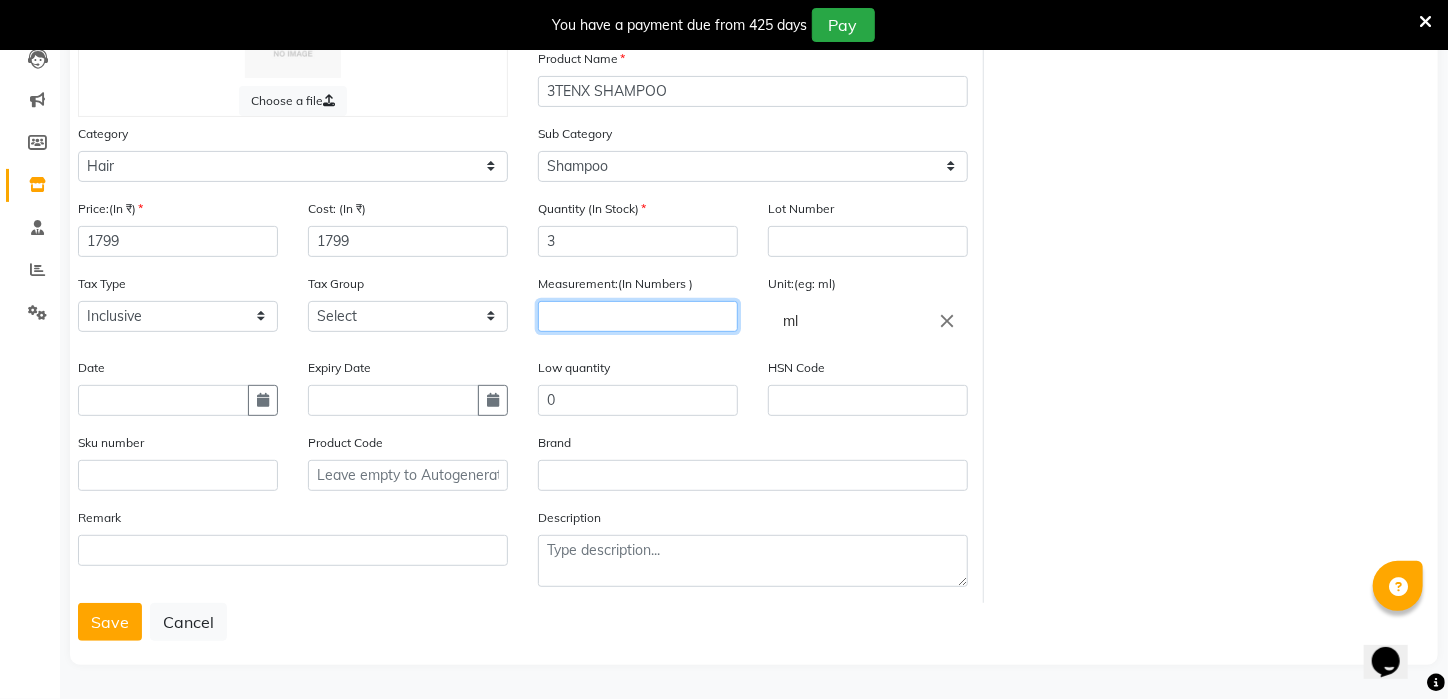 click 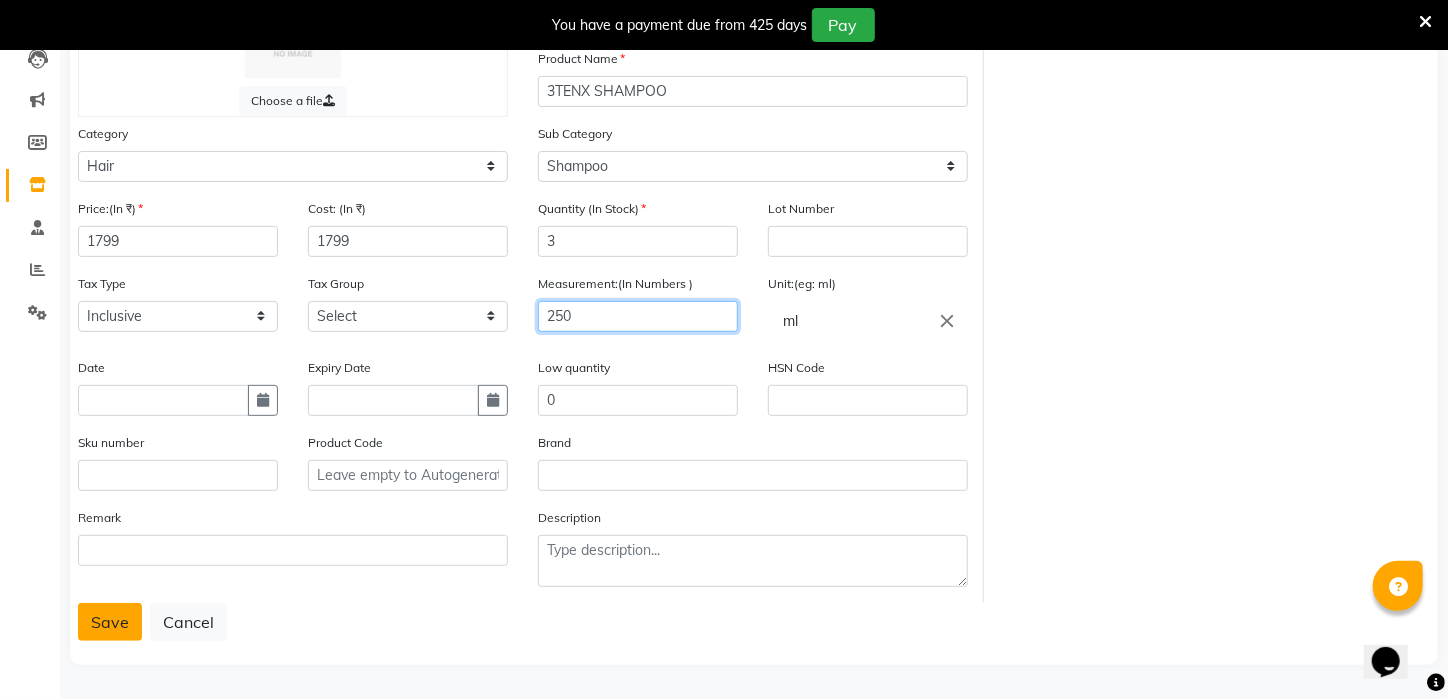 type on "250" 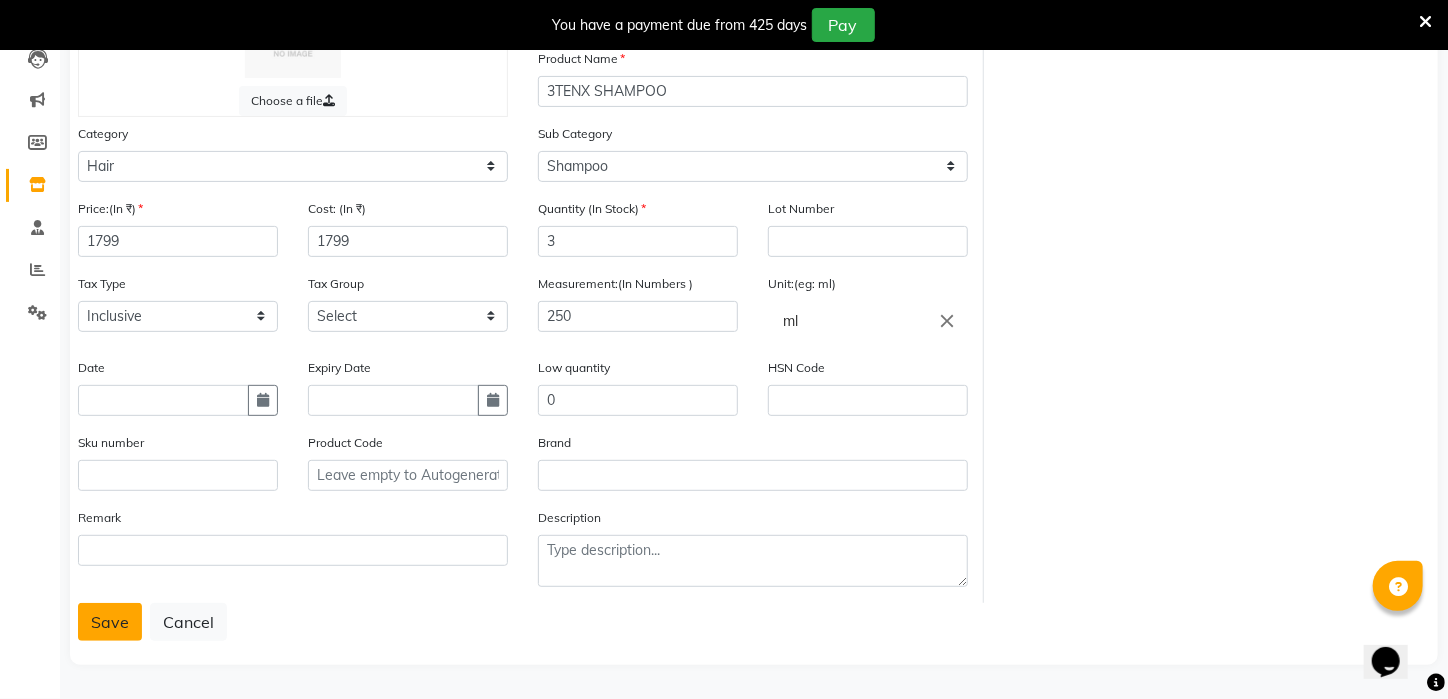 click on "Save" 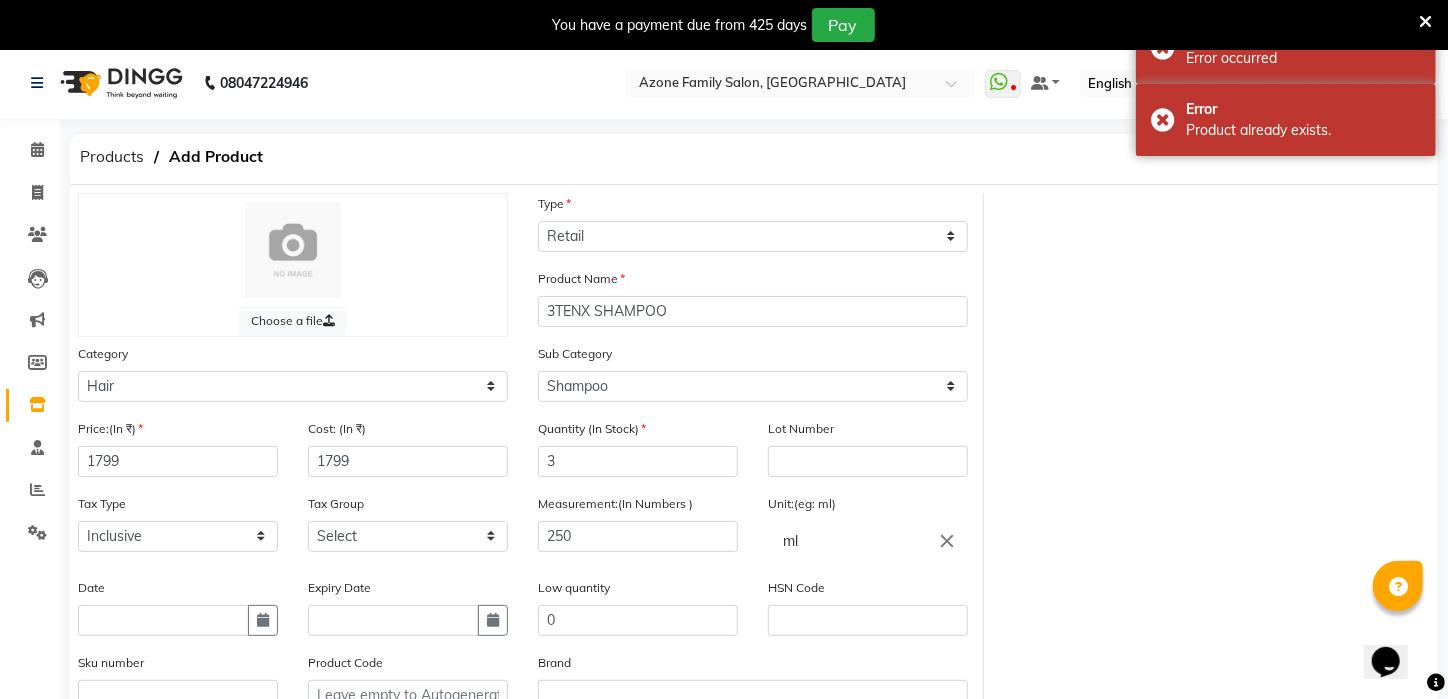 scroll, scrollTop: 0, scrollLeft: 0, axis: both 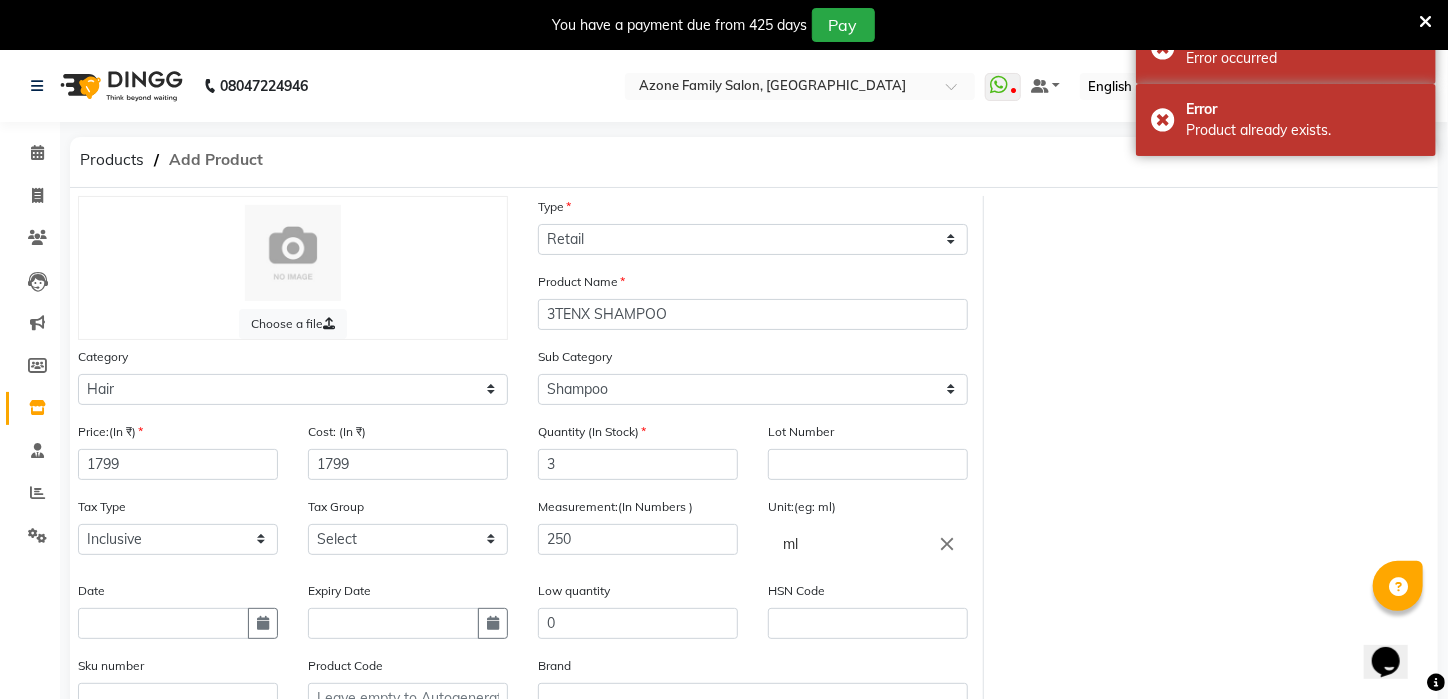 click on "Add Product" 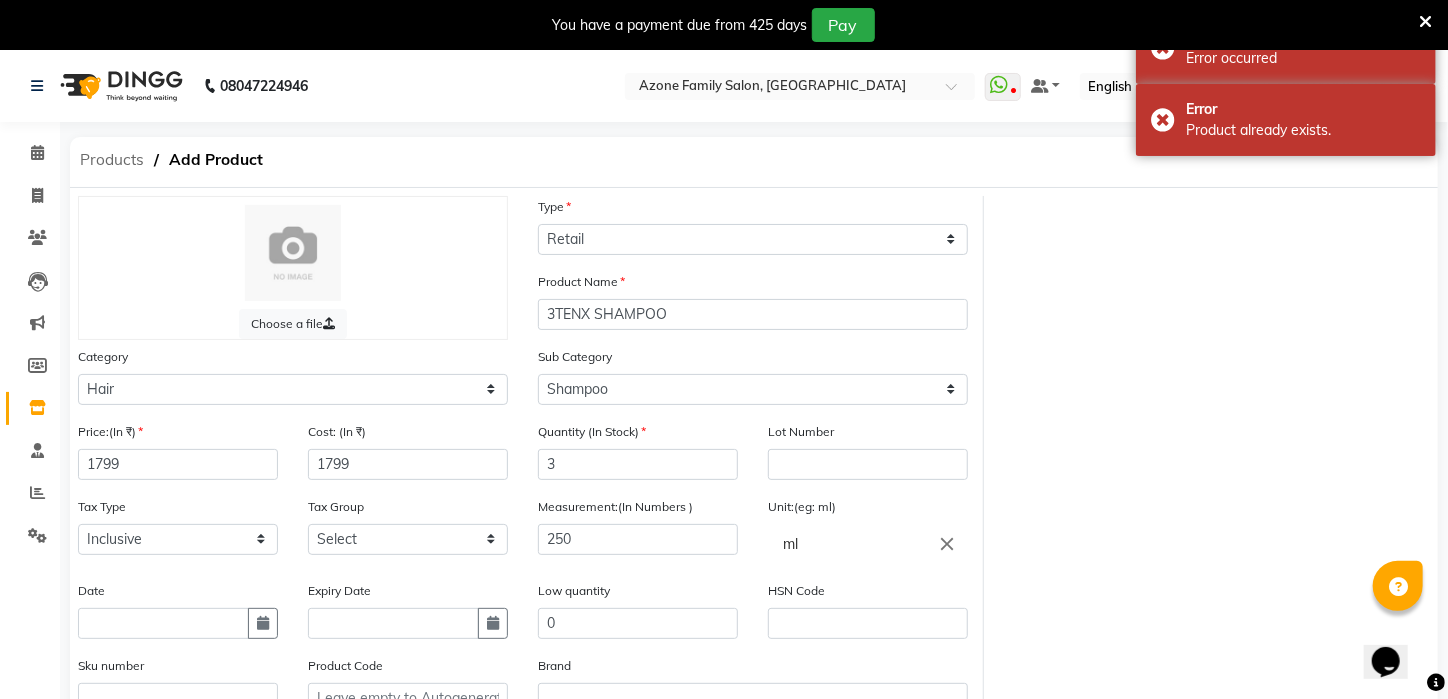 click on "Products" 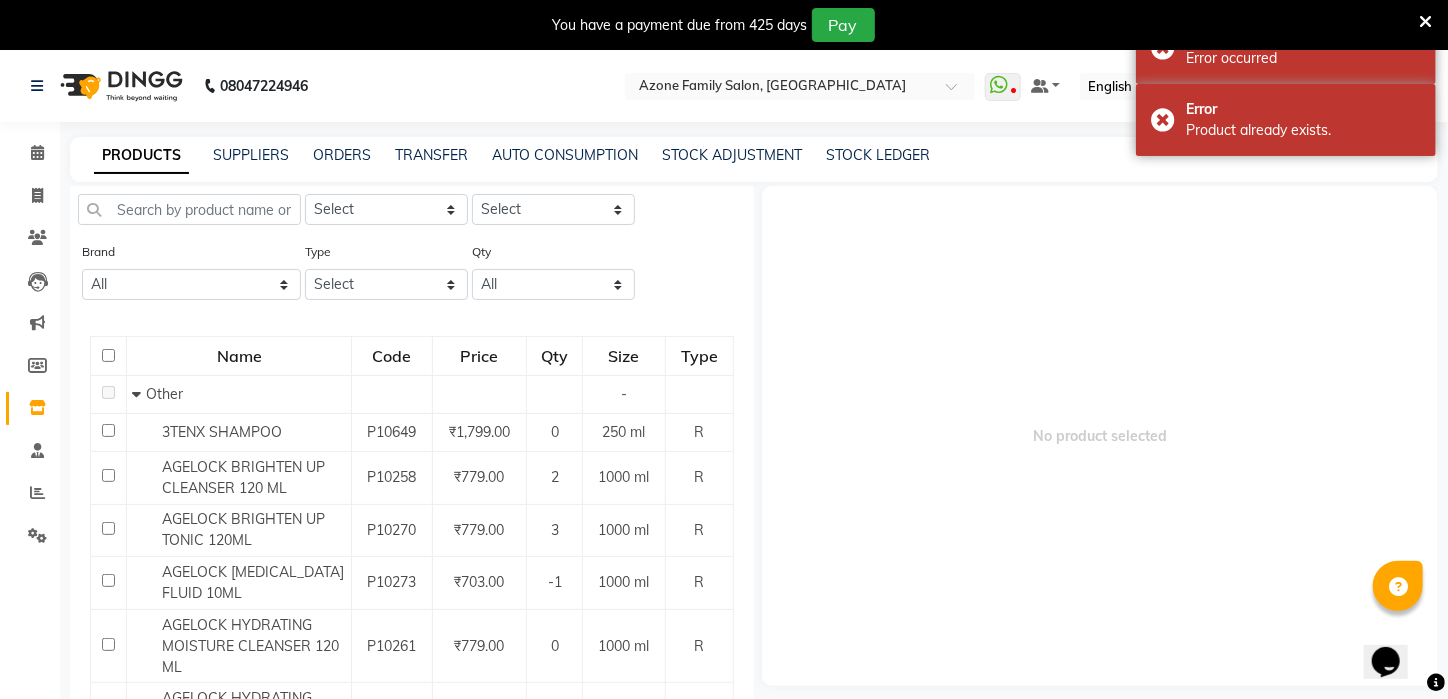 scroll, scrollTop: 99, scrollLeft: 0, axis: vertical 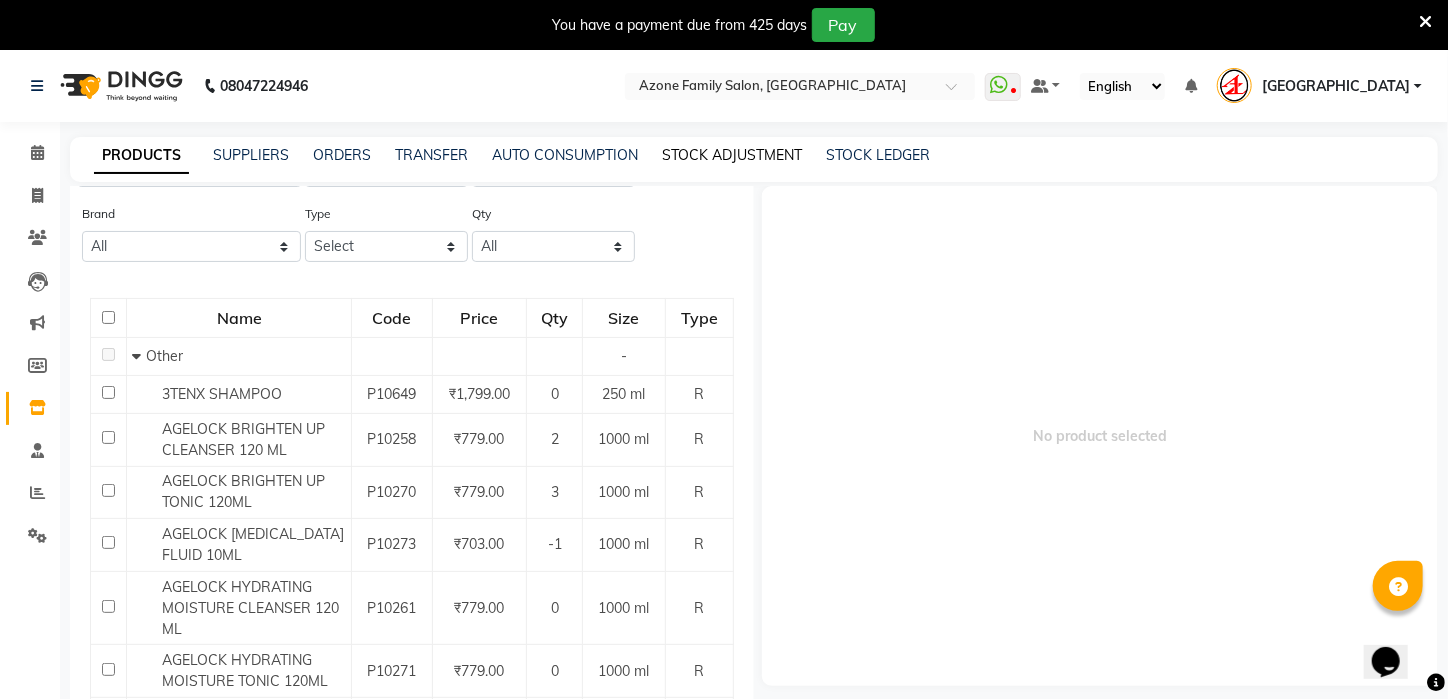 click on "STOCK ADJUSTMENT" 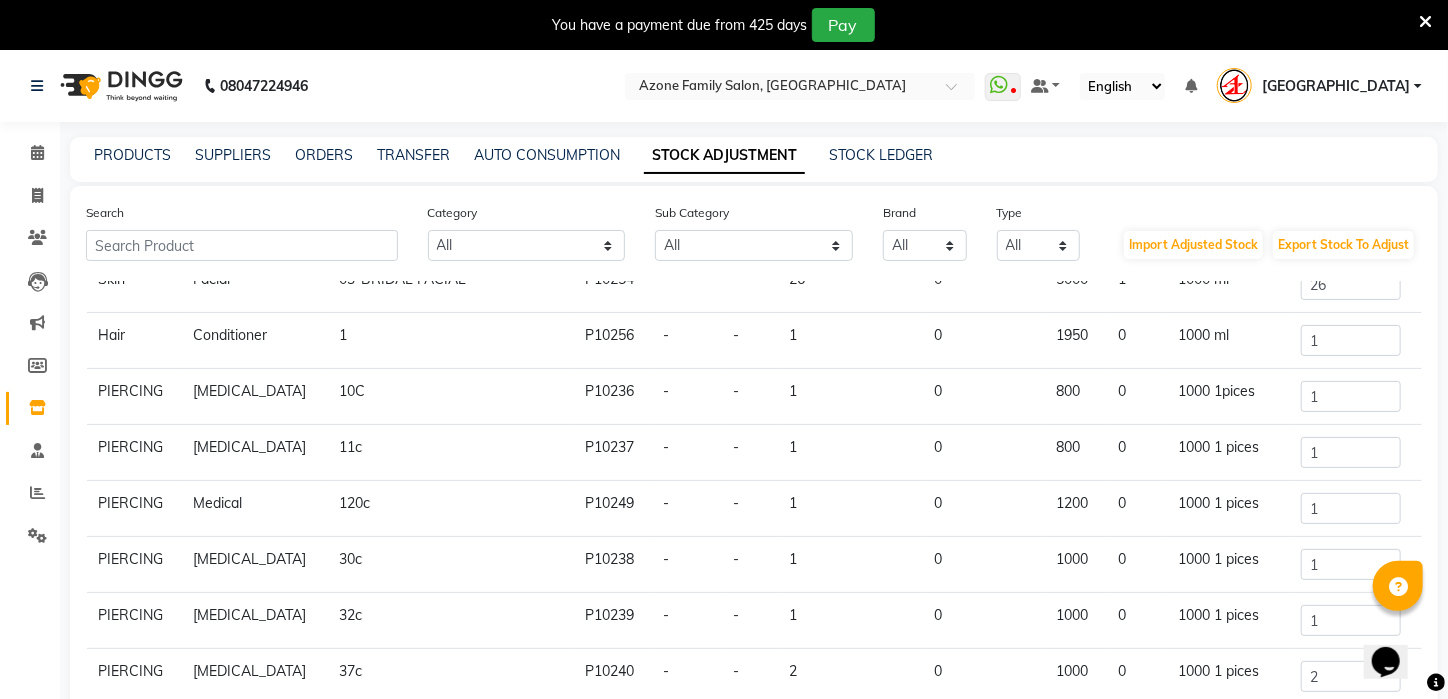 scroll, scrollTop: 121, scrollLeft: 0, axis: vertical 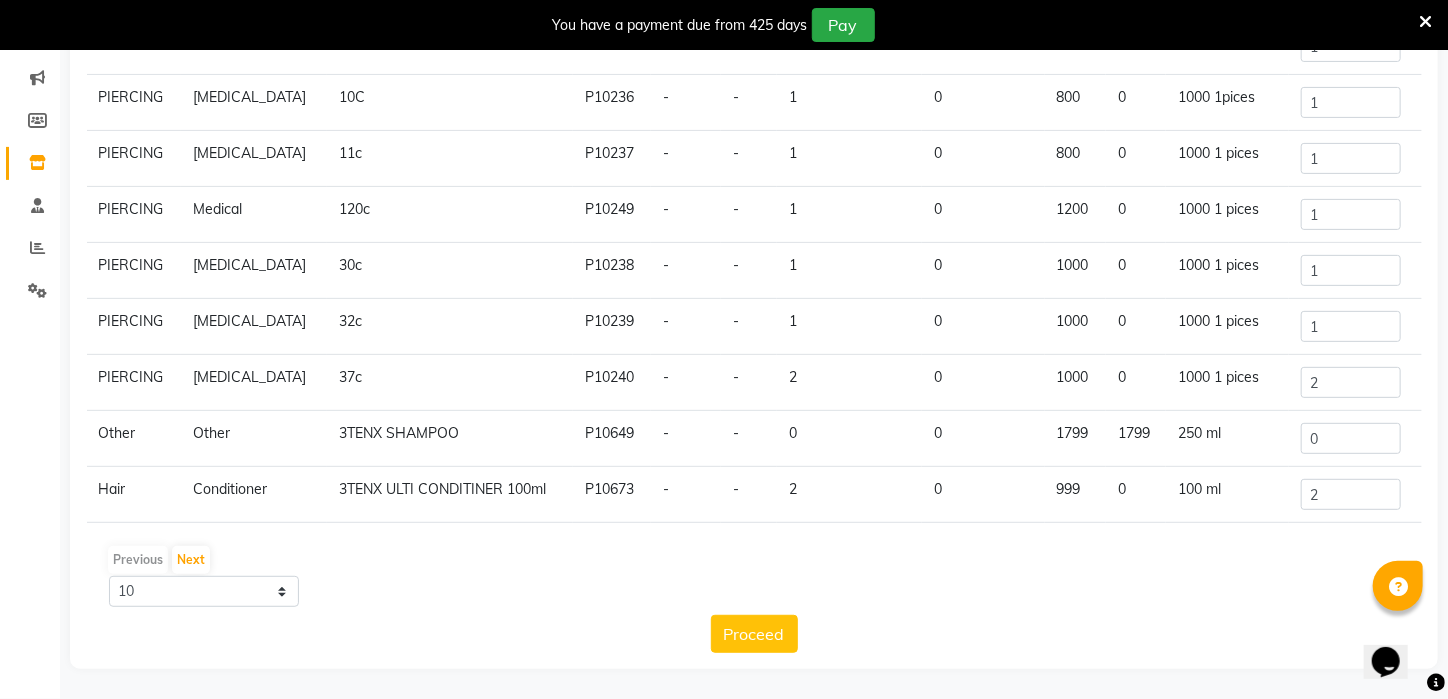 click on "3TENX SHAMPOO" 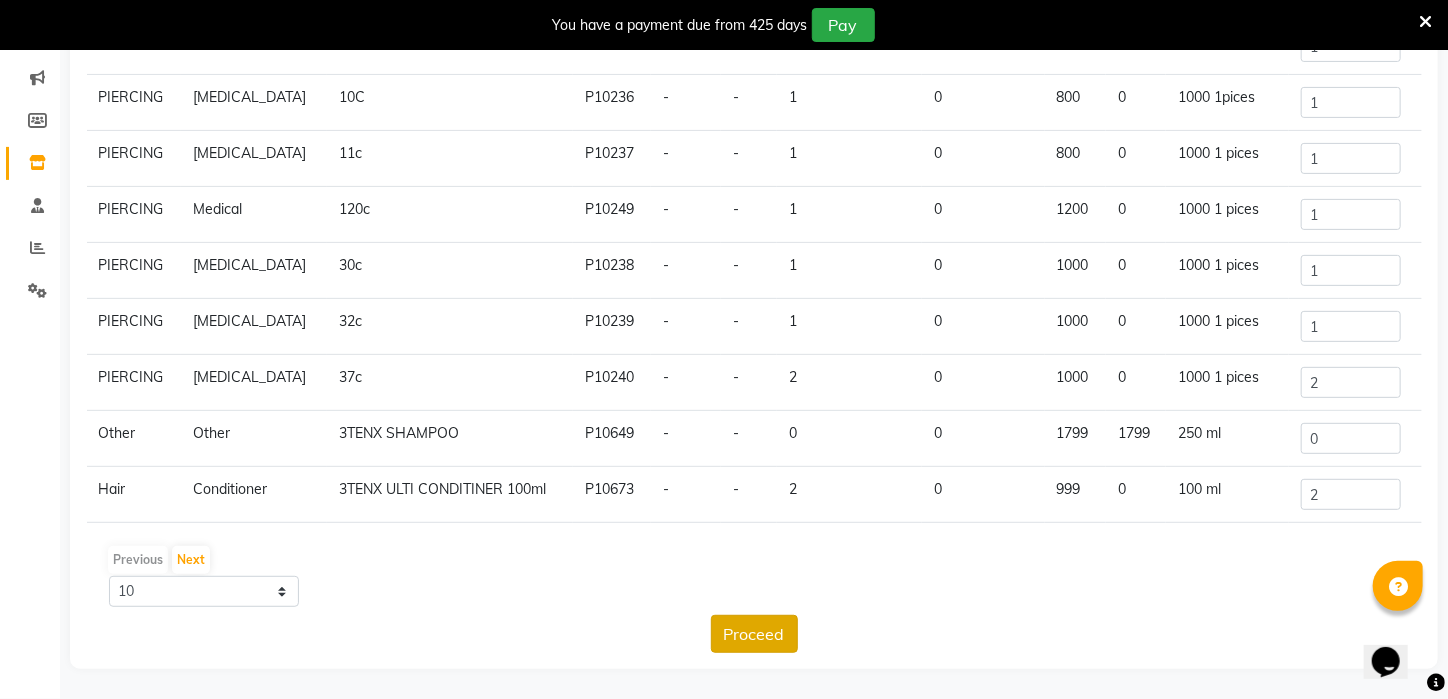 click on "Proceed" 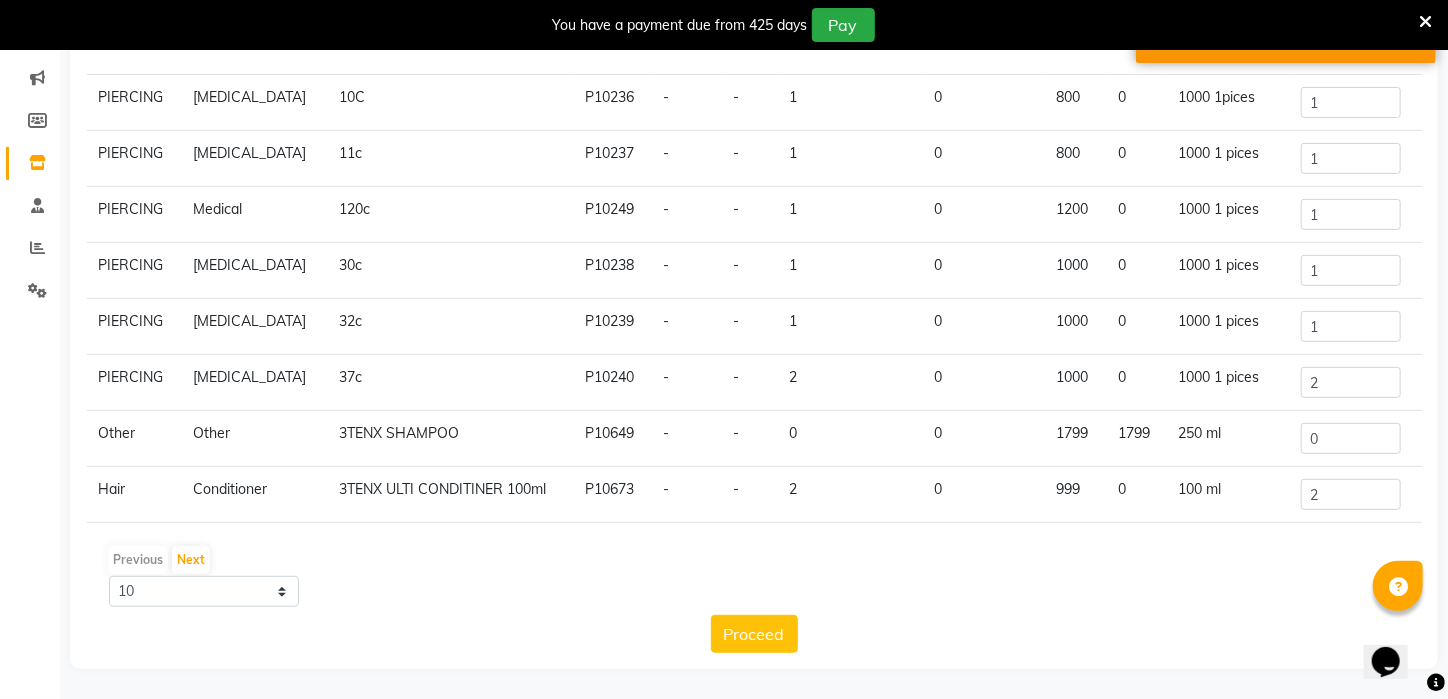 scroll, scrollTop: 0, scrollLeft: 0, axis: both 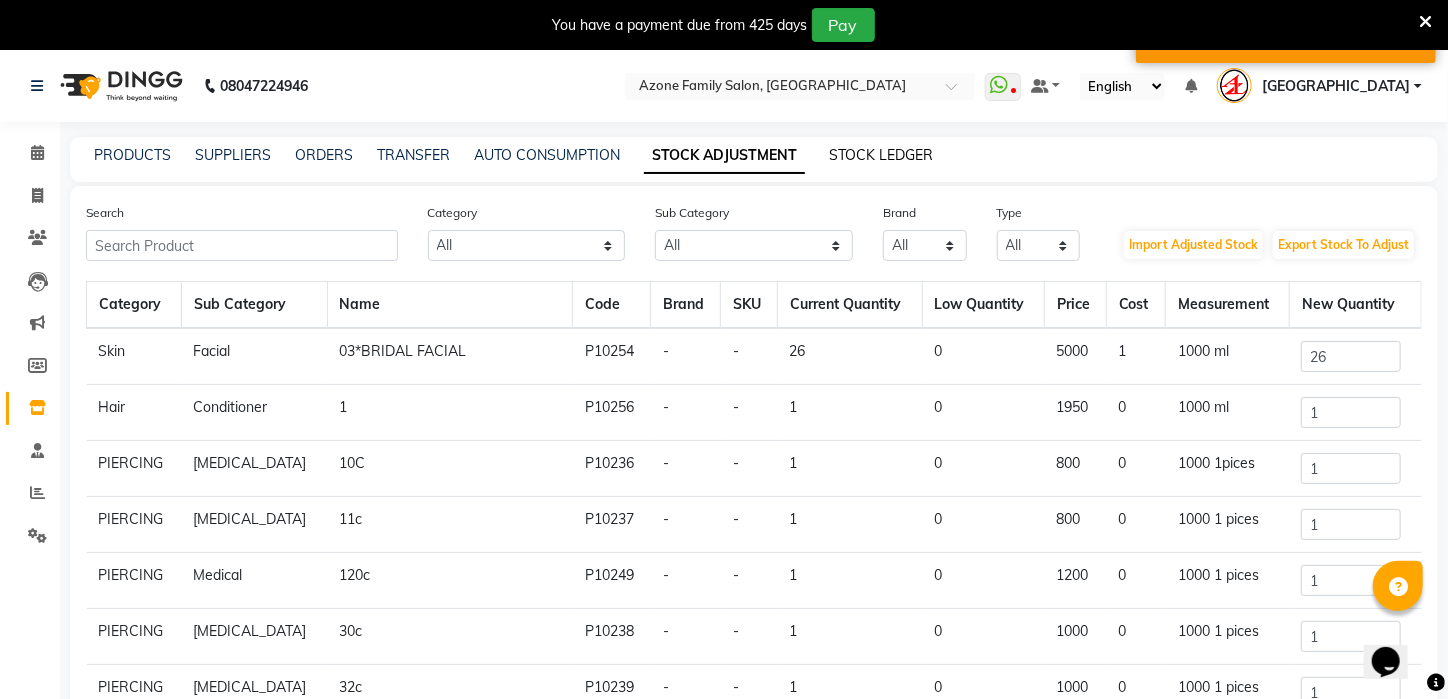 click on "STOCK LEDGER" 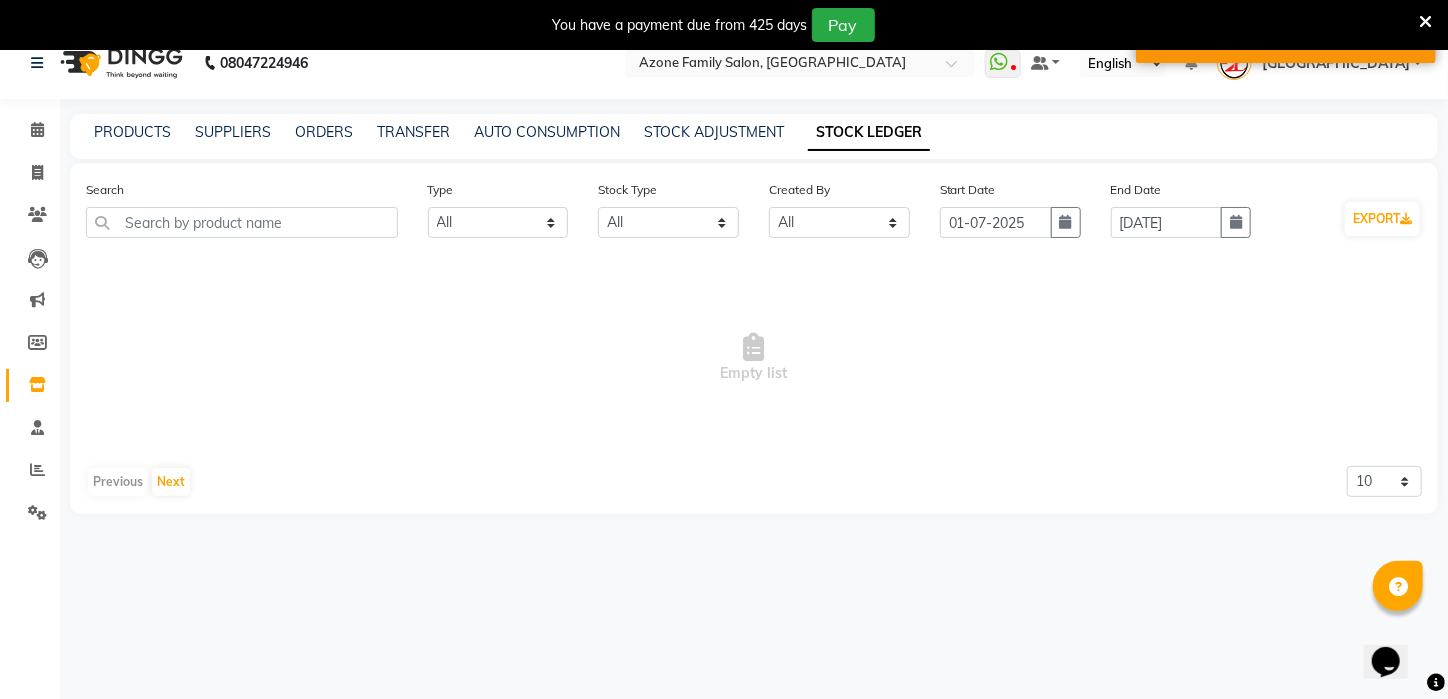 scroll, scrollTop: 0, scrollLeft: 0, axis: both 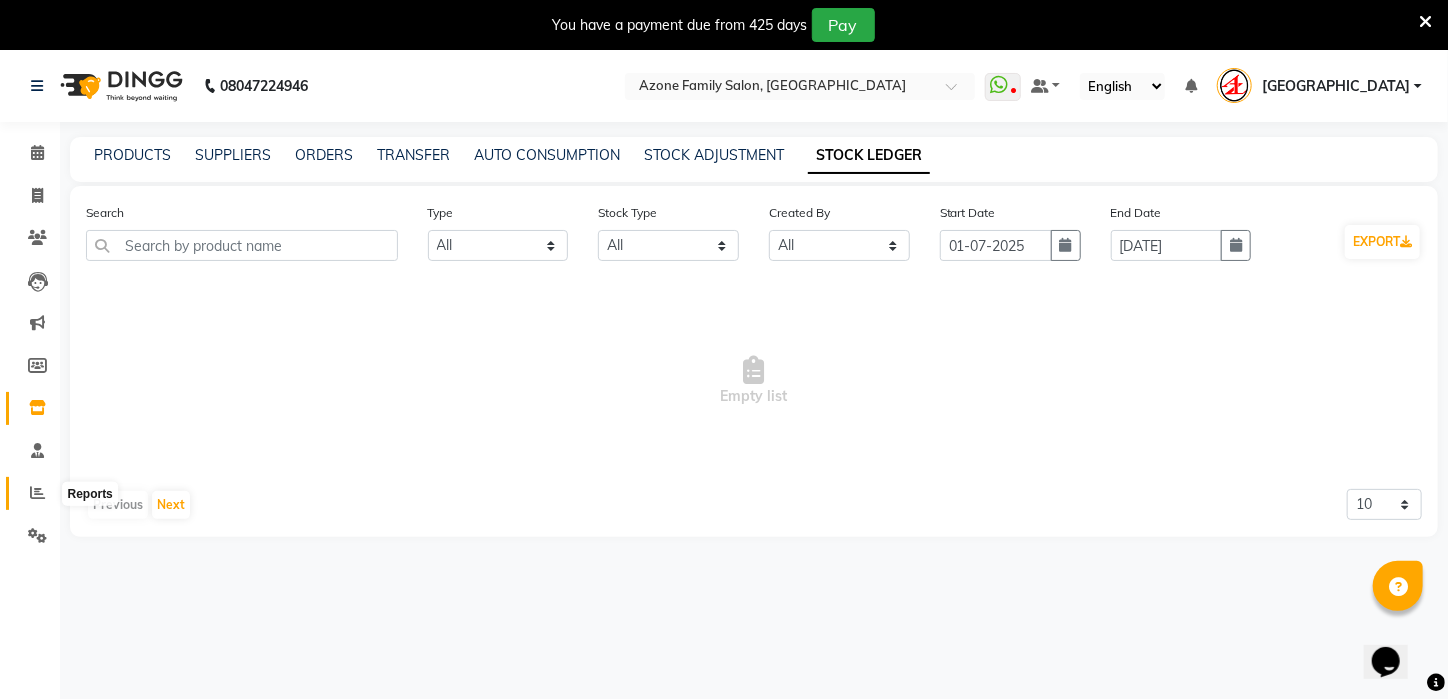 click 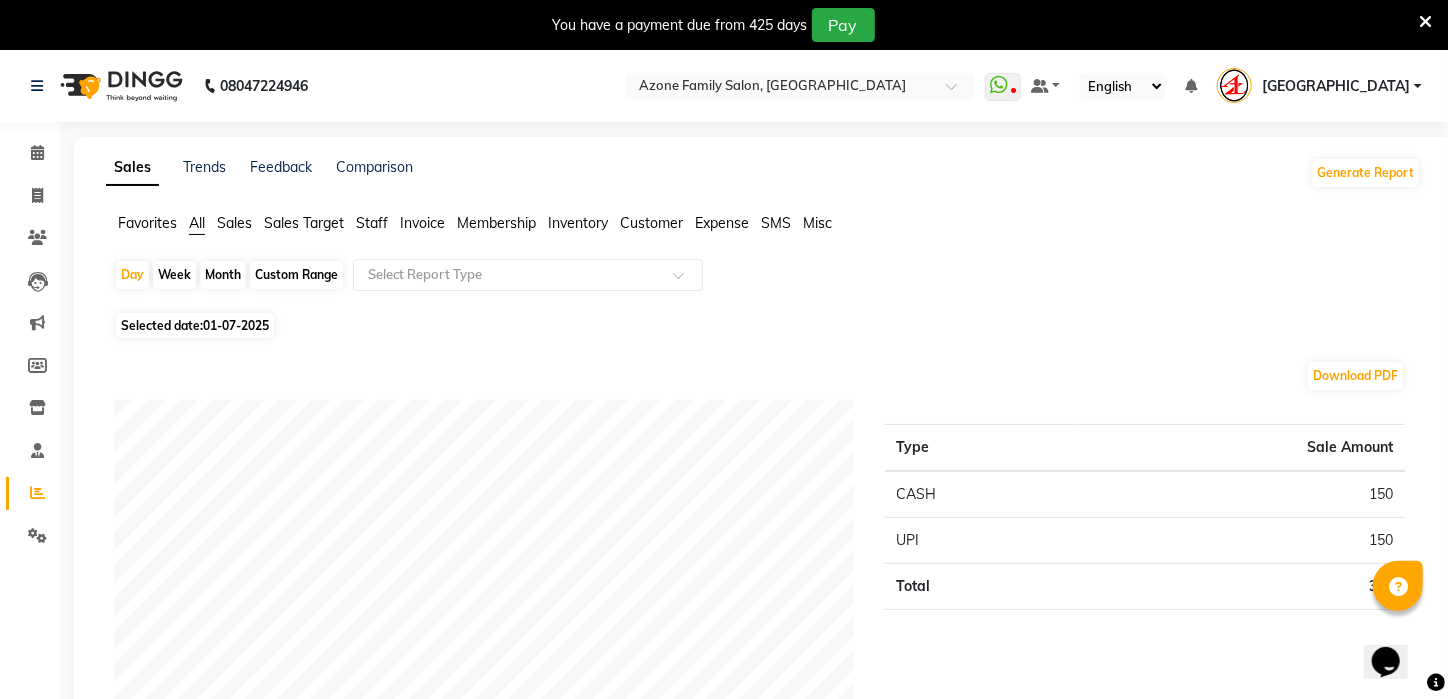 click on "Selected date:  [DATE]" 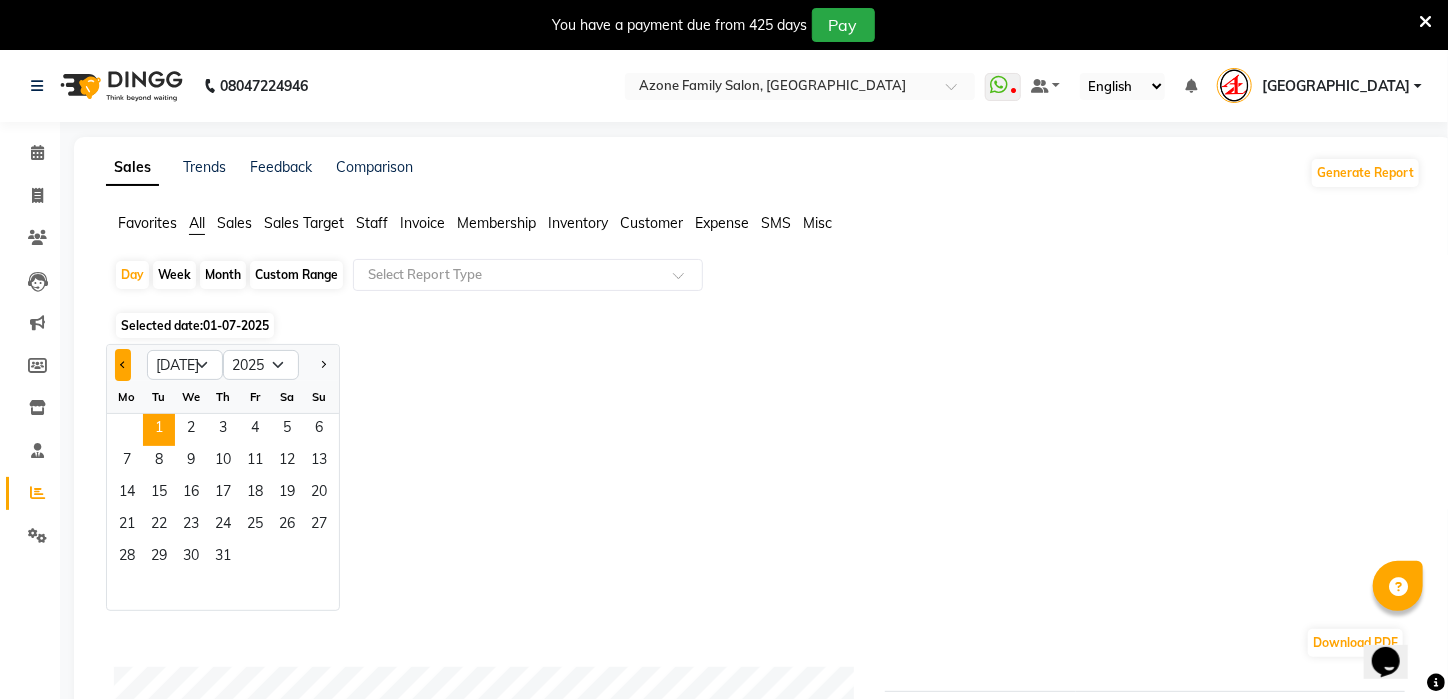 click 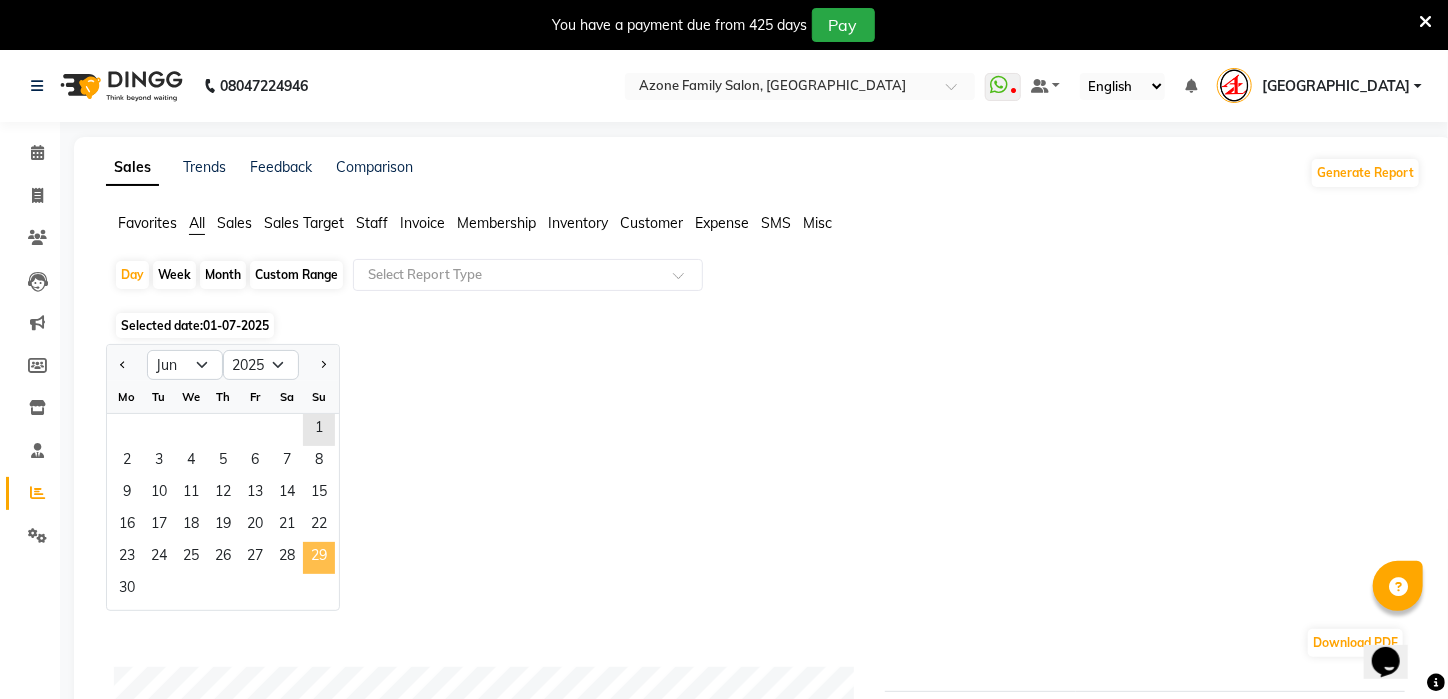 click on "29" 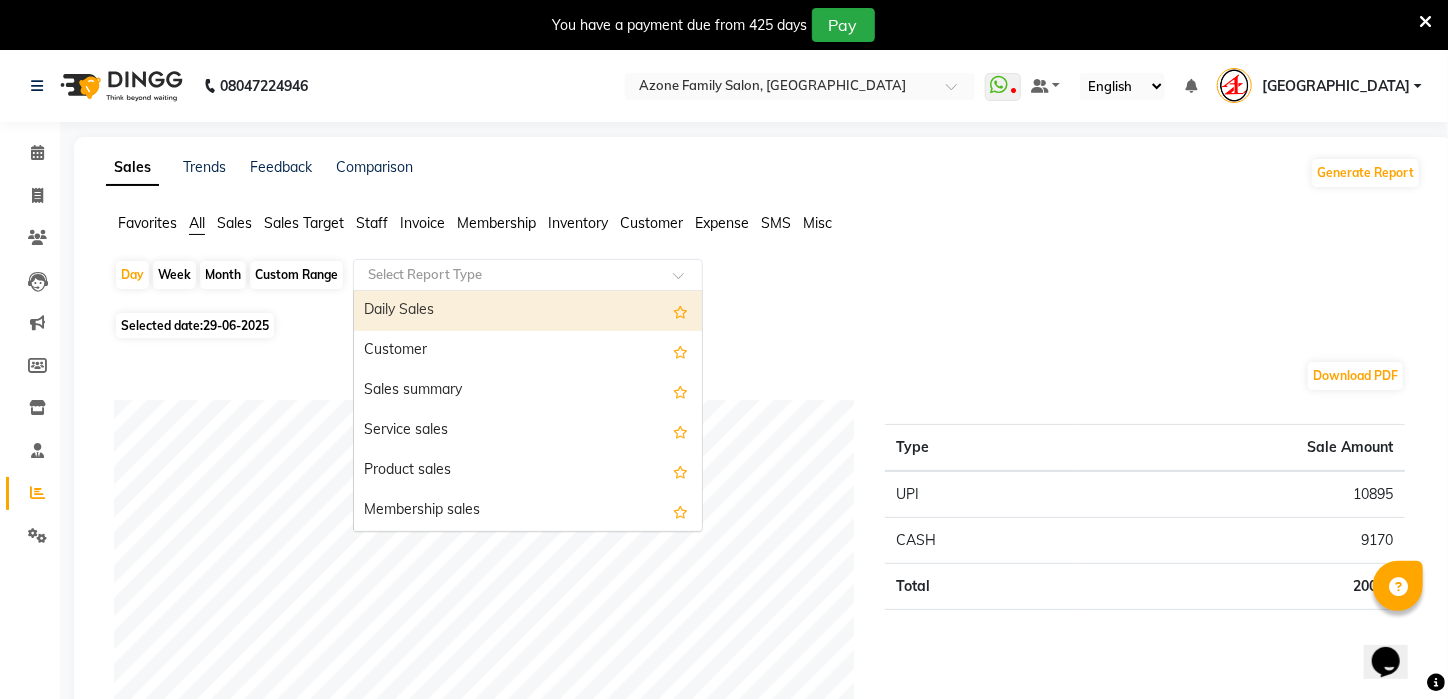 click 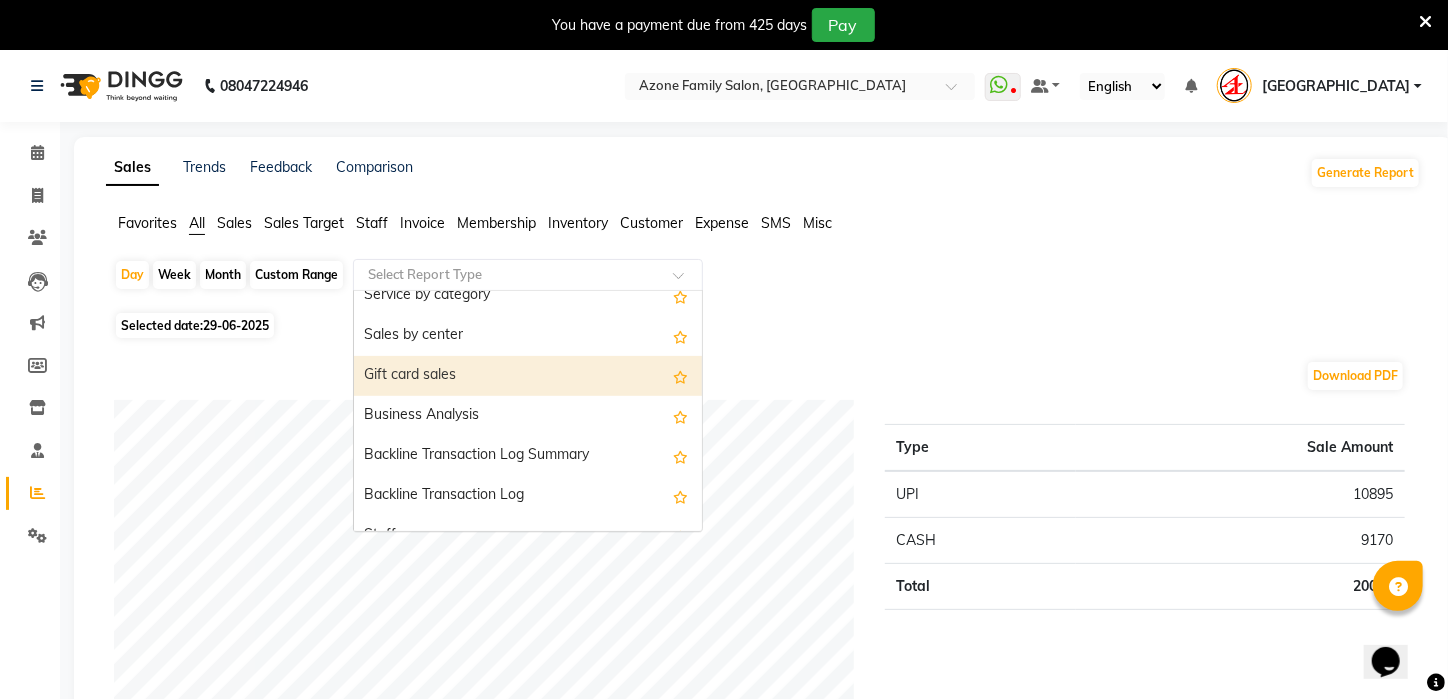 scroll, scrollTop: 499, scrollLeft: 0, axis: vertical 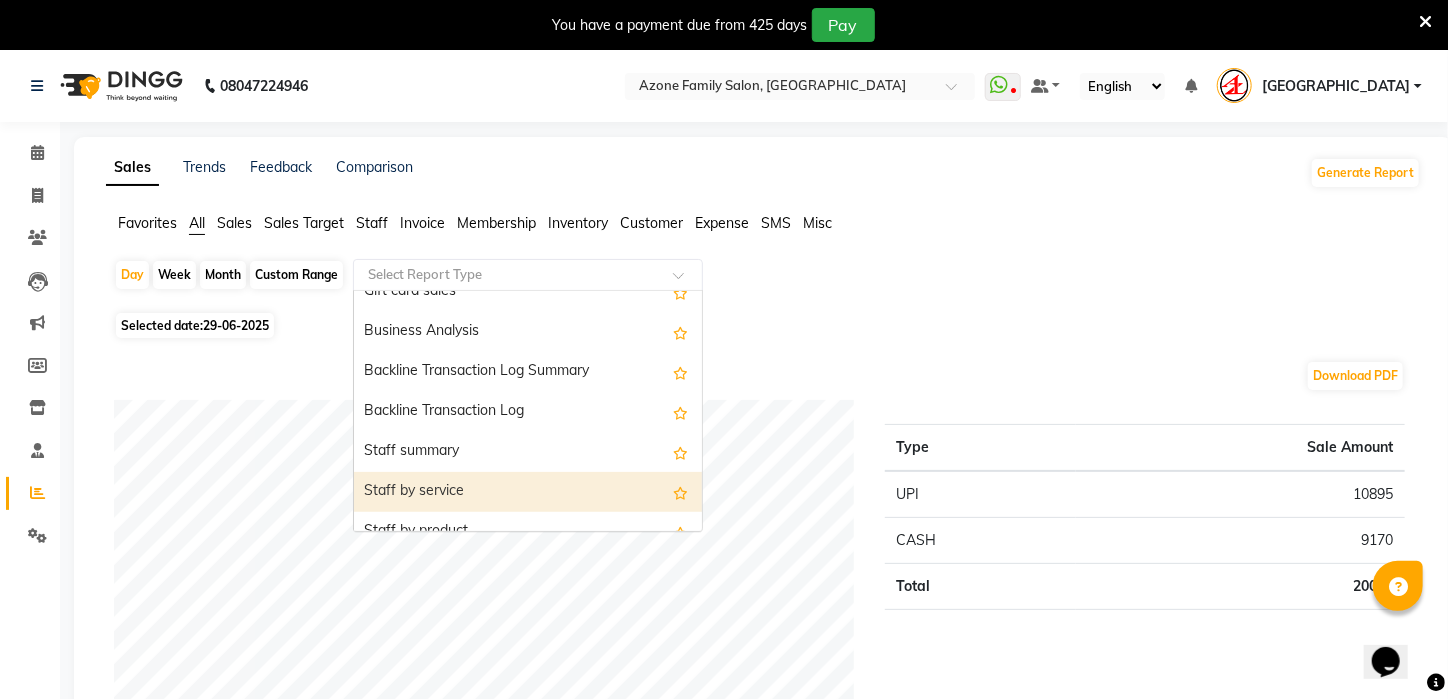 click on "Staff by service" at bounding box center (528, 492) 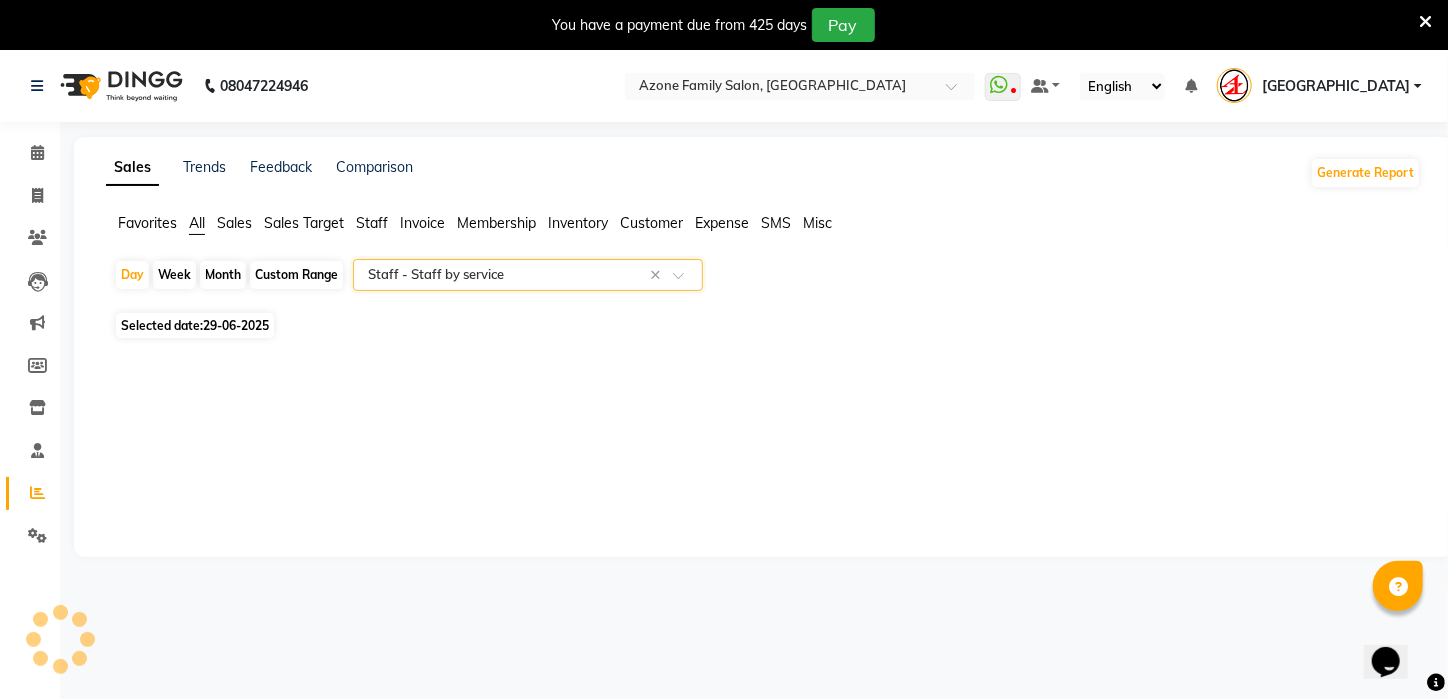 select on "filtered_report" 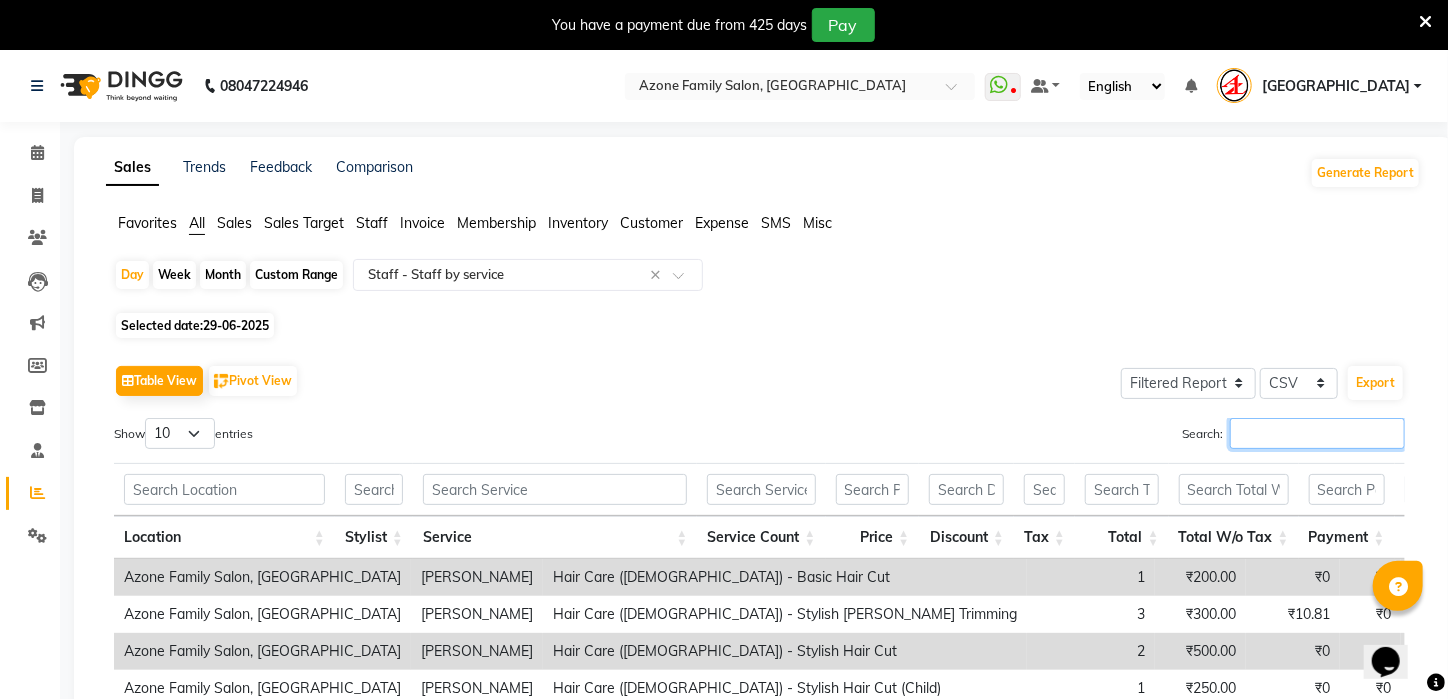 click on "Search:" at bounding box center [1317, 433] 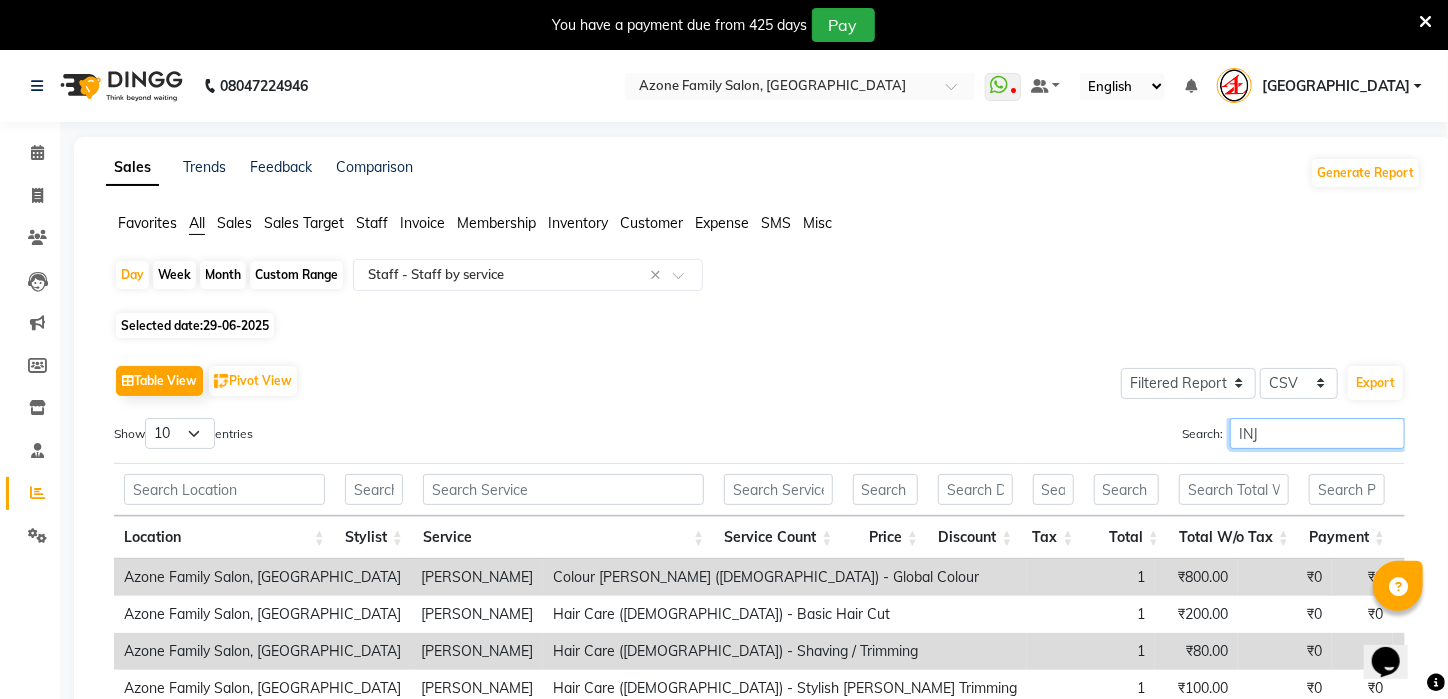 type on "INJ" 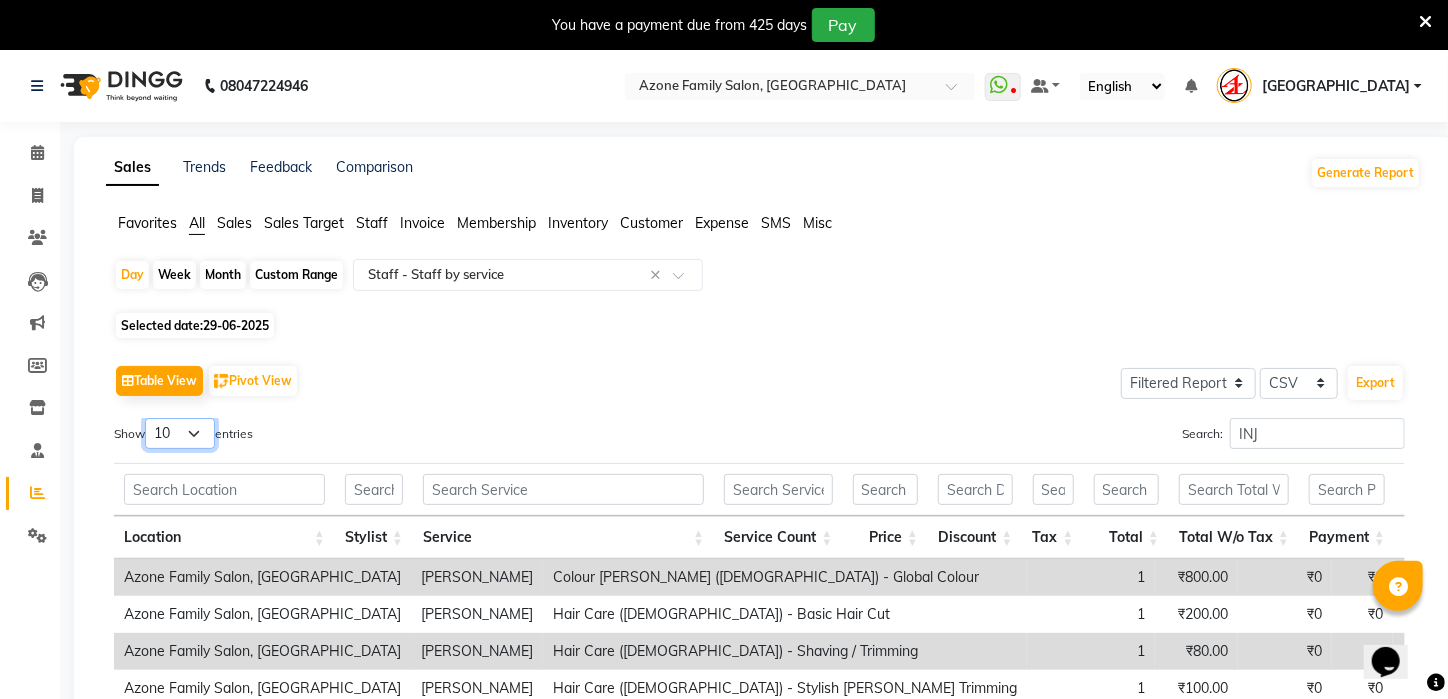 click on "10 25 50 100" at bounding box center (180, 433) 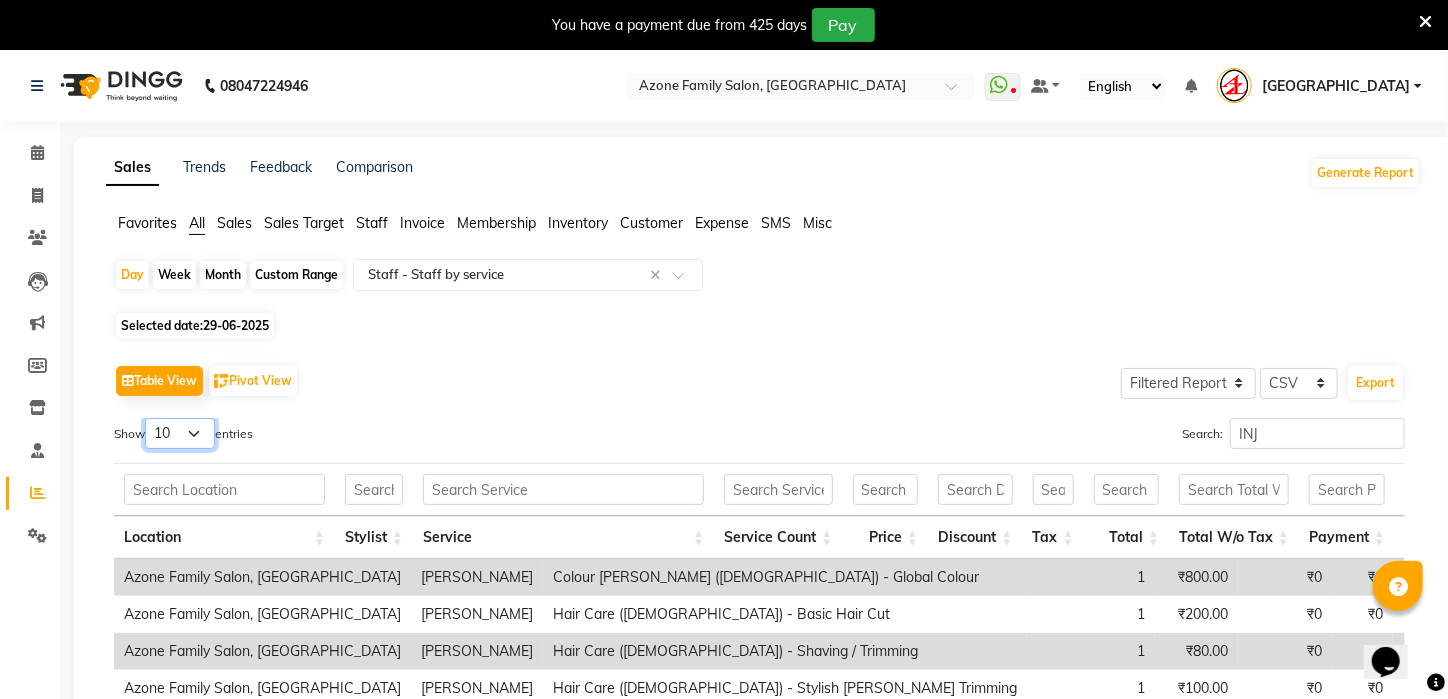 scroll, scrollTop: 297, scrollLeft: 0, axis: vertical 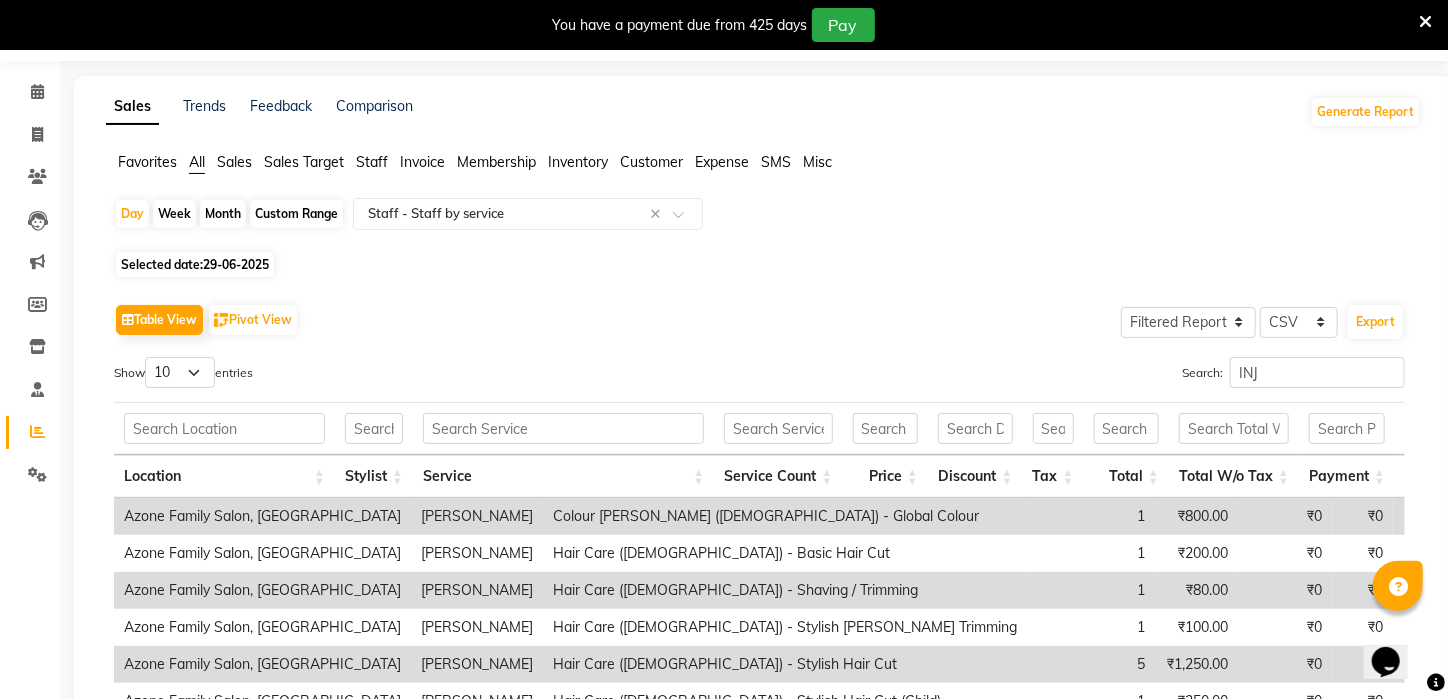 click on "Azone Family Salon, [GEOGRAPHIC_DATA] [PERSON_NAME] Colour [PERSON_NAME] ([DEMOGRAPHIC_DATA])   -   Global Colour 1 ₹800.00 ₹0 ₹0 ₹800.00 ₹800.00 ₹800.00 ₹0 ₹0 ₹0 Azone Family Salon, [GEOGRAPHIC_DATA] [PERSON_NAME] Hair Care ([DEMOGRAPHIC_DATA])   -   Basic Hair Cut 1 ₹200.00 ₹0 ₹0 ₹200.00 ₹200.00 ₹200.00 ₹0 ₹0 ₹0 Azone Family Salon, [GEOGRAPHIC_DATA] [PERSON_NAME] Hair Care ([DEMOGRAPHIC_DATA])   -   Shaving / Trimming 1 ₹80.00 ₹0 ₹0 ₹80.00 ₹80.00 ₹80.00 ₹0 ₹0 ₹0 Azone Family Salon, [GEOGRAPHIC_DATA] [PERSON_NAME] Hair Care ([DEMOGRAPHIC_DATA])   -   Stylish [PERSON_NAME] Trimming 1 ₹100.00 ₹0 ₹0 ₹100.00 ₹100.00 ₹100.00 ₹0 ₹0 ₹0 Azone Family Salon, [GEOGRAPHIC_DATA] [PERSON_NAME] Hair Care ([DEMOGRAPHIC_DATA])   -   Stylish Hair Cut 5 ₹1,250.00 ₹0 ₹0 ₹1,250.00 ₹1,250.00 ₹1,250.00 ₹0 ₹0 ₹0 Azone Family Salon, [GEOGRAPHIC_DATA] [PERSON_NAME] Hair Care ([DEMOGRAPHIC_DATA])   -   Stylish Hair Cut (Child) 1 ₹250.00 ₹0 ₹0 ₹250.00 ₹250.00 ₹250.00 ₹0 ₹0 ₹0 Azone Family Salon, [GEOGRAPHIC_DATA] [PERSON_NAME] Treatment Hair Care (Men)   -   Loreal Hair Spa 1 ₹500.00 ₹0 ₹0 ₹500.00 ₹500.00 ₹0" at bounding box center (1108, 627) 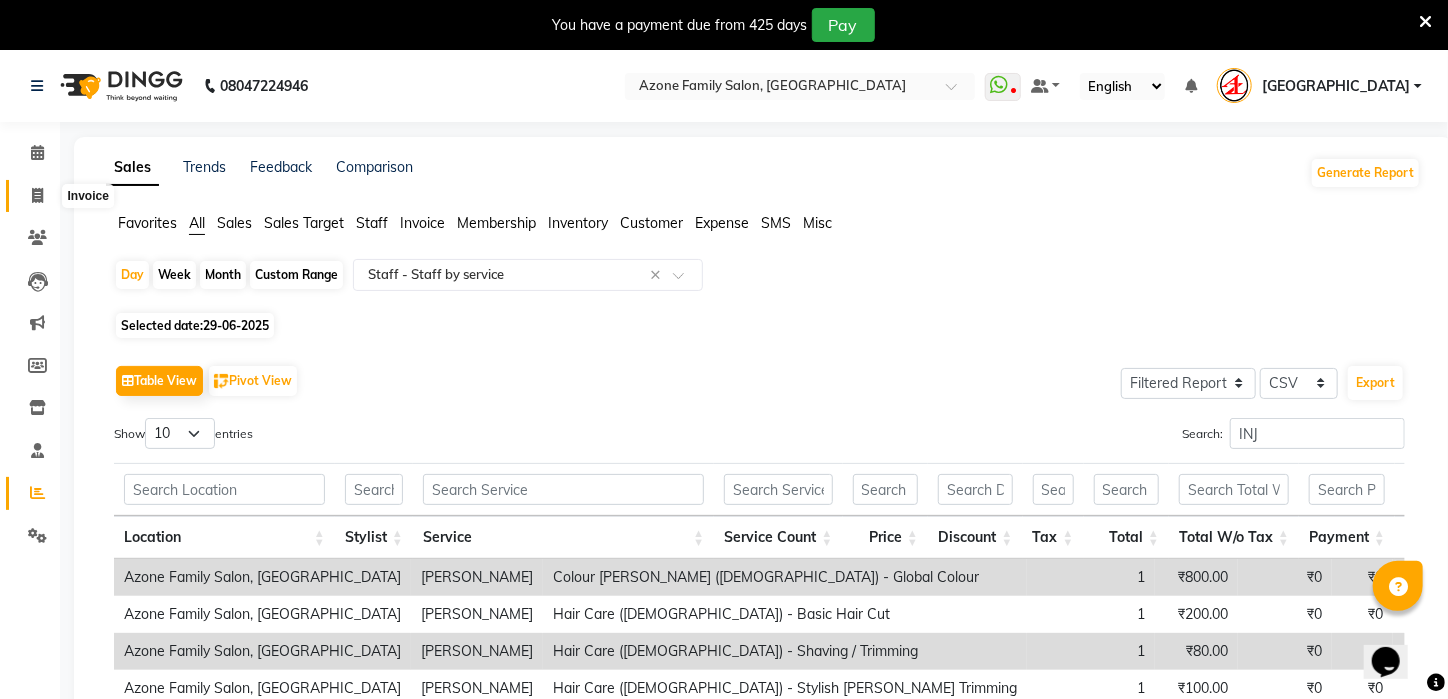 click 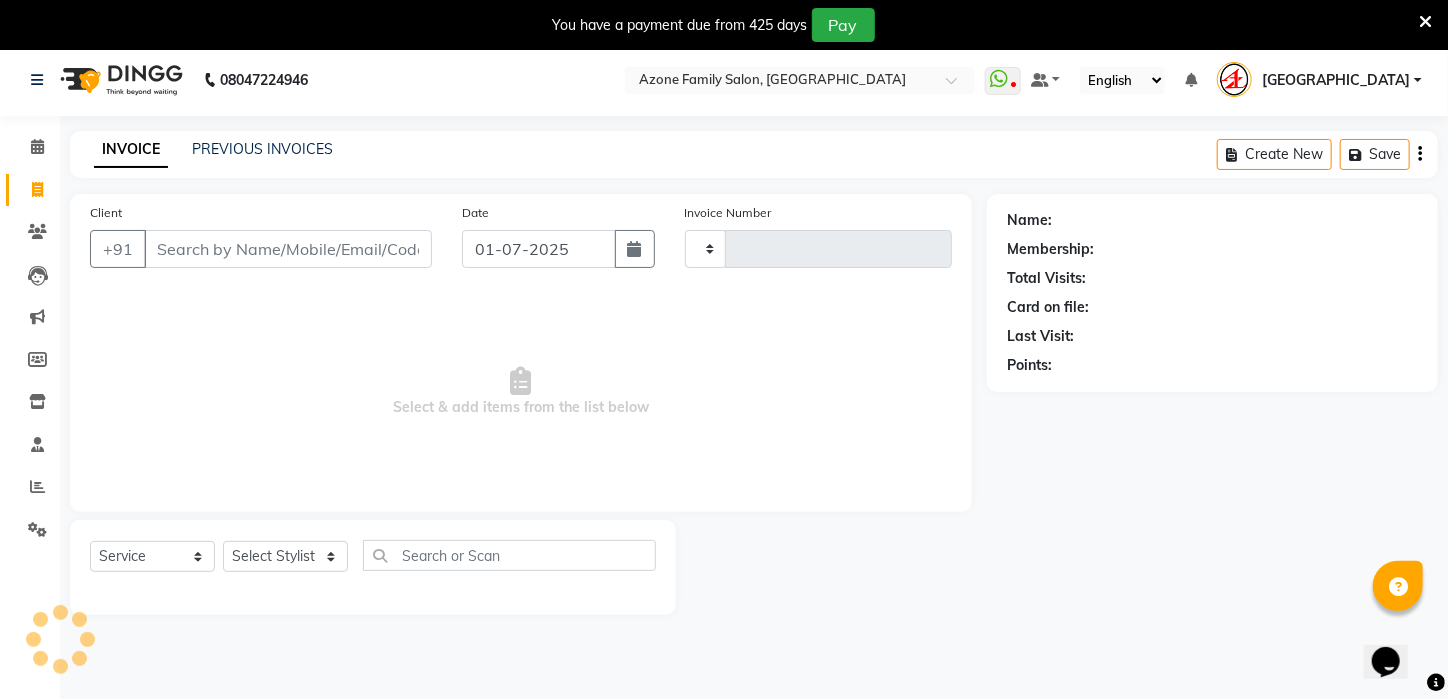 type on "1520" 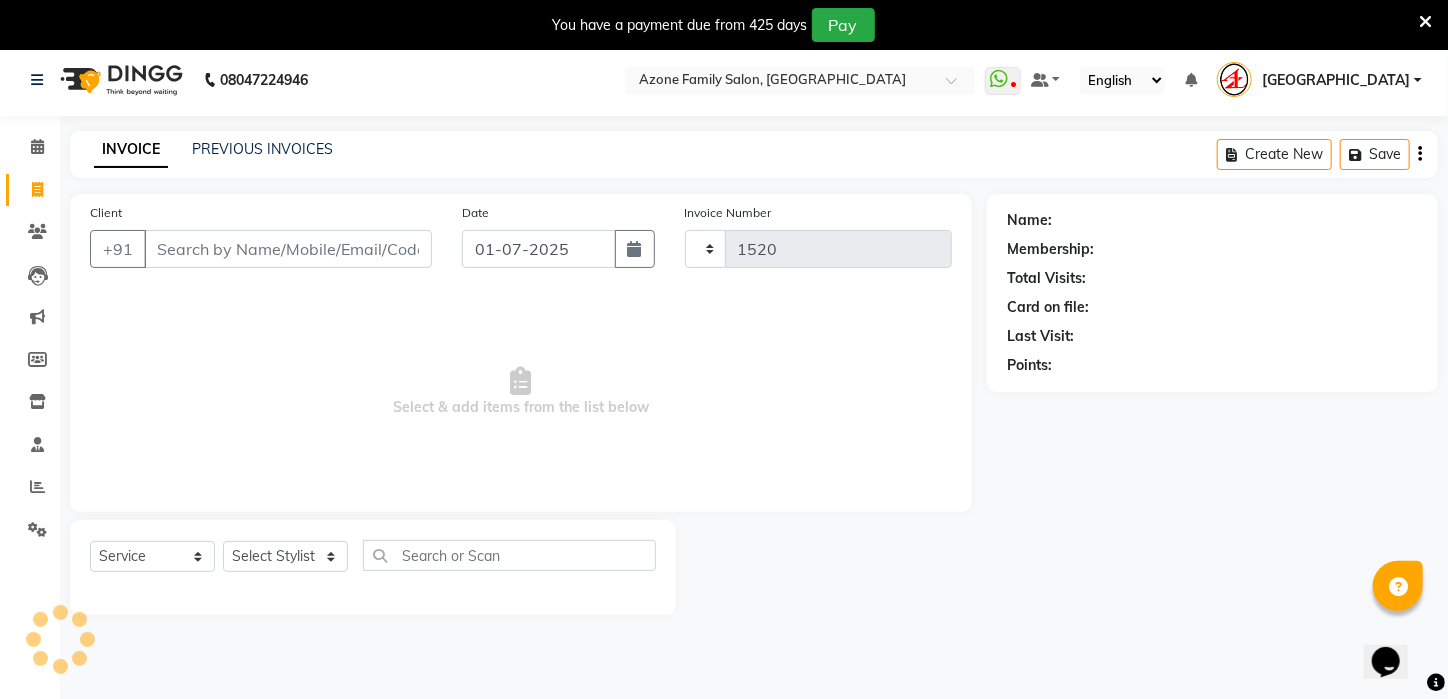 select on "4296" 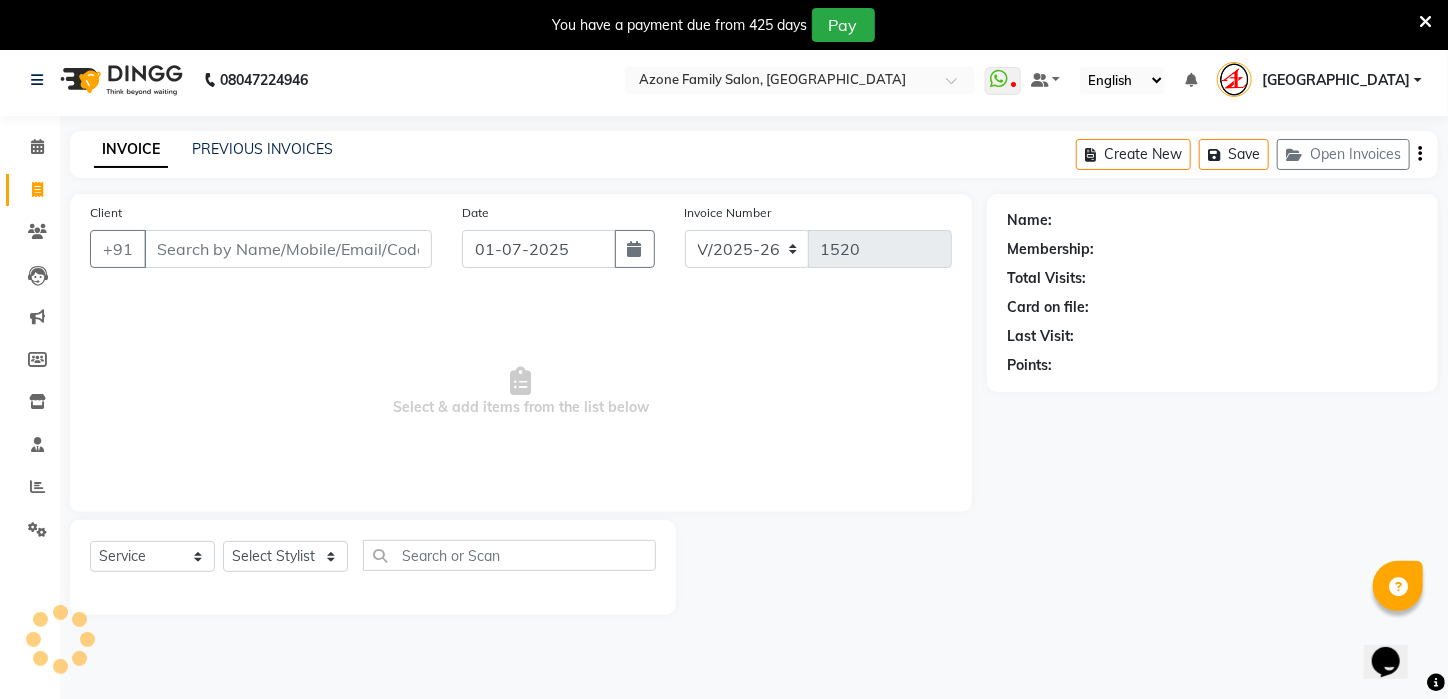 scroll, scrollTop: 50, scrollLeft: 0, axis: vertical 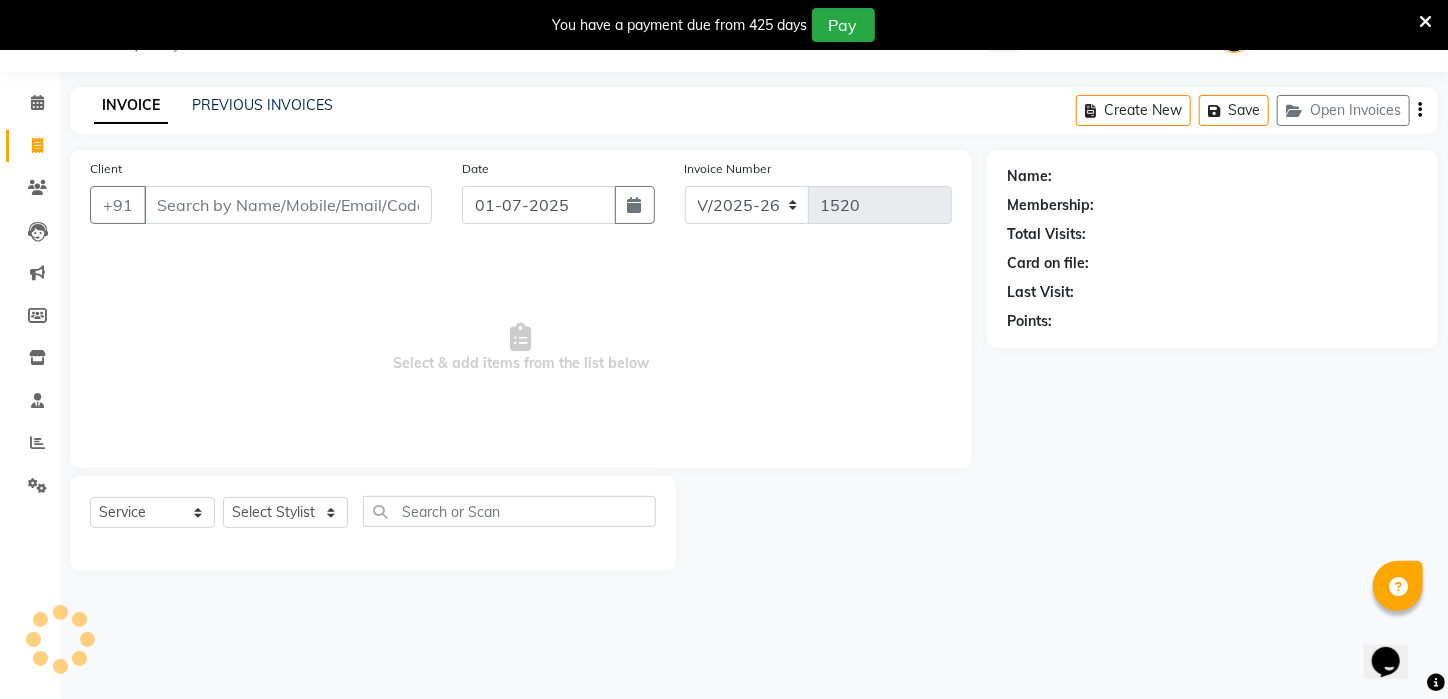 click on "Client" at bounding box center [288, 205] 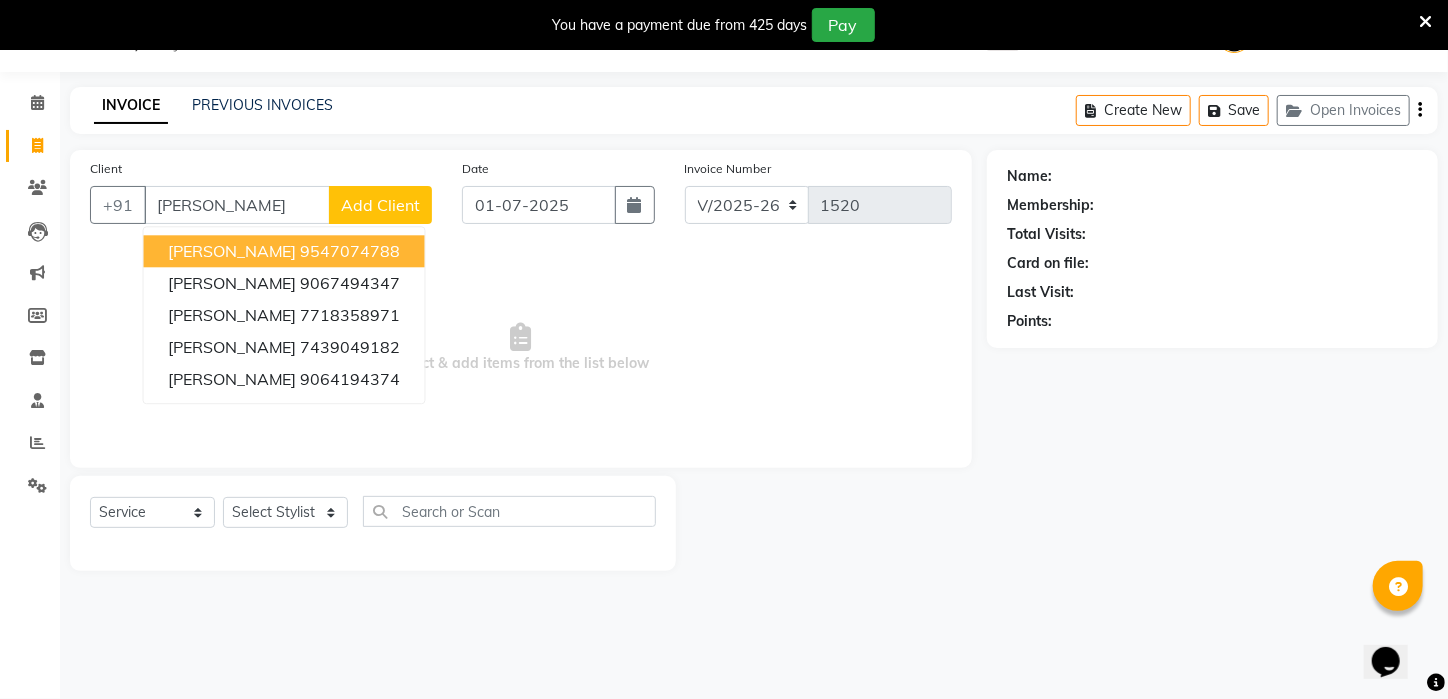 click on "9547074788" at bounding box center [351, 251] 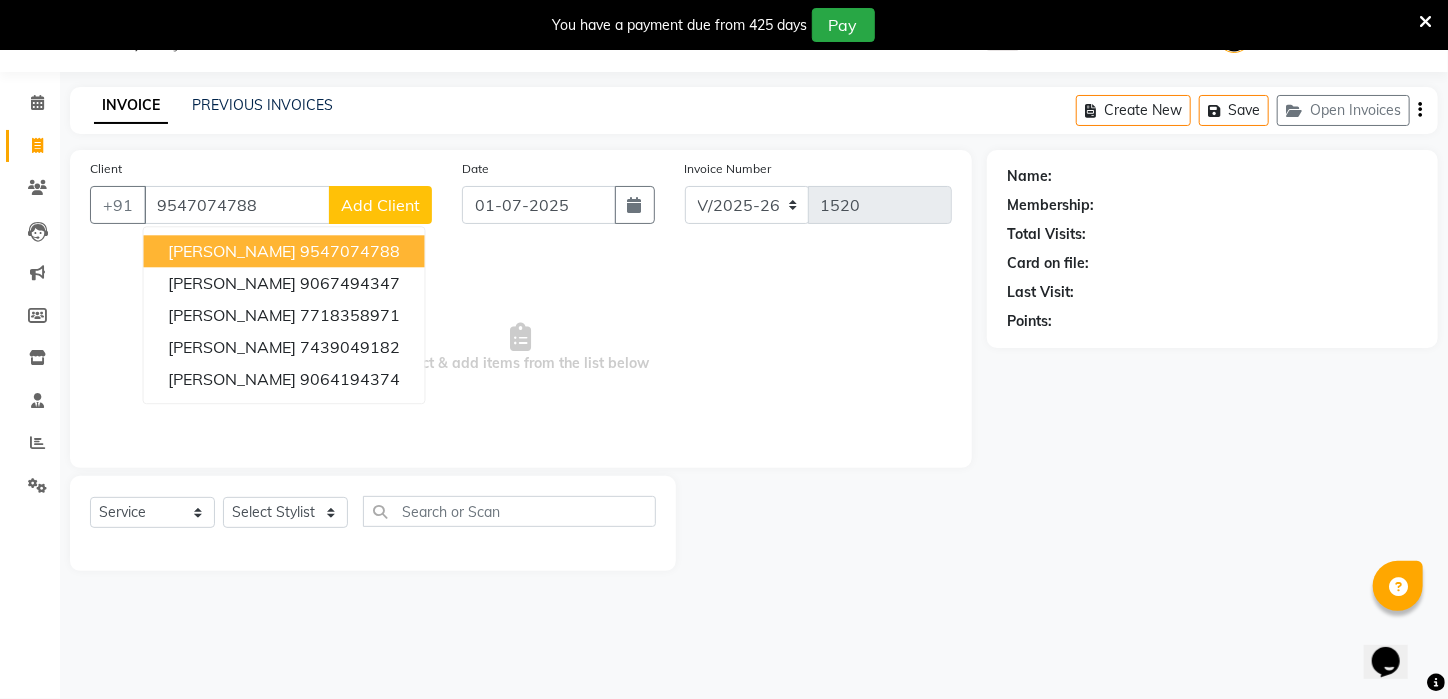 type on "9547074788" 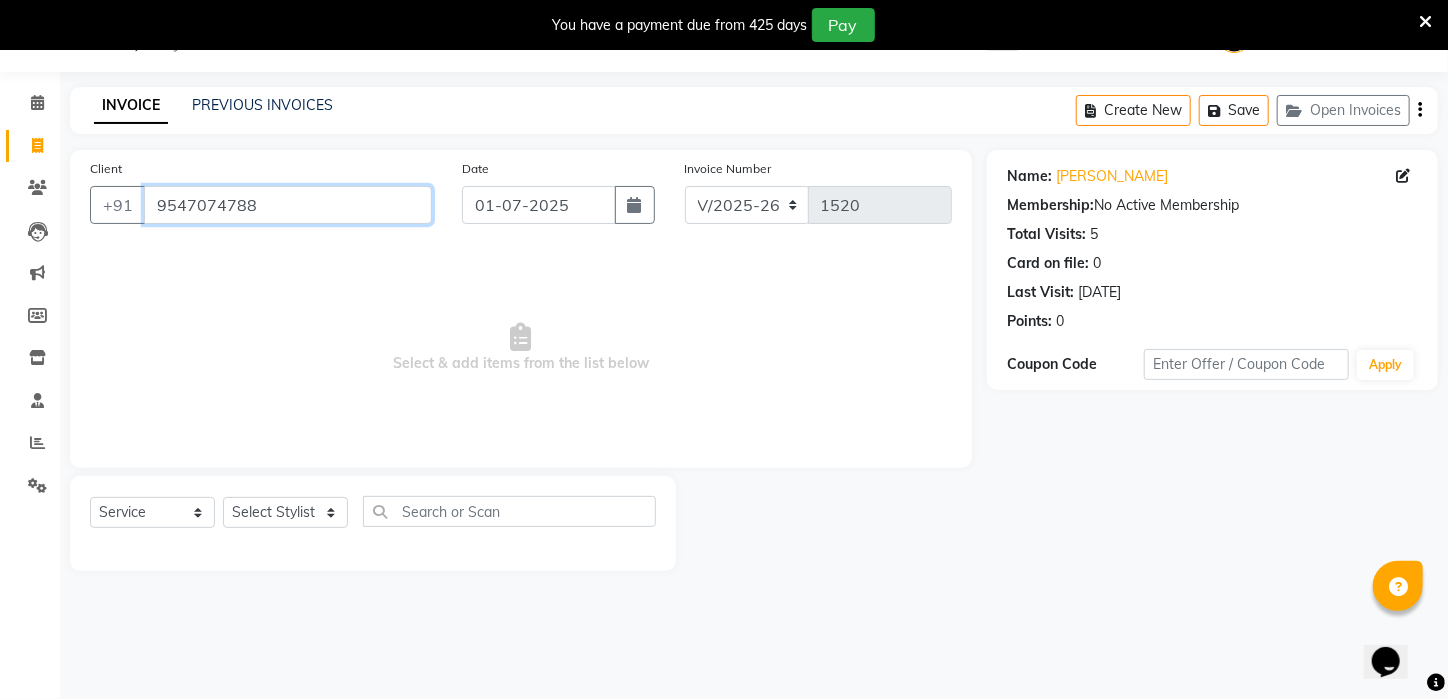 drag, startPoint x: 158, startPoint y: 199, endPoint x: 275, endPoint y: 201, distance: 117.01709 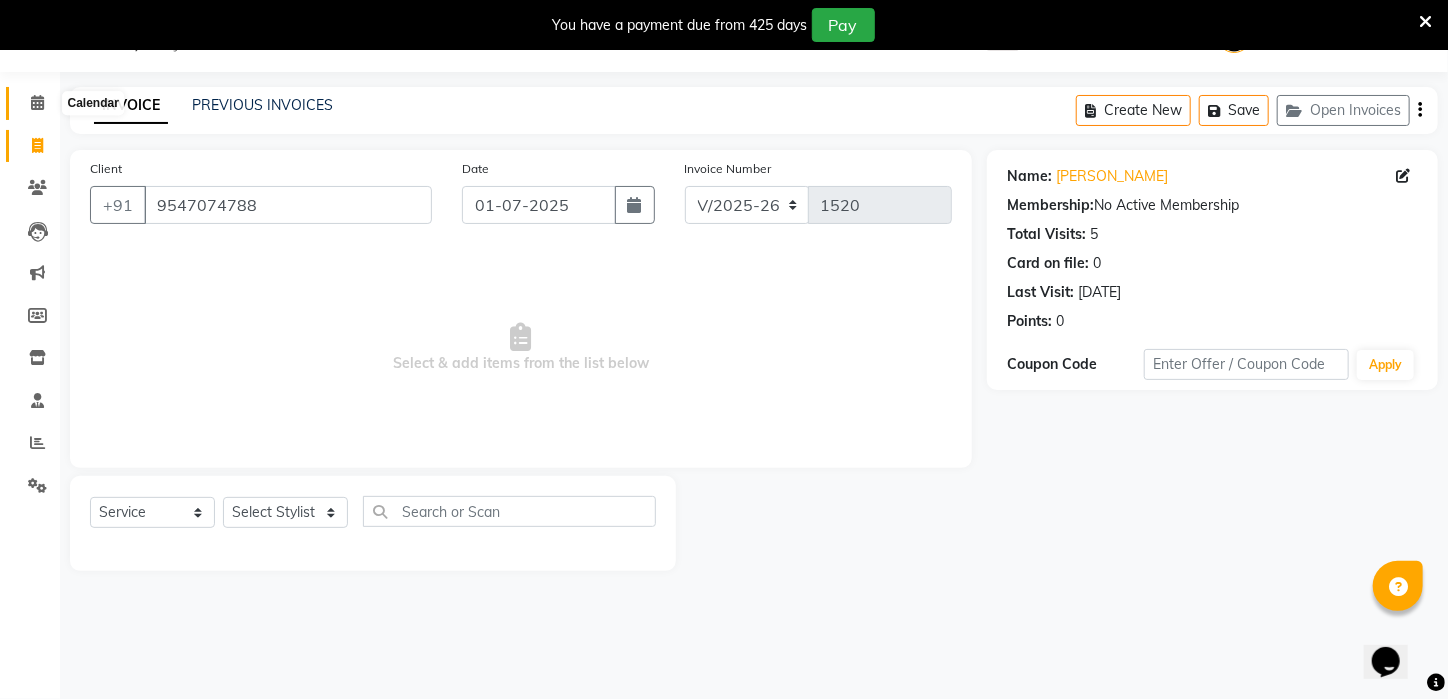 click 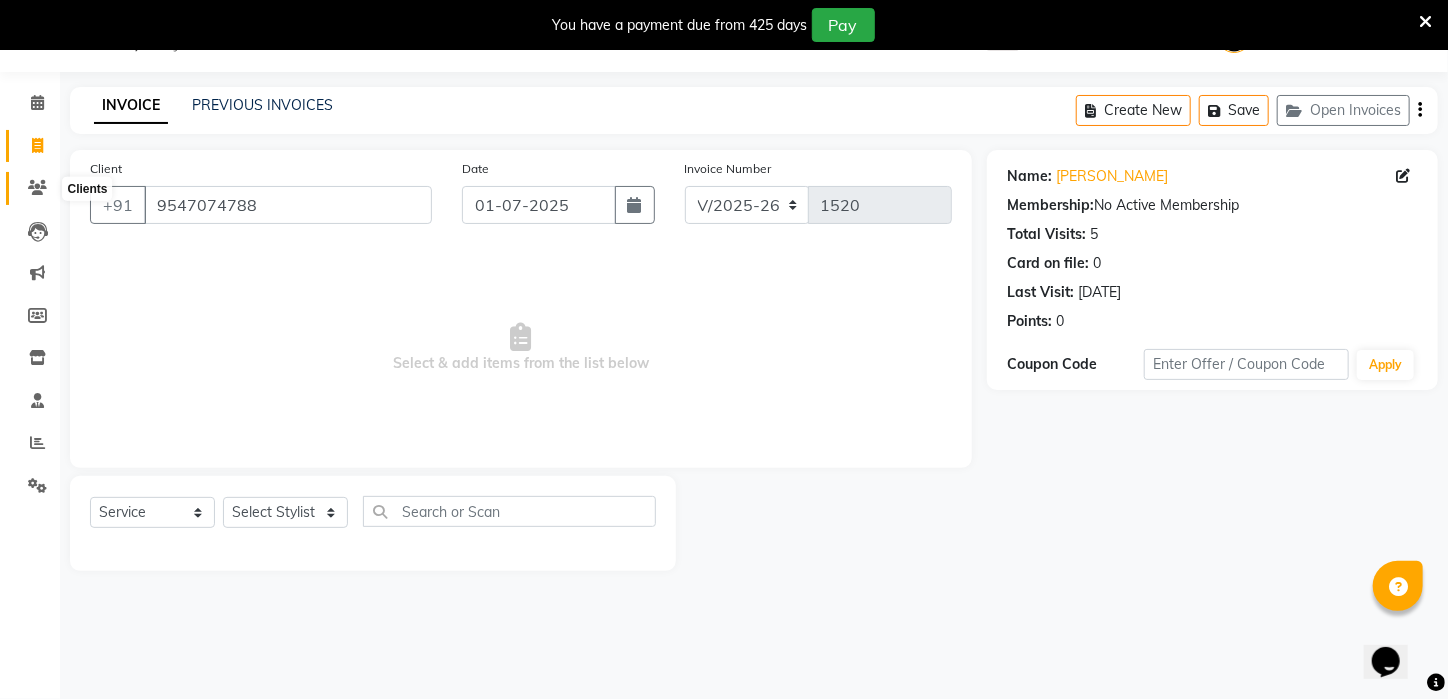 click 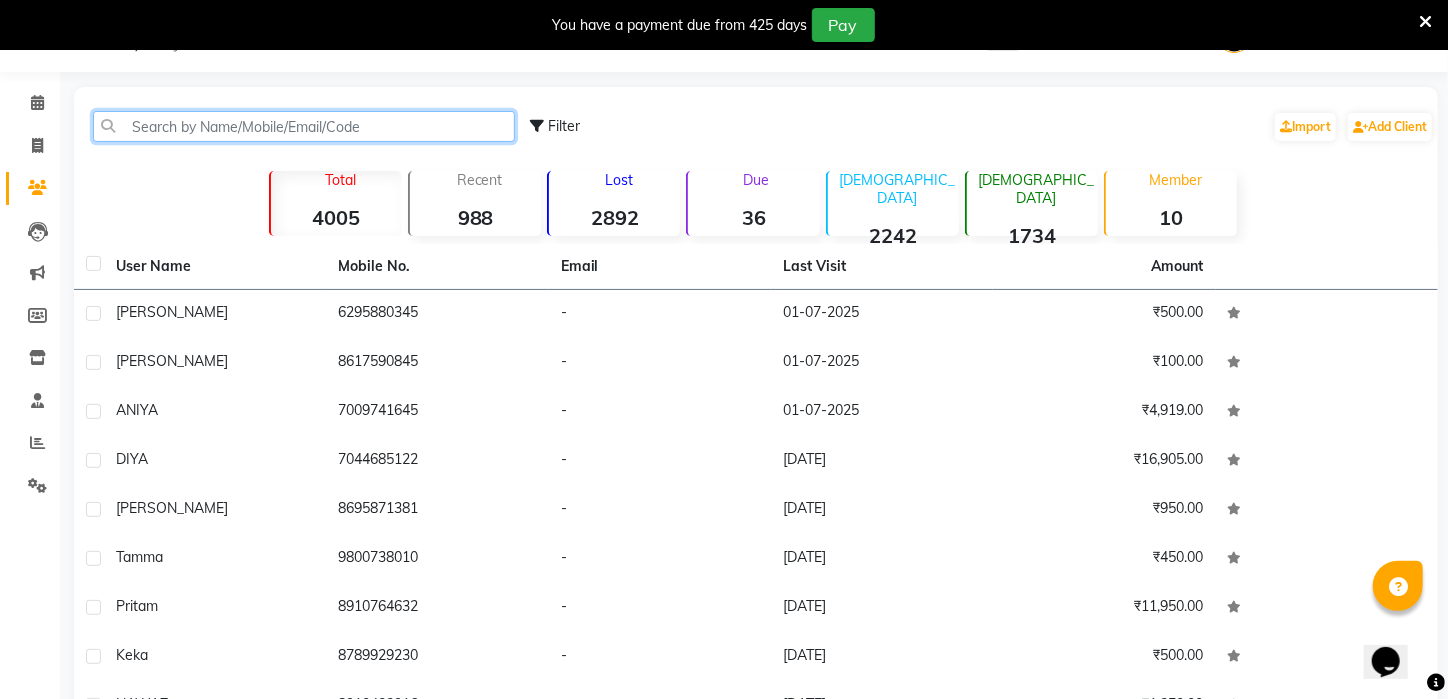 paste on "9547074788" 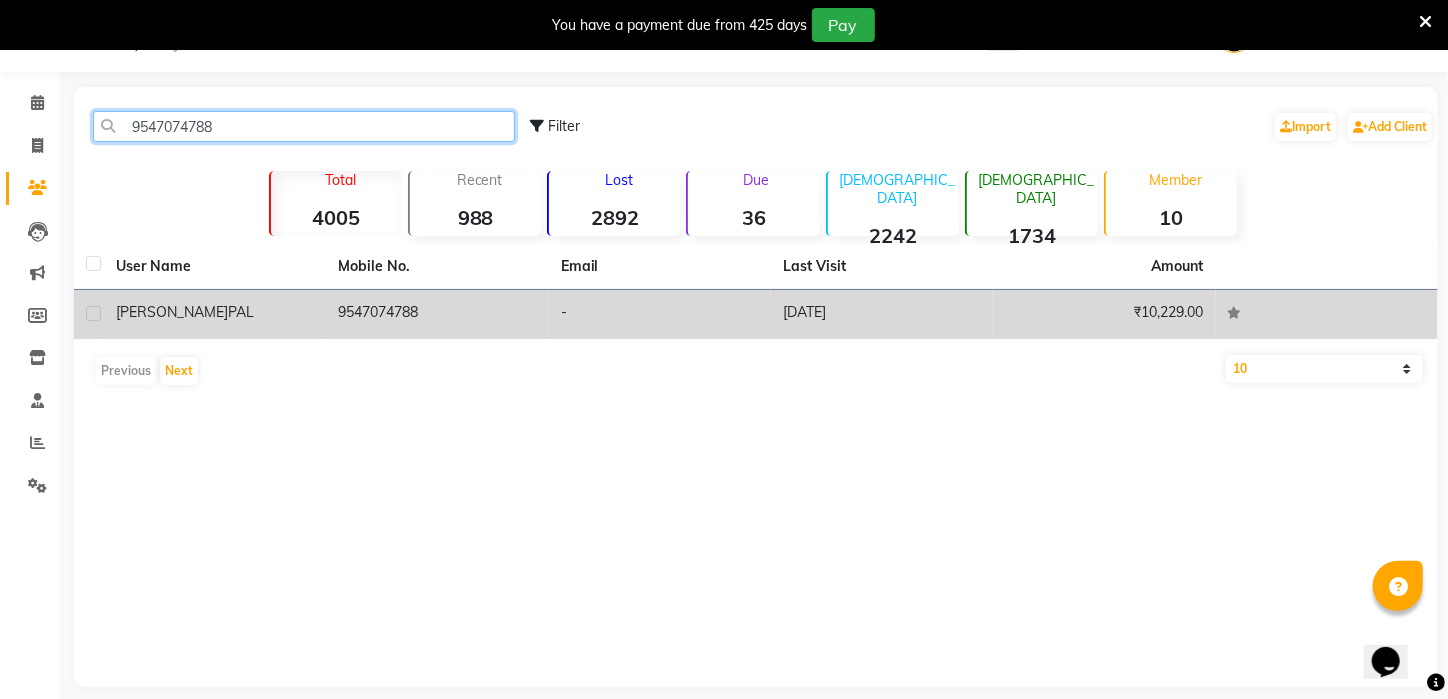type on "9547074788" 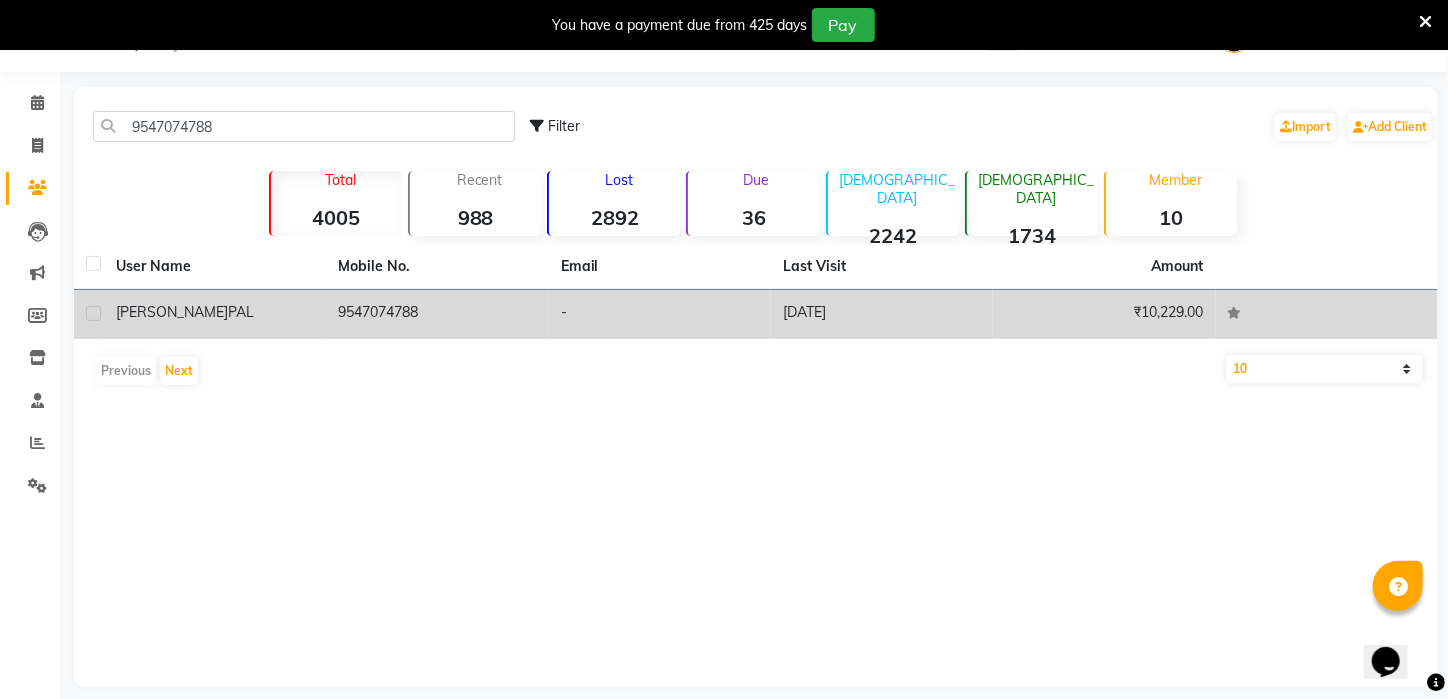 click on "9547074788" 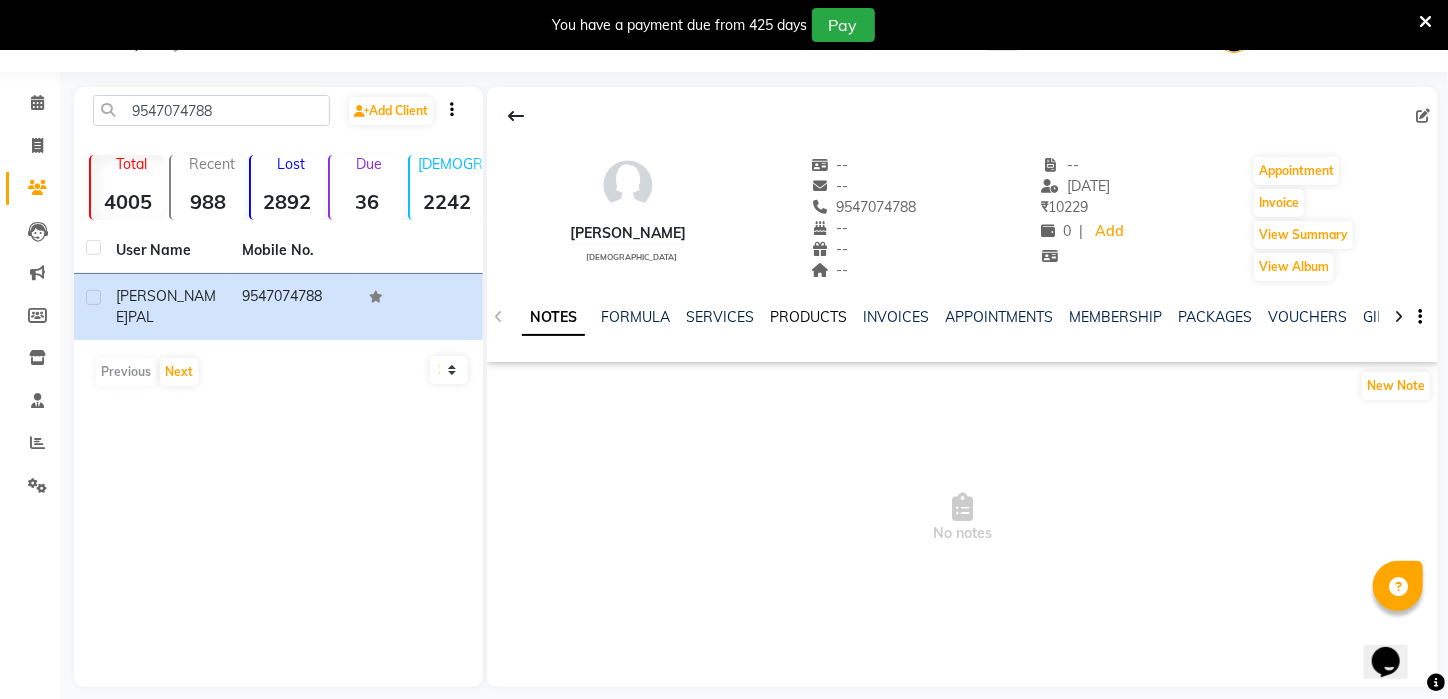 click on "PRODUCTS" 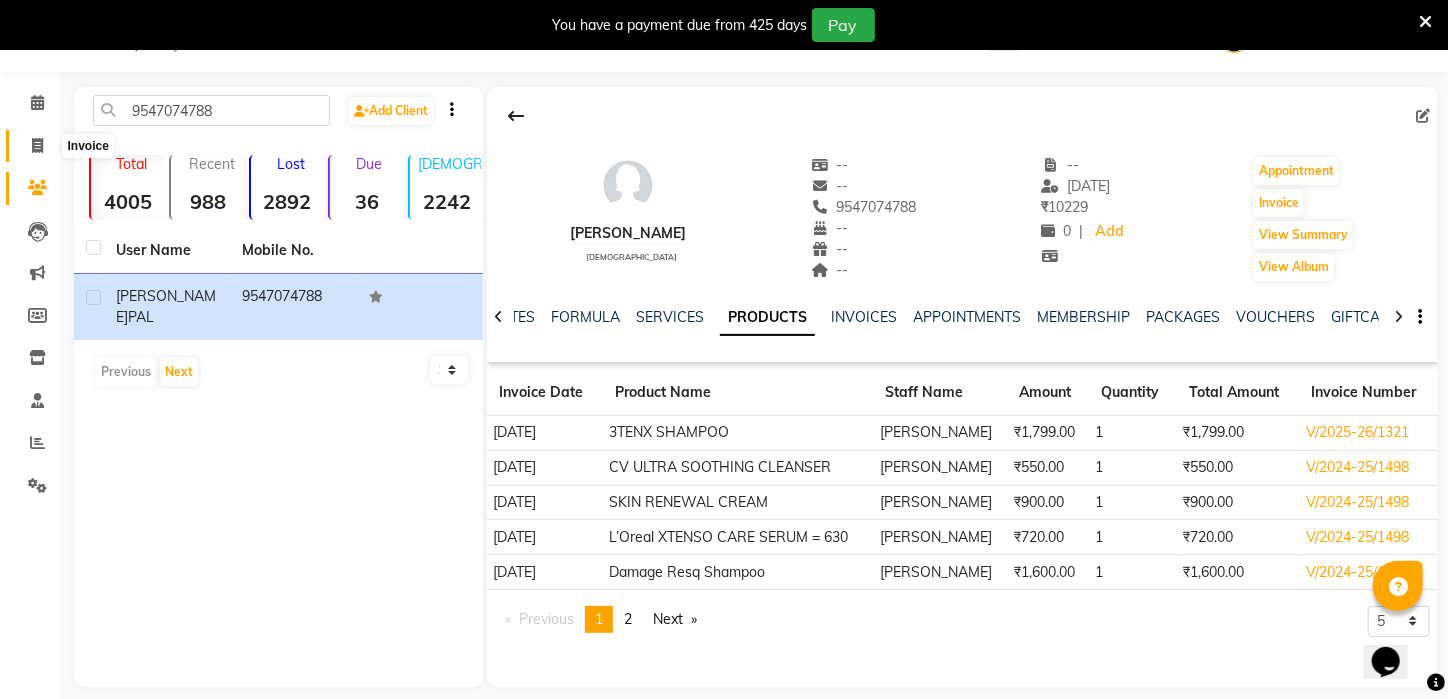 click 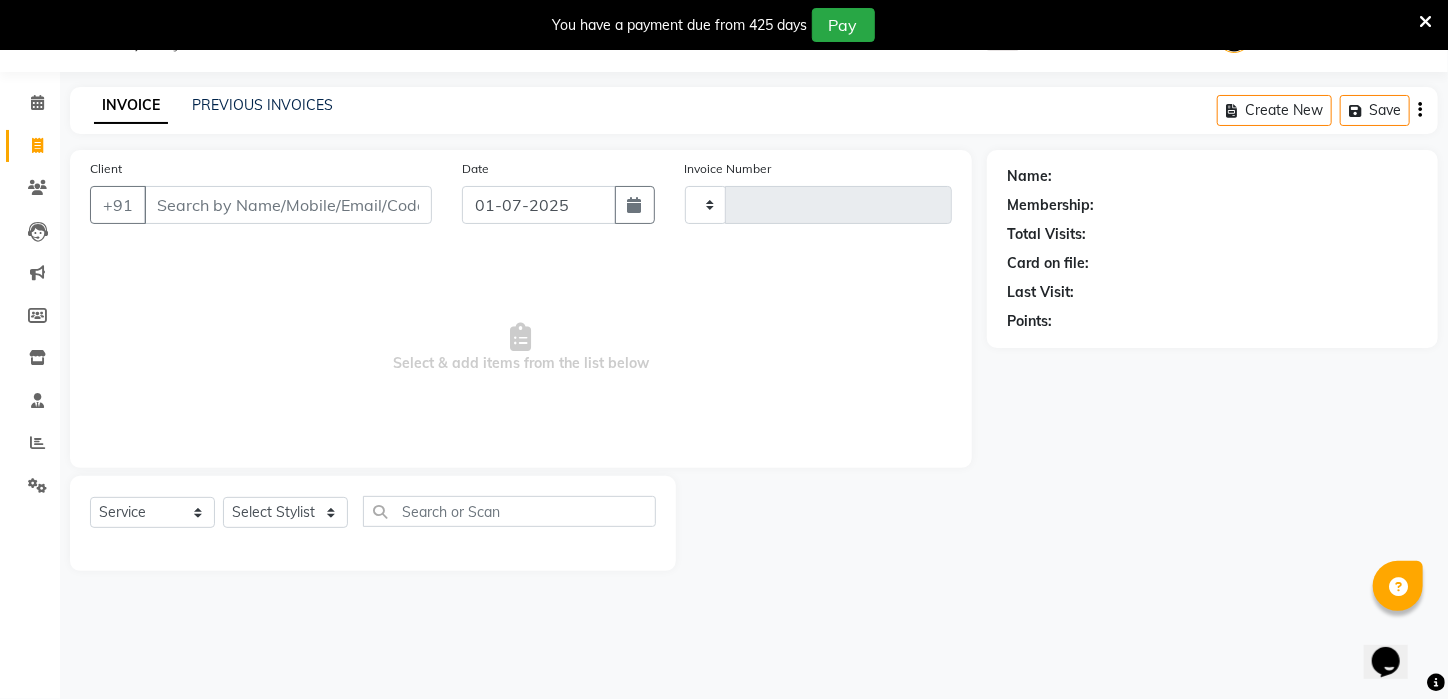 type on "1520" 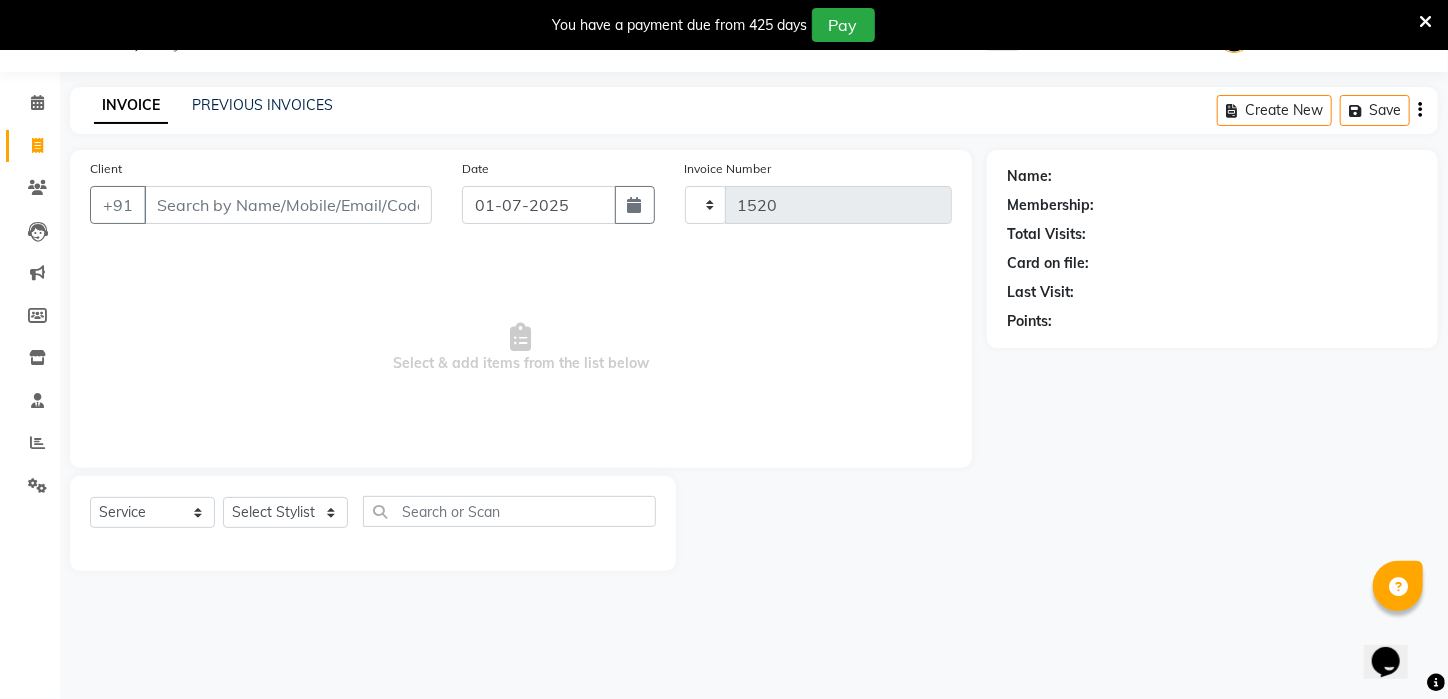 select on "4296" 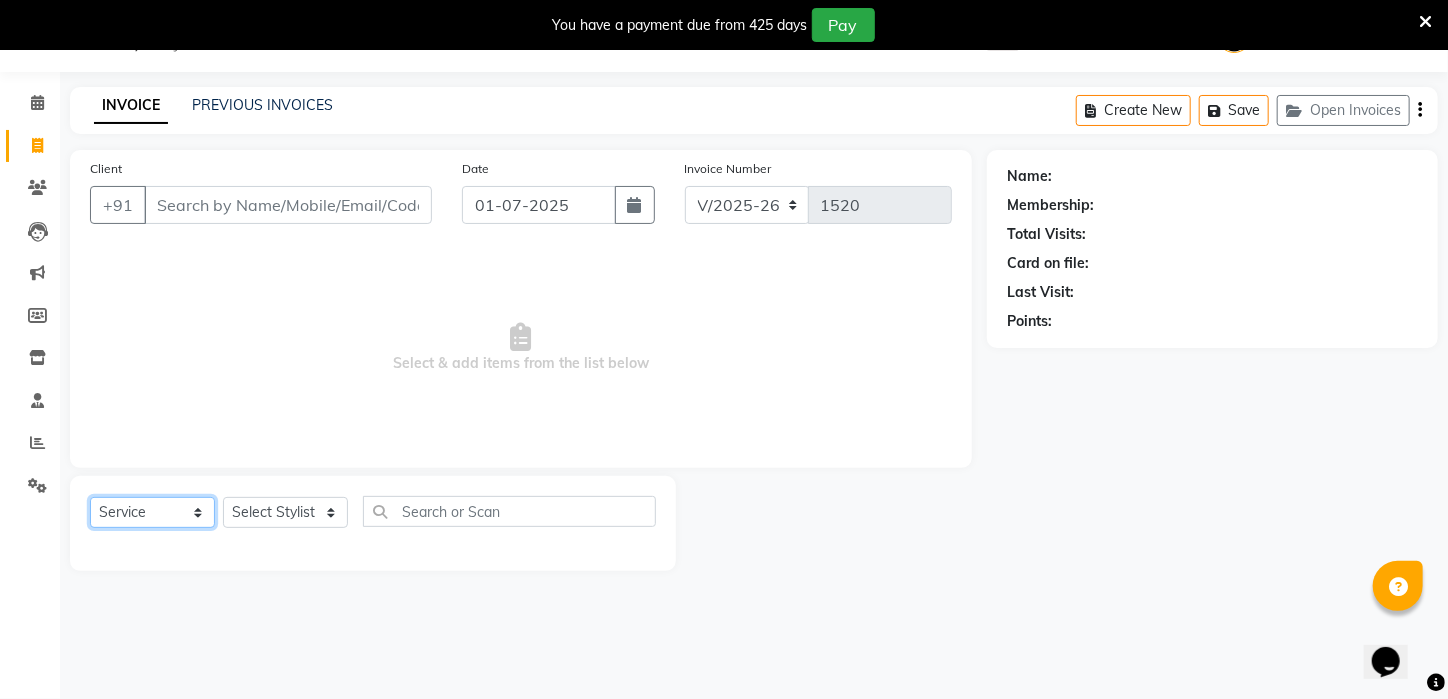 click on "Select  Service  Product  Membership  Package Voucher Prepaid Gift Card" 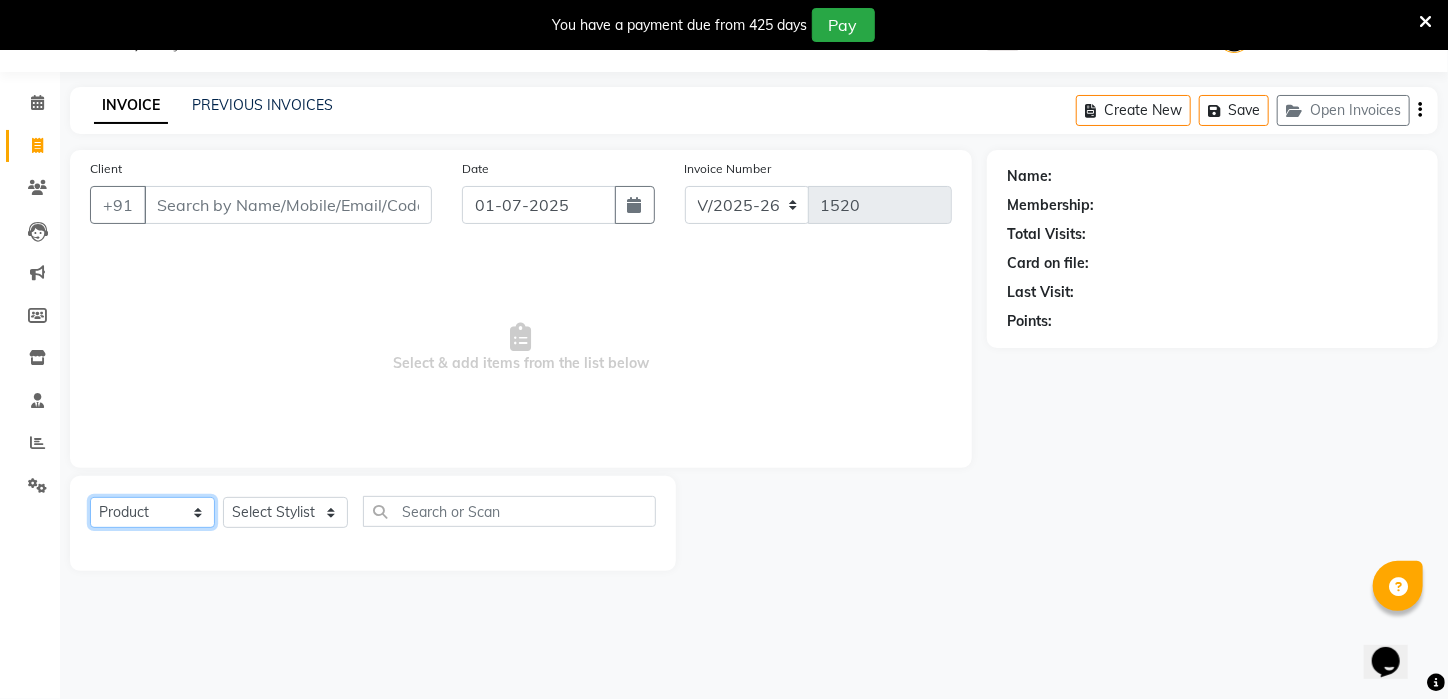 click on "Select  Service  Product  Membership  Package Voucher Prepaid Gift Card" 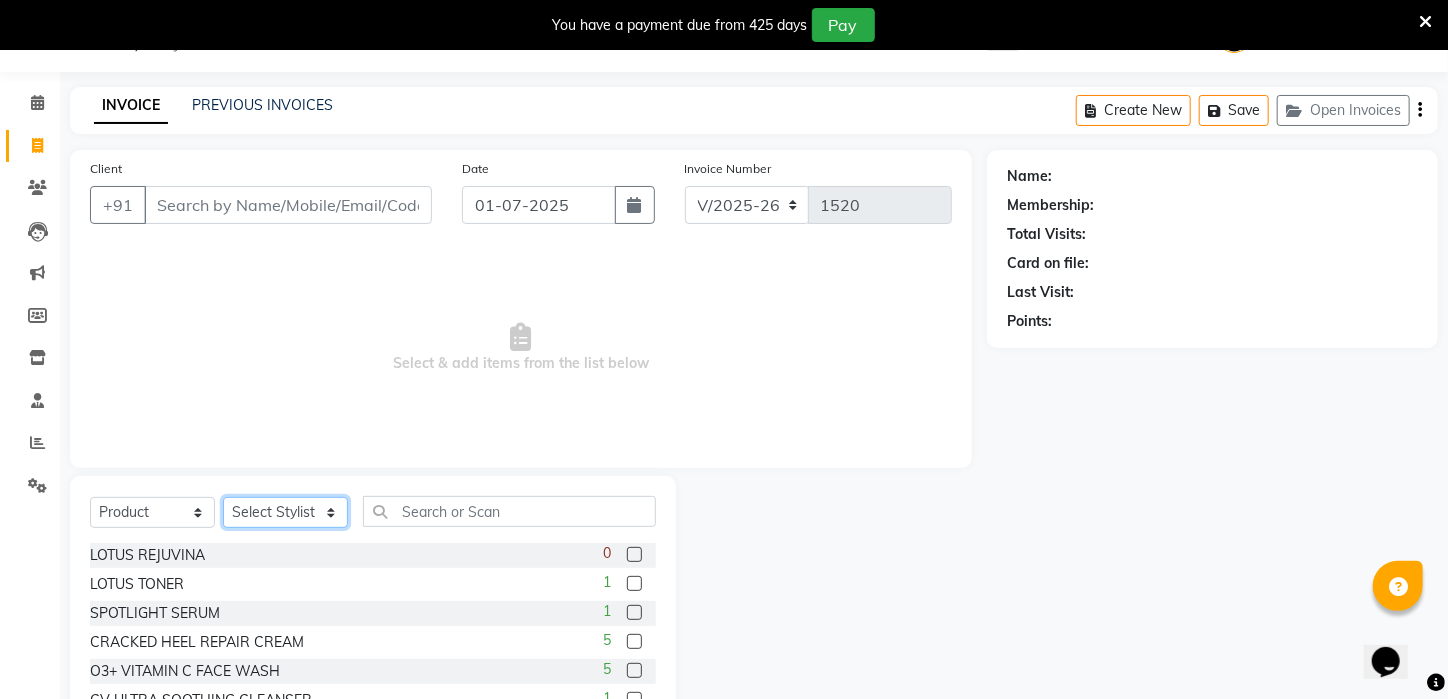 click on "Select Stylist [PERSON_NAME] [PERSON_NAME] DEEPIKA [PERSON_NAME] [PERSON_NAME] kharagpur Mahadev [PERSON_NAME] [PERSON_NAME] NEHA [PERSON_NAME] [PERSON_NAME] [PERSON_NAME] [PERSON_NAME] [PERSON_NAME]" 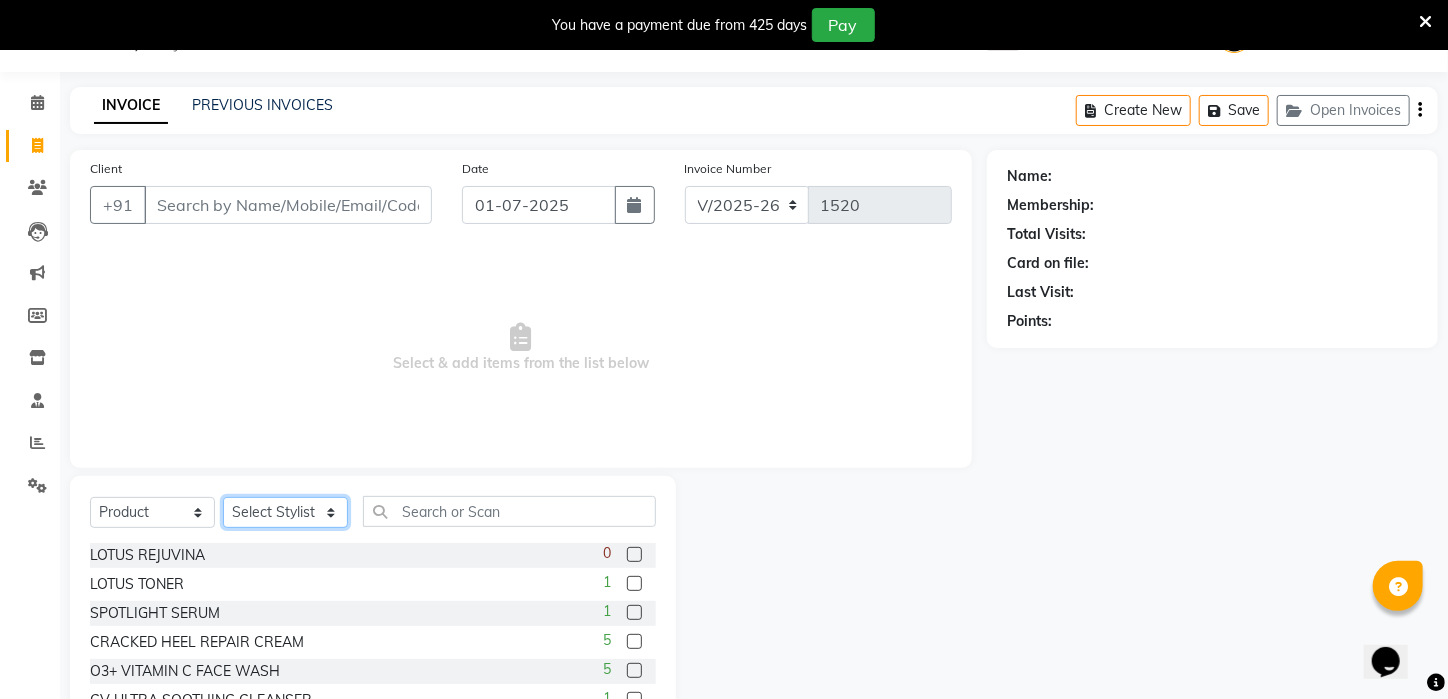 select on "65575" 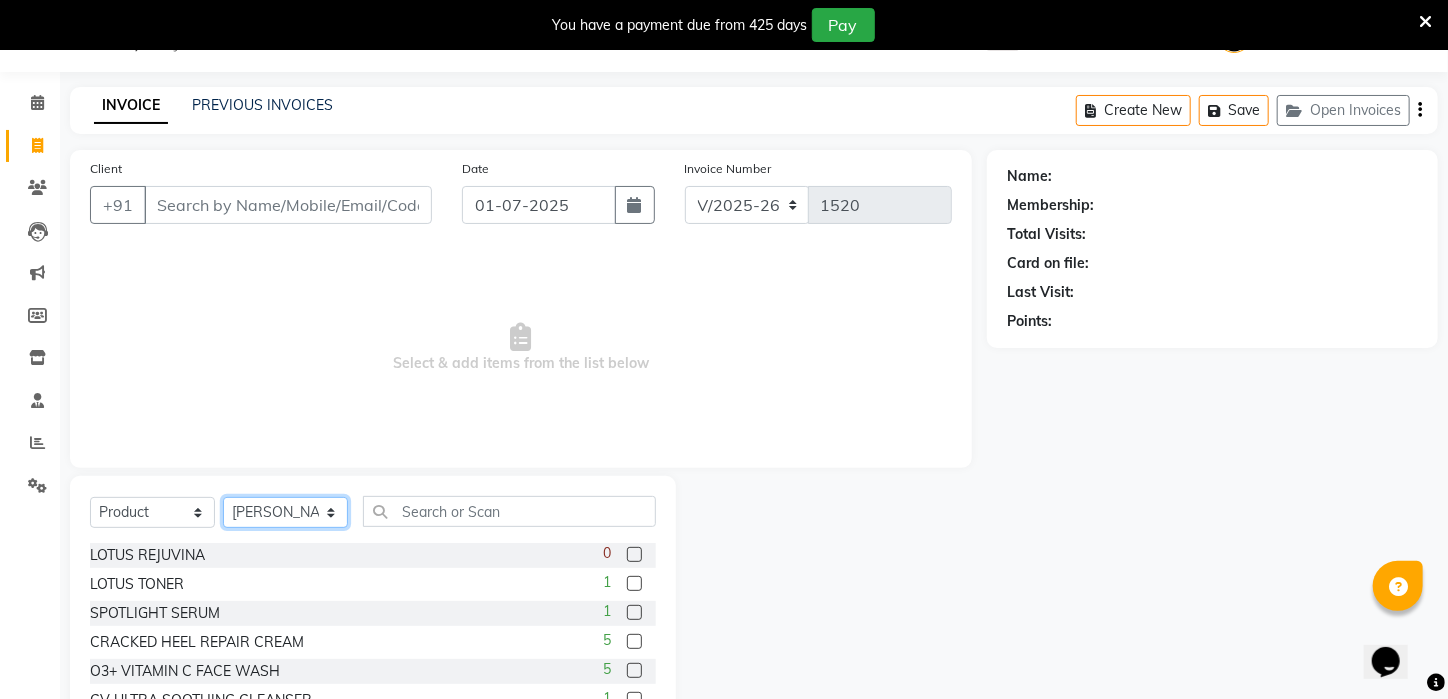 click on "Select Stylist [PERSON_NAME] [PERSON_NAME] DEEPIKA [PERSON_NAME] [PERSON_NAME] kharagpur Mahadev [PERSON_NAME] [PERSON_NAME] NEHA [PERSON_NAME] [PERSON_NAME] [PERSON_NAME] [PERSON_NAME] [PERSON_NAME]" 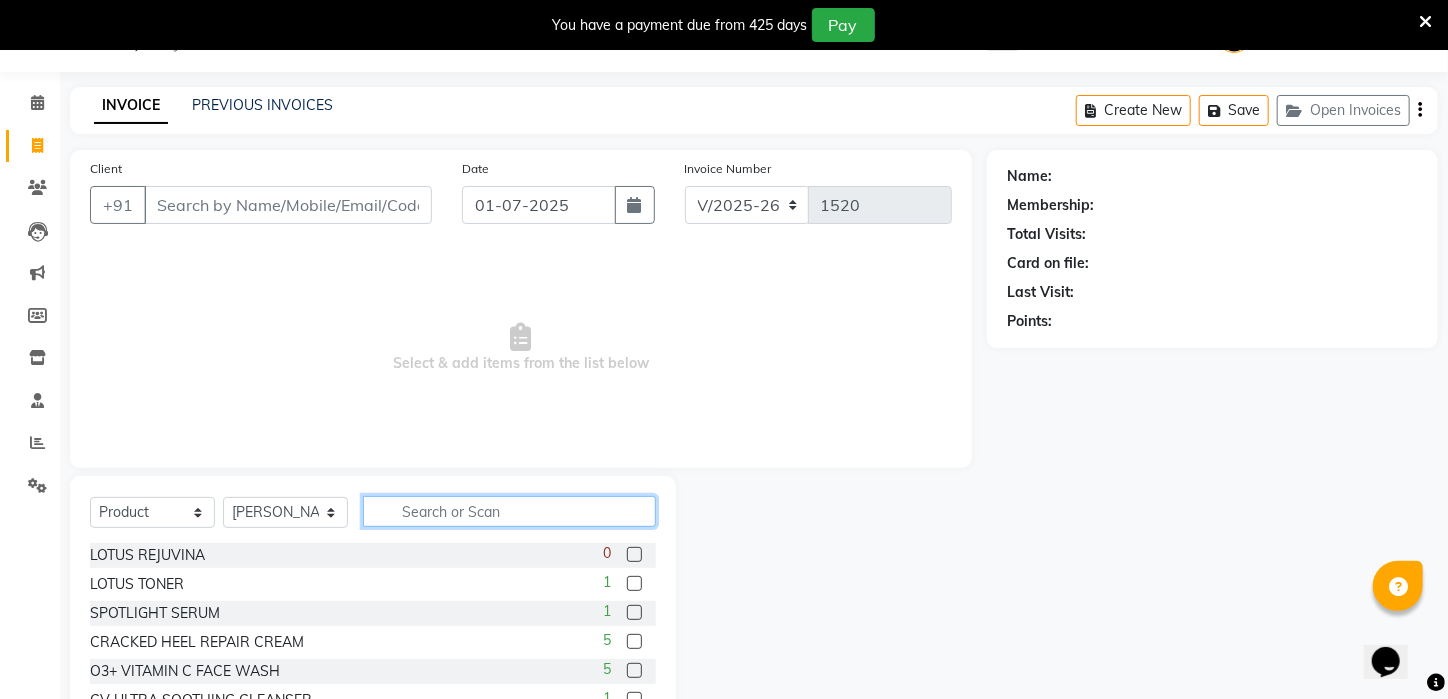 click 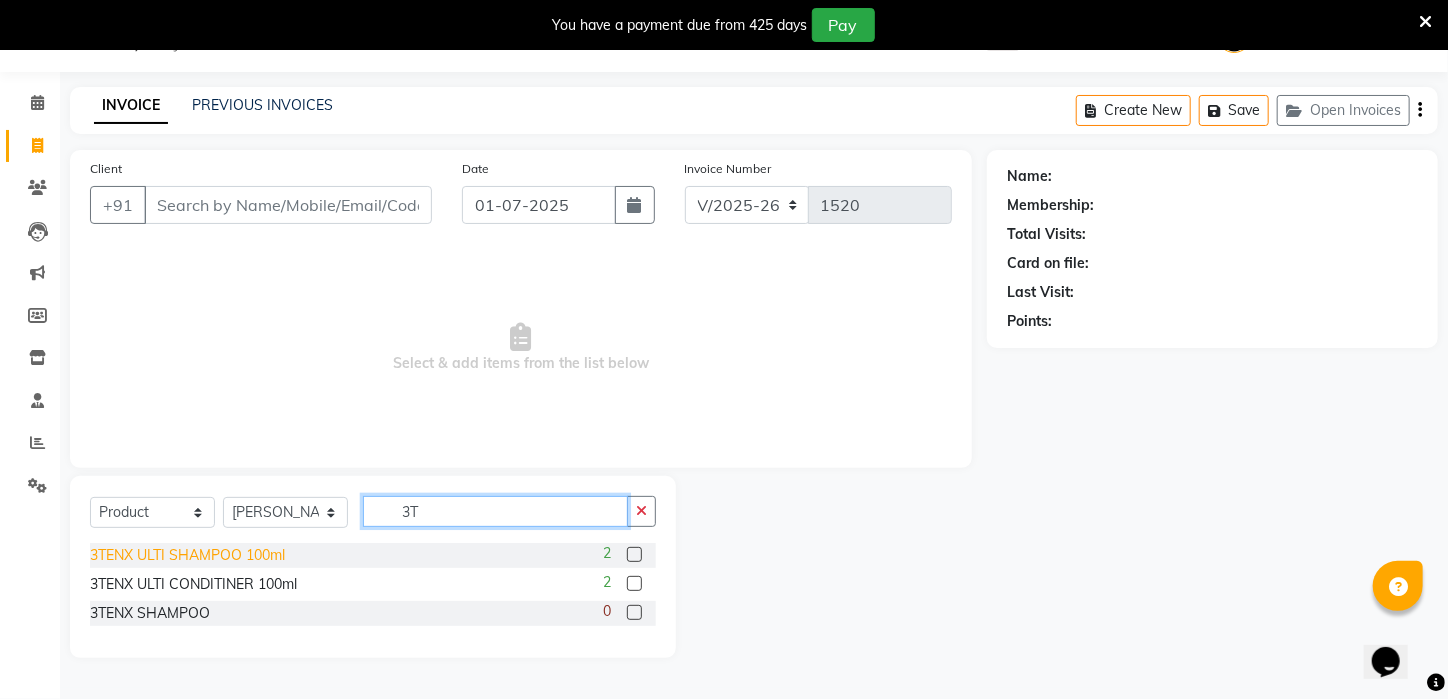 type on "3T" 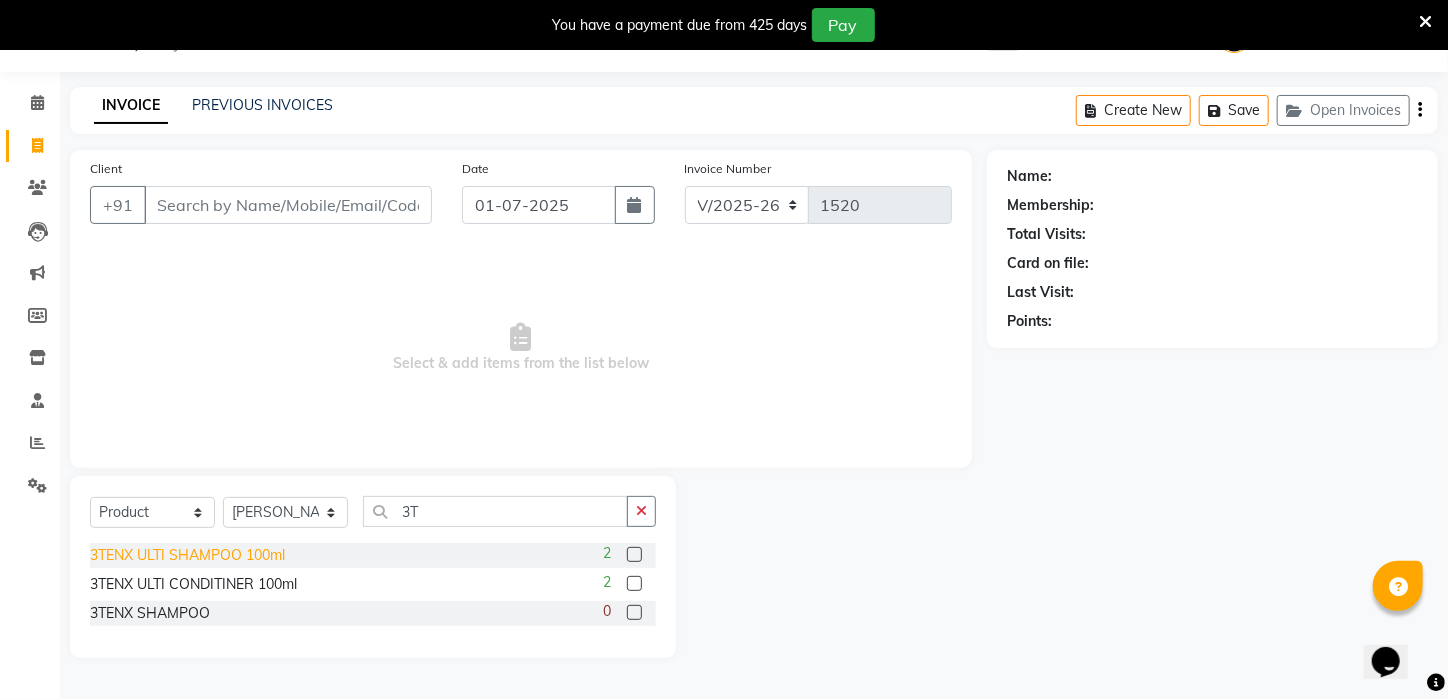 click on "3TENX ULTI SHAMPOO 100ml" 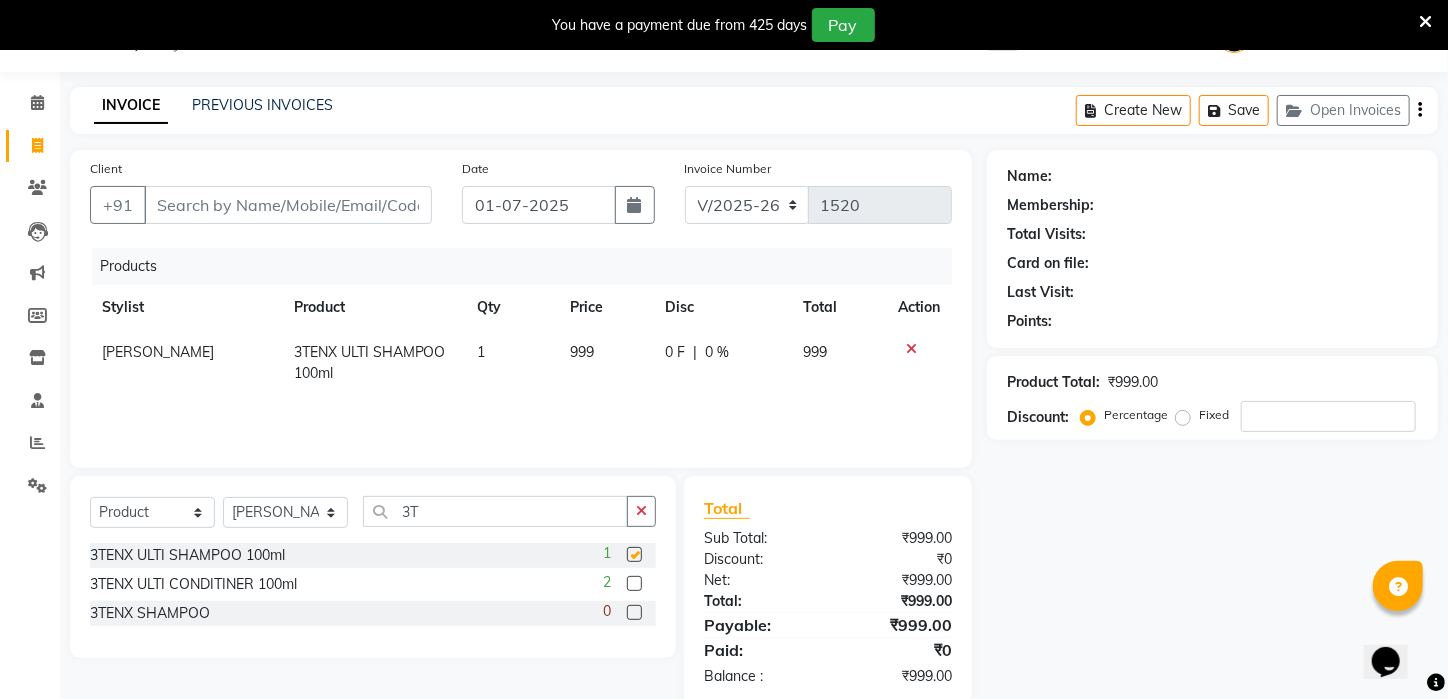 checkbox on "false" 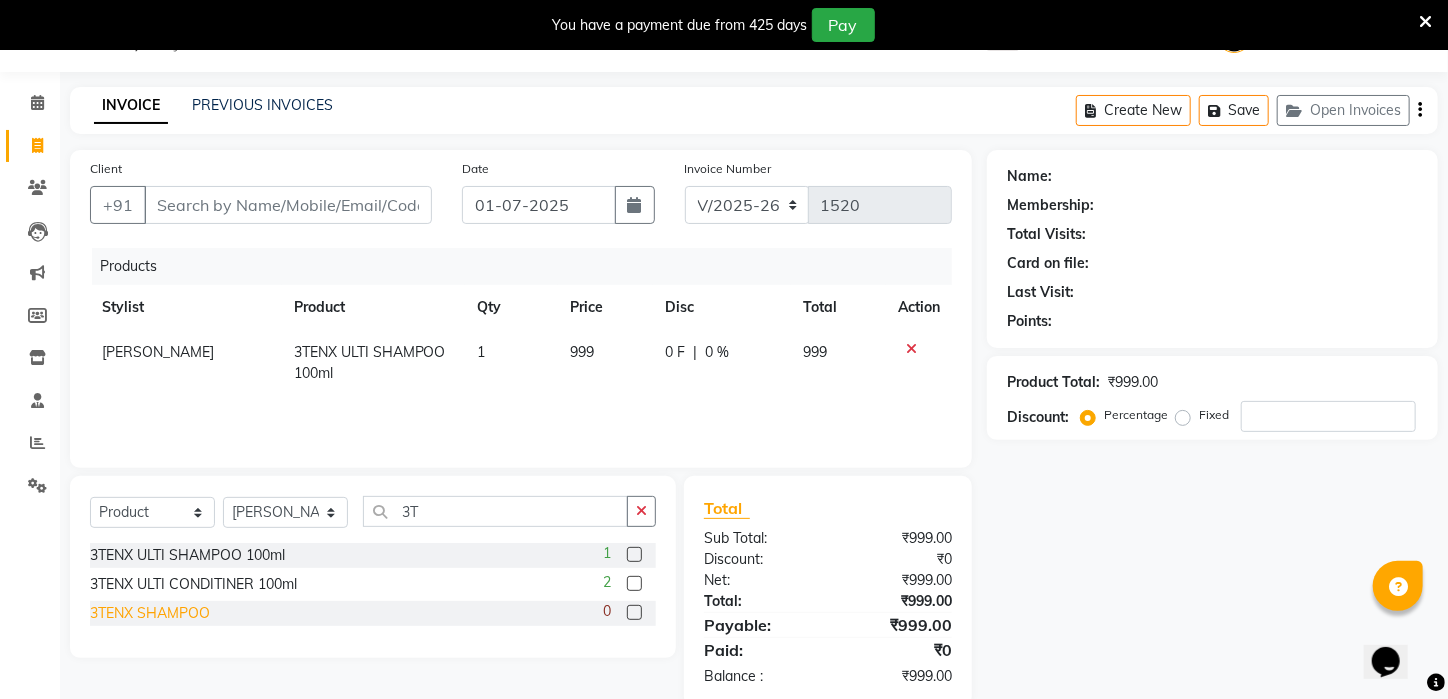 click on "3TENX SHAMPOO" 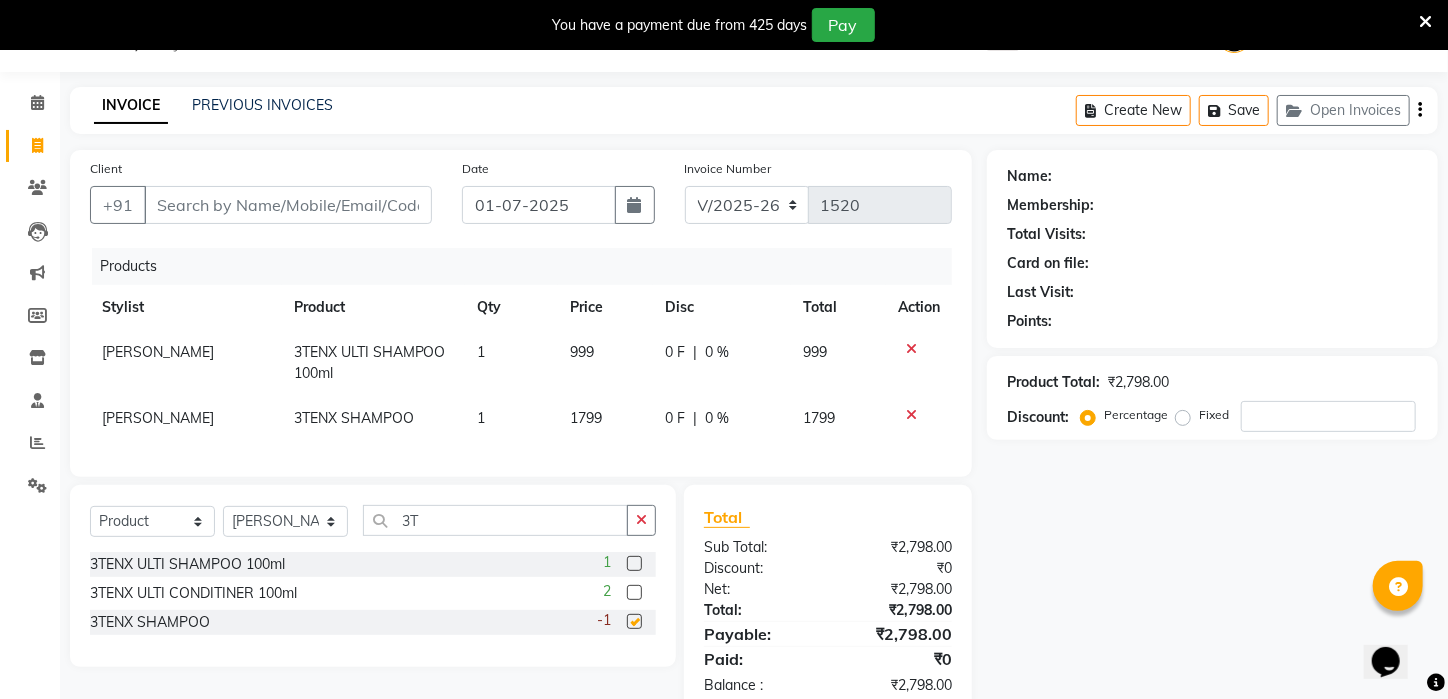 checkbox on "false" 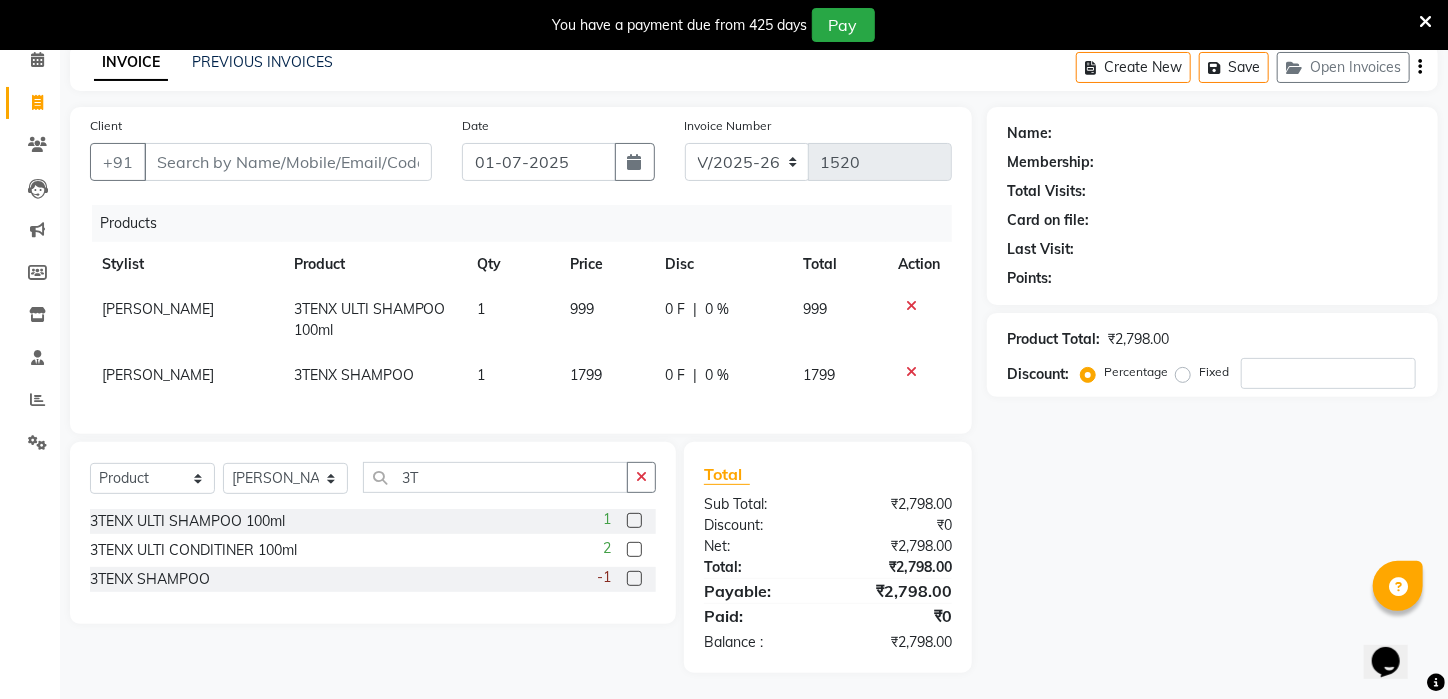 scroll, scrollTop: 112, scrollLeft: 0, axis: vertical 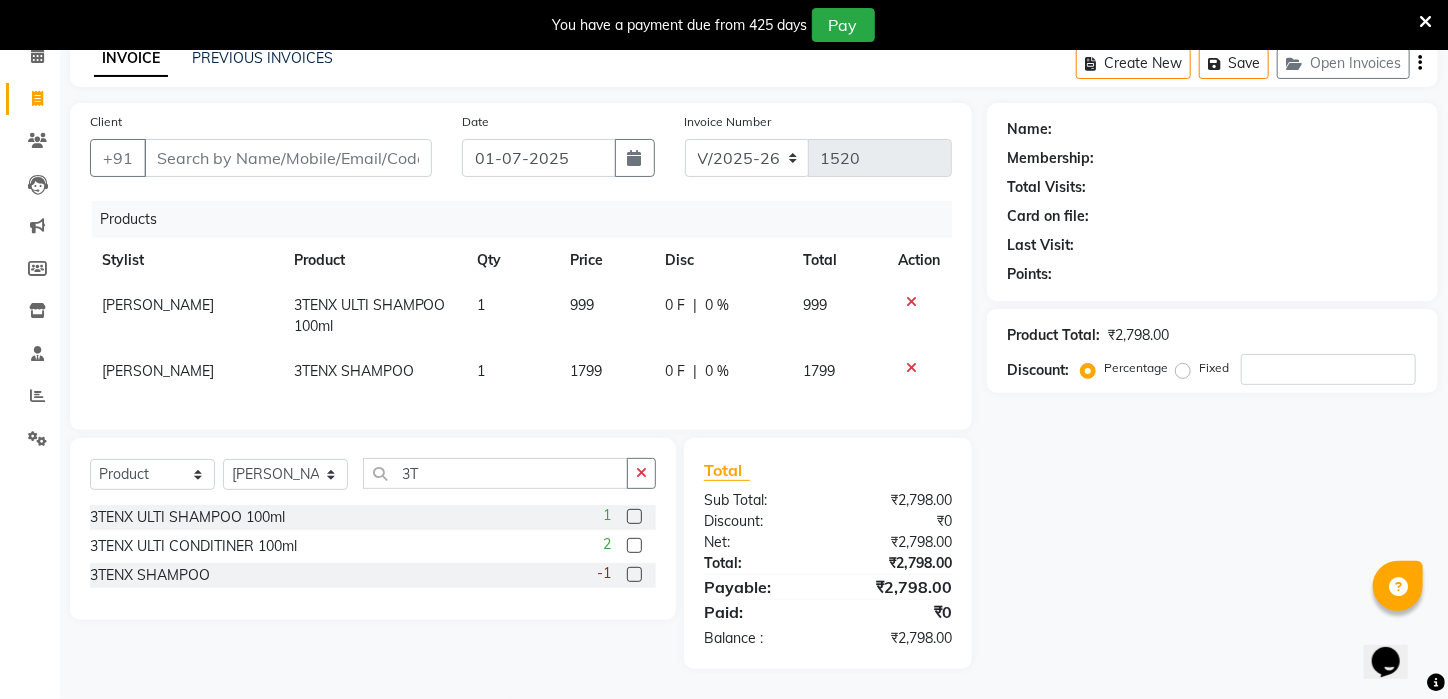 click 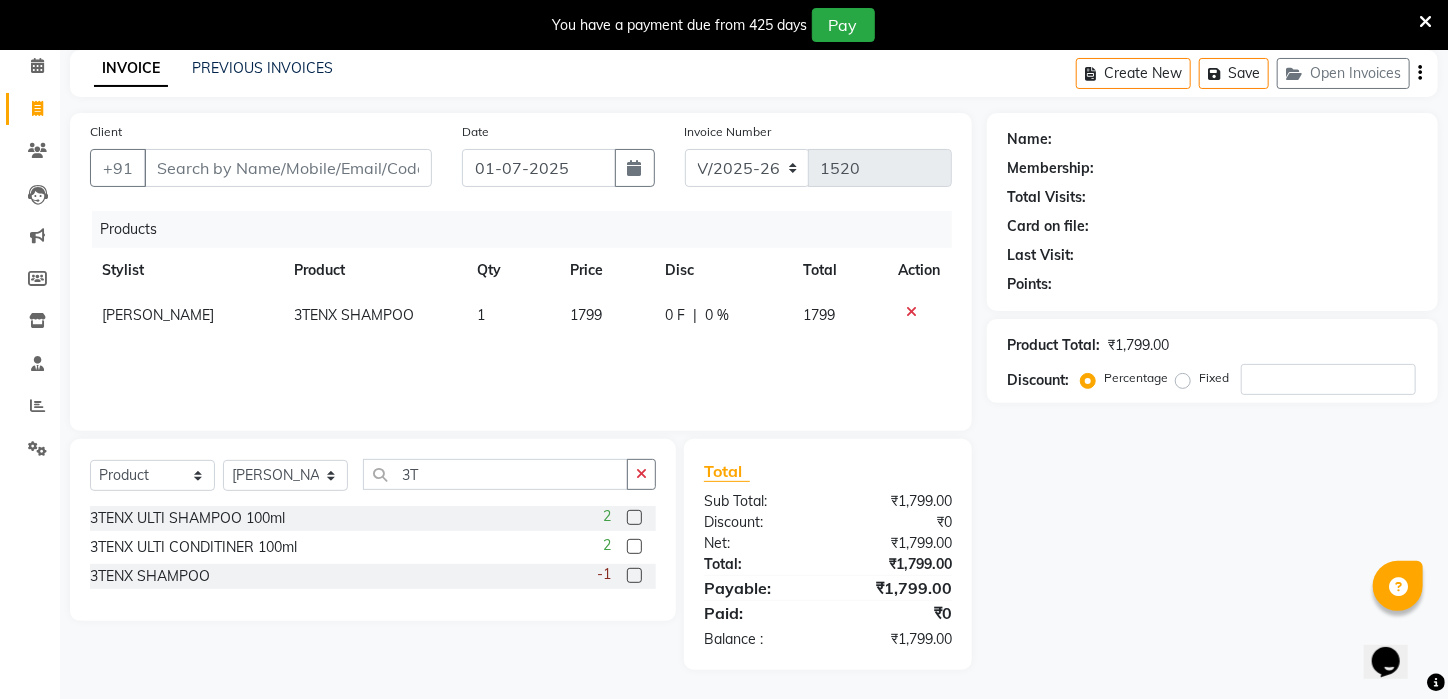 click 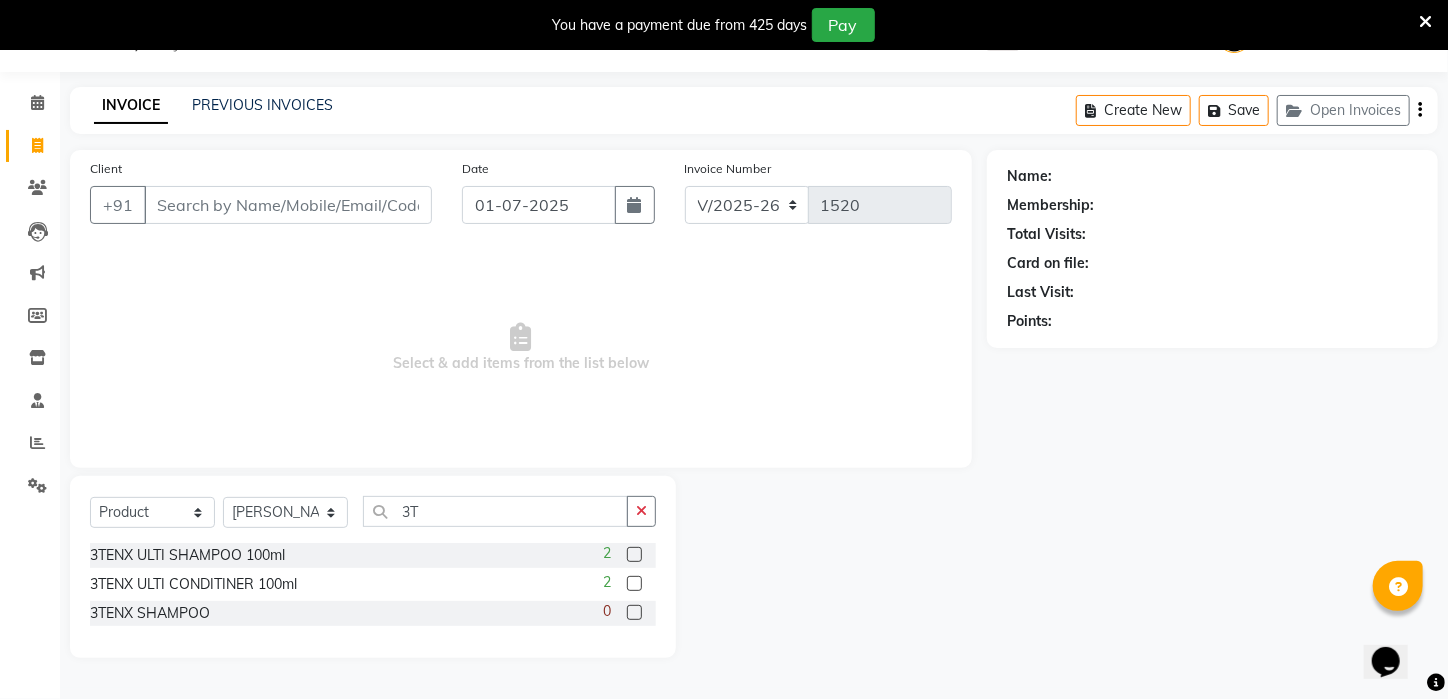 scroll, scrollTop: 50, scrollLeft: 0, axis: vertical 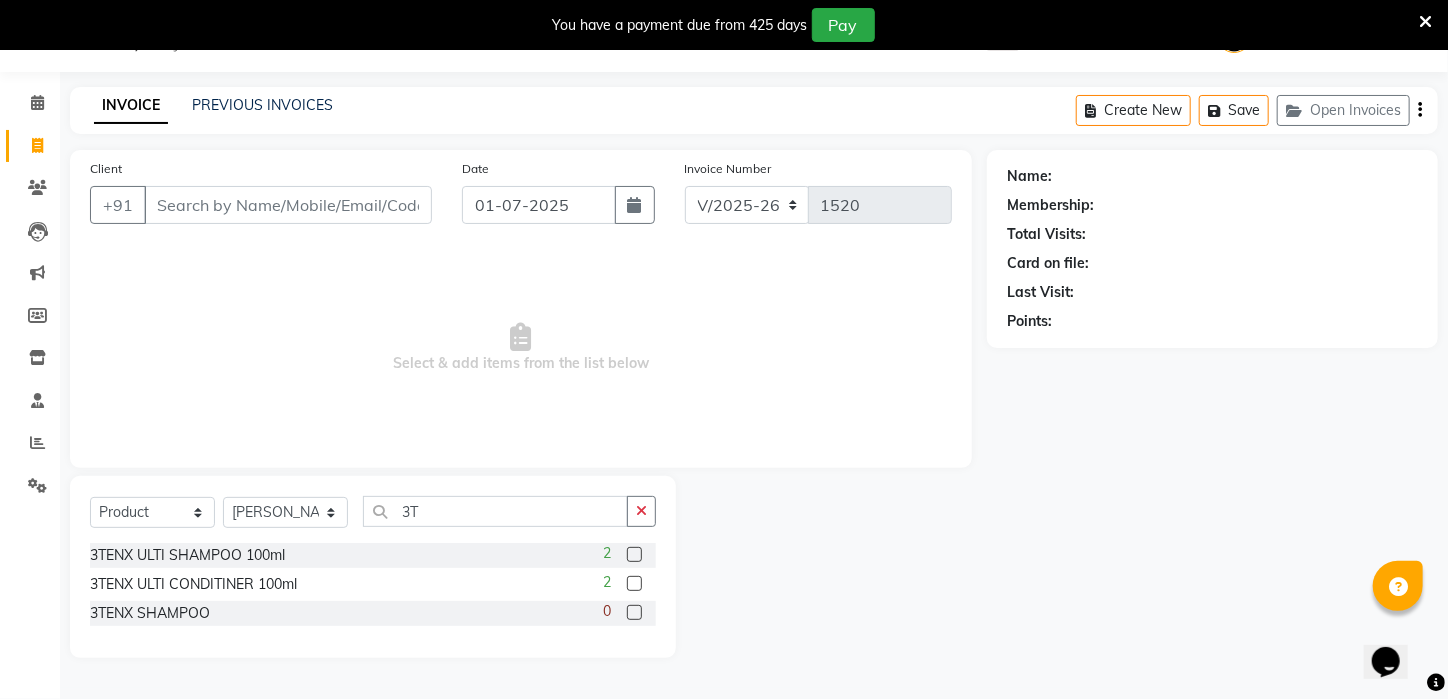 click on "Clients" 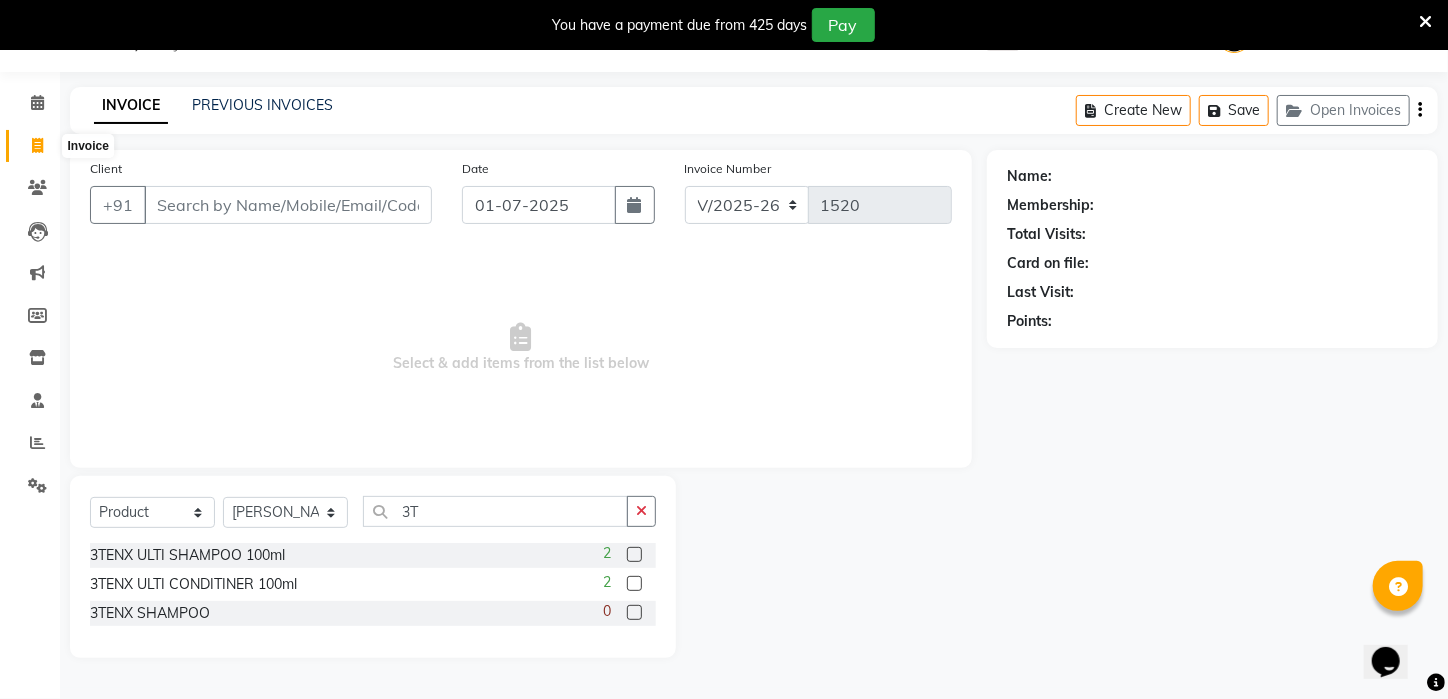 click 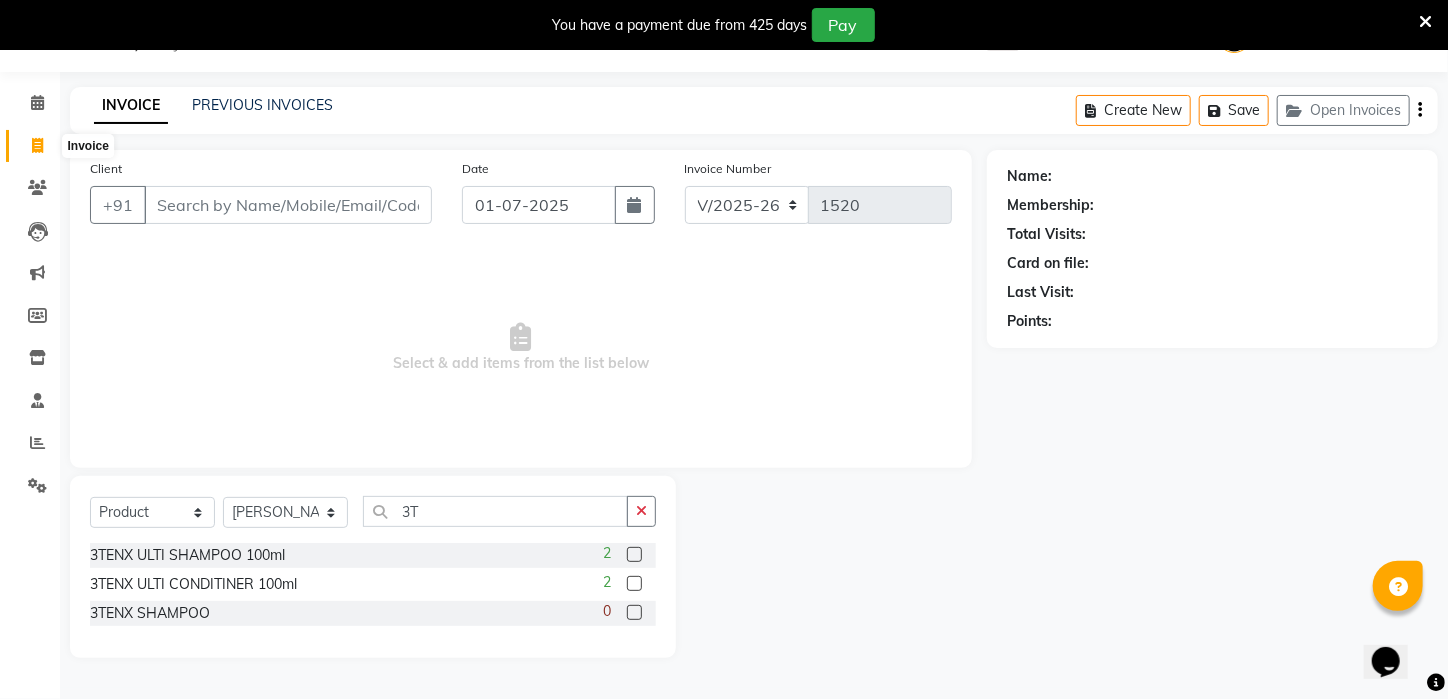 select on "service" 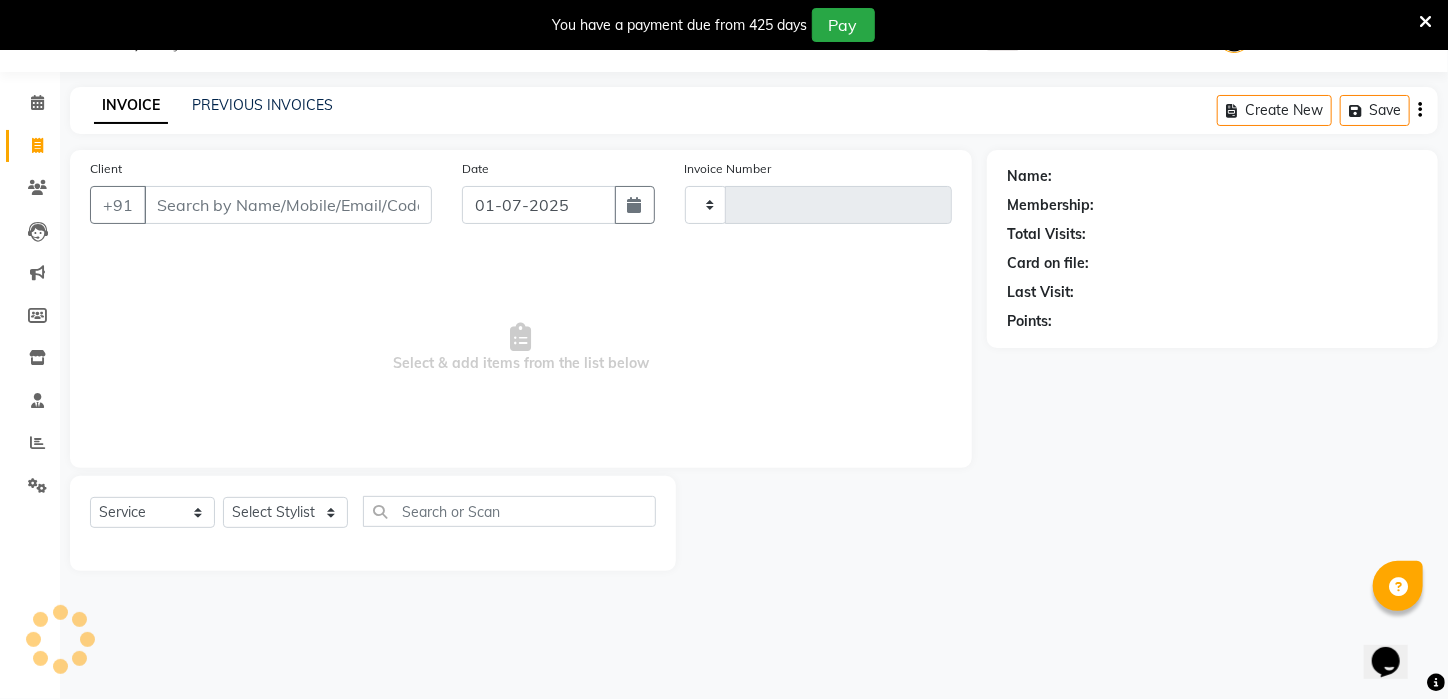 type on "1520" 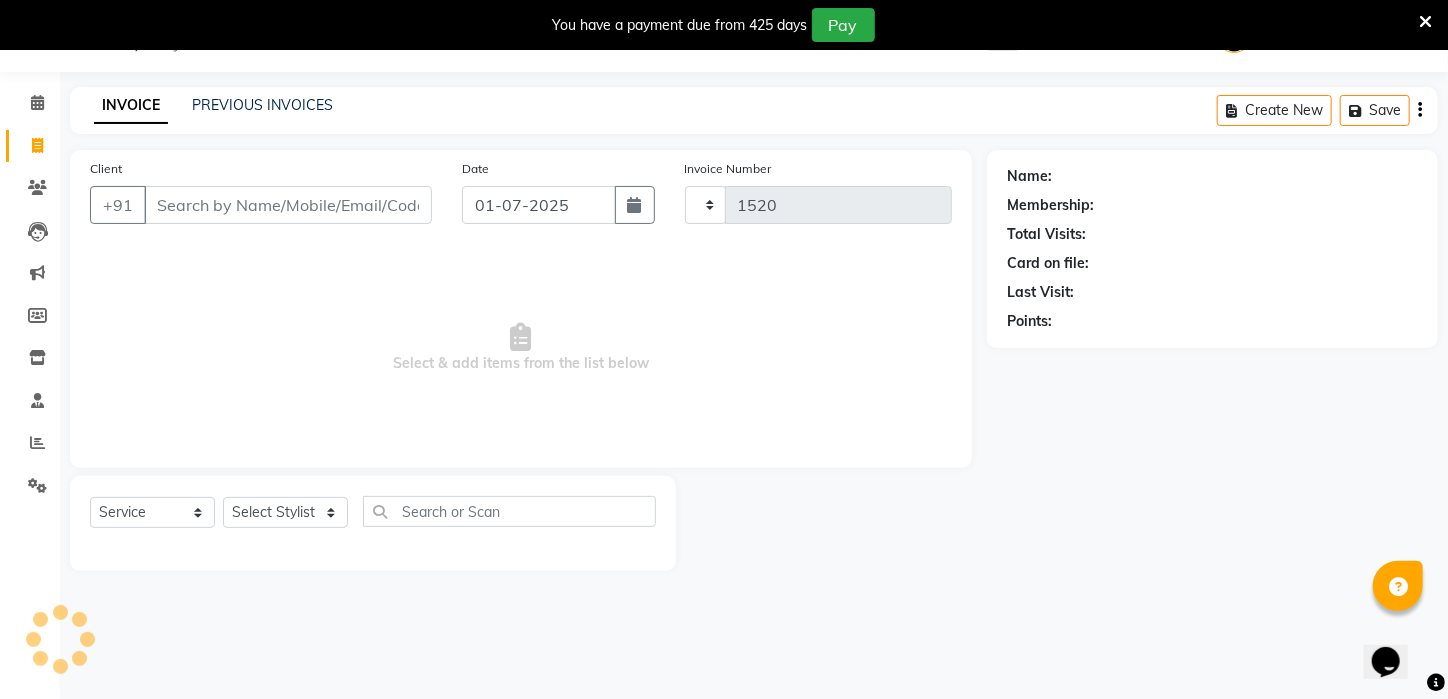 select on "4296" 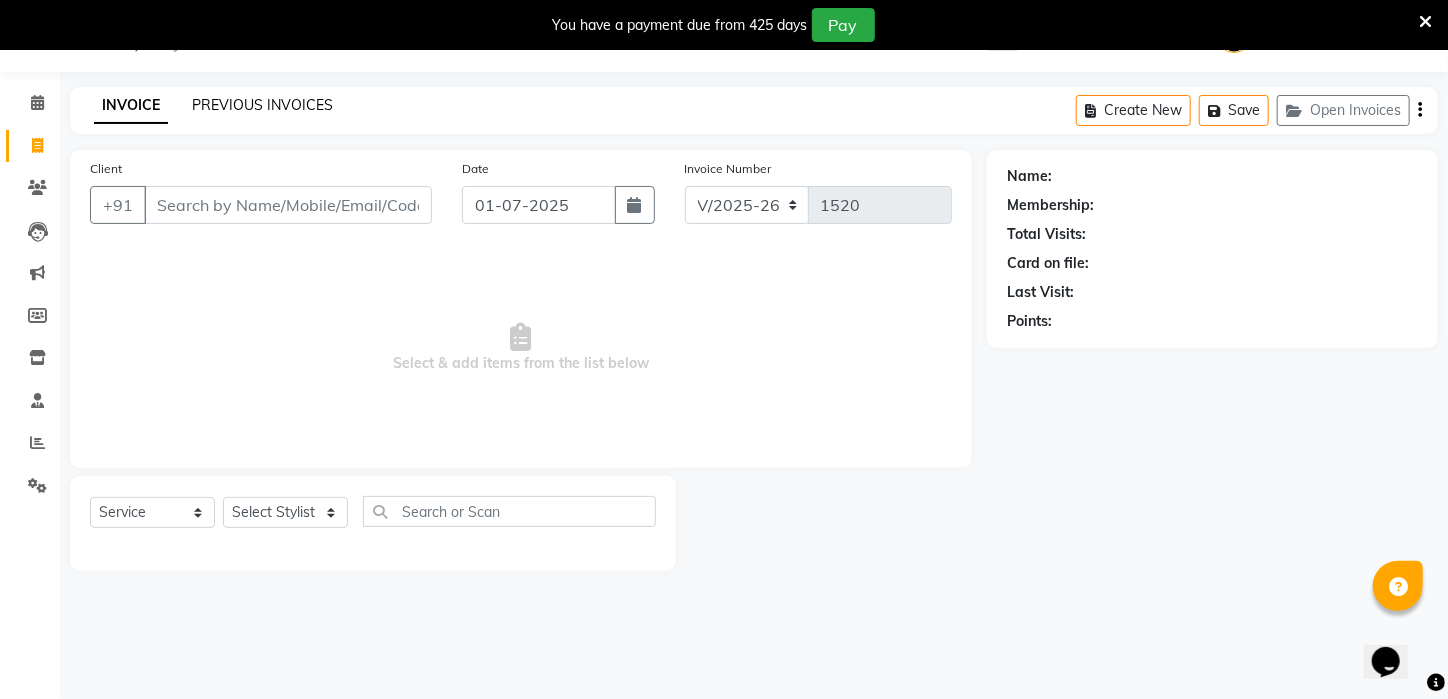 click on "PREVIOUS INVOICES" 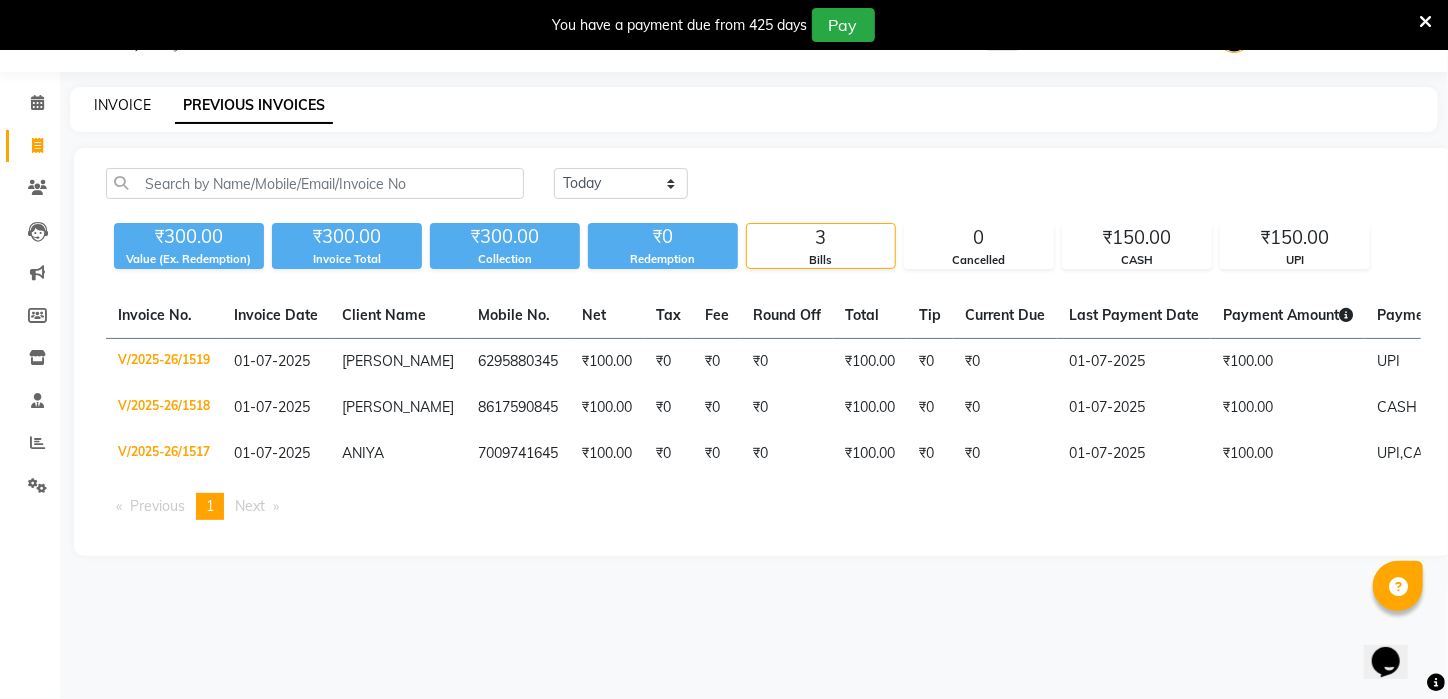 click on "INVOICE" 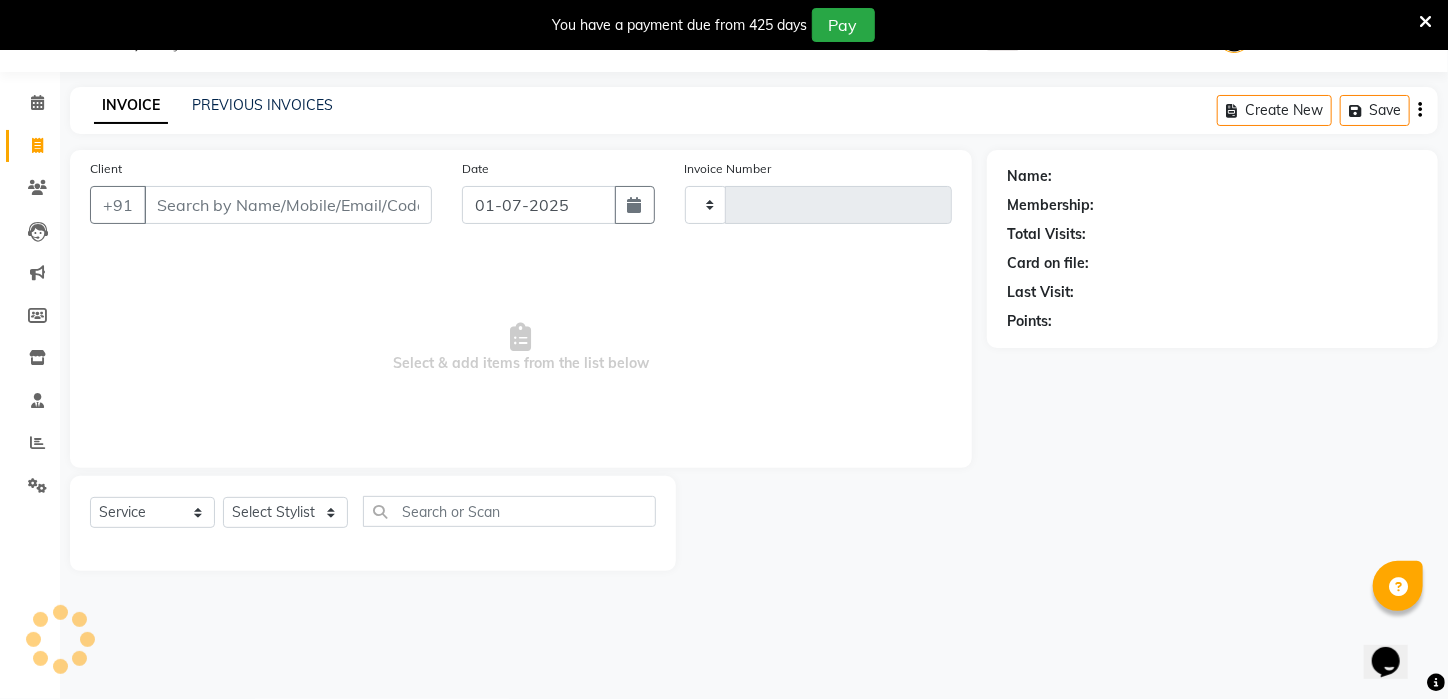 type on "1520" 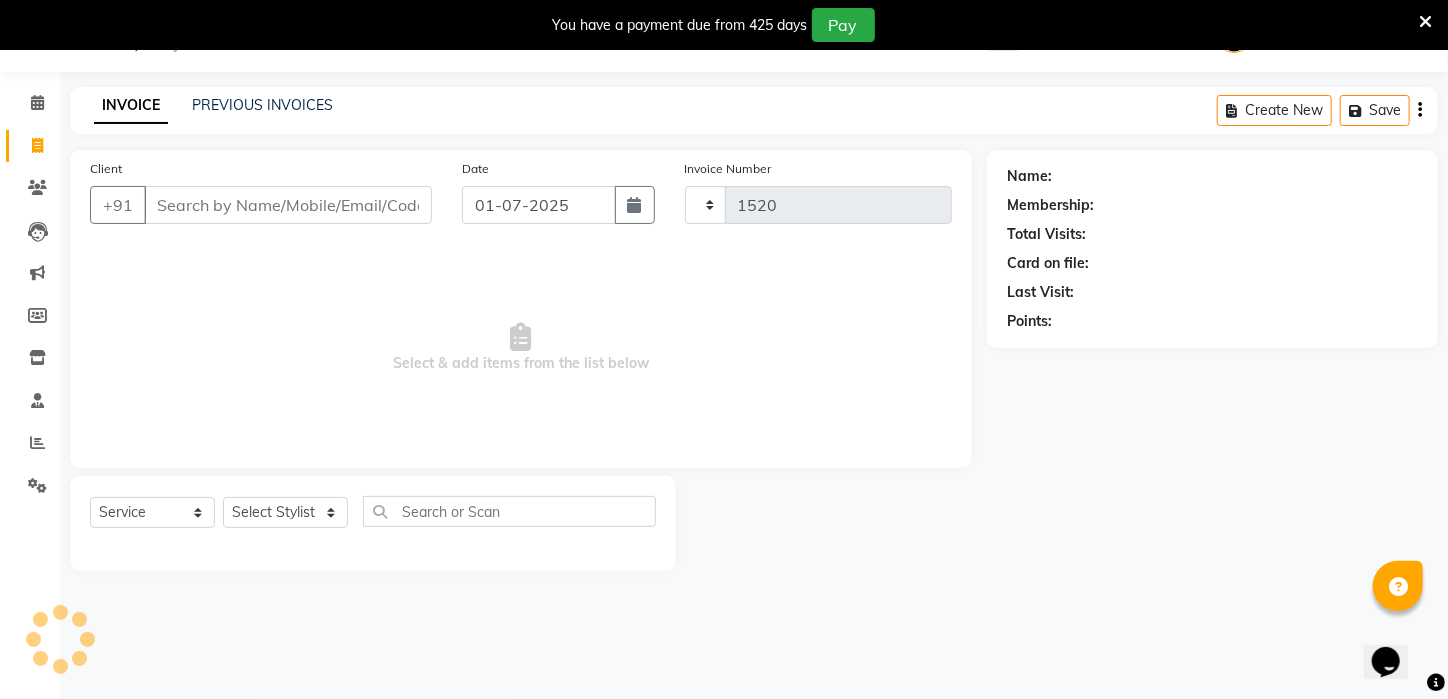 select on "4296" 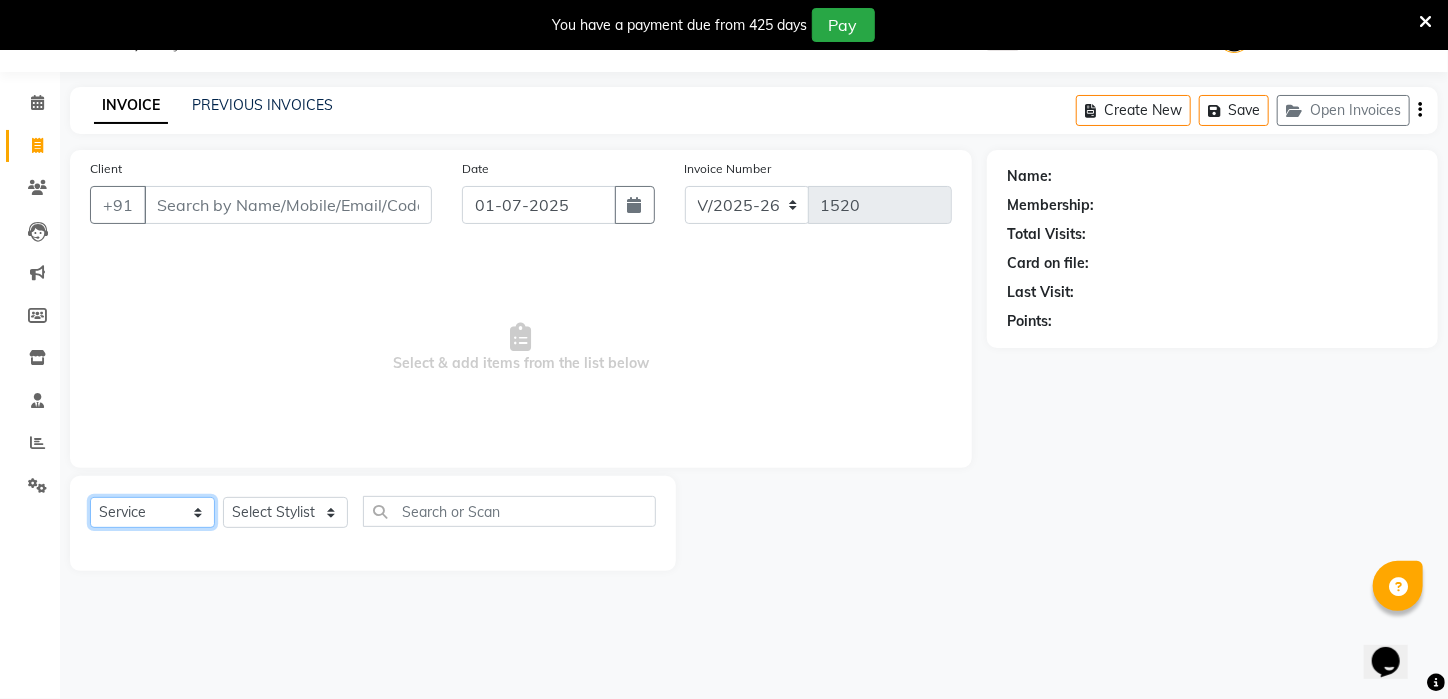 click on "Select  Service  Product  Membership  Package Voucher Prepaid Gift Card" 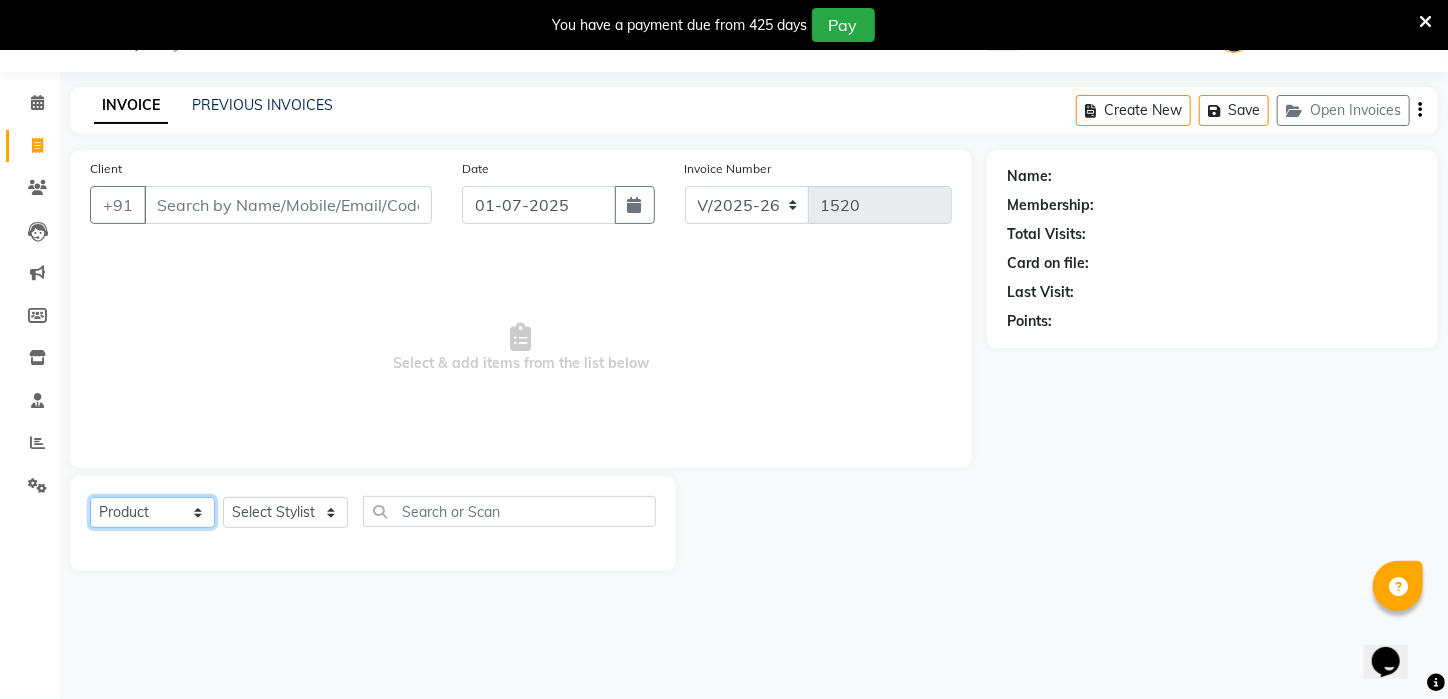 click on "Select  Service  Product  Membership  Package Voucher Prepaid Gift Card" 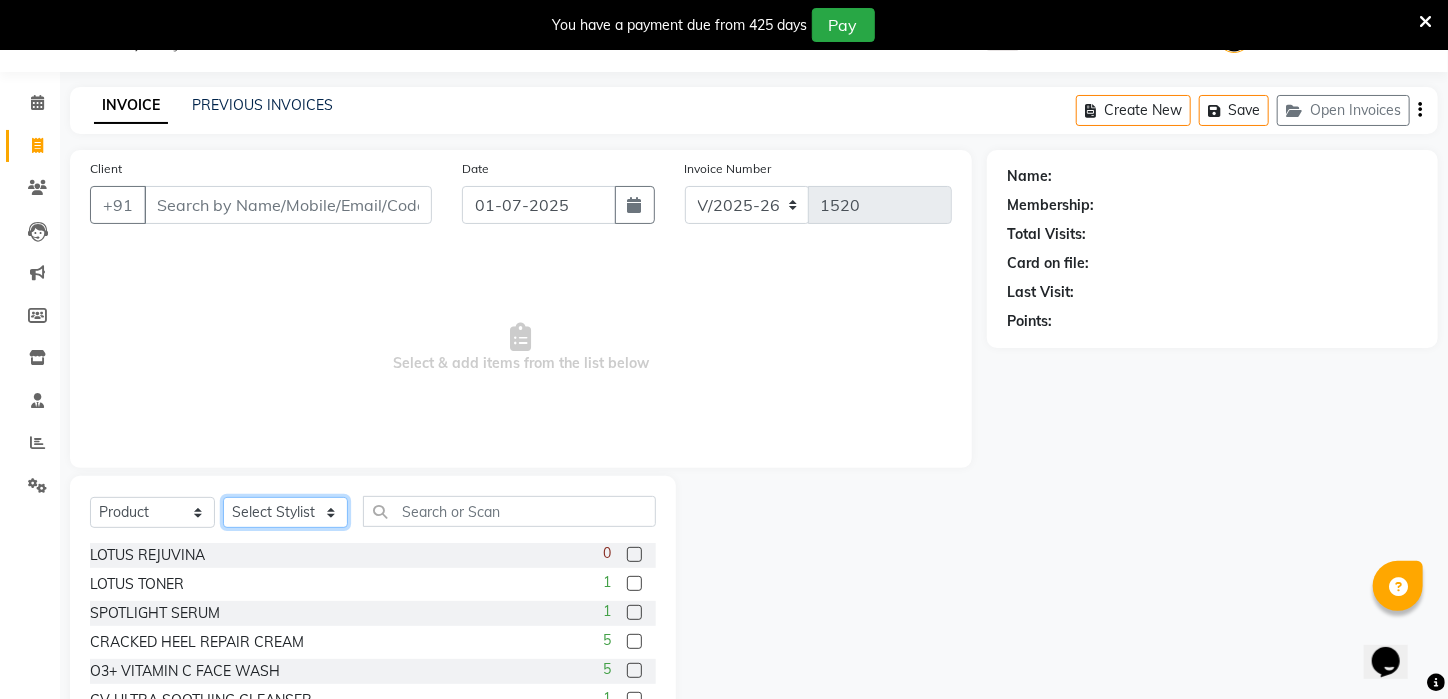 click on "Select Stylist [PERSON_NAME] [PERSON_NAME] DEEPIKA [PERSON_NAME] [PERSON_NAME] kharagpur Mahadev [PERSON_NAME] [PERSON_NAME] NEHA [PERSON_NAME] [PERSON_NAME] [PERSON_NAME] [PERSON_NAME] [PERSON_NAME]" 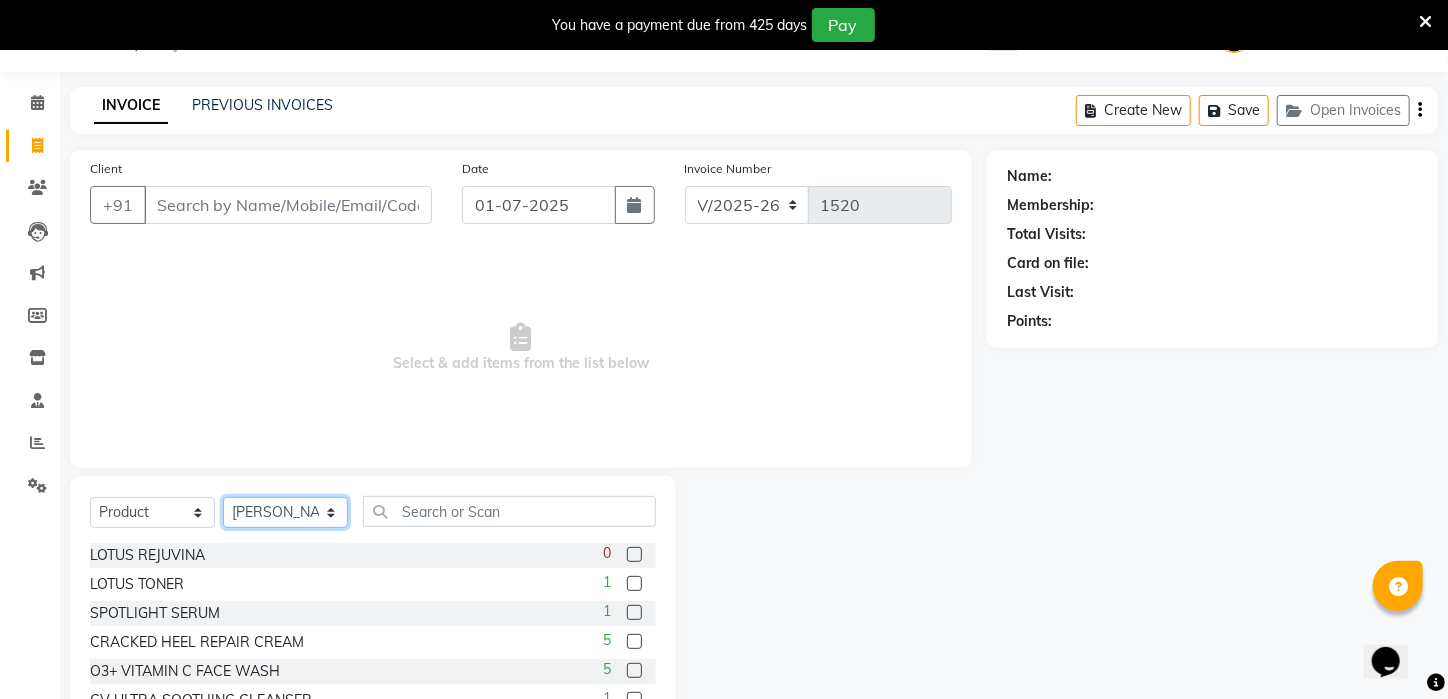 click on "Select Stylist [PERSON_NAME] [PERSON_NAME] DEEPIKA [PERSON_NAME] [PERSON_NAME] kharagpur Mahadev [PERSON_NAME] [PERSON_NAME] NEHA [PERSON_NAME] [PERSON_NAME] [PERSON_NAME] [PERSON_NAME] [PERSON_NAME]" 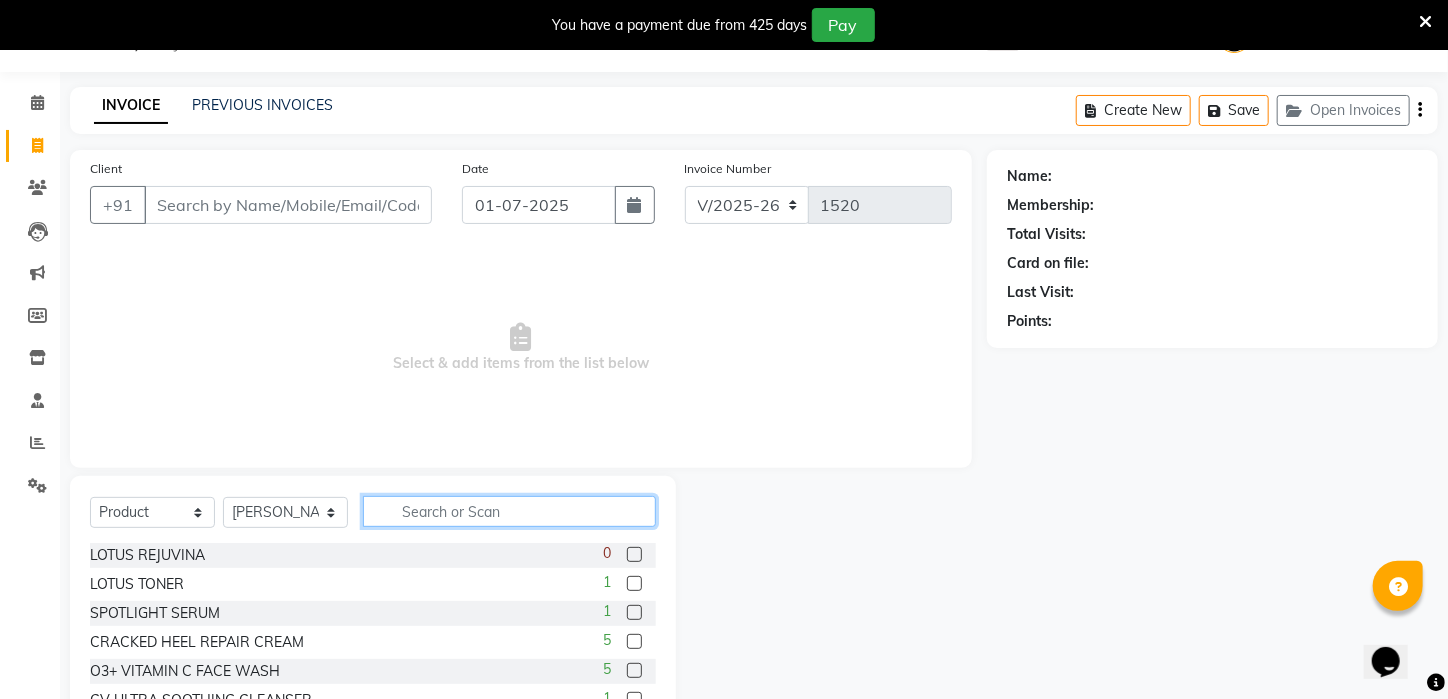 click 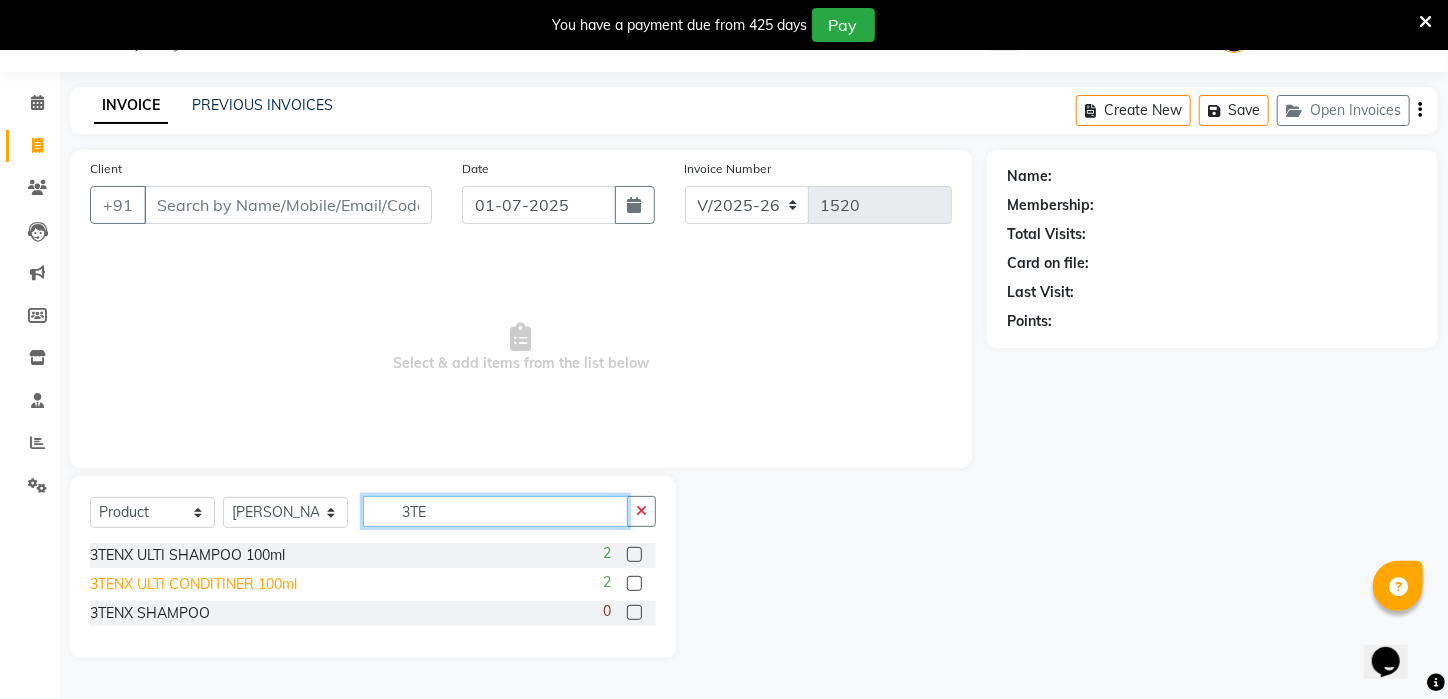 type on "3TE" 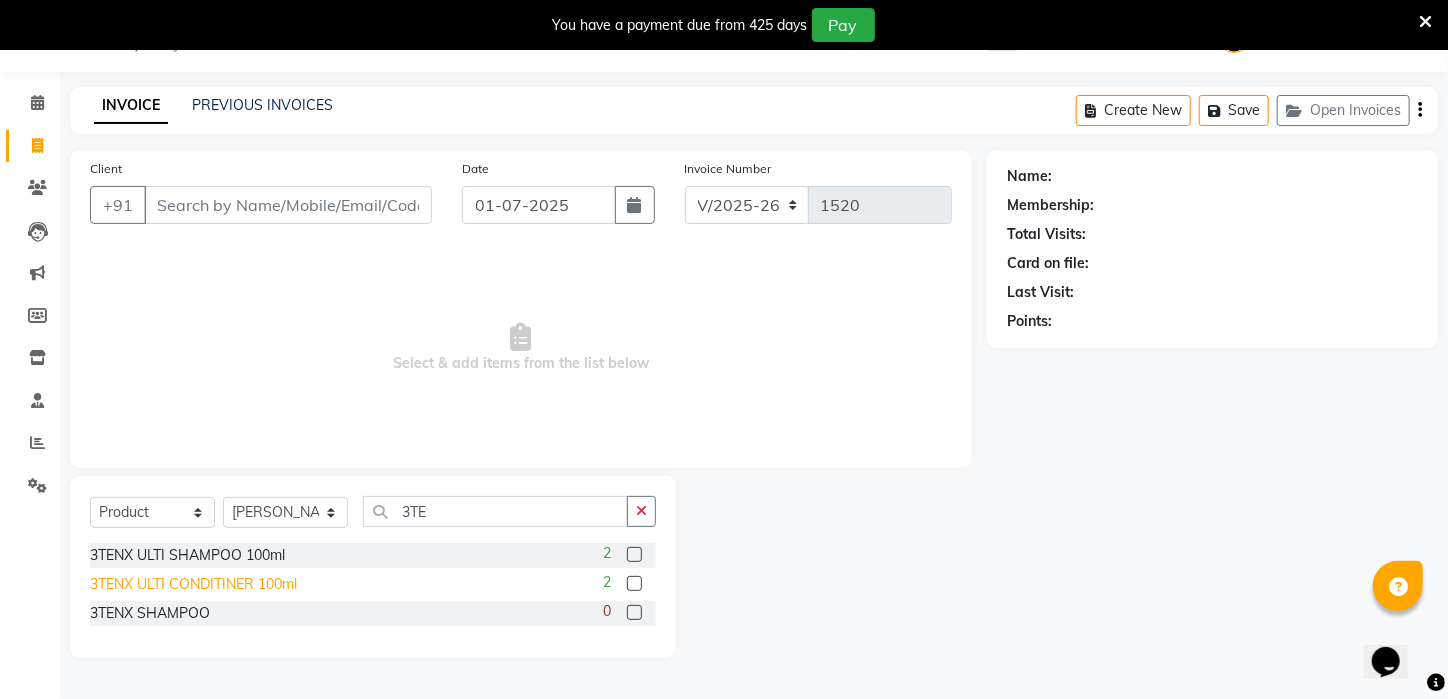 click on "3TENX ULTI CONDITINER 100ml" 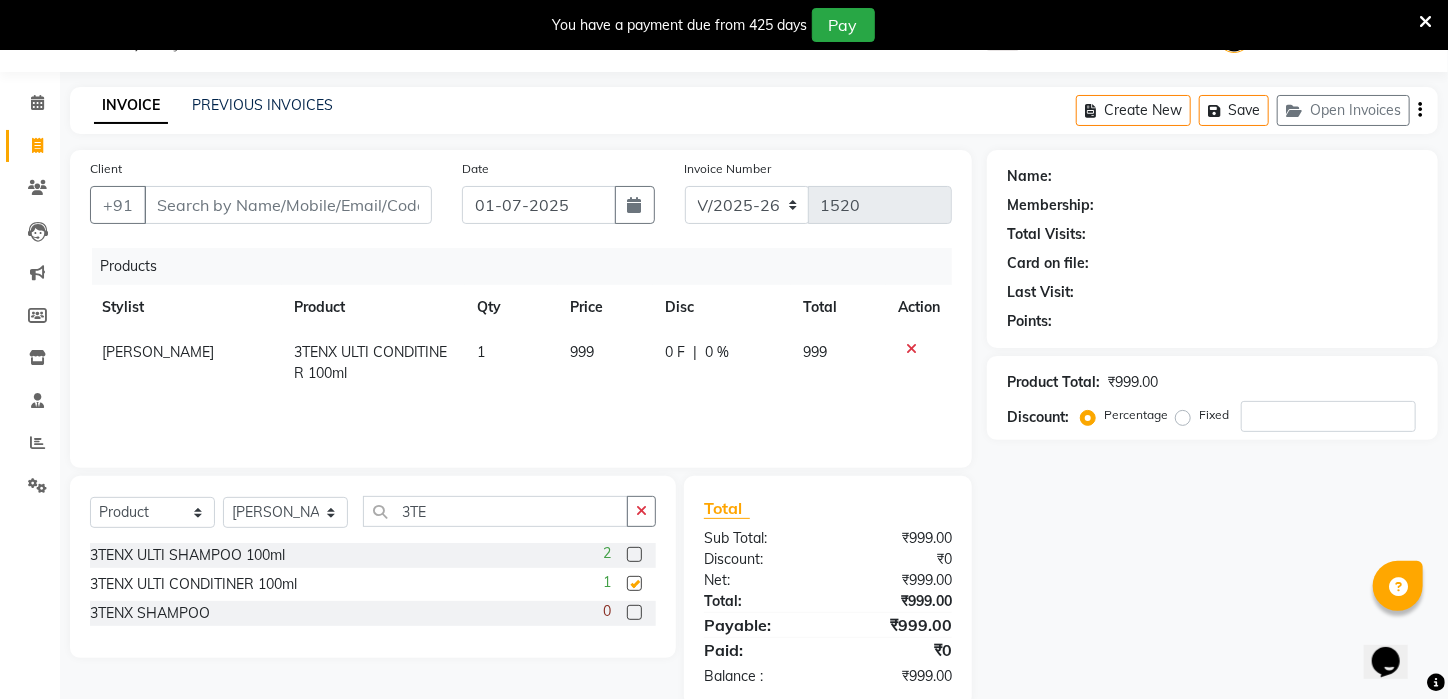 checkbox on "false" 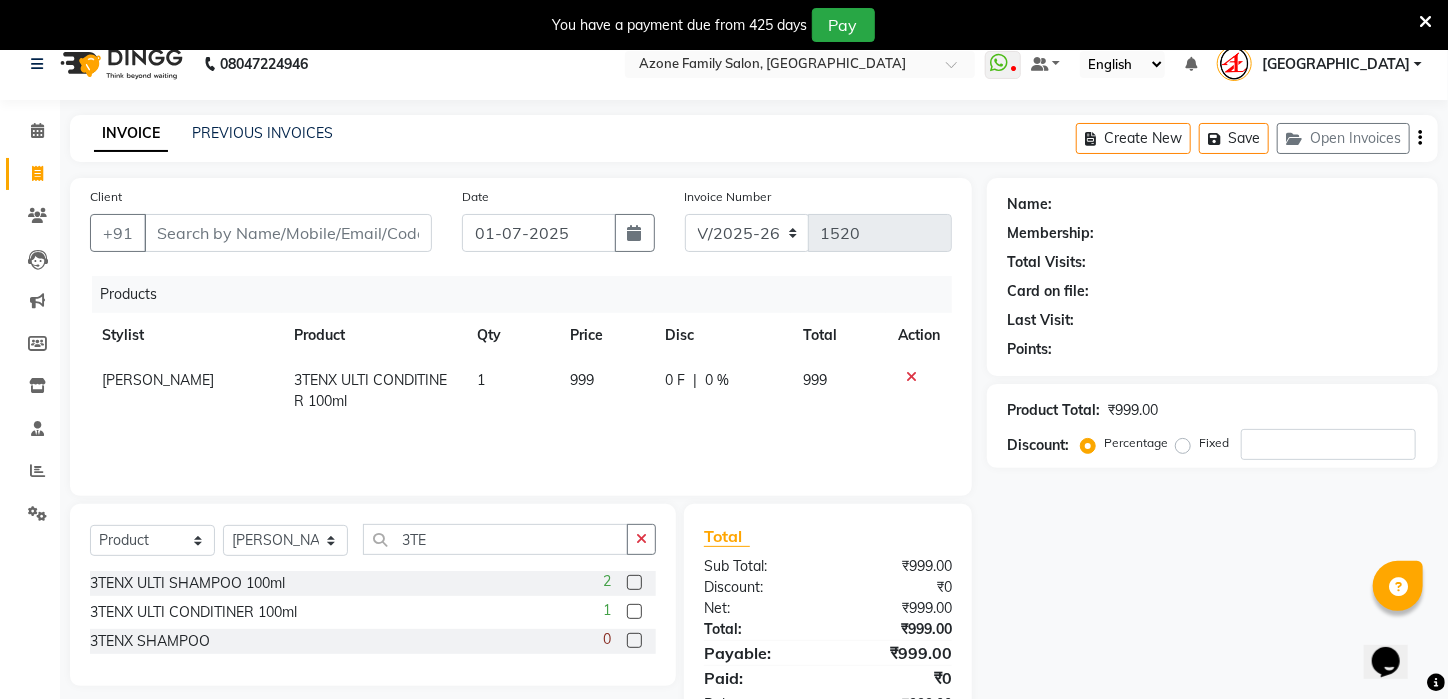 scroll, scrollTop: 0, scrollLeft: 0, axis: both 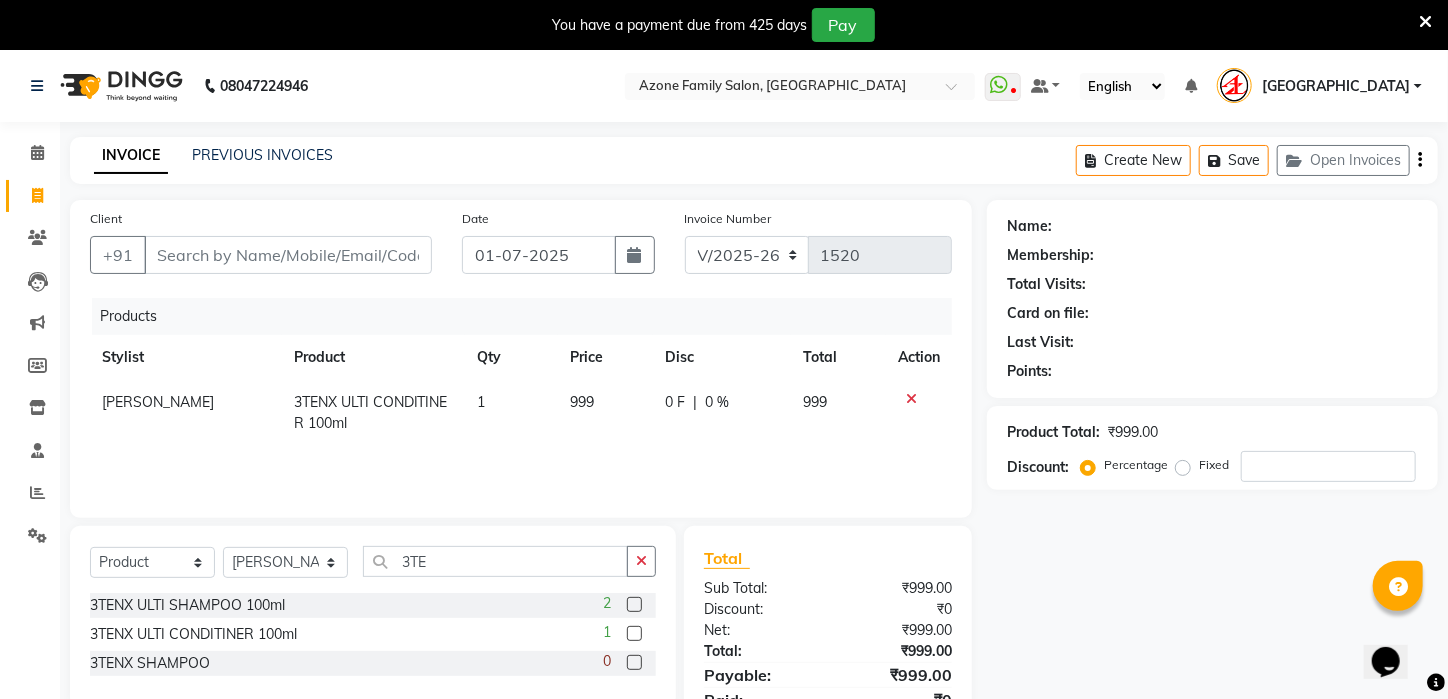 click on "999" 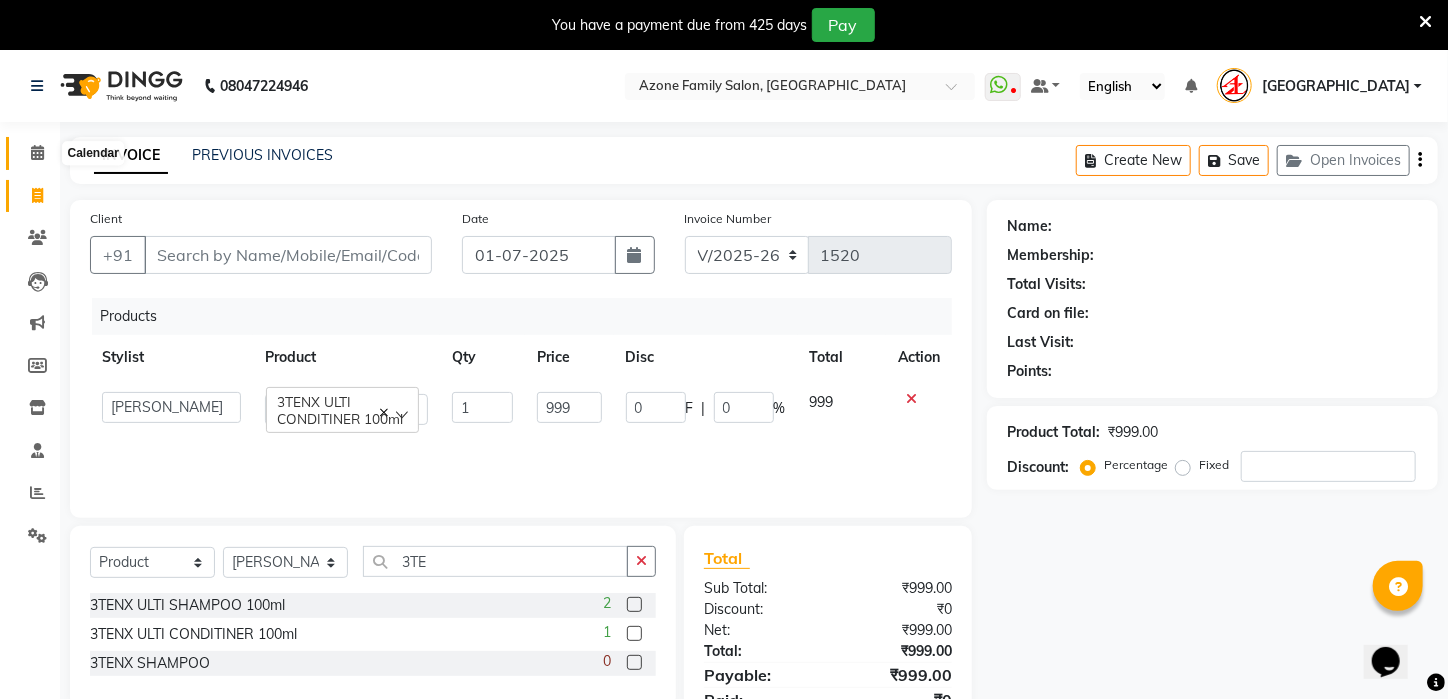 click 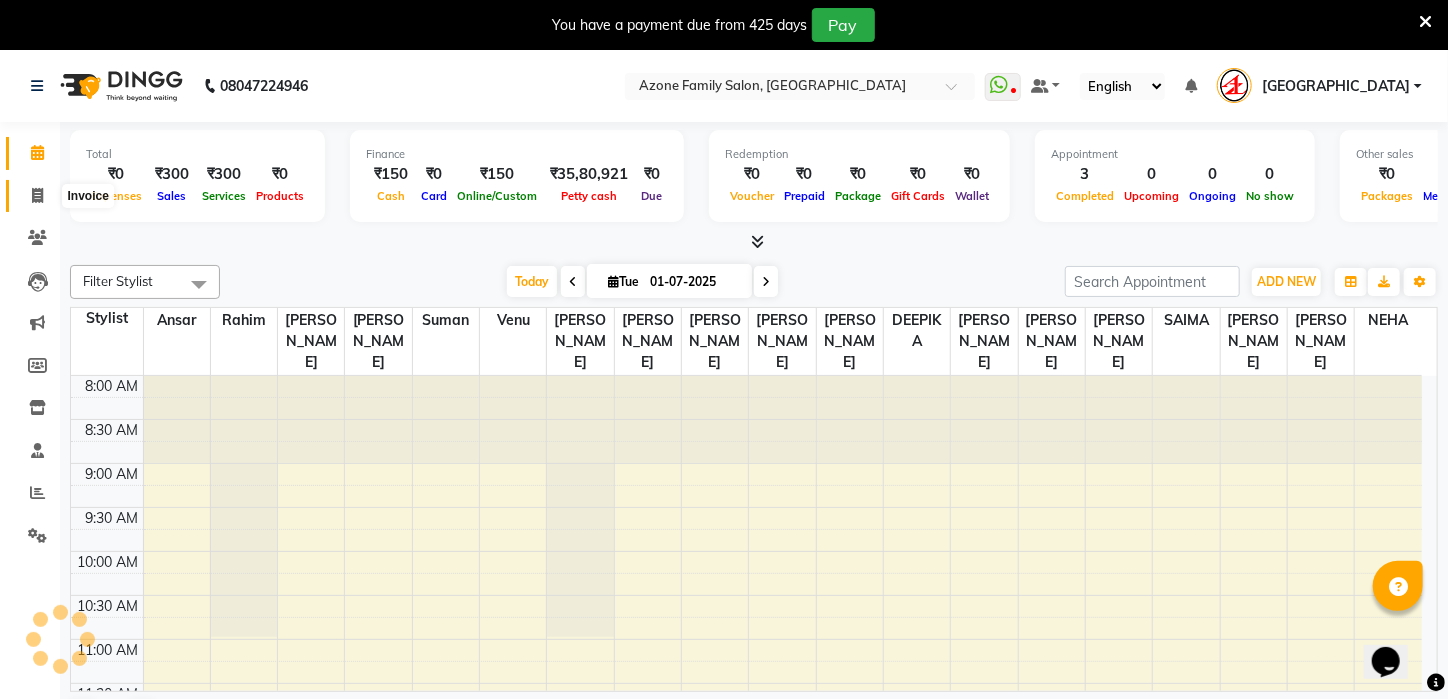 scroll, scrollTop: 0, scrollLeft: 0, axis: both 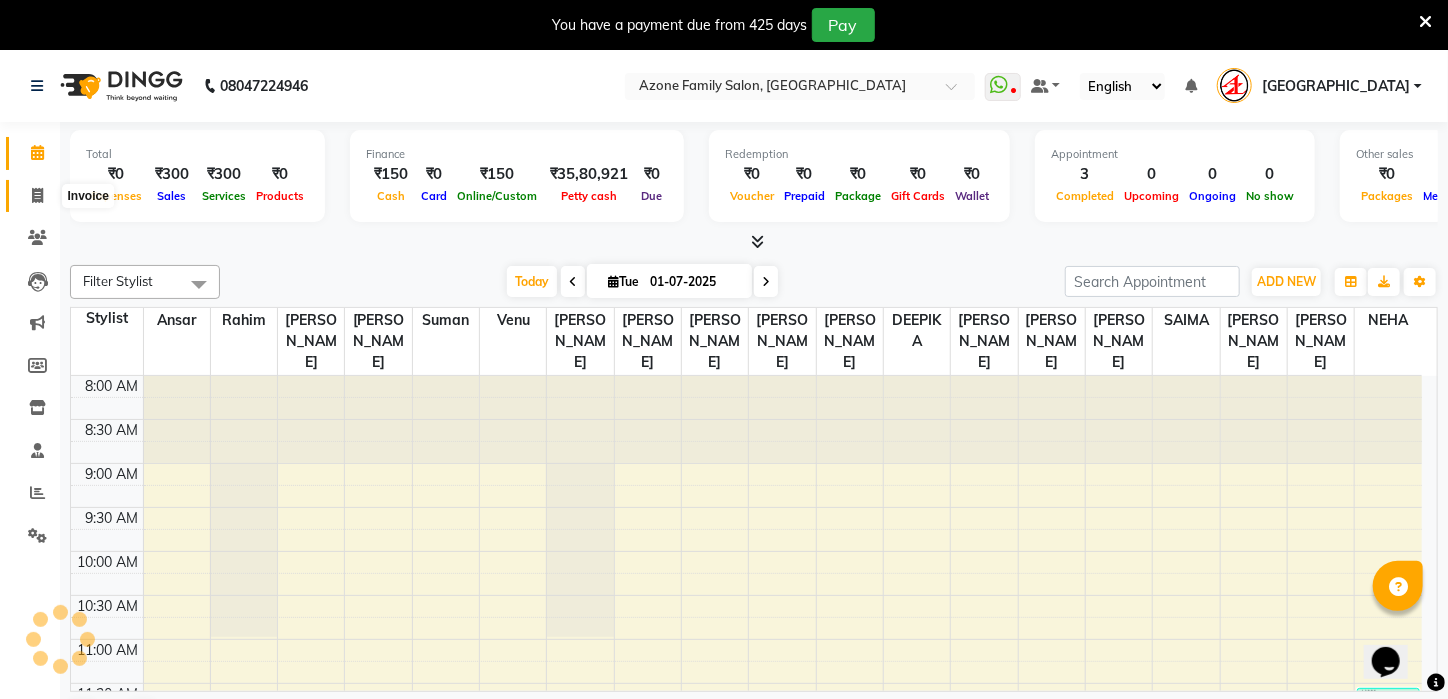 click 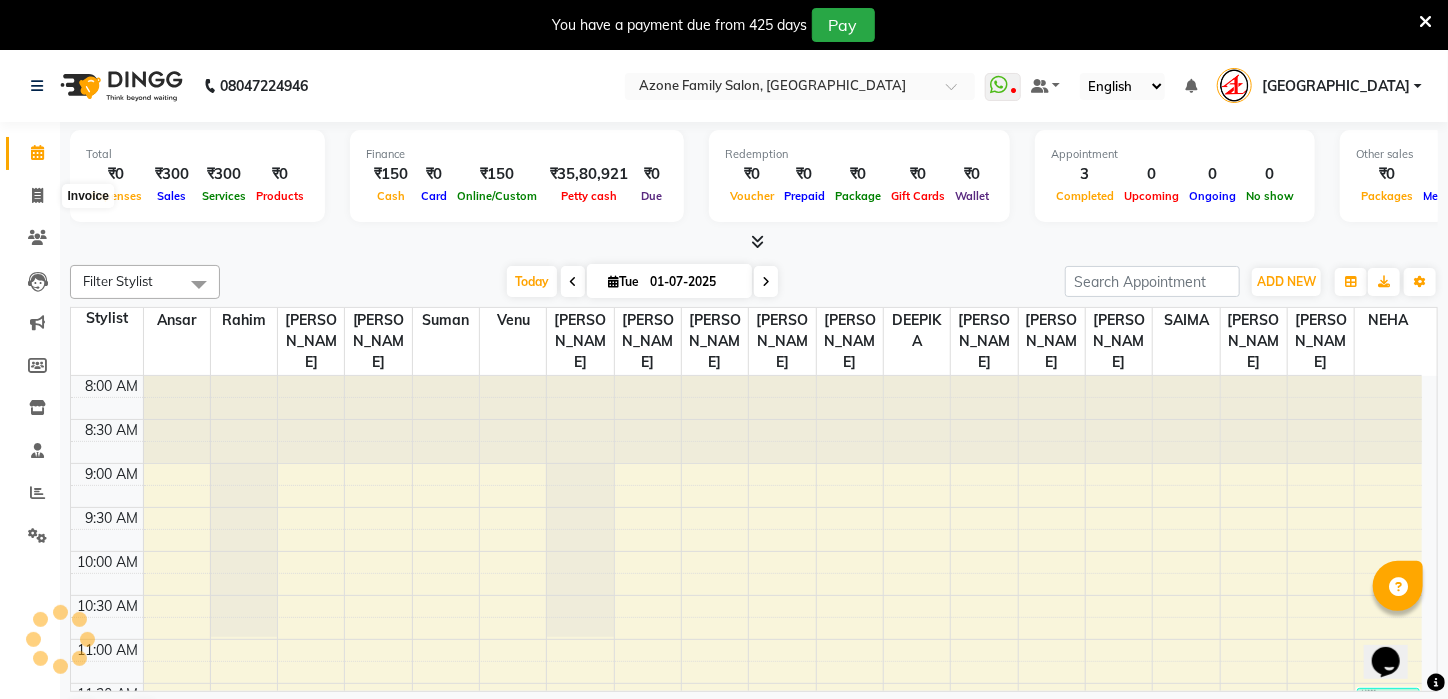 select on "service" 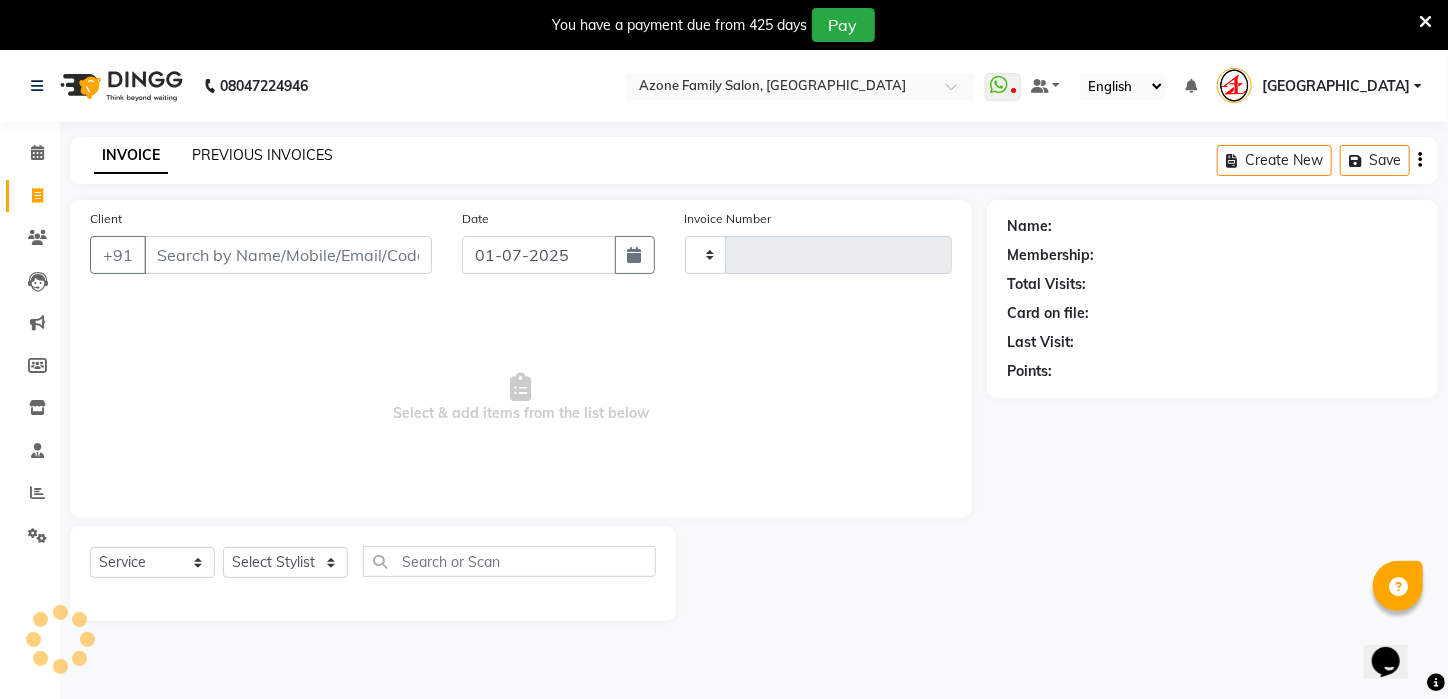 type on "1520" 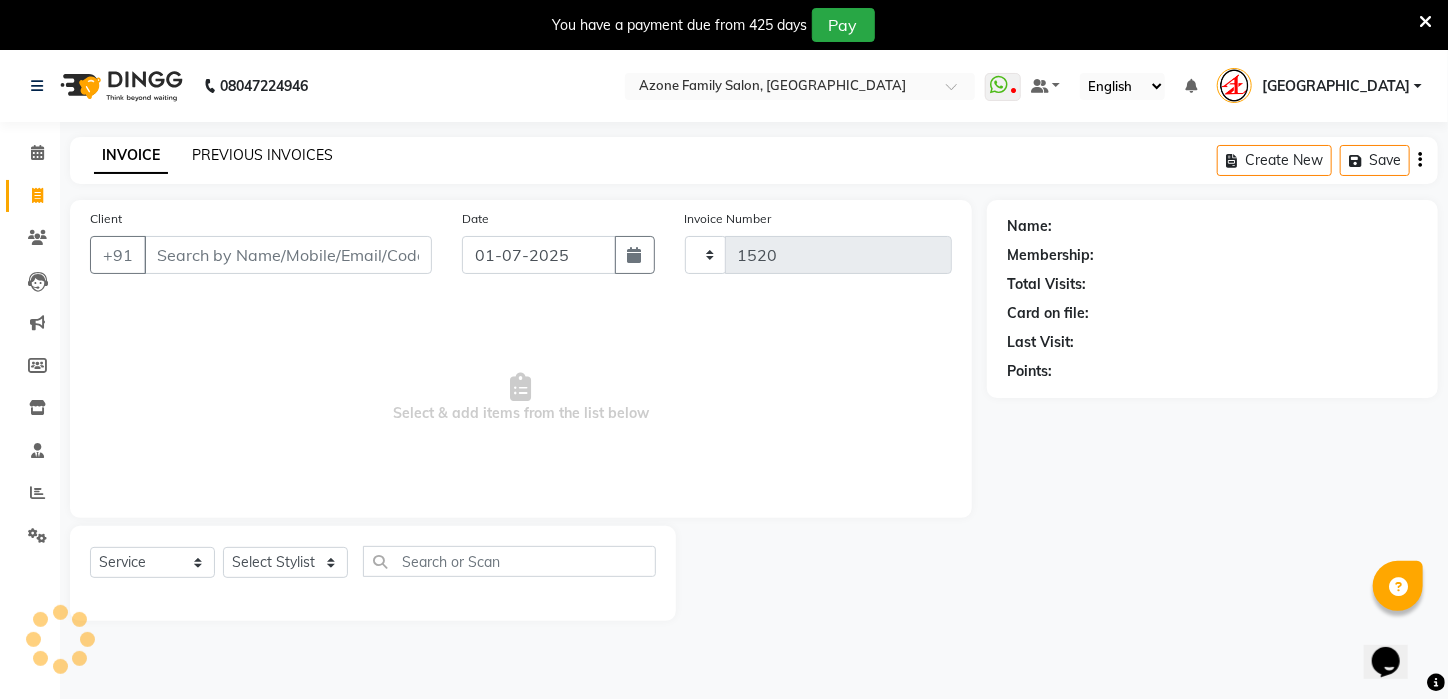 select on "4296" 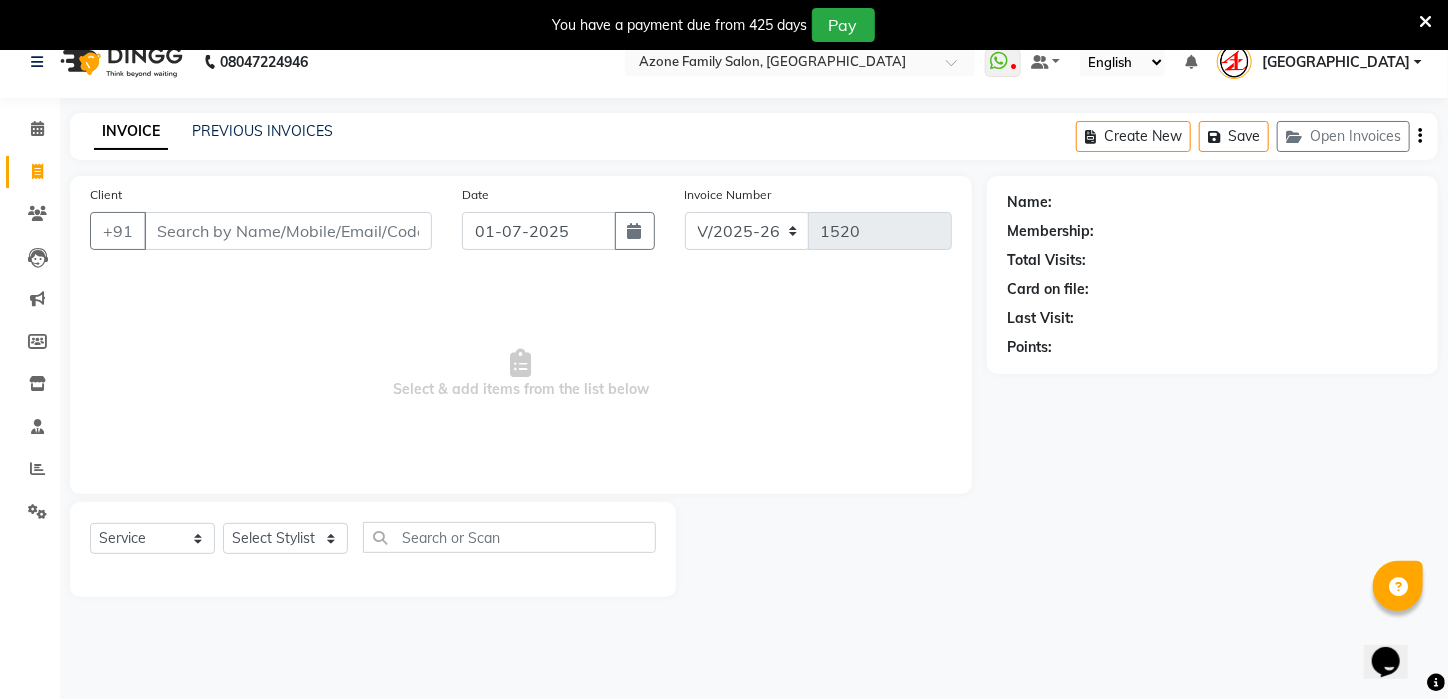 scroll, scrollTop: 0, scrollLeft: 0, axis: both 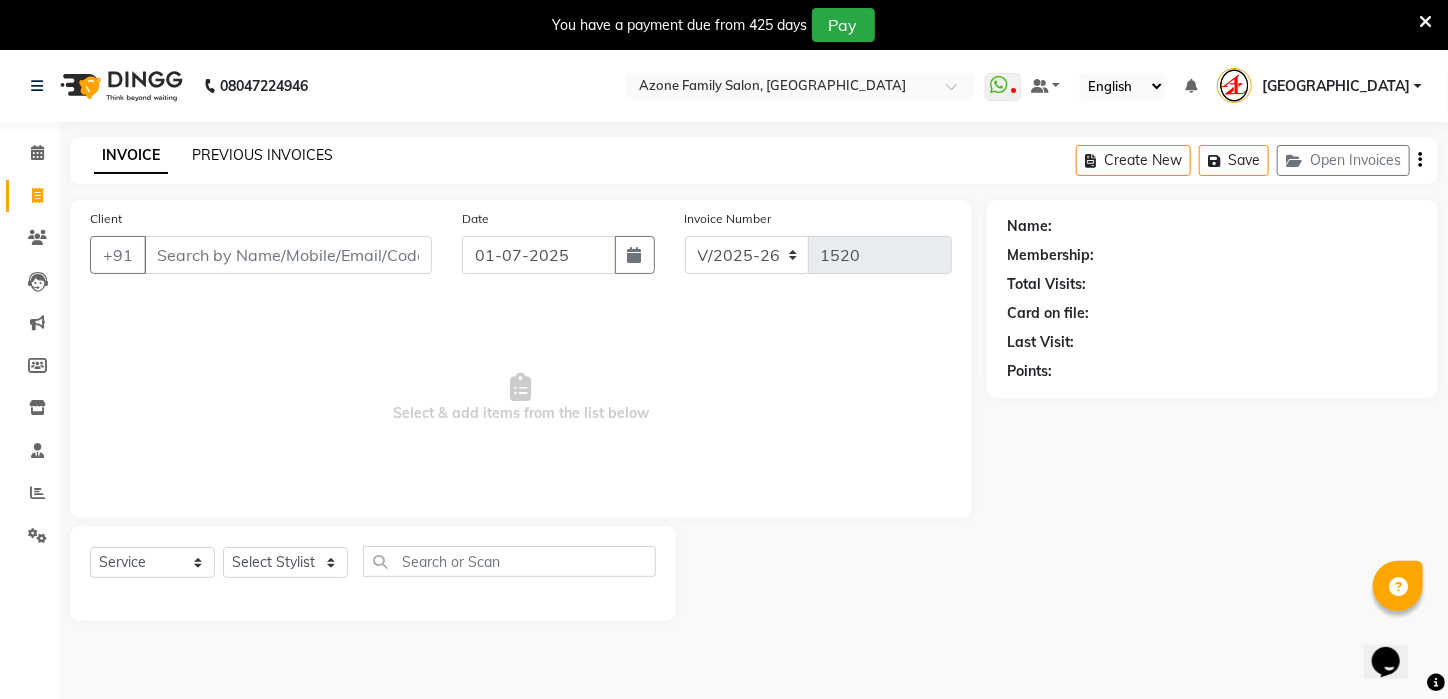 click on "PREVIOUS INVOICES" 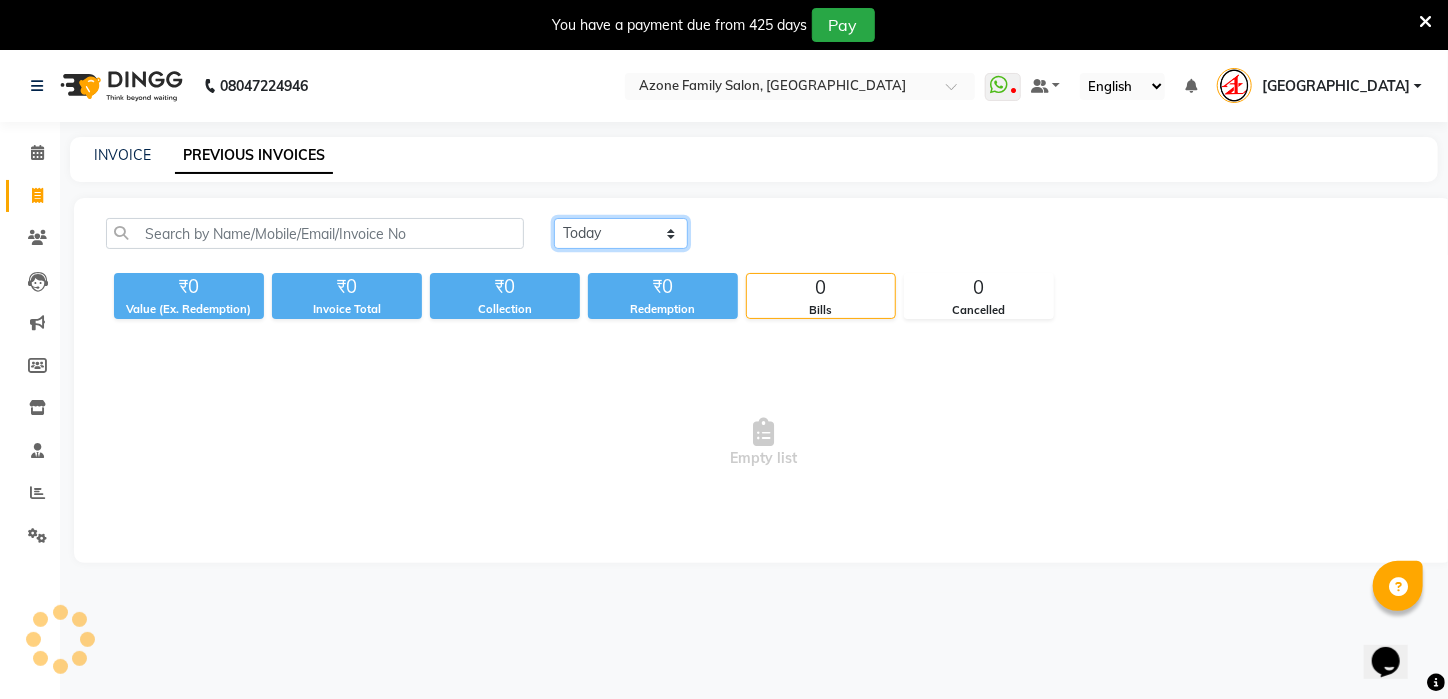 click on "[DATE] [DATE] Custom Range" 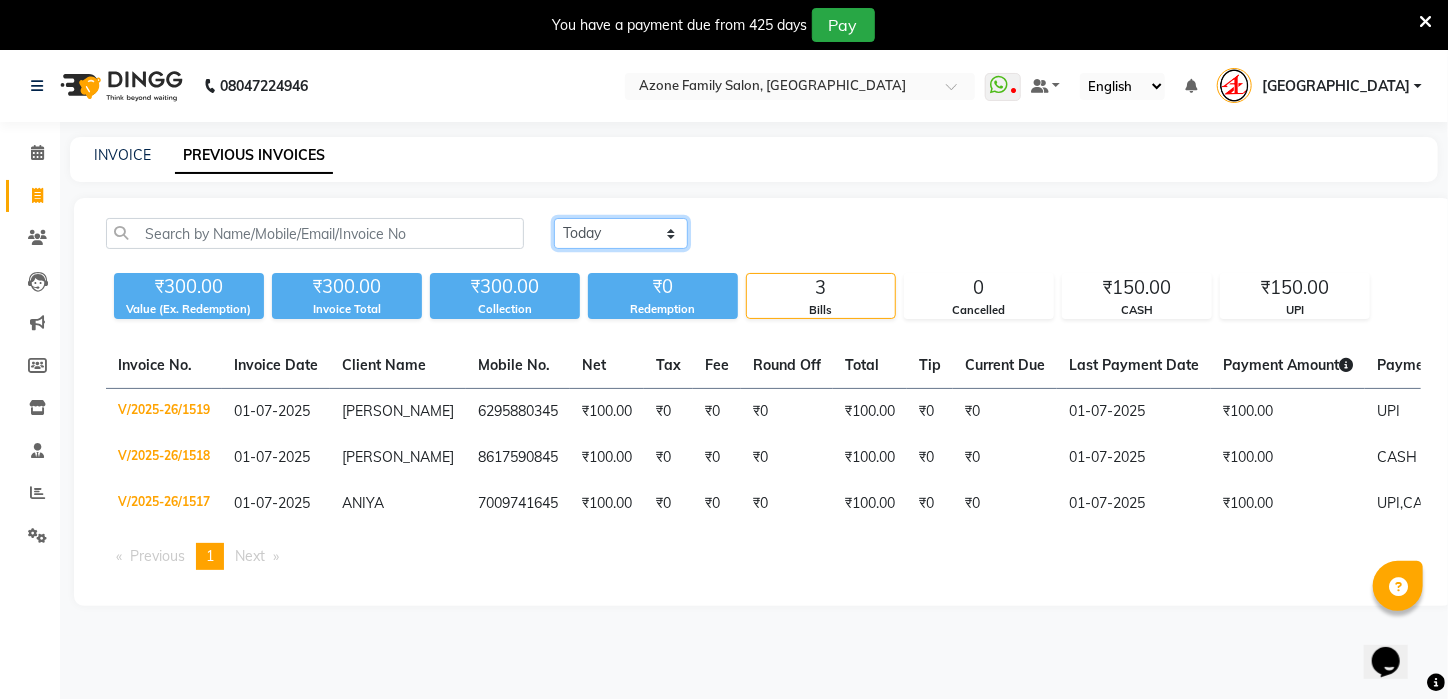 select on "range" 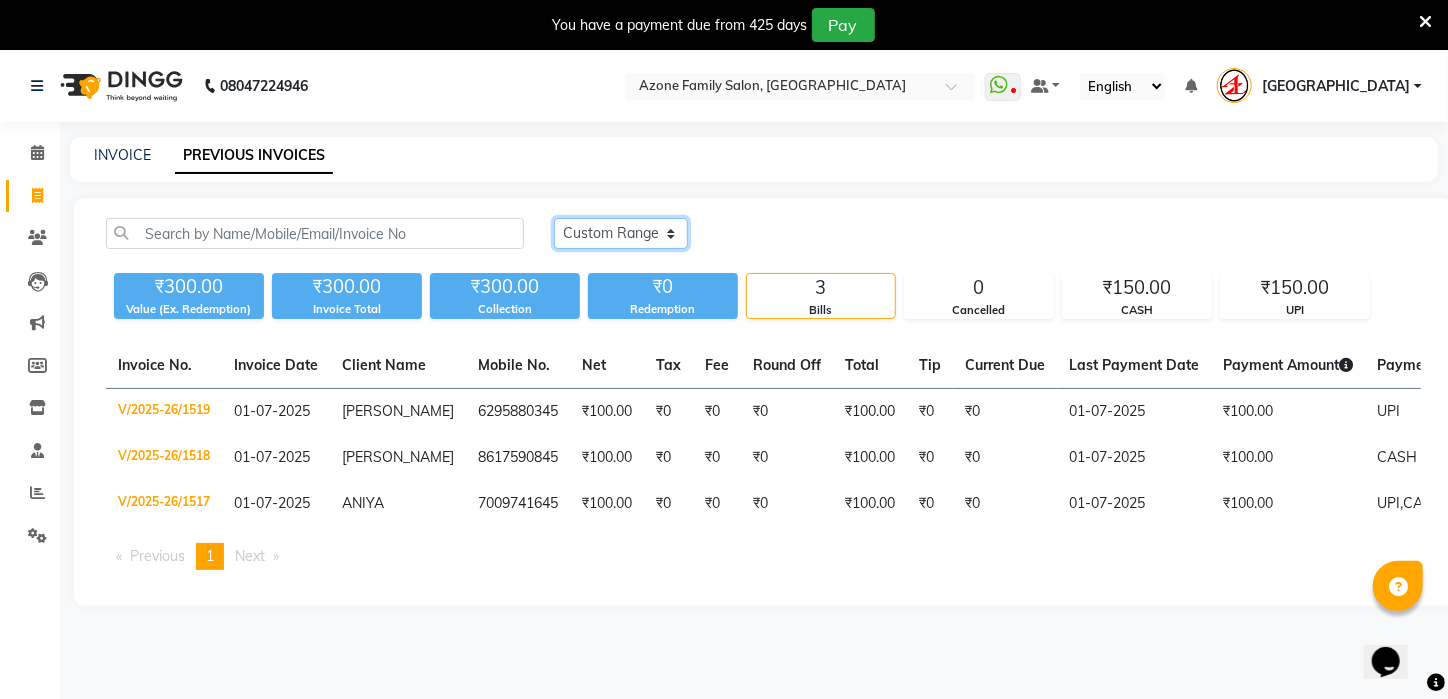 click on "[DATE] [DATE] Custom Range" 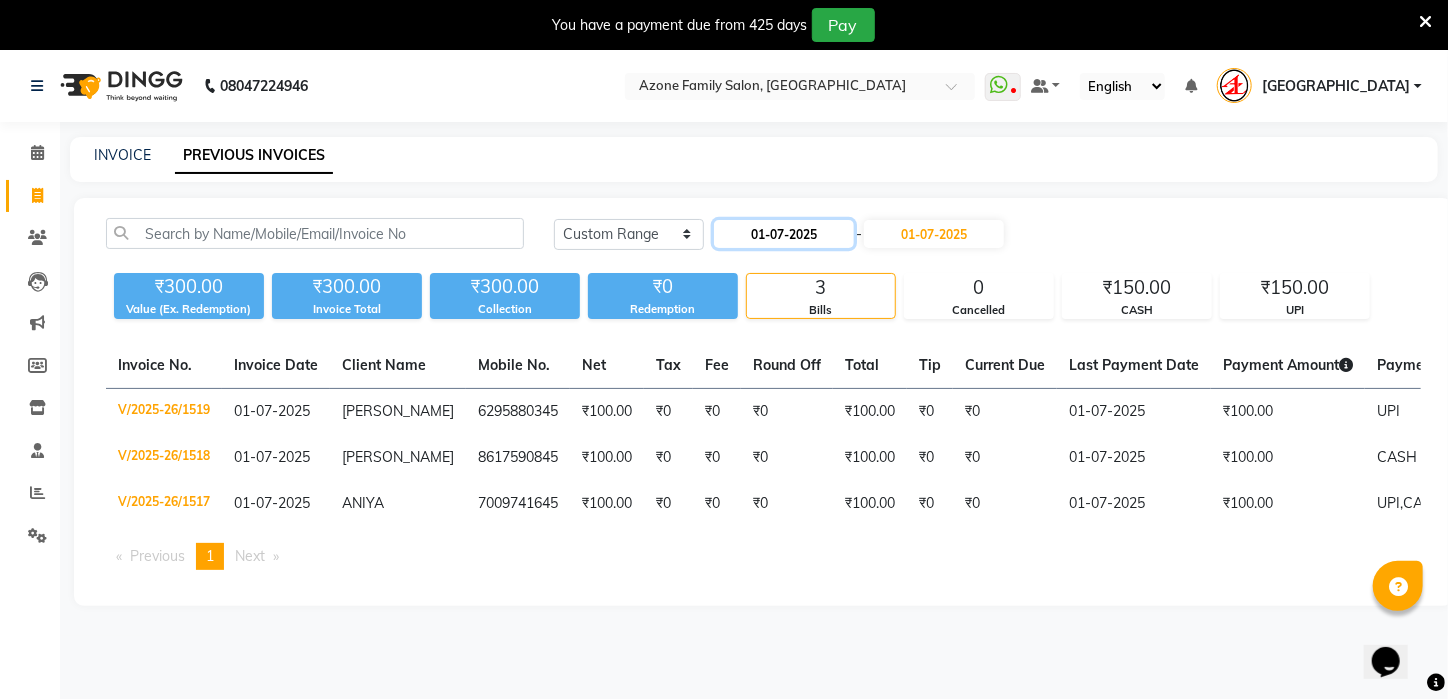 click on "01-07-2025" 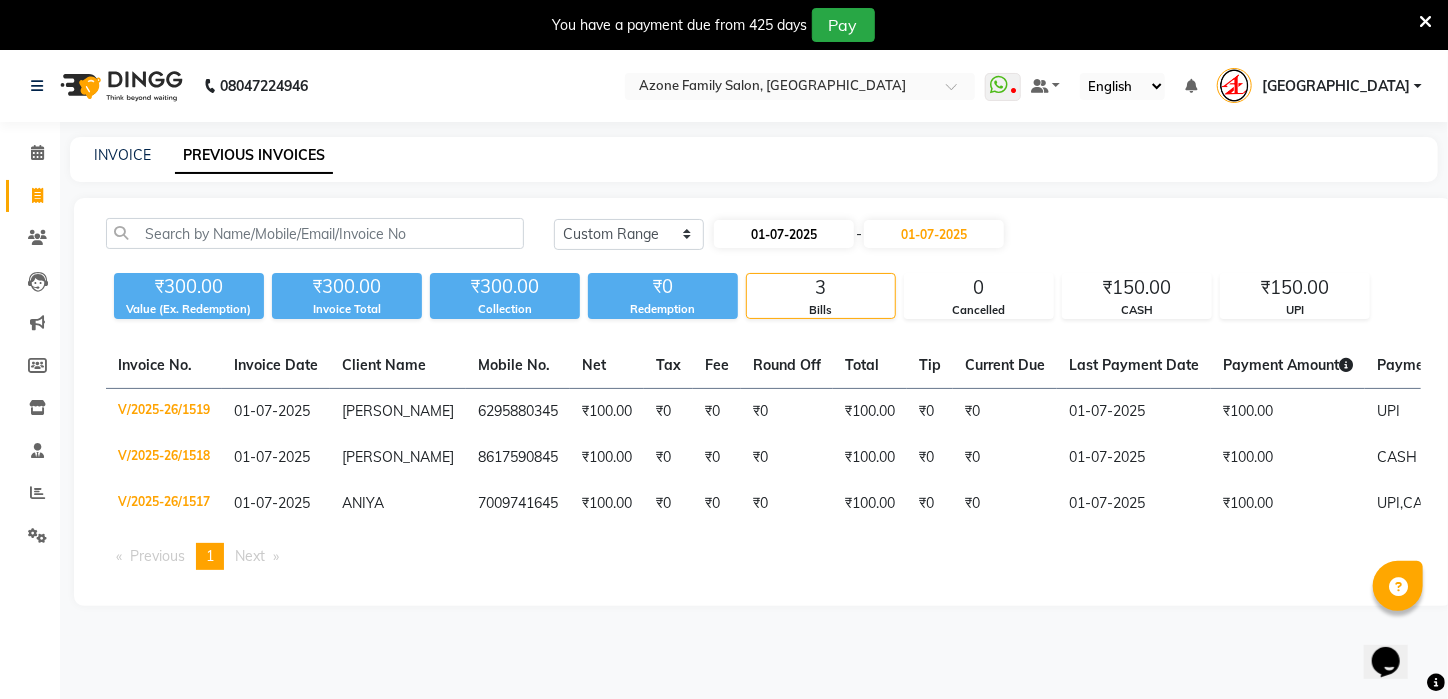 select on "7" 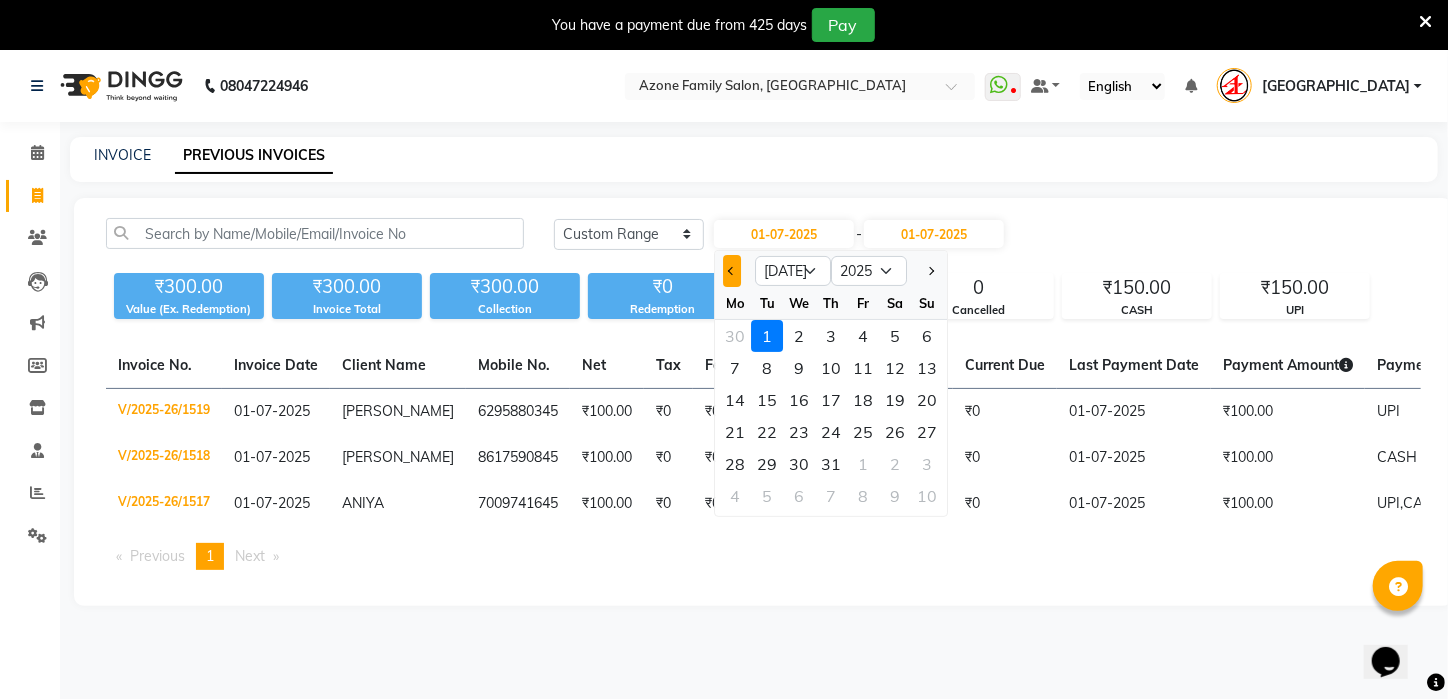 click 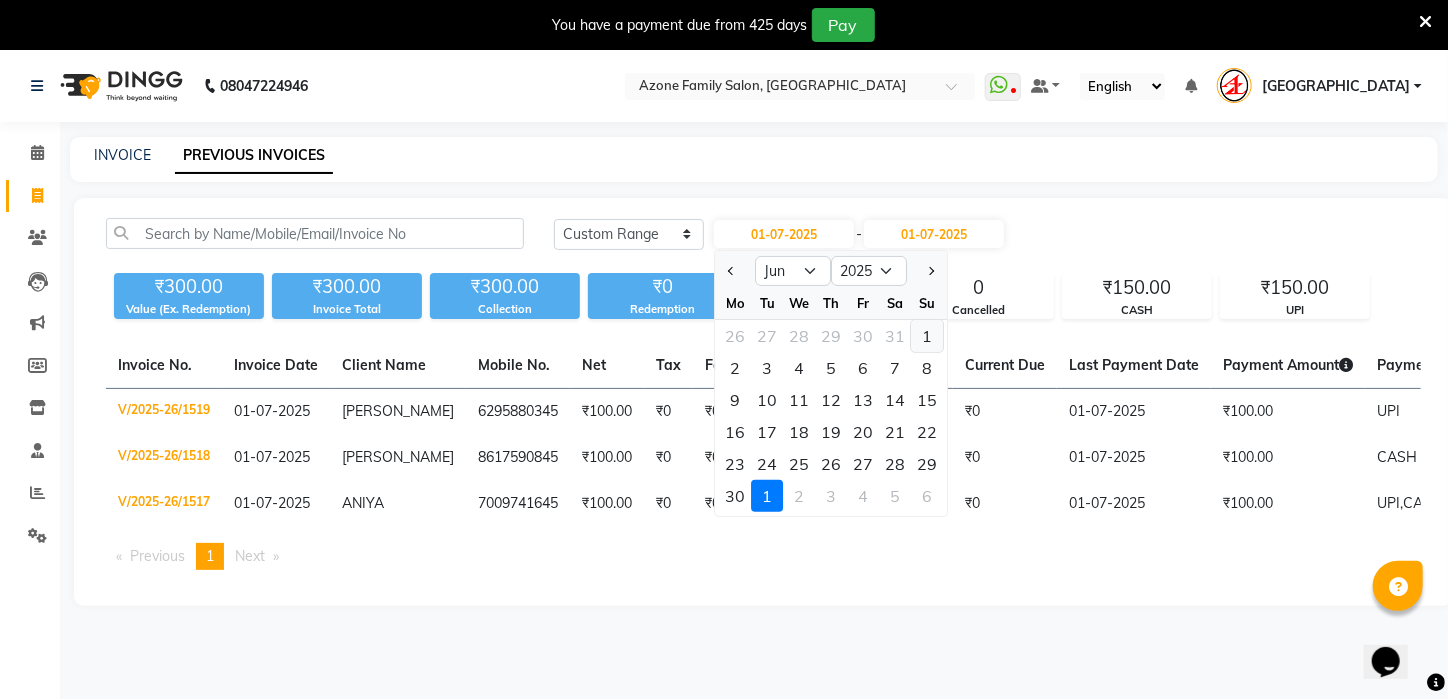 click on "1" 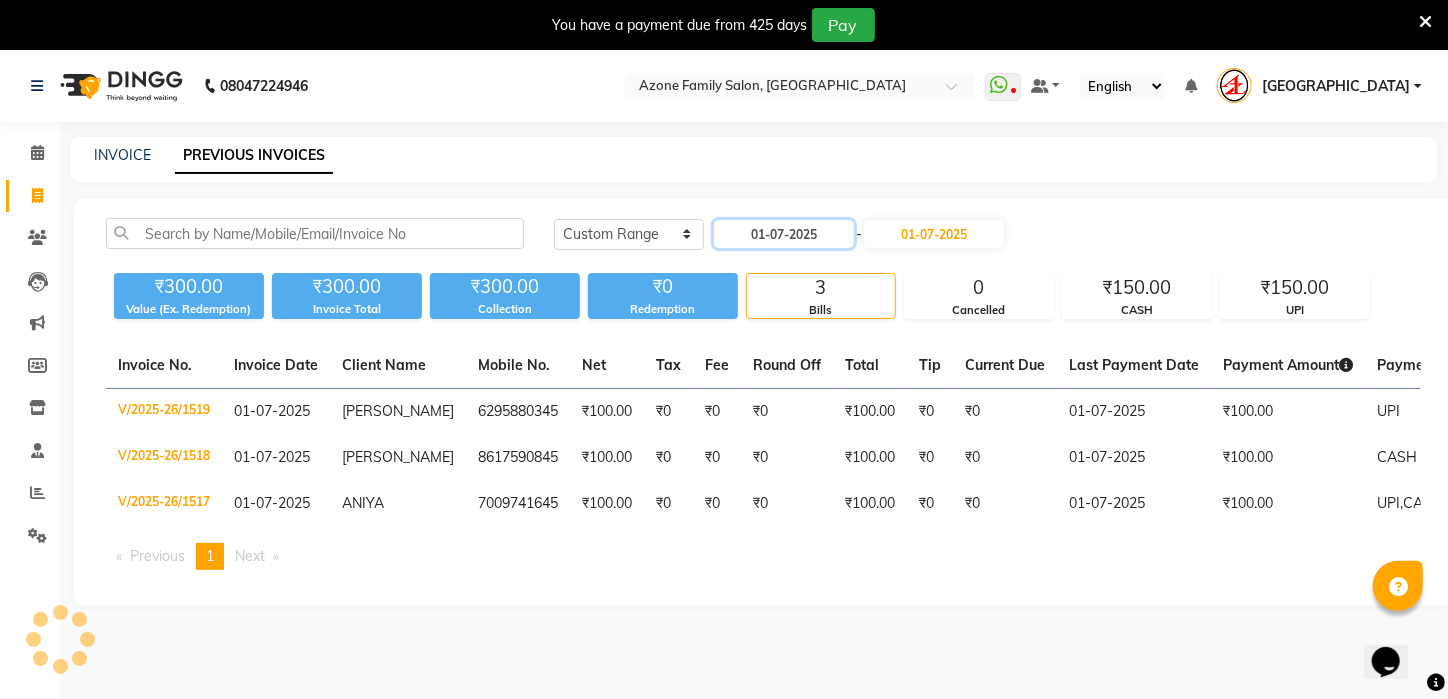 type on "[DATE]" 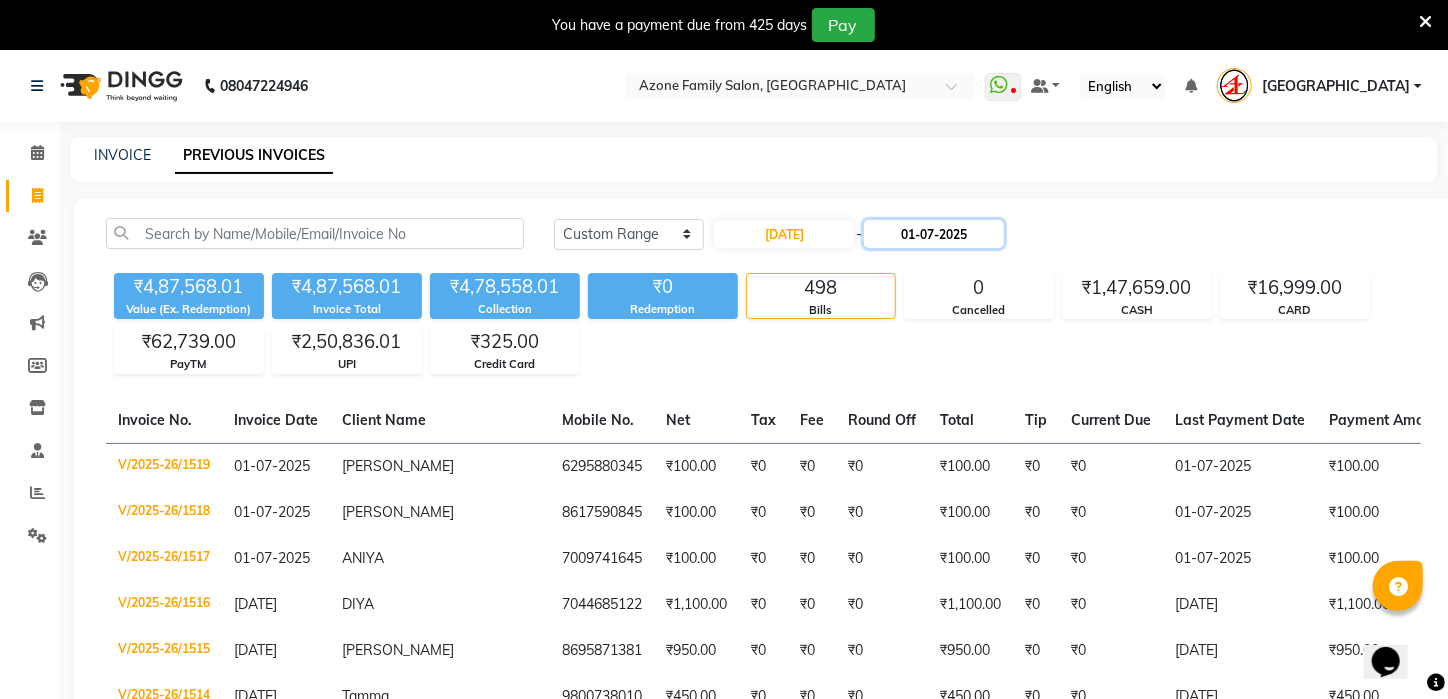 click on "01-07-2025" 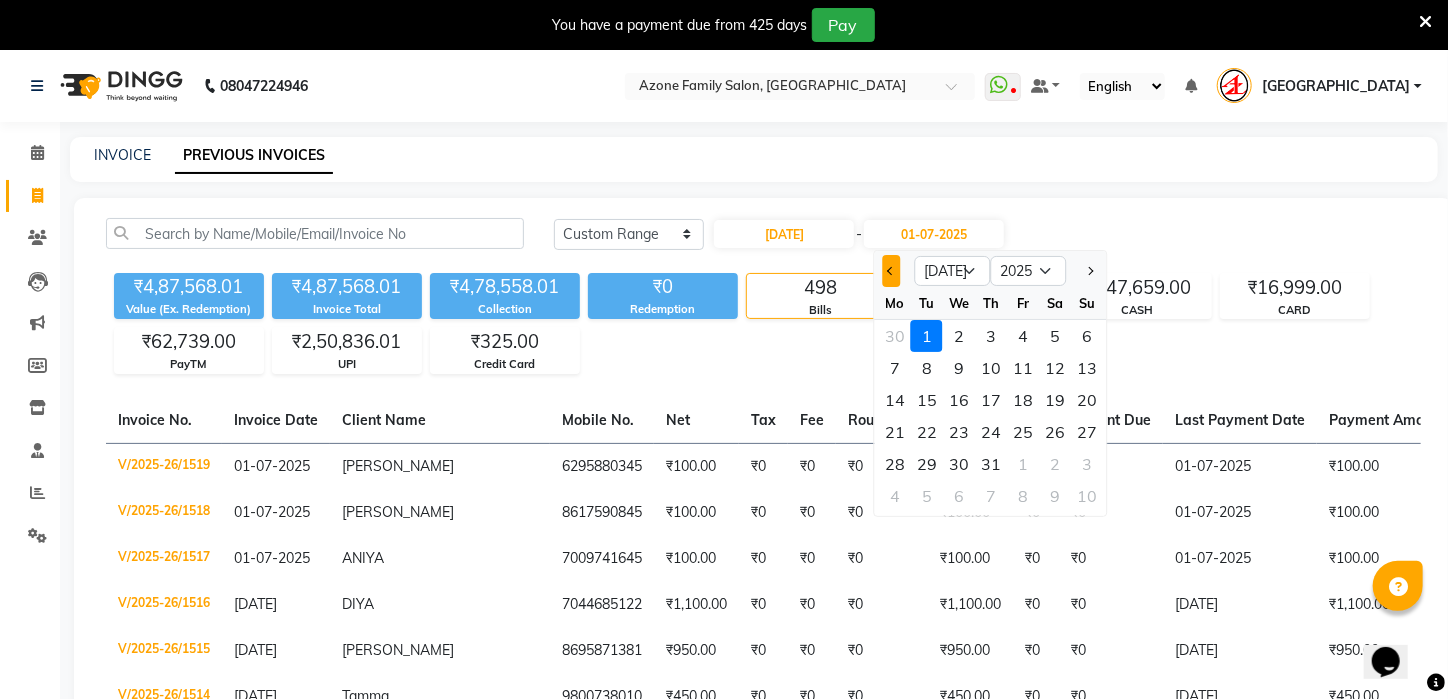 click 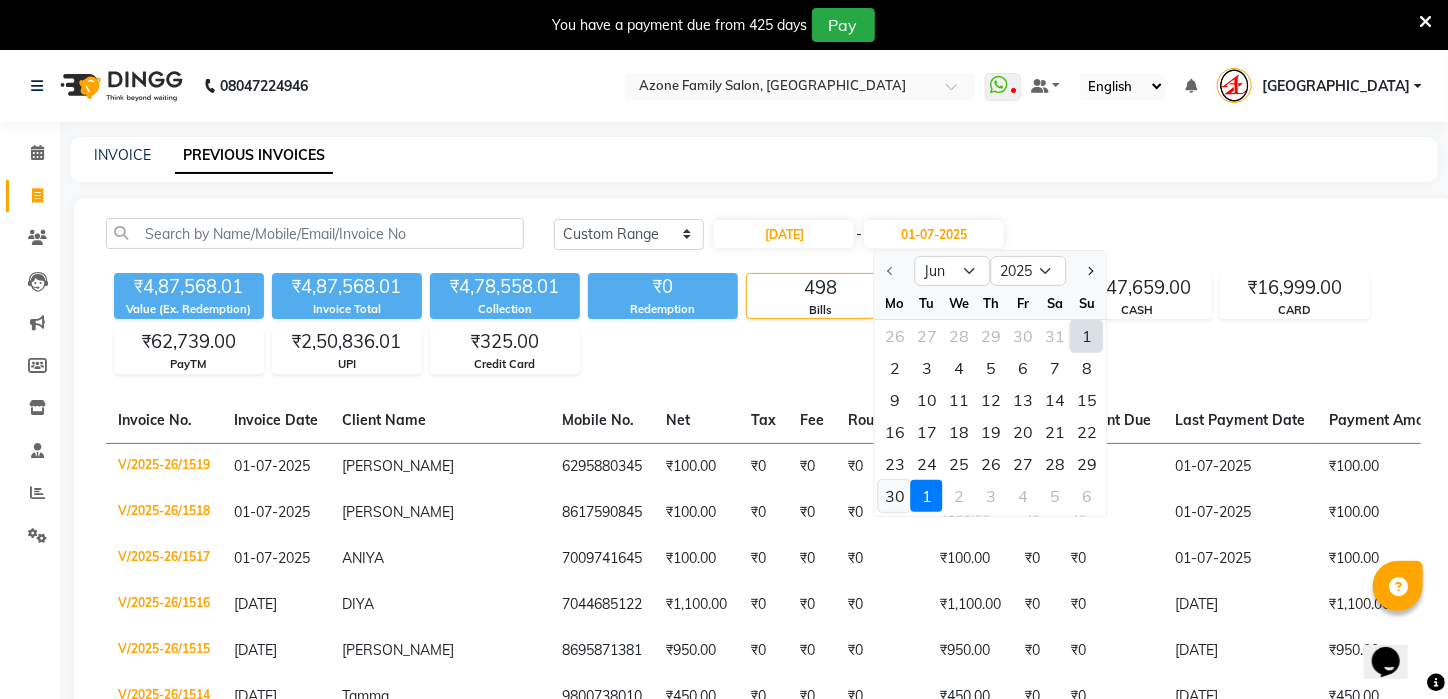 click on "30" 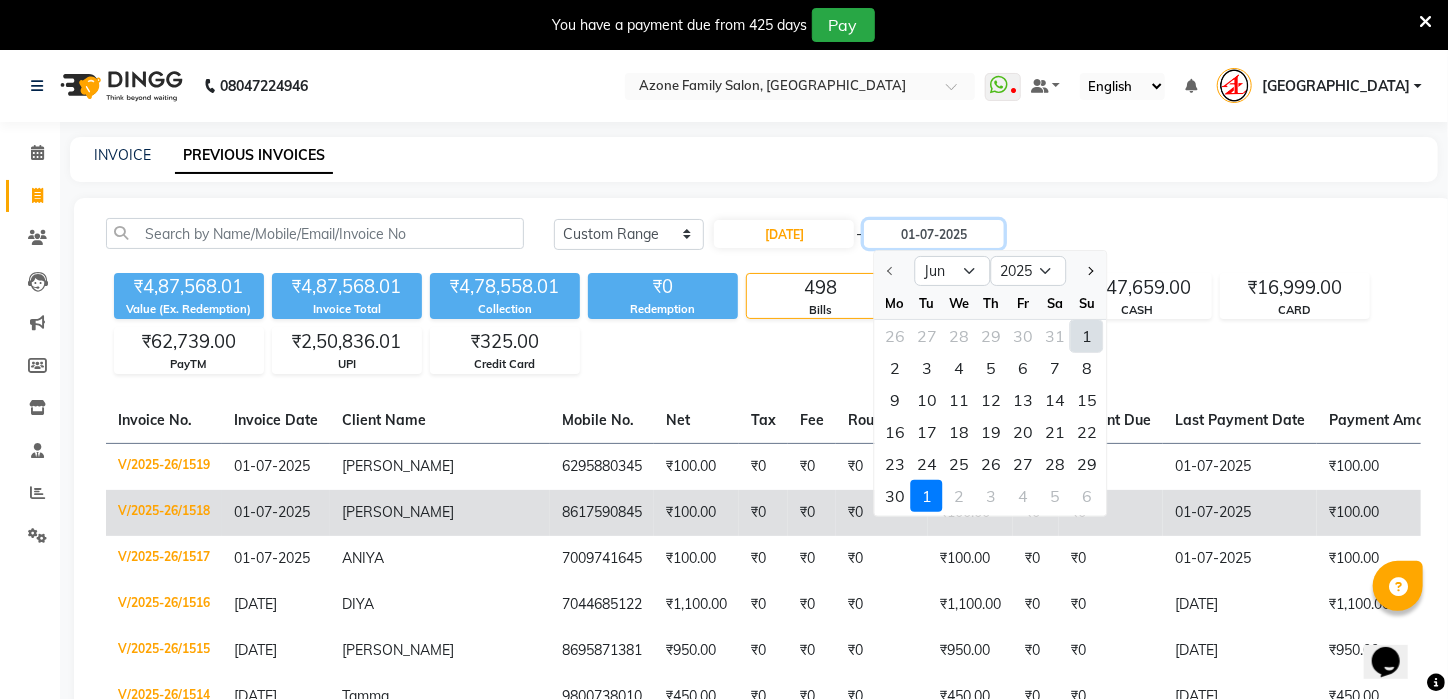 type on "[DATE]" 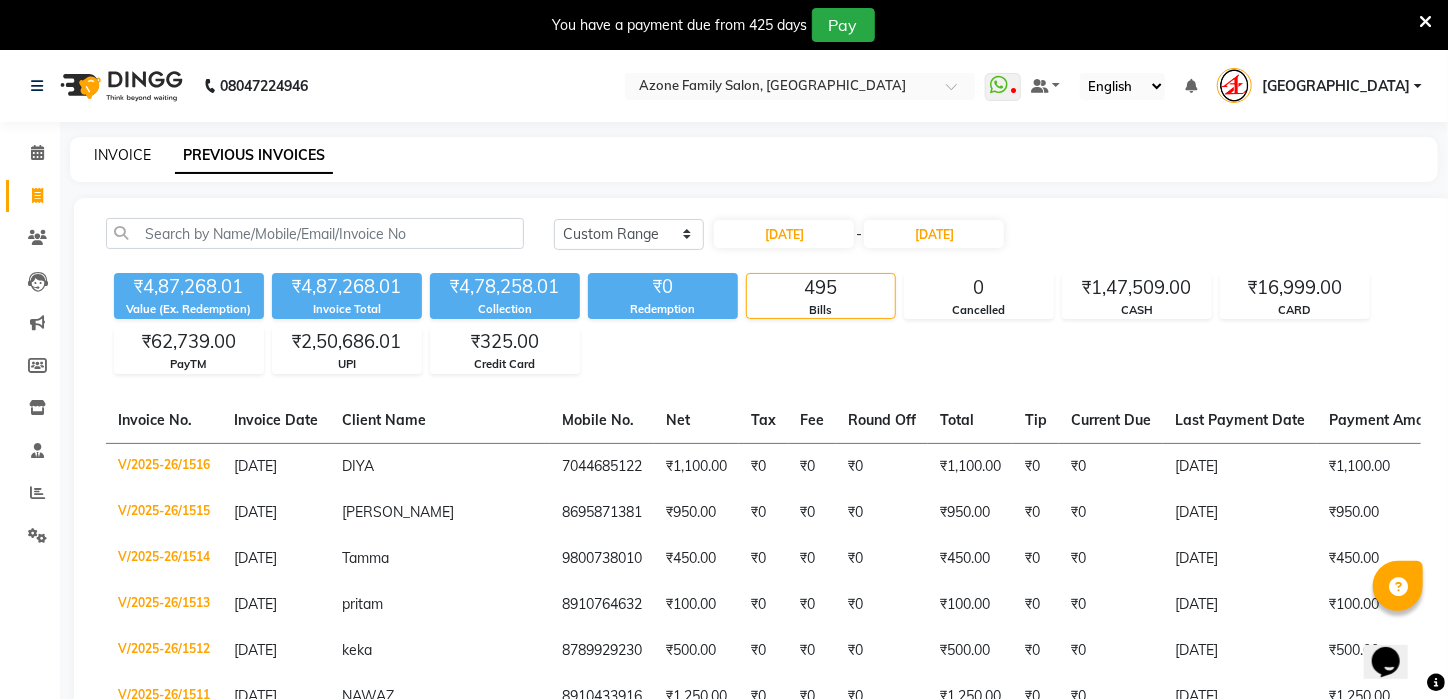 click on "INVOICE" 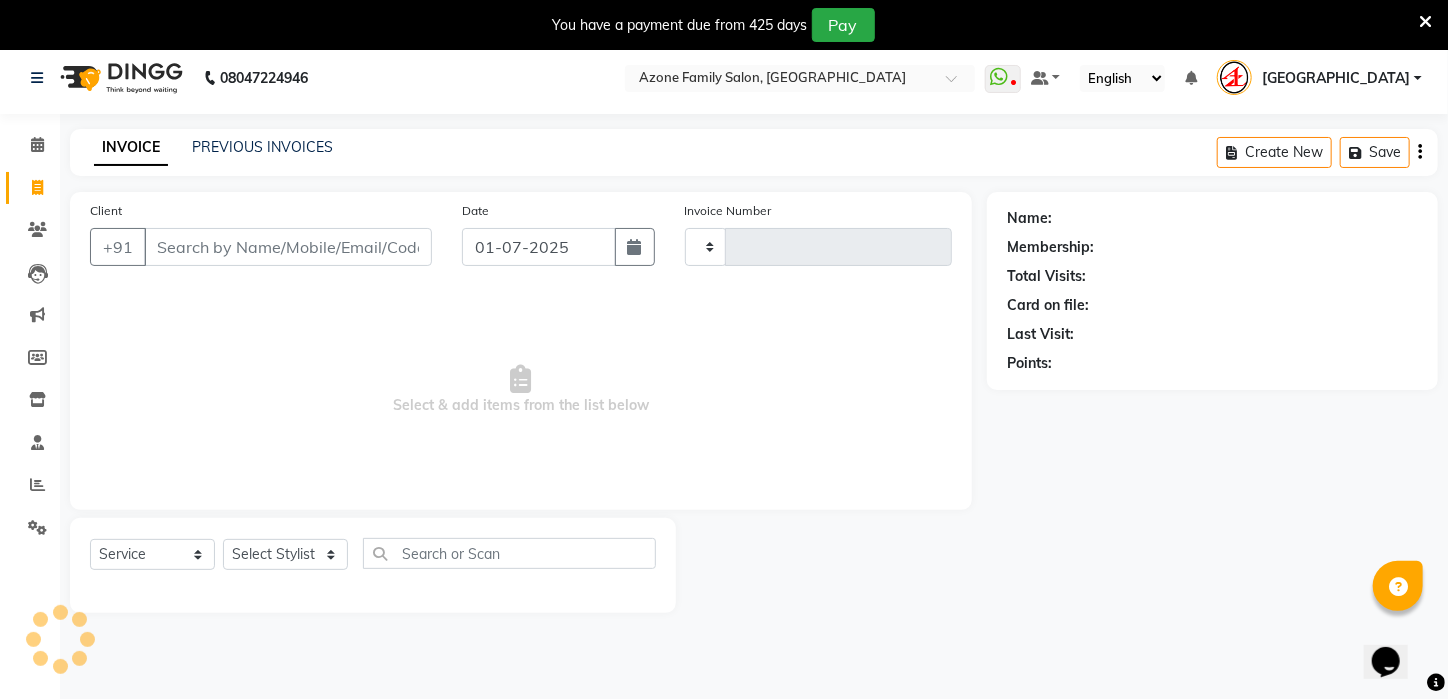 scroll, scrollTop: 50, scrollLeft: 0, axis: vertical 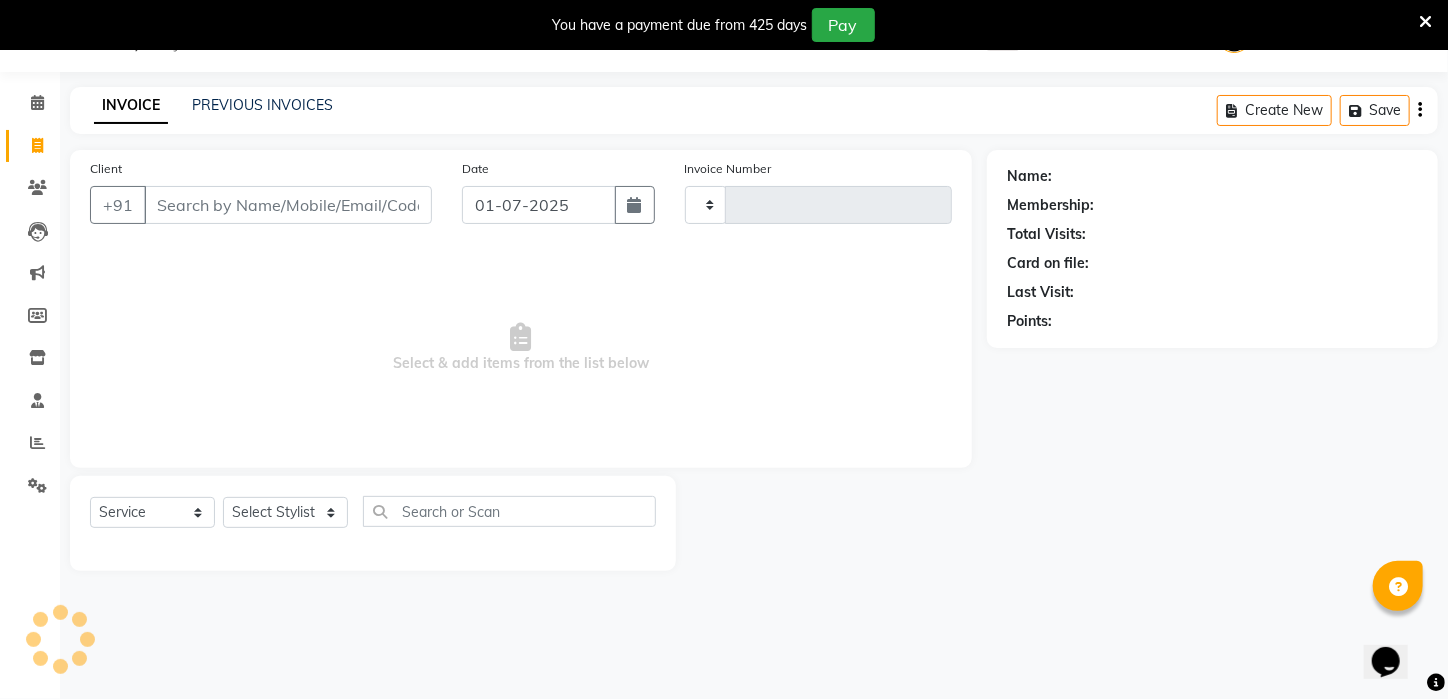 type on "1520" 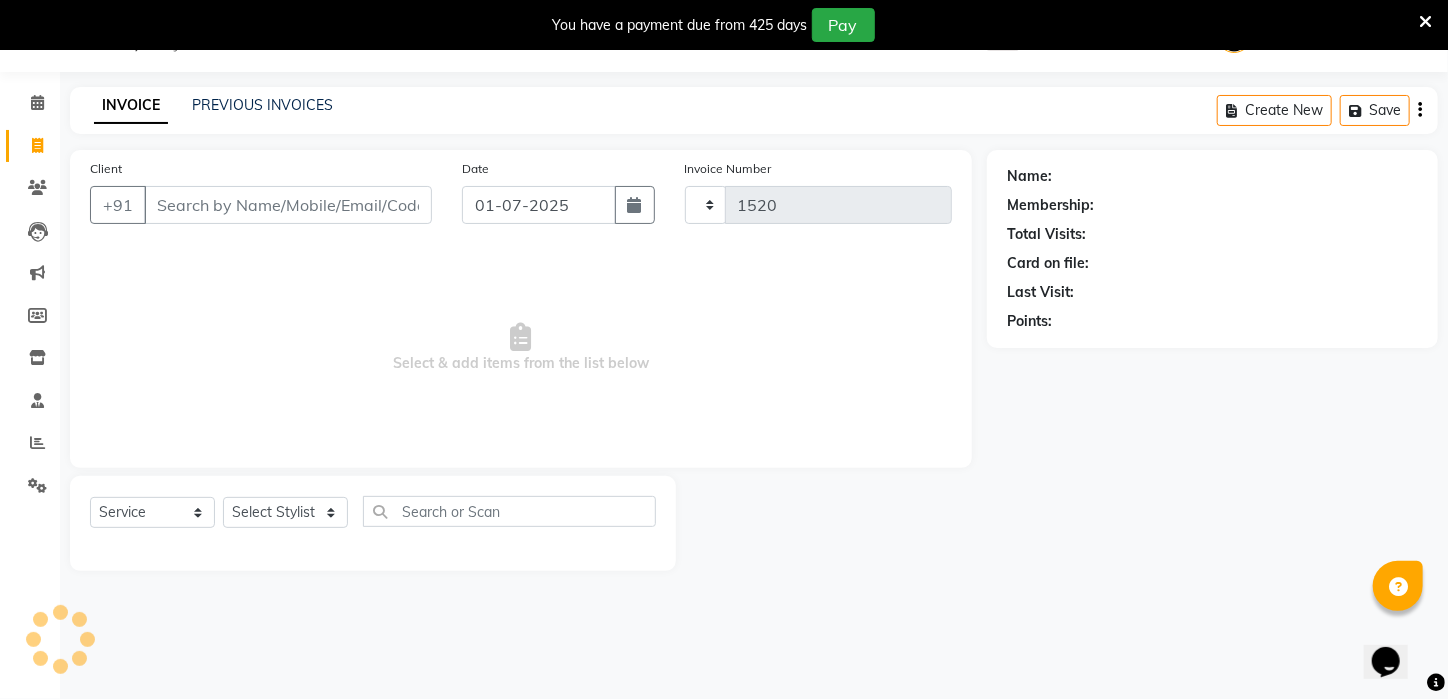 select on "4296" 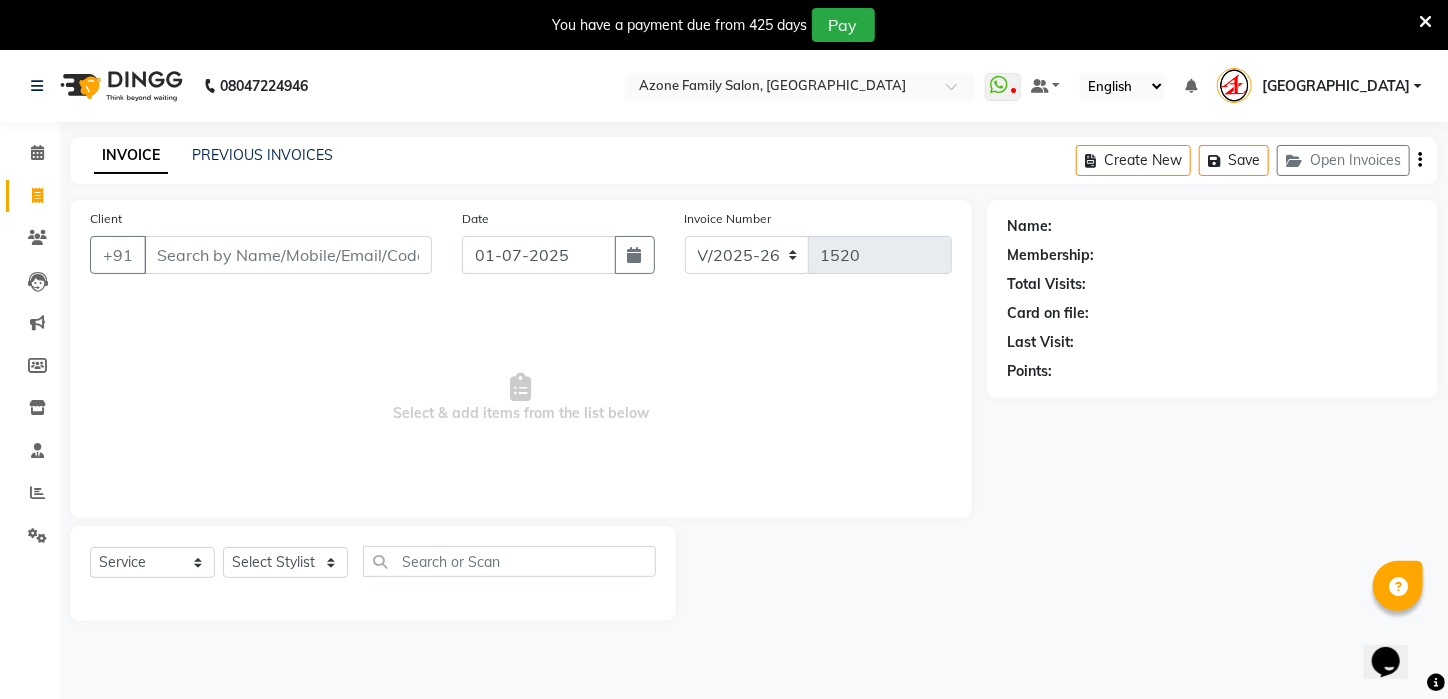 scroll, scrollTop: 50, scrollLeft: 0, axis: vertical 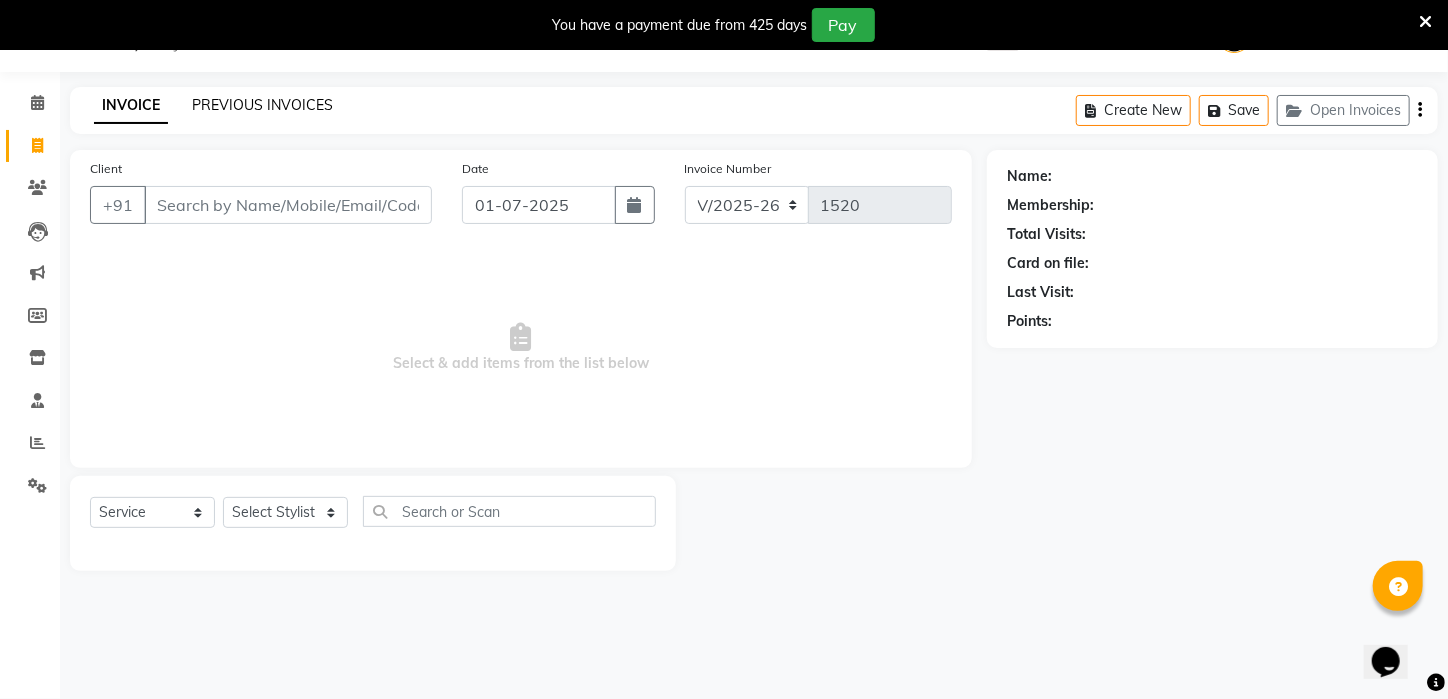 click on "PREVIOUS INVOICES" 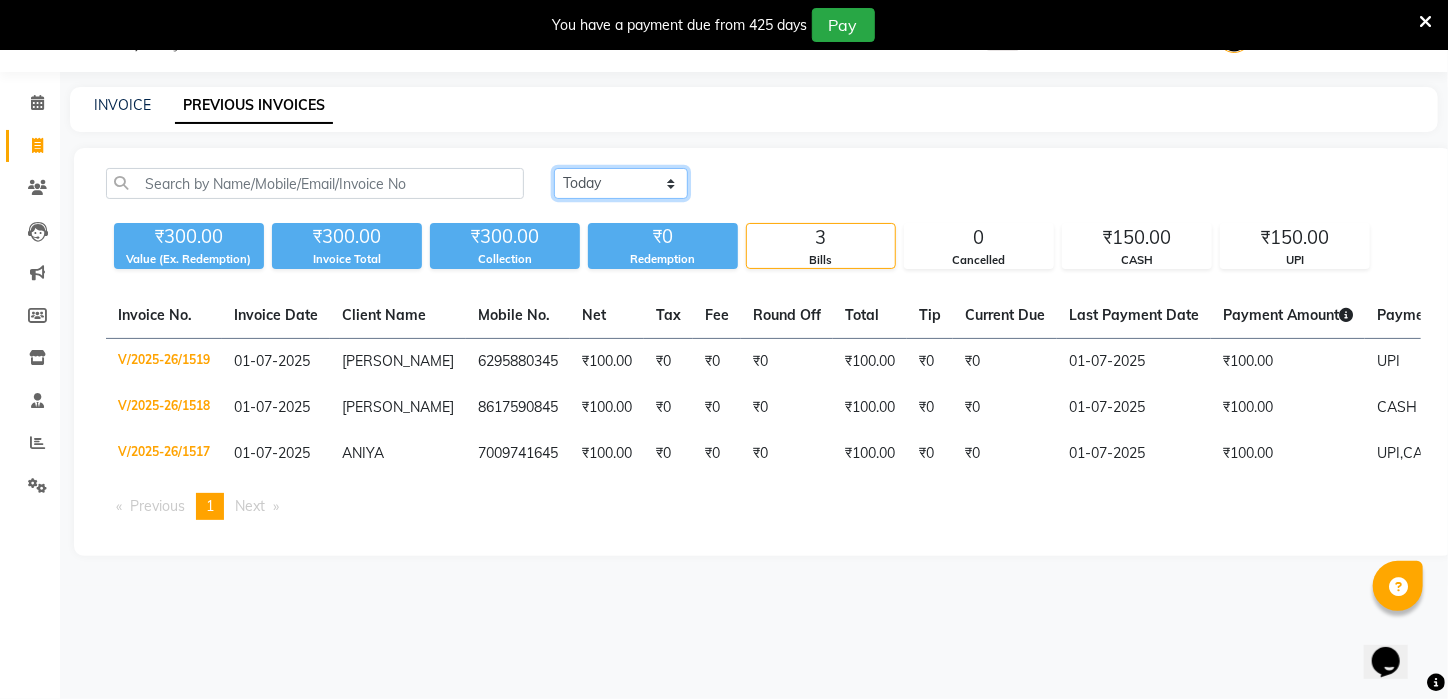 click on "[DATE] [DATE] Custom Range" 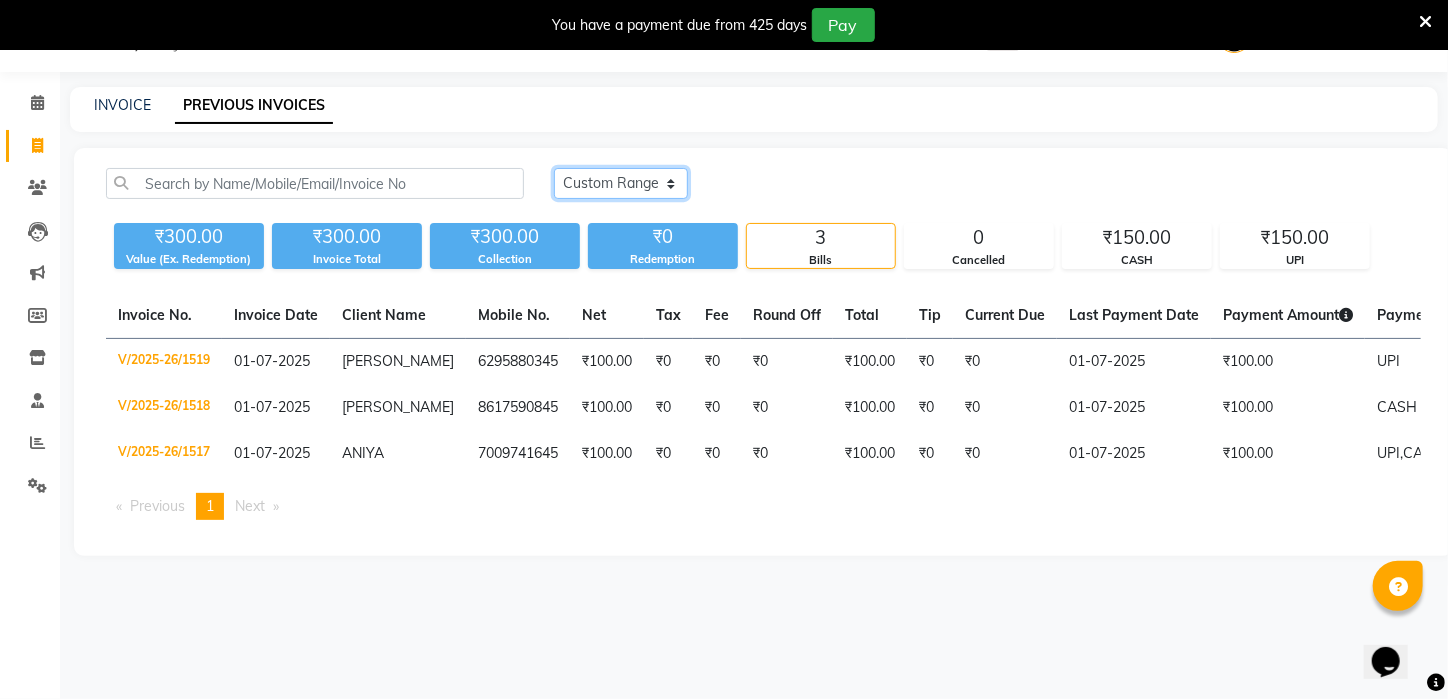 click on "[DATE] [DATE] Custom Range" 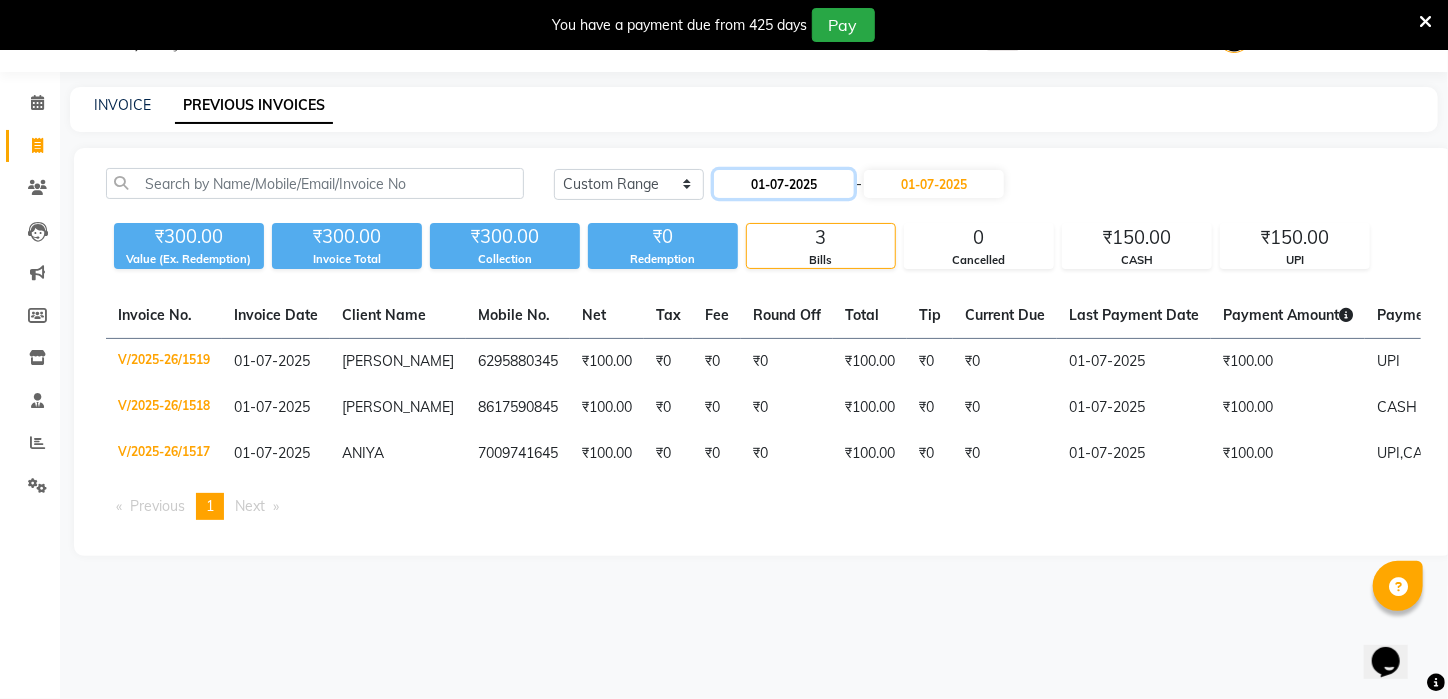click on "01-07-2025" 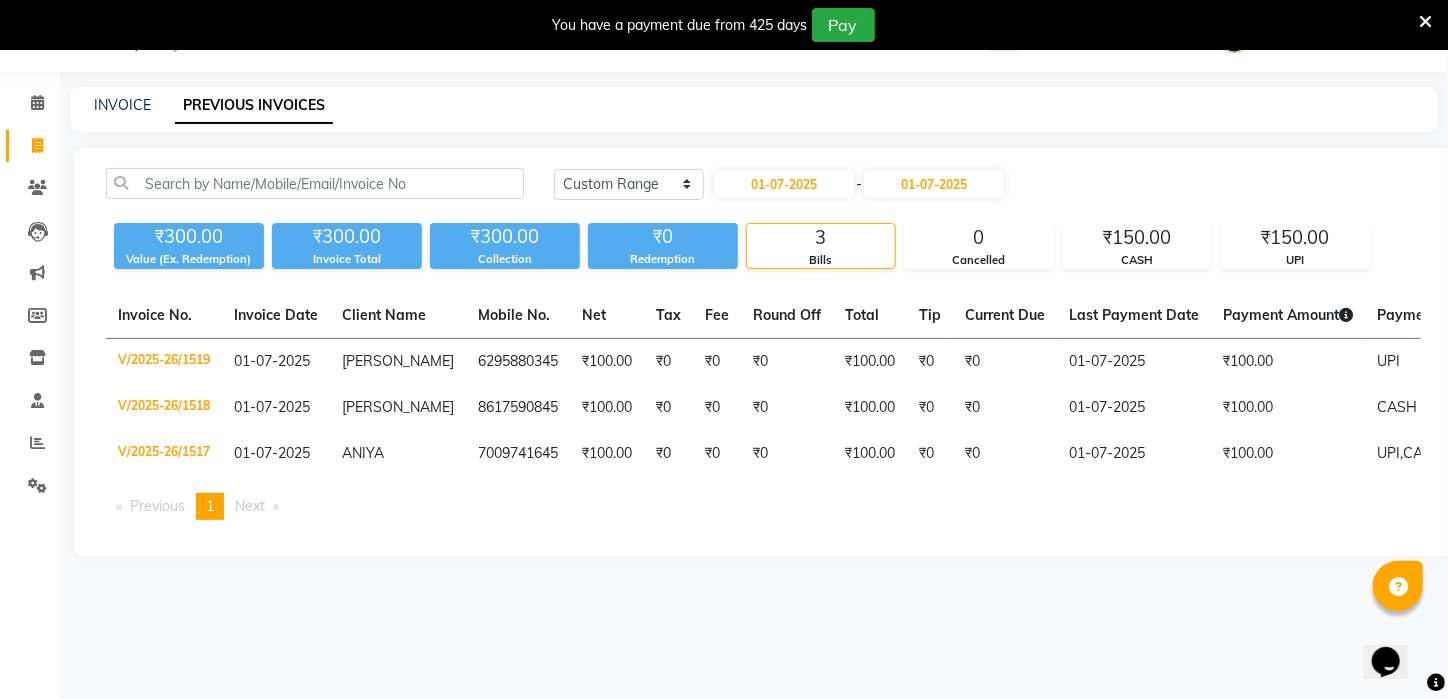 select on "7" 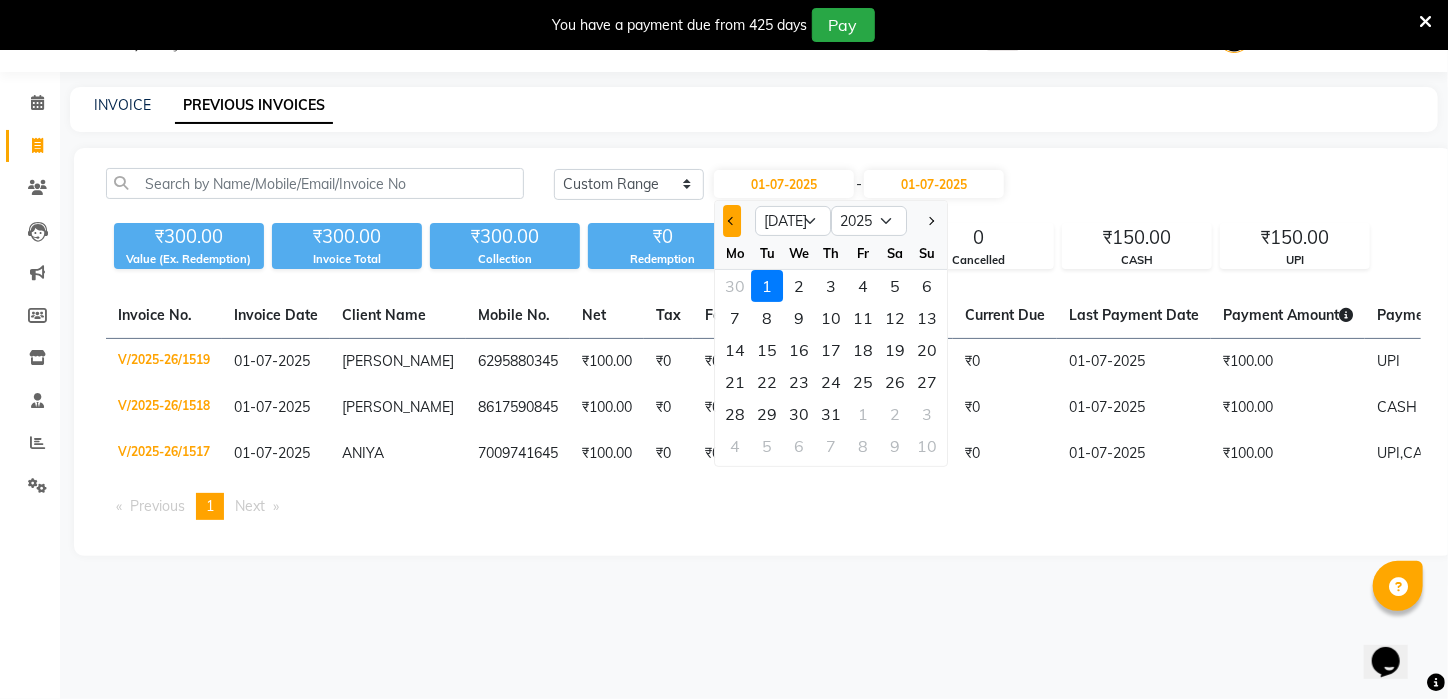 click 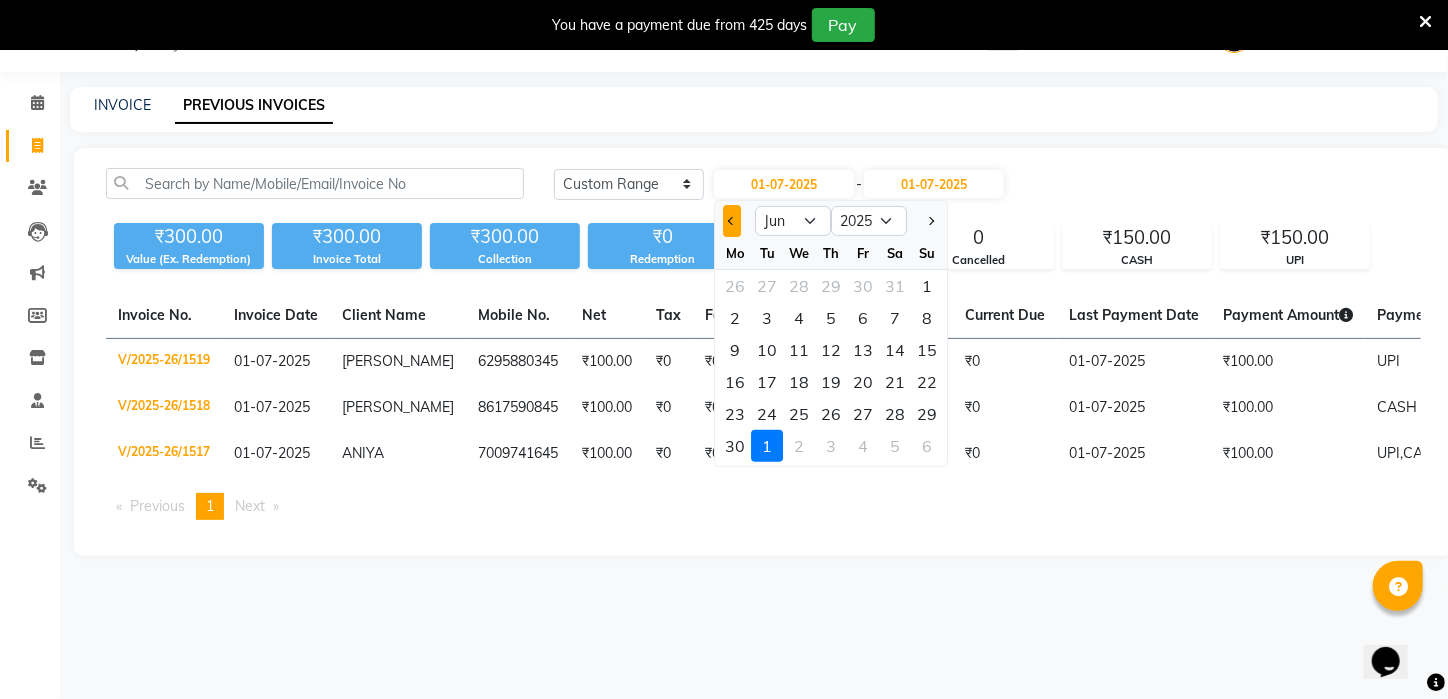 click 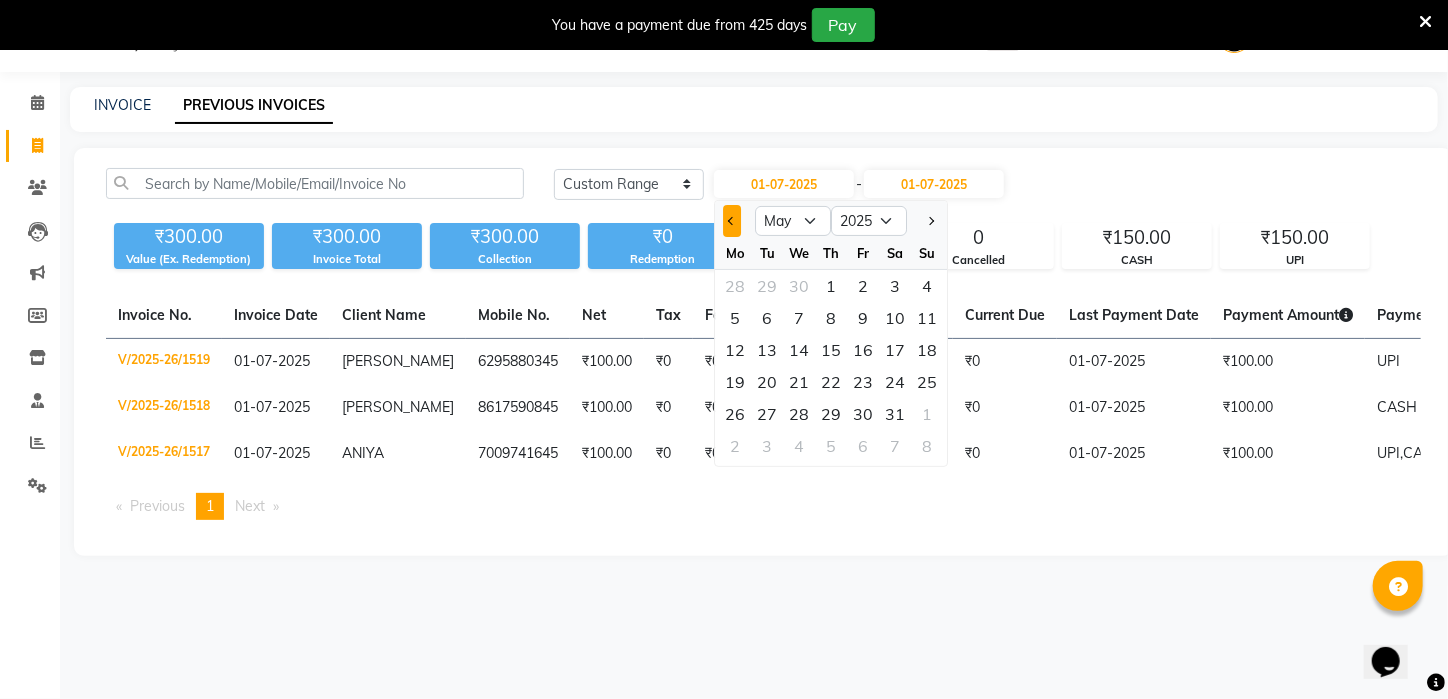 click 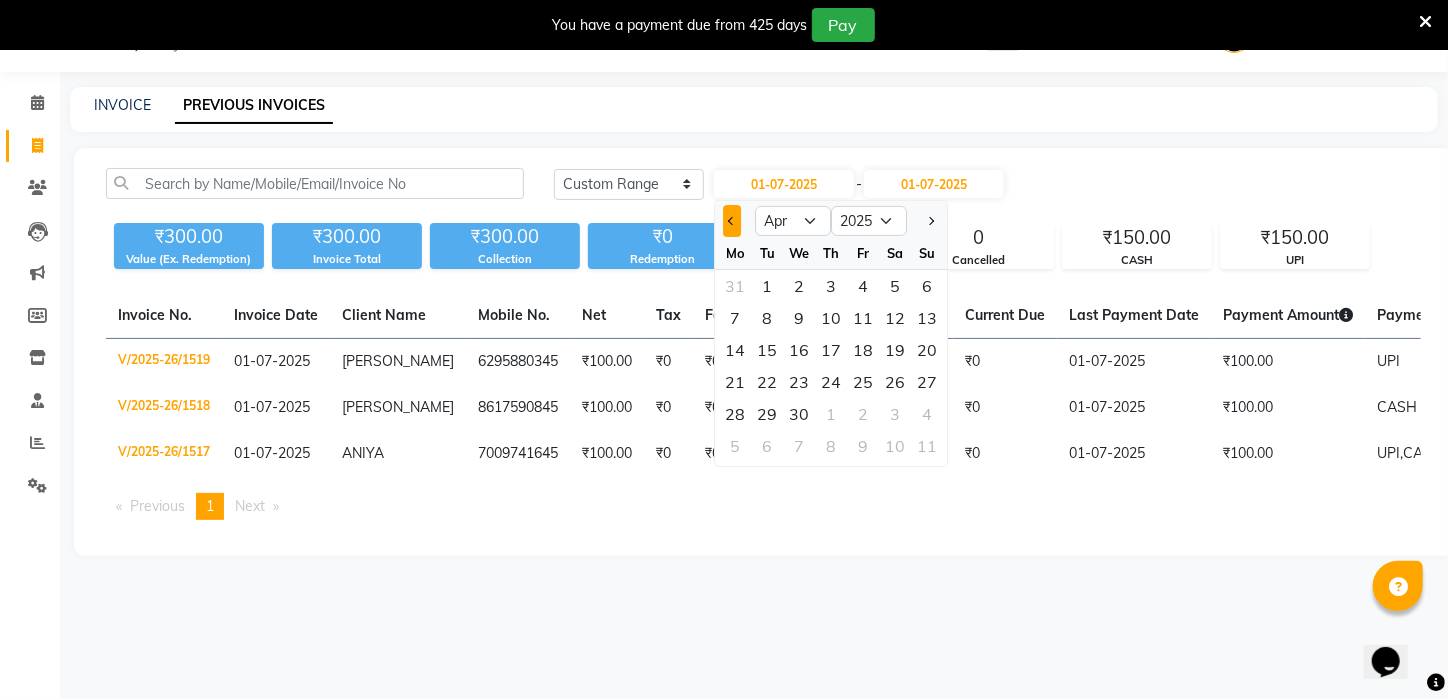 click 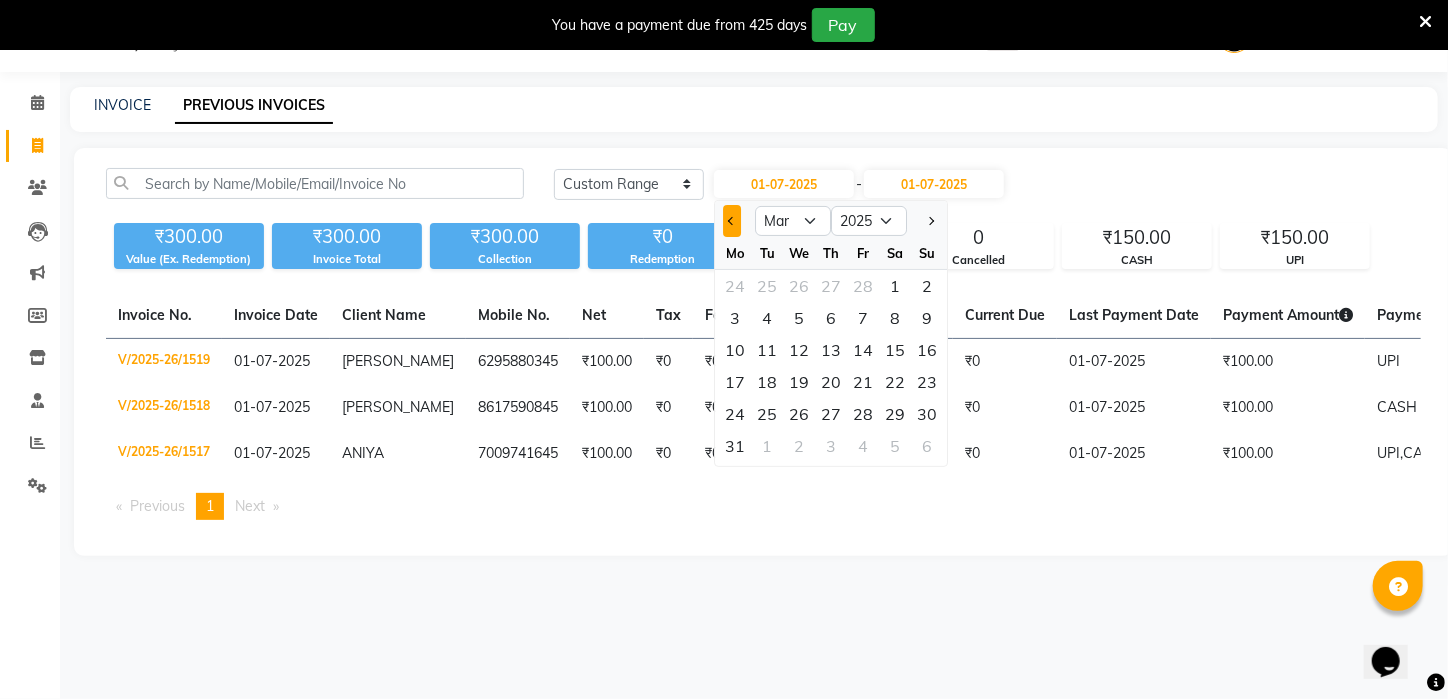 click 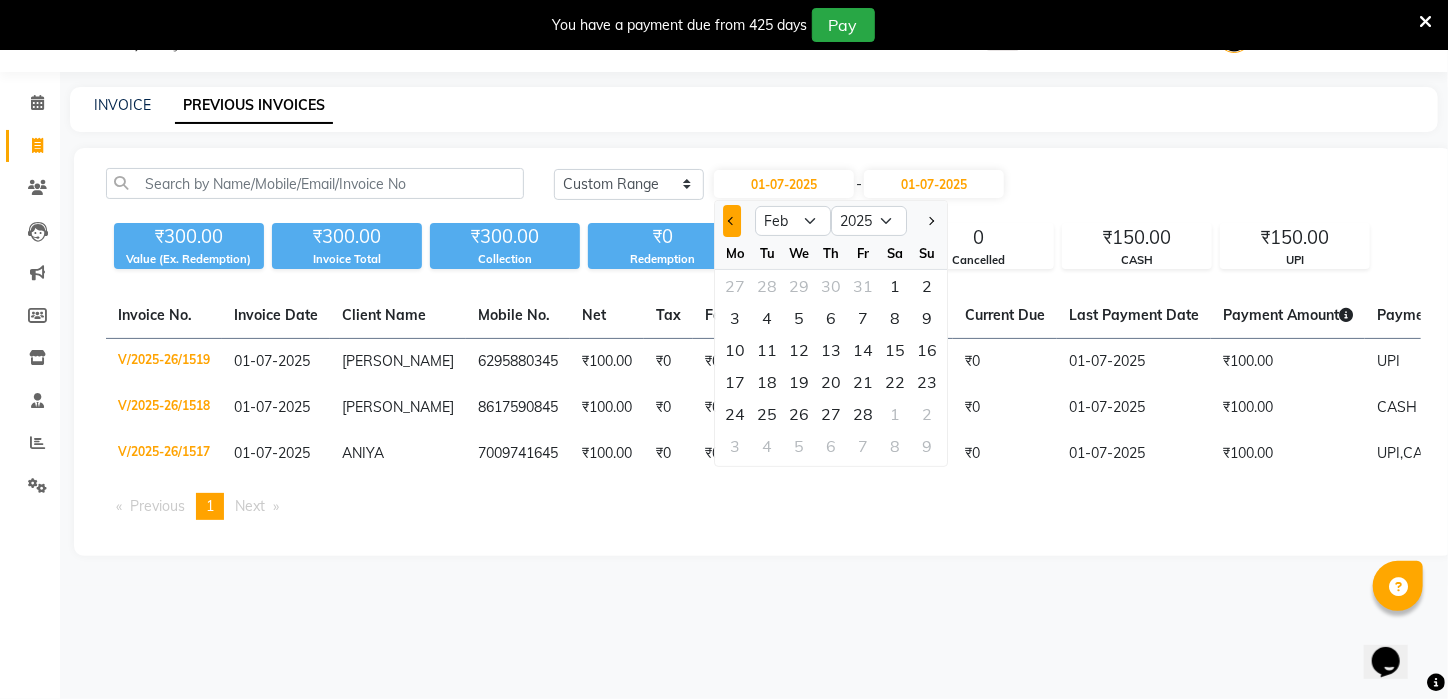 click 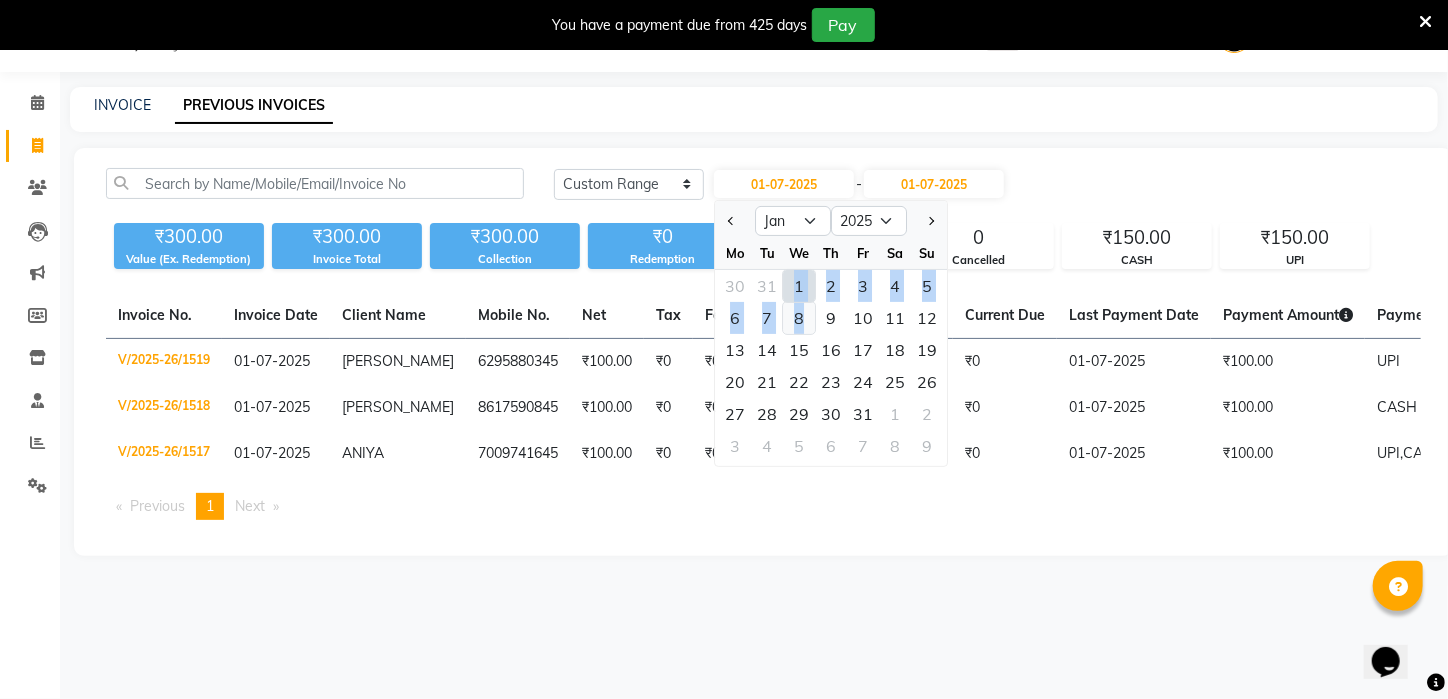 drag, startPoint x: 797, startPoint y: 277, endPoint x: 807, endPoint y: 325, distance: 49.0306 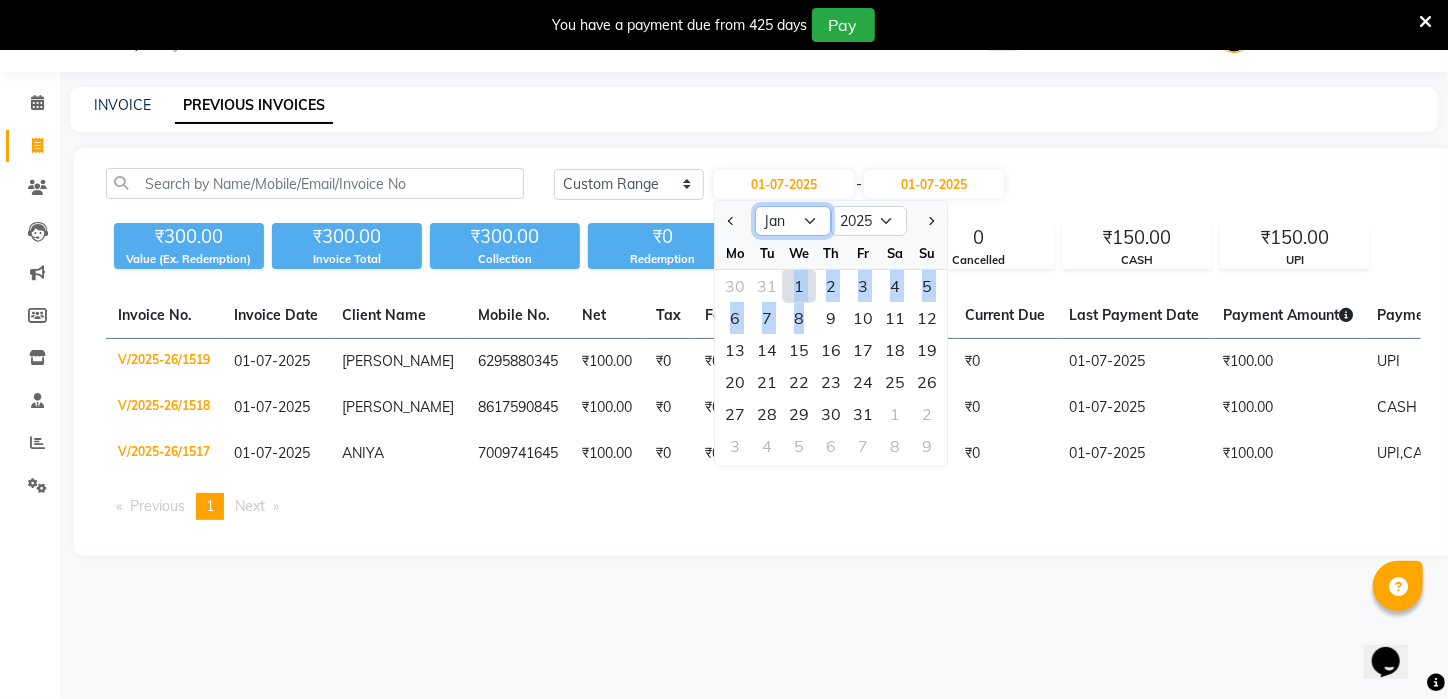 click on "Jan Feb Mar Apr May Jun [DATE] Aug Sep Oct Nov Dec" 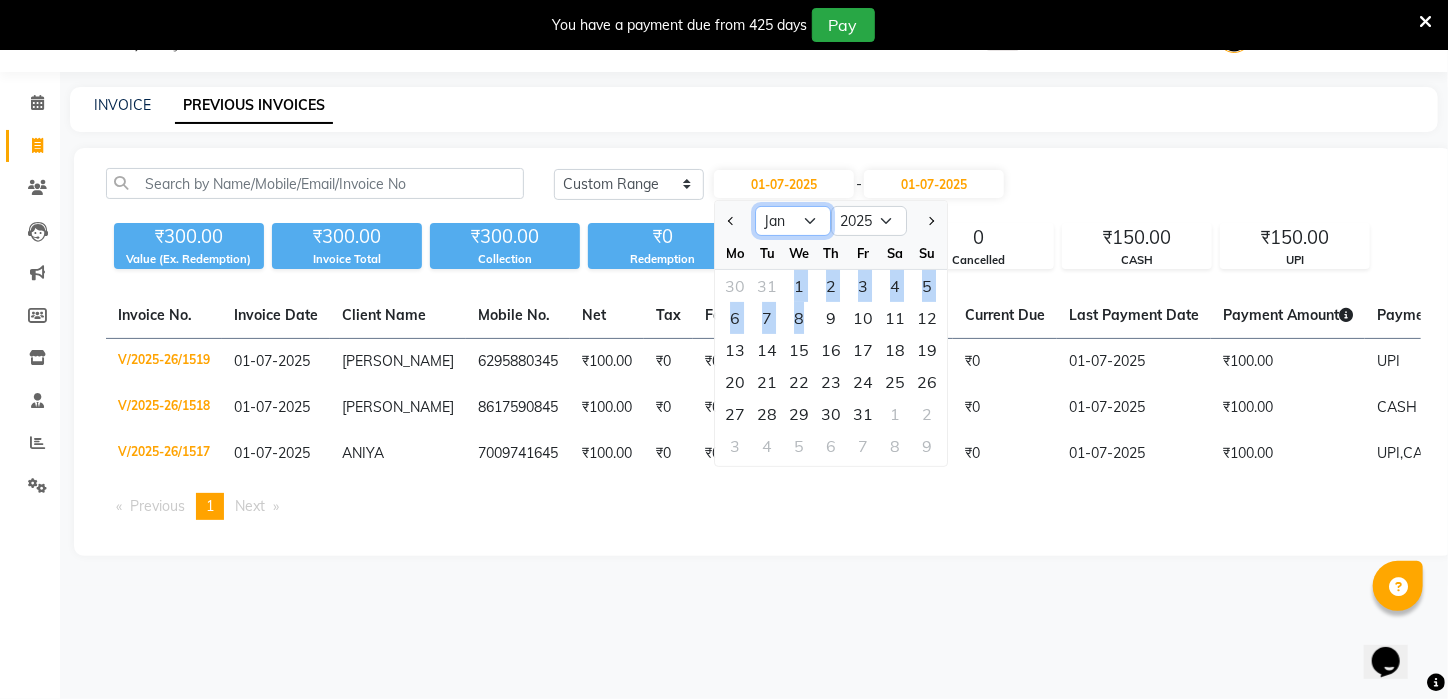 select on "2" 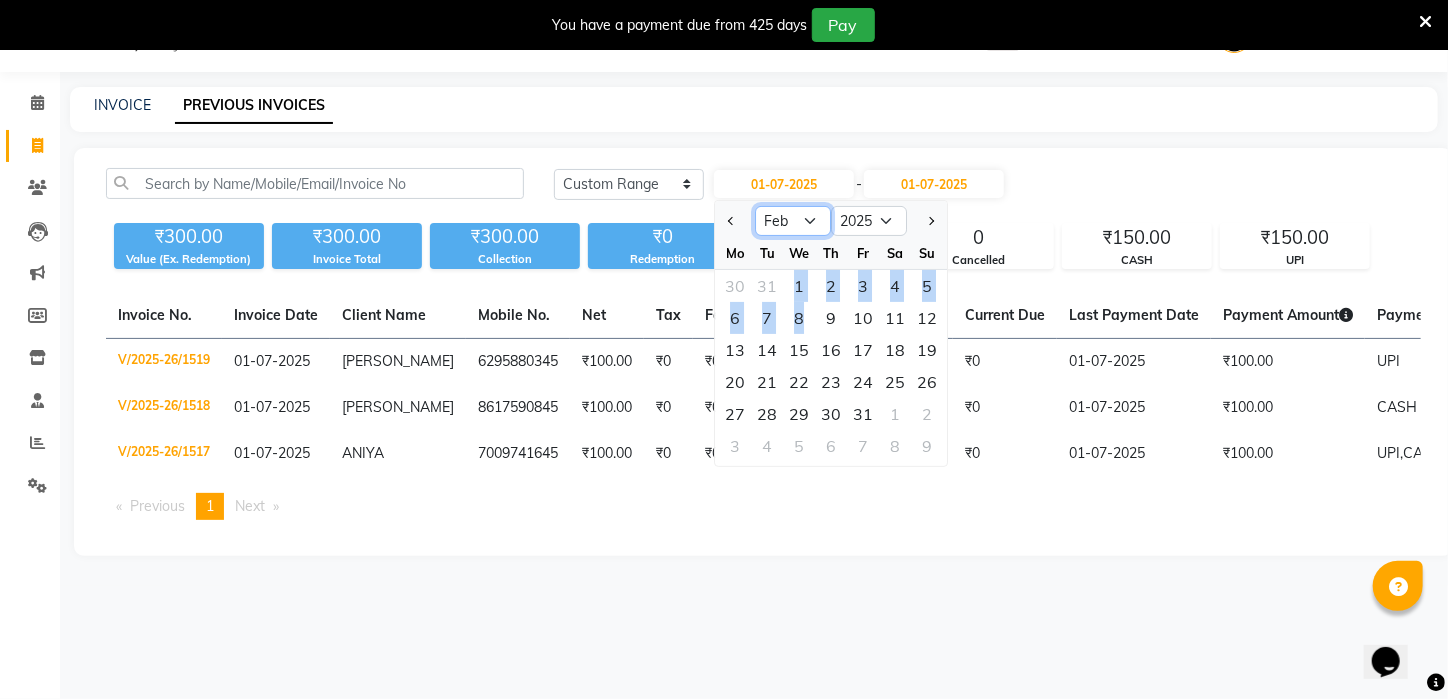 click on "Jan Feb Mar Apr May Jun [DATE] Aug Sep Oct Nov Dec" 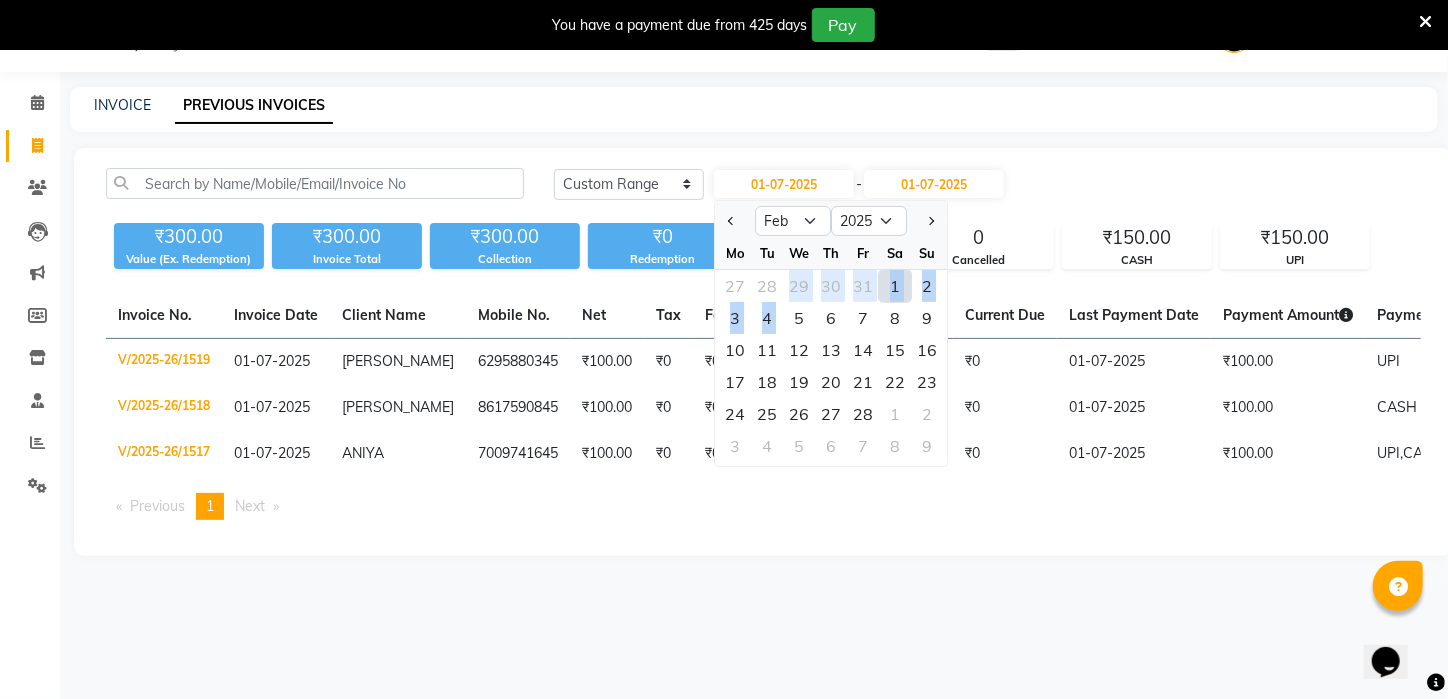 click on "1" 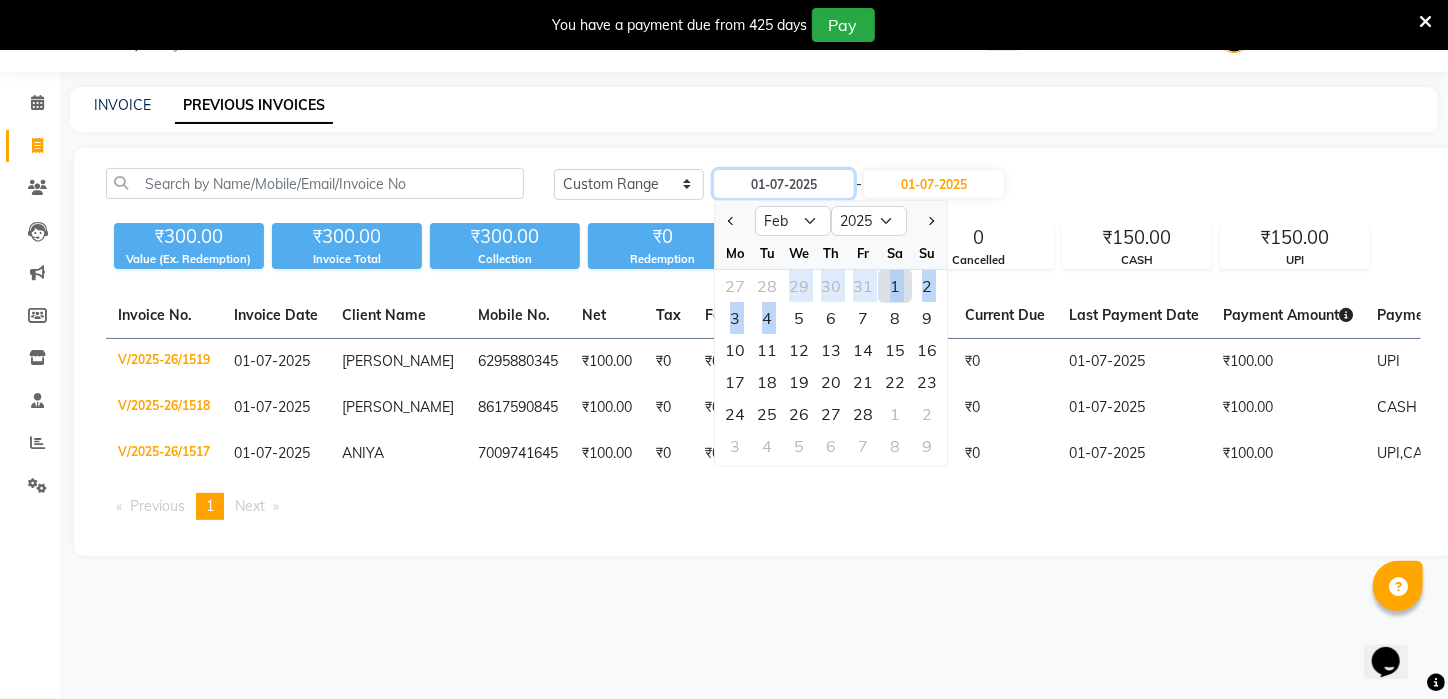 type on "[DATE]" 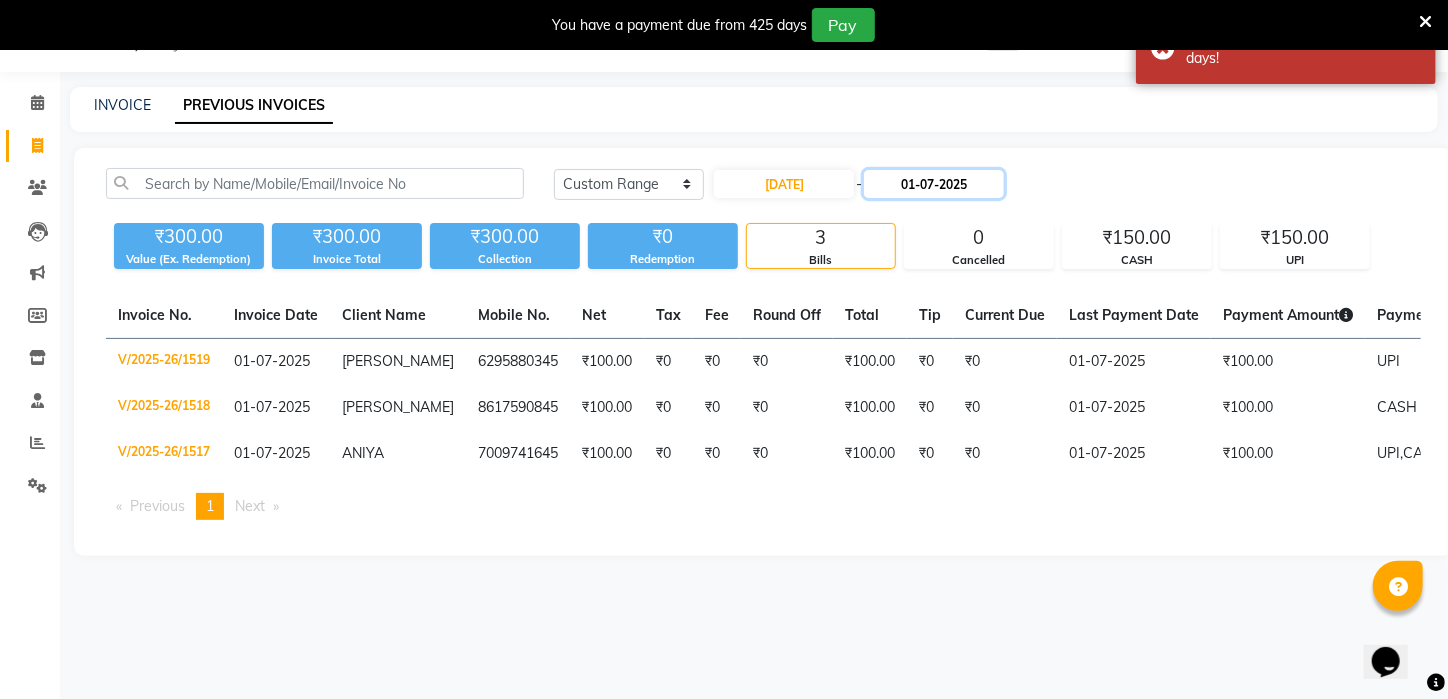 click on "01-07-2025" 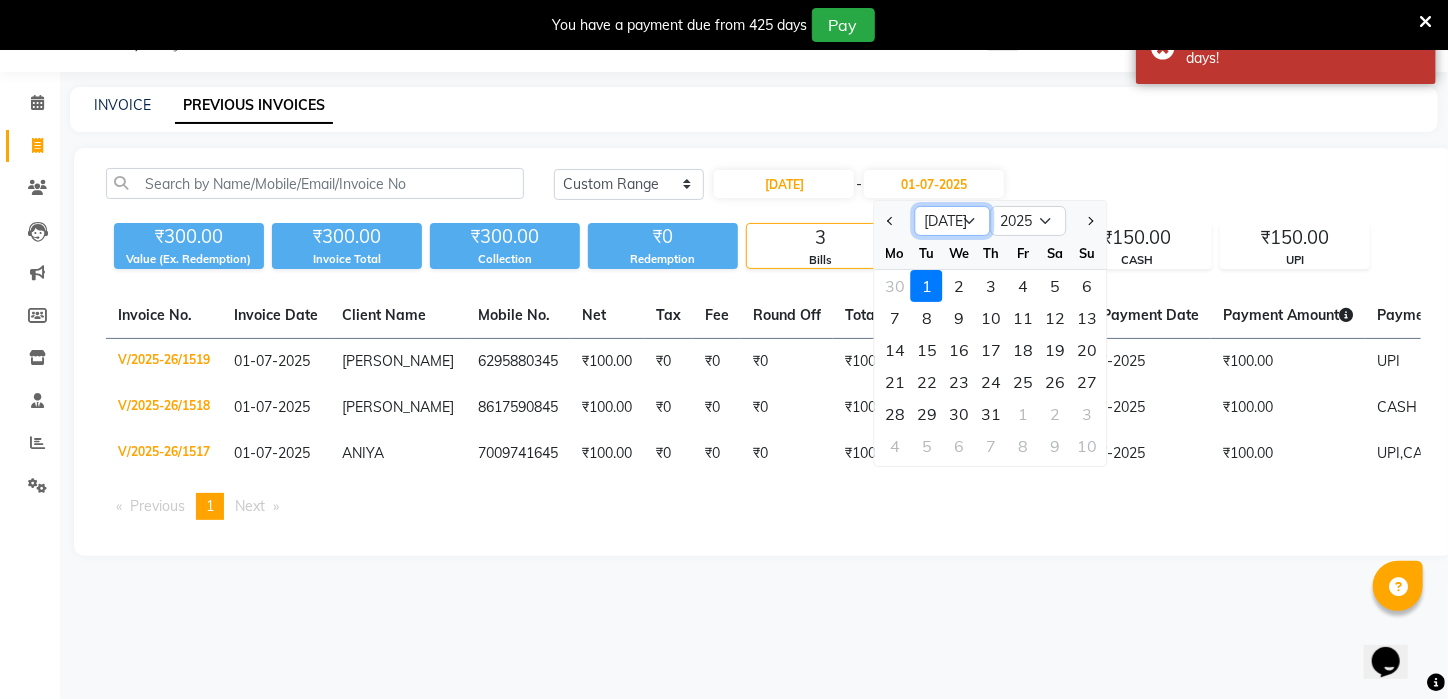 click on "Feb Mar Apr May Jun [DATE] Aug Sep Oct Nov Dec" 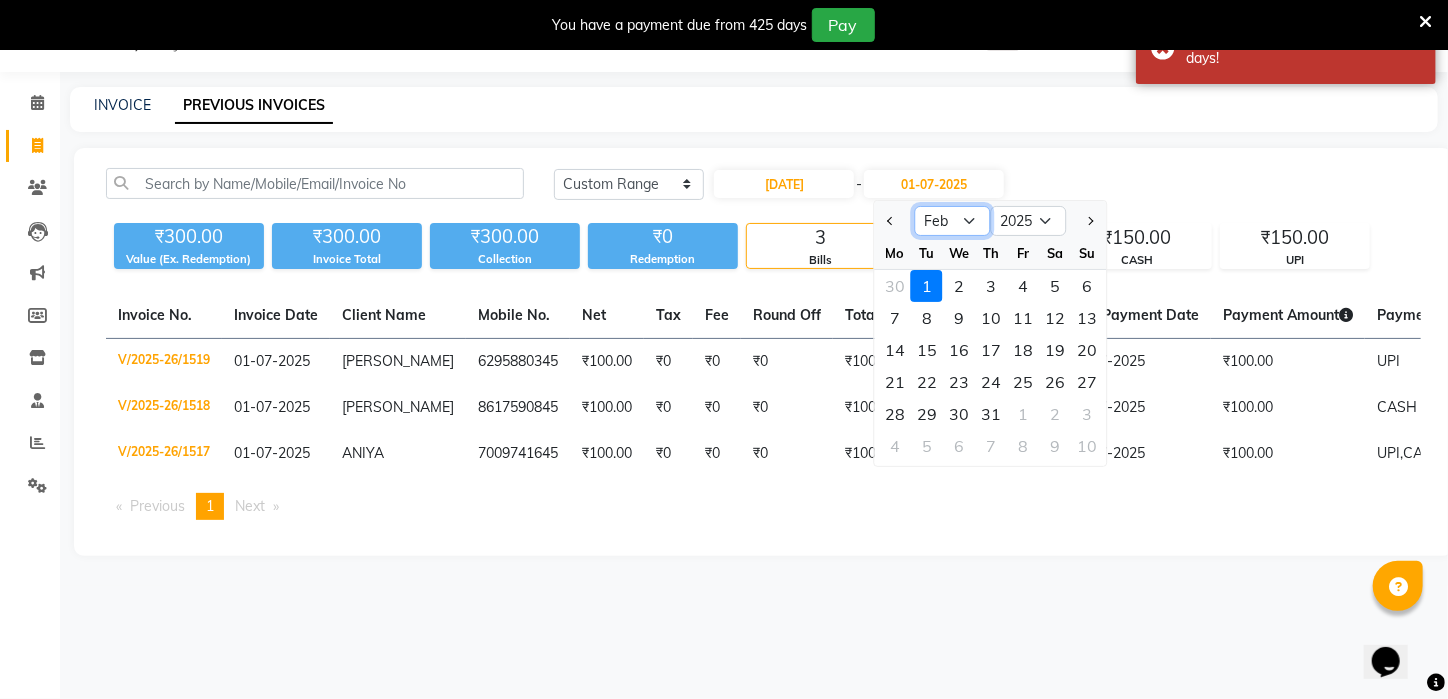 click on "Feb Mar Apr May Jun [DATE] Aug Sep Oct Nov Dec" 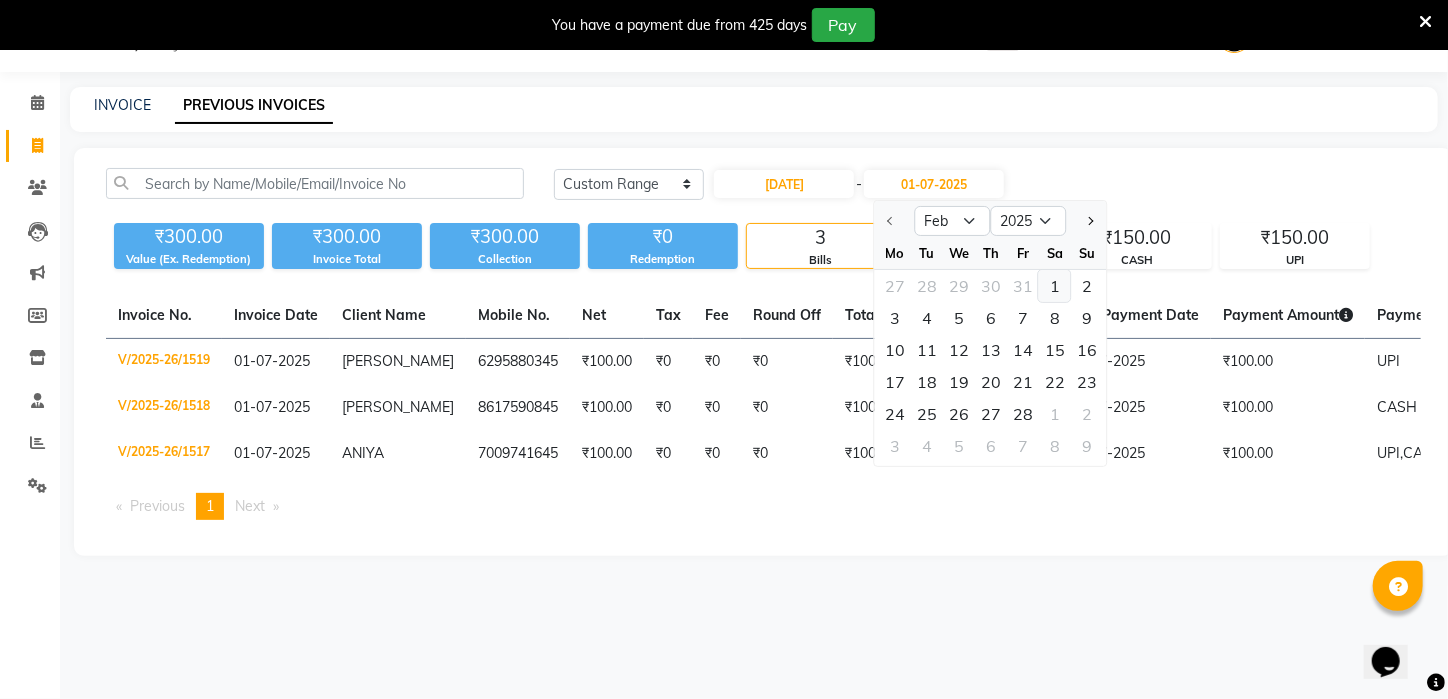 click on "1" 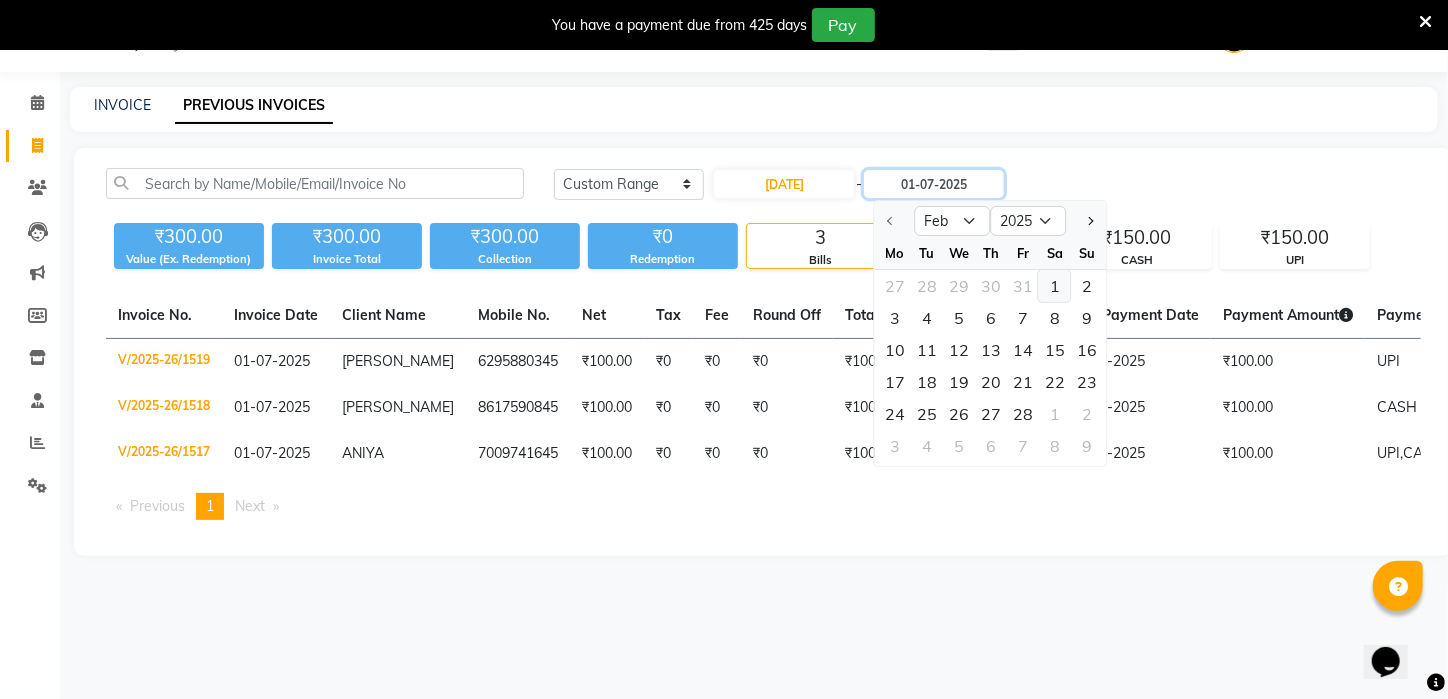 type on "[DATE]" 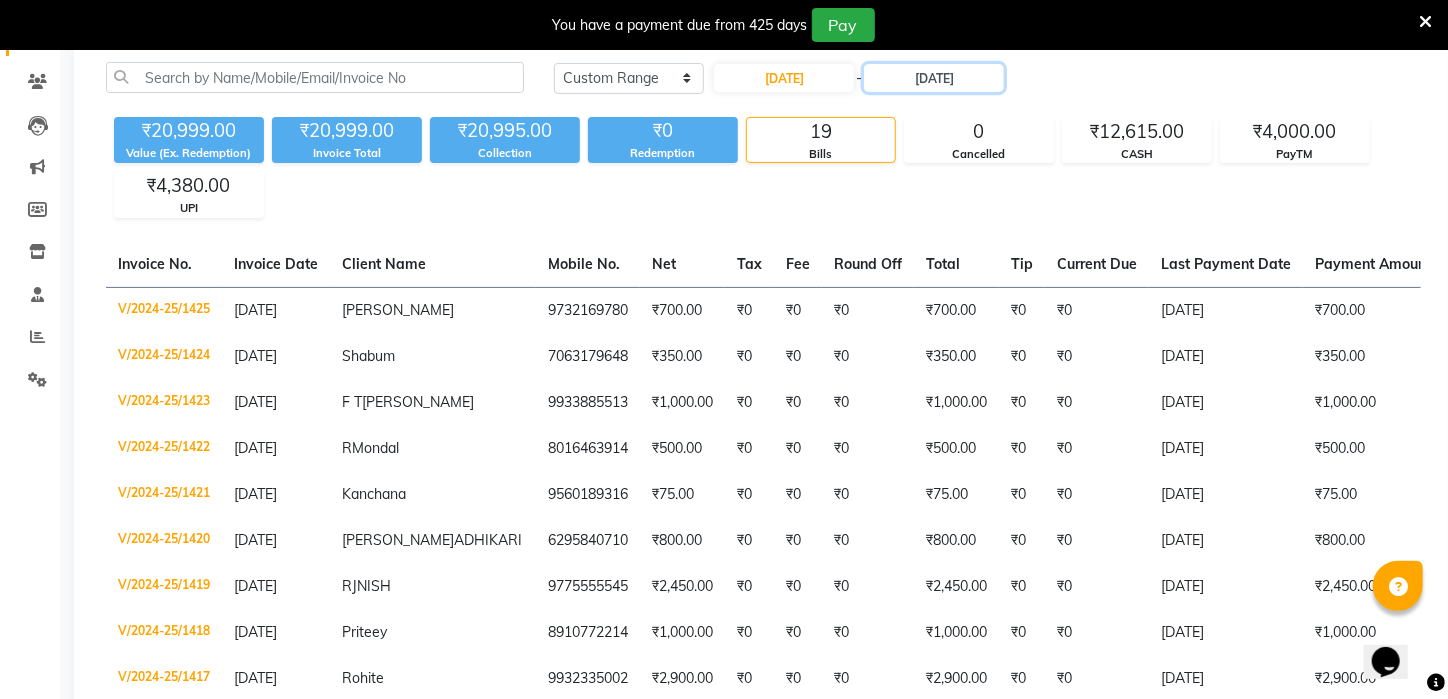 scroll, scrollTop: 0, scrollLeft: 0, axis: both 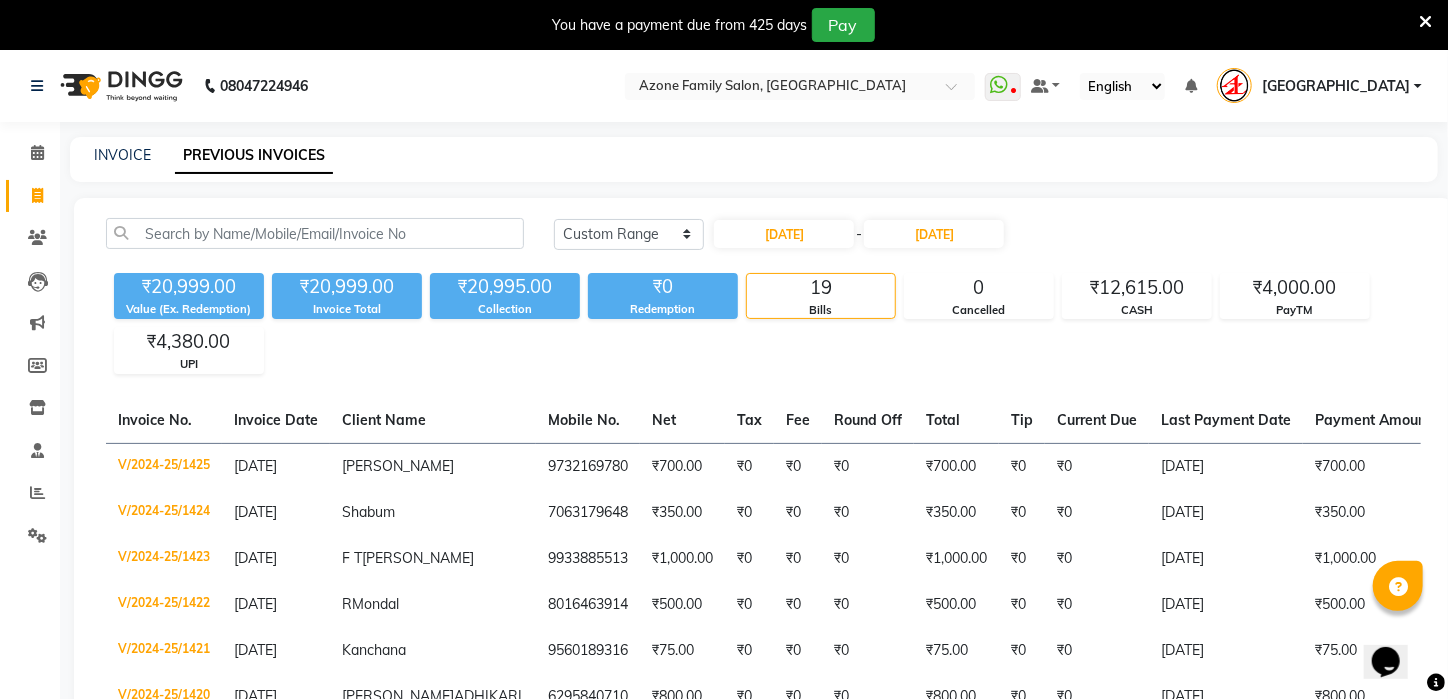 click on "WhatsApp Status  ✕ Status:  Disconnected Most Recent Message: [DATE]     03:48 PM Recent Service Activity: [DATE]     05:30 PM  08047224946 Whatsapp Settings Default Panel My Panel English ENGLISH Español العربية मराठी हिंदी ગુજરાતી தமிழ் 中文 Notifications nothing to show kharagpur Manage Profile Change Password Sign out  Version:3.14.0" at bounding box center (800, 86) 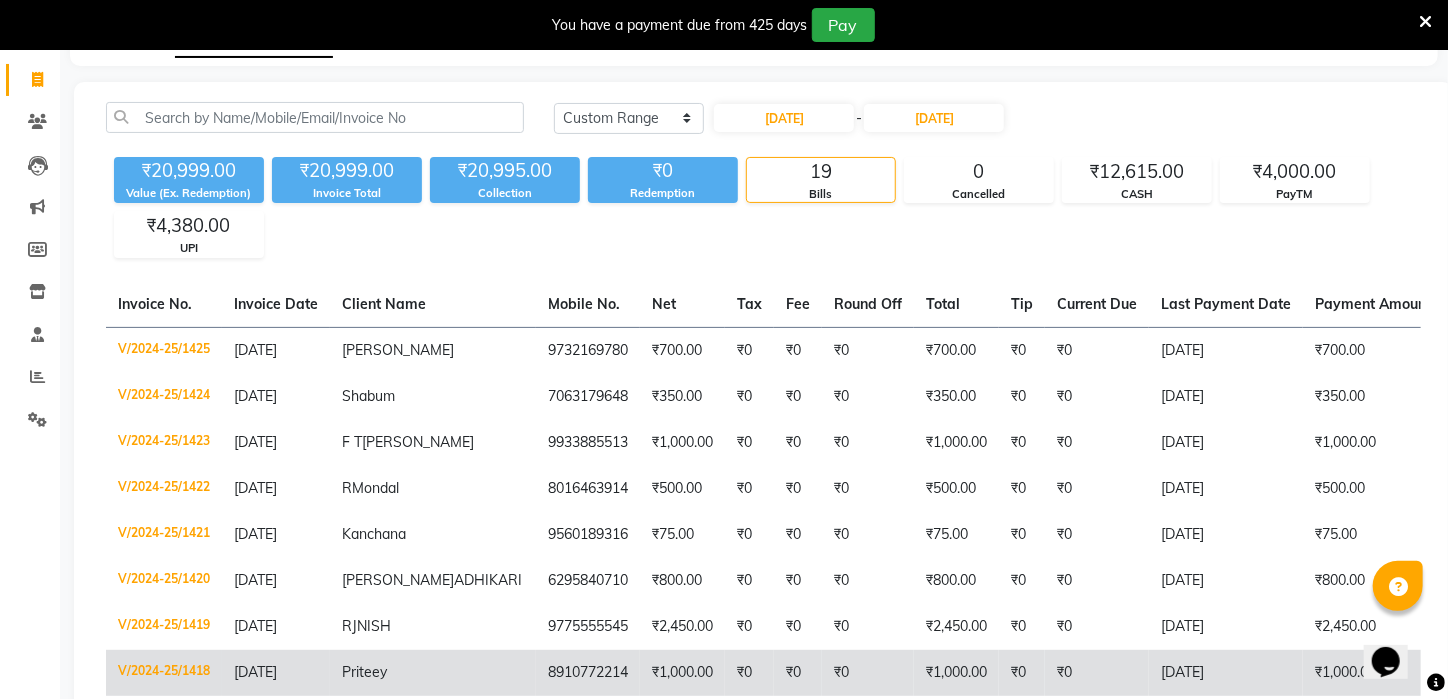 scroll, scrollTop: 0, scrollLeft: 0, axis: both 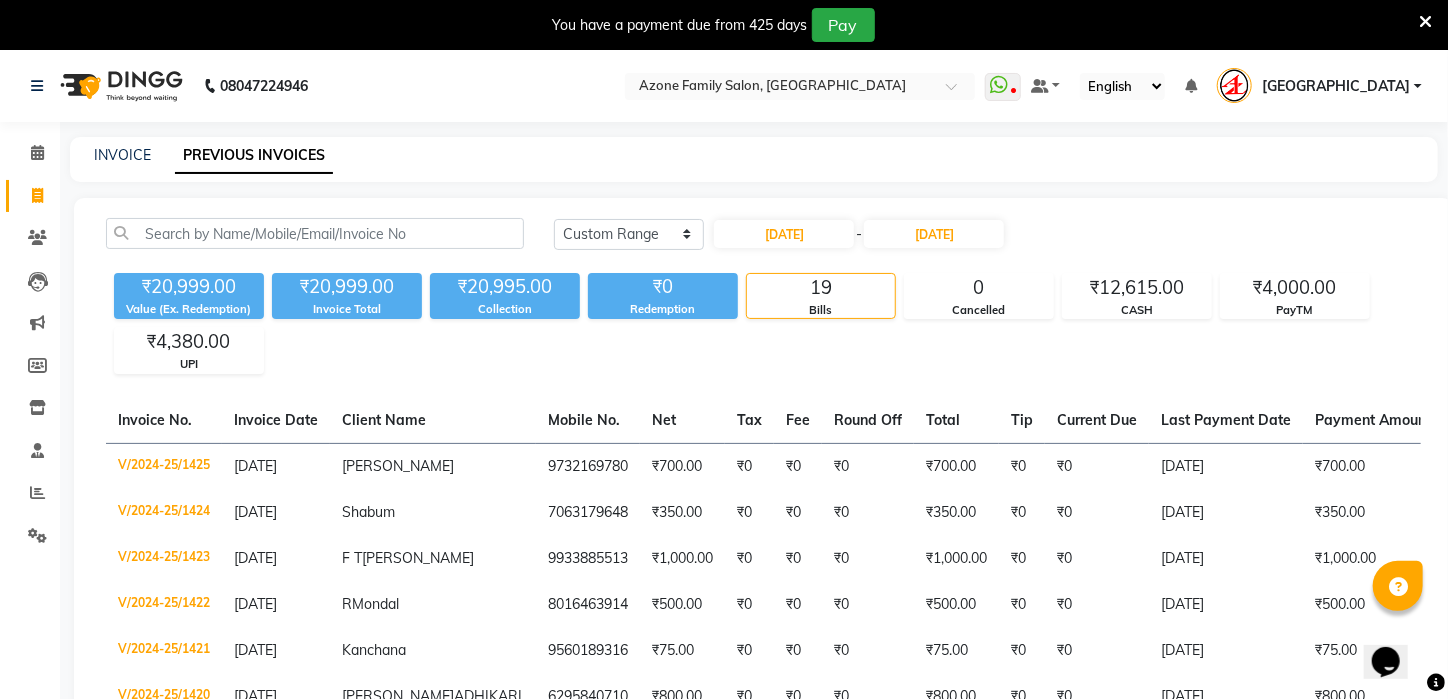 click on "INVOICE" 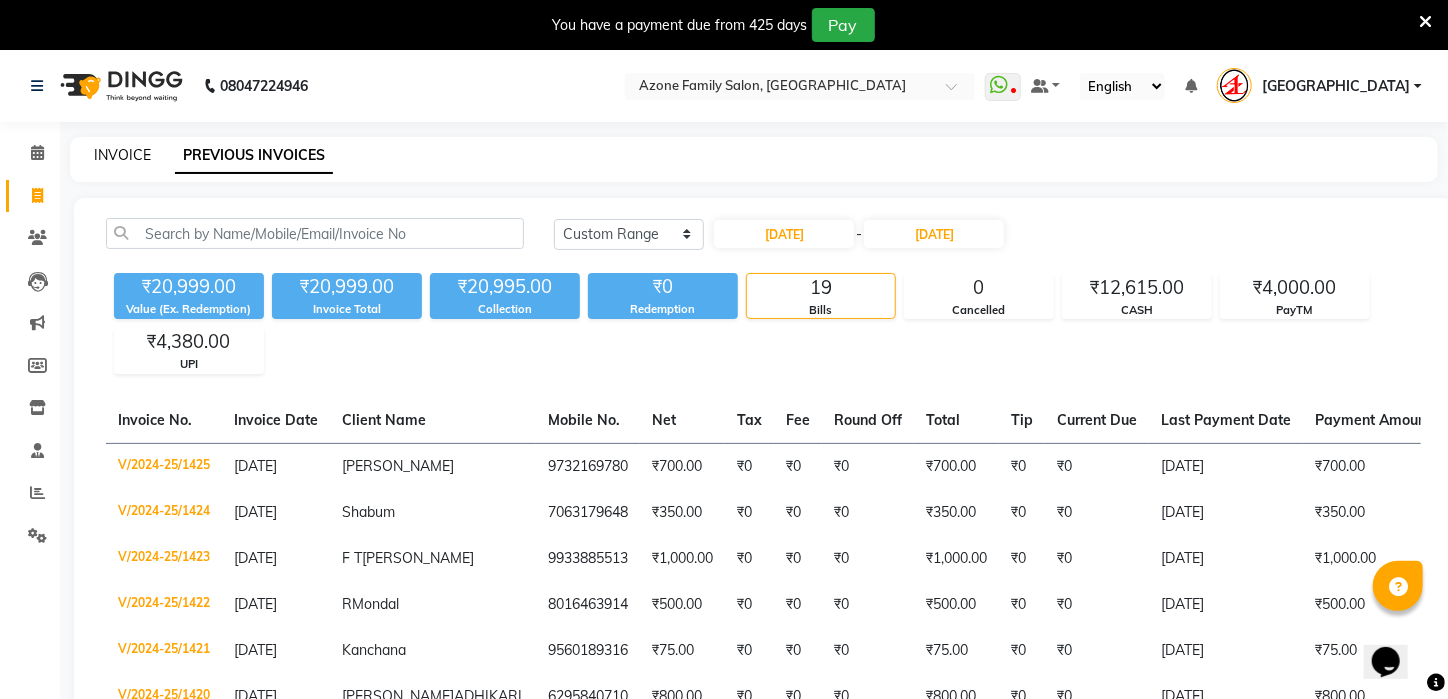 click on "INVOICE" 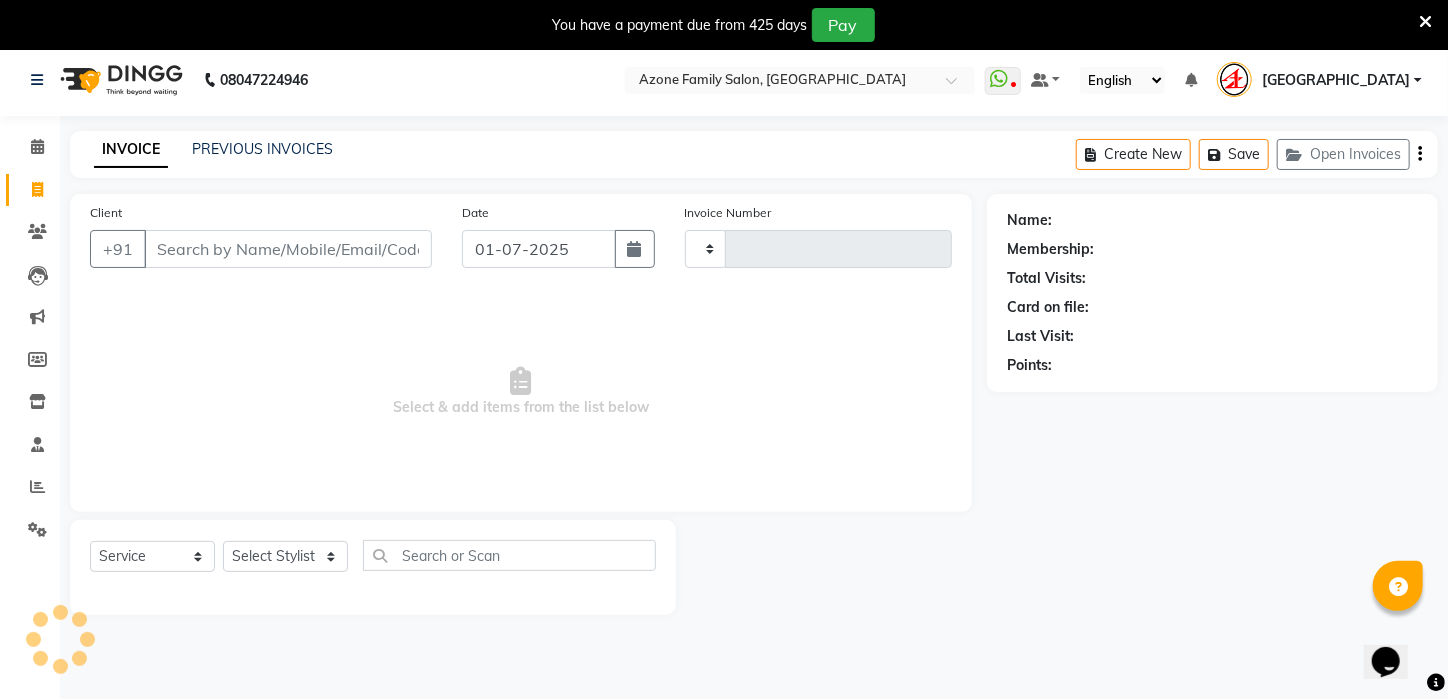 type on "1520" 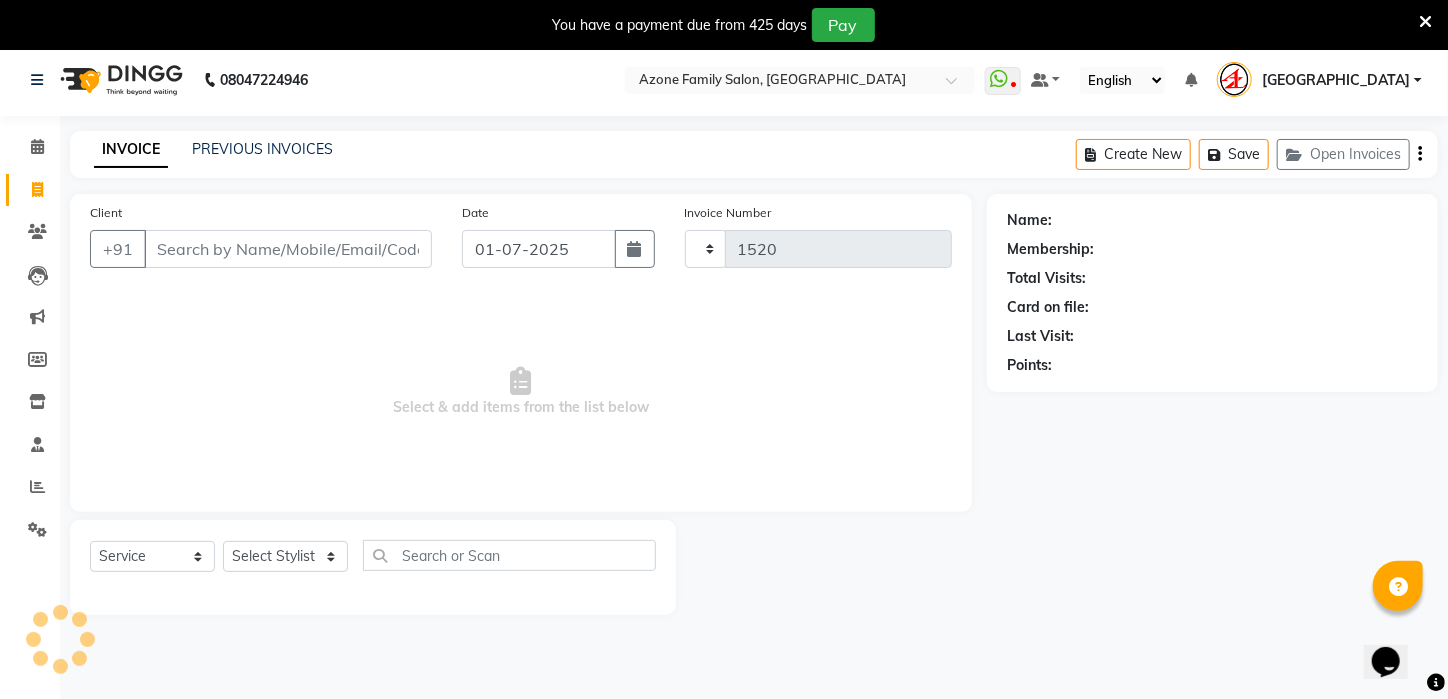 scroll, scrollTop: 50, scrollLeft: 0, axis: vertical 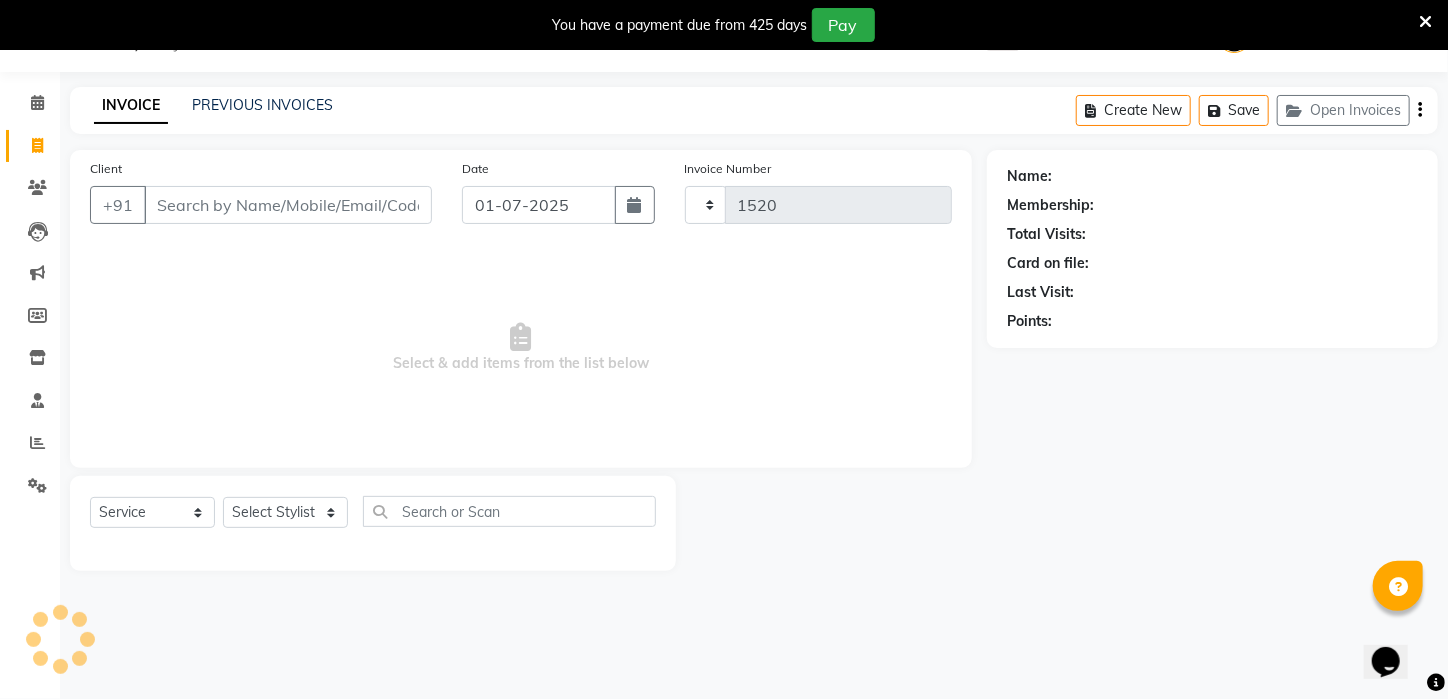select on "4296" 